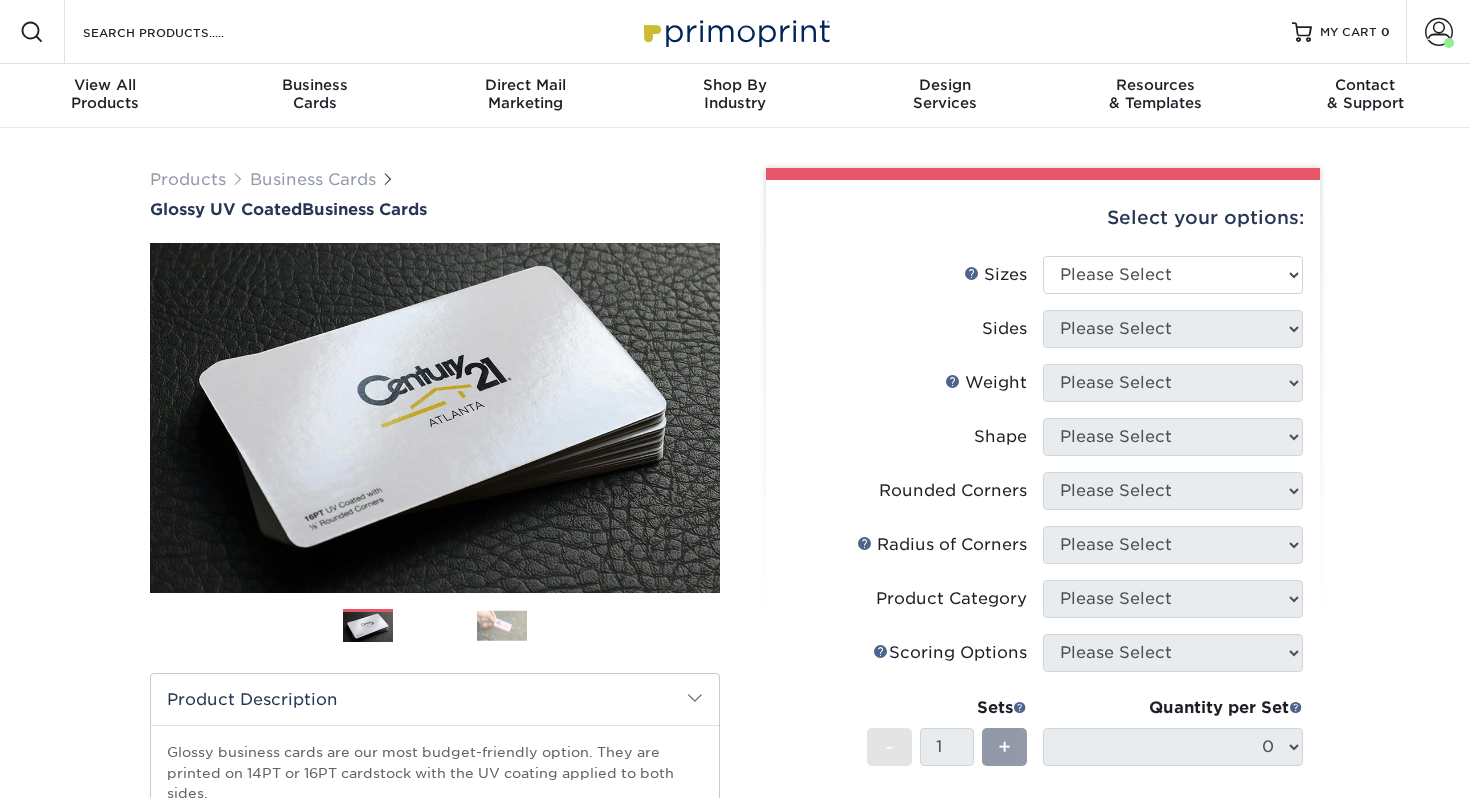 scroll, scrollTop: 0, scrollLeft: 0, axis: both 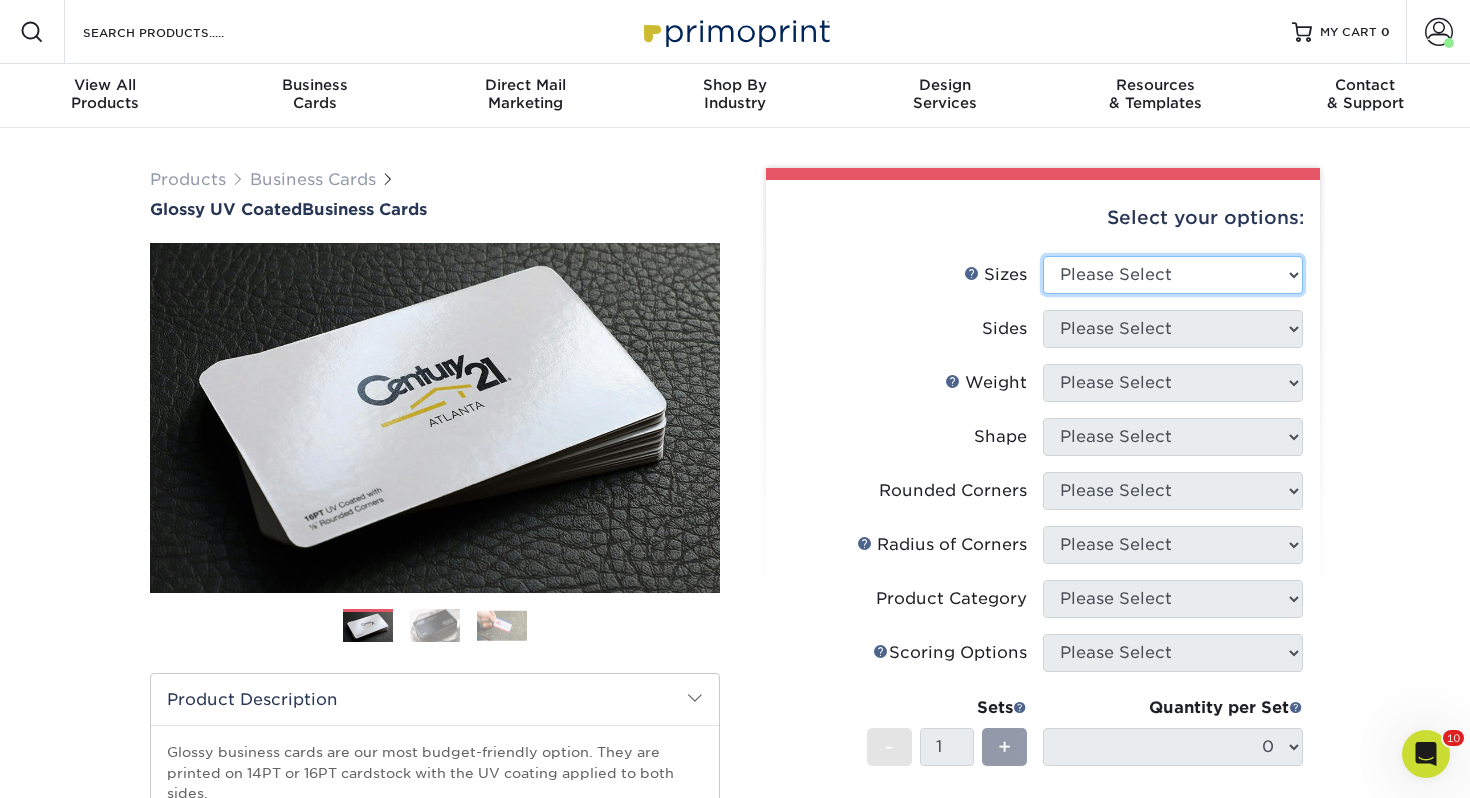 click on "Please Select
1.5" x 3.5"  - Mini
1.75" x 3.5" - Mini
2" x 2" - Square
2" x 3" - Mini
2" x 3.5" - Standard
2" x 7" - Foldover Card
2.125" x 3.375" - European
2.5" x 2.5" - Square 3.5" x 4" - Foldover Card" at bounding box center [1173, 275] 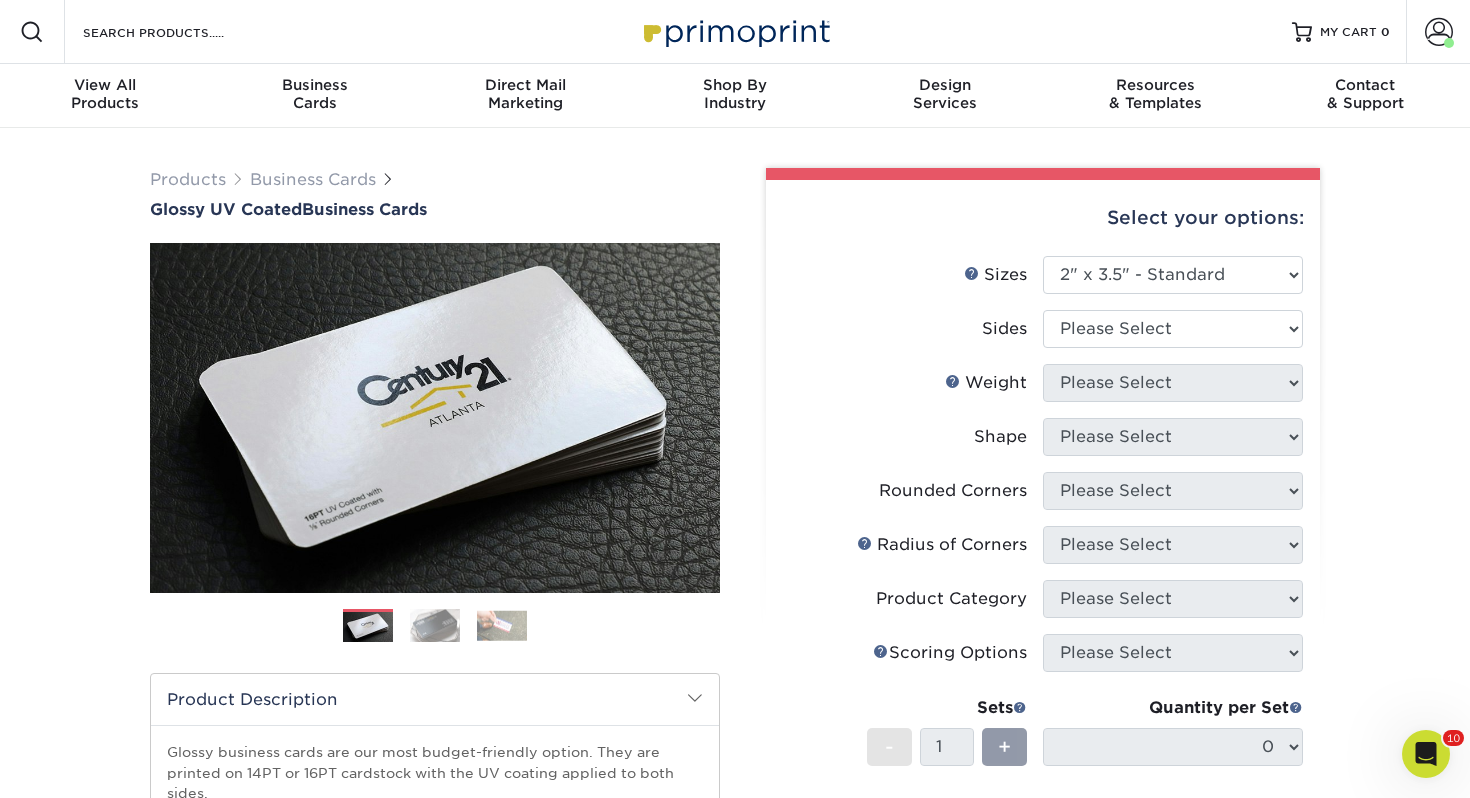 click on "Sides
Please Select Print Both Sides Print Front Only" at bounding box center [1043, 337] 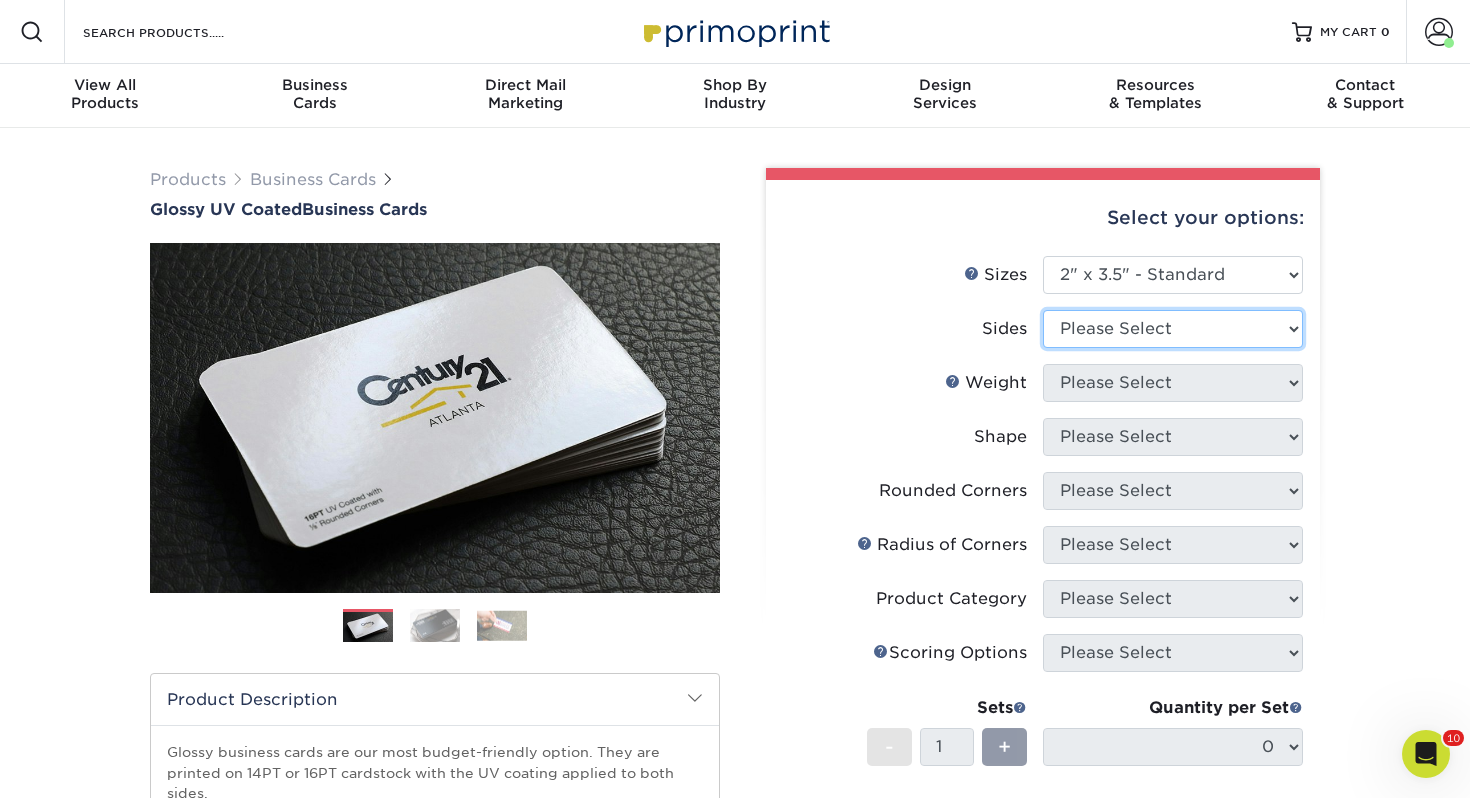 click on "Please Select Print Both Sides Print Front Only" at bounding box center [1173, 329] 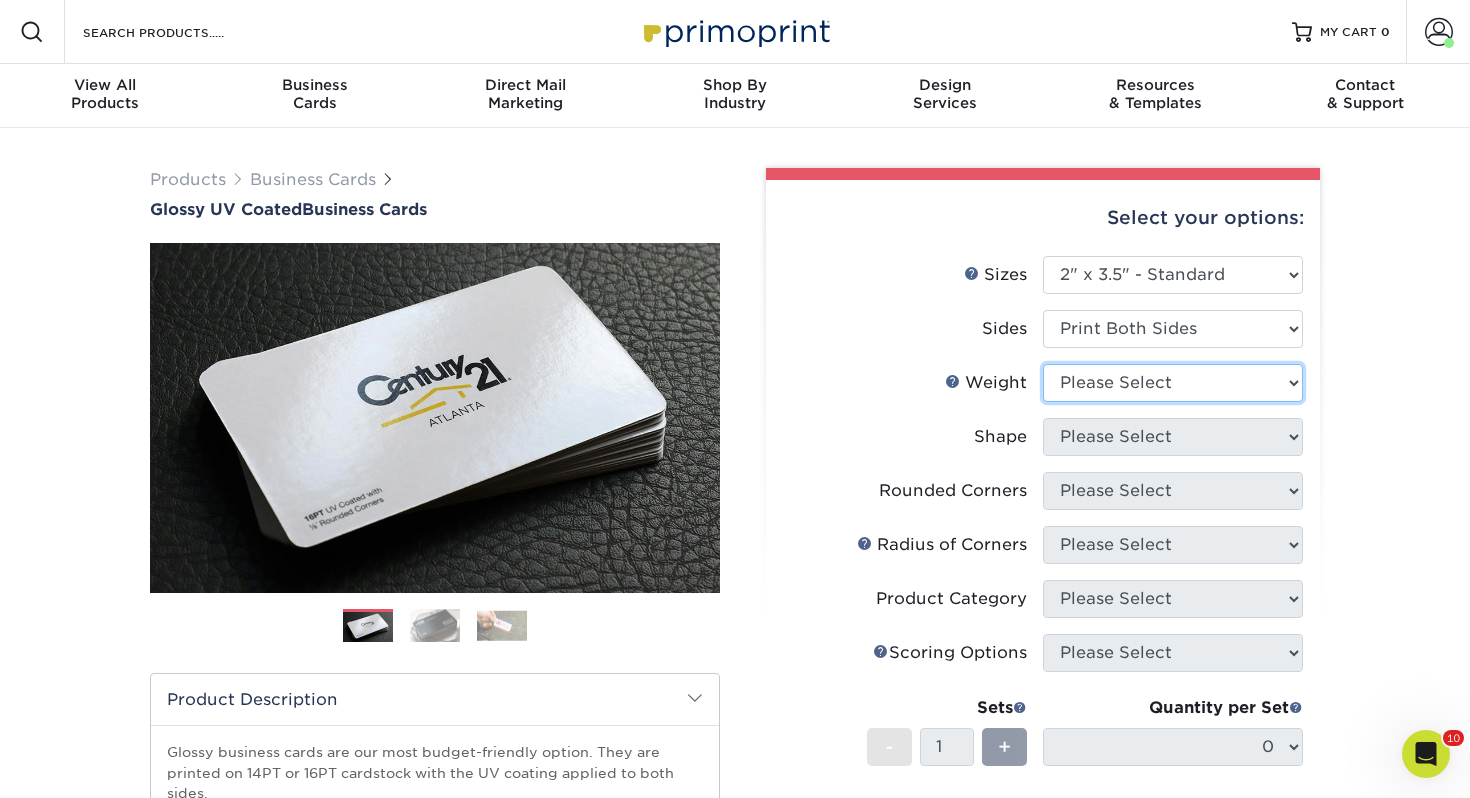 click on "Please Select 16PT 14PT" at bounding box center [1173, 383] 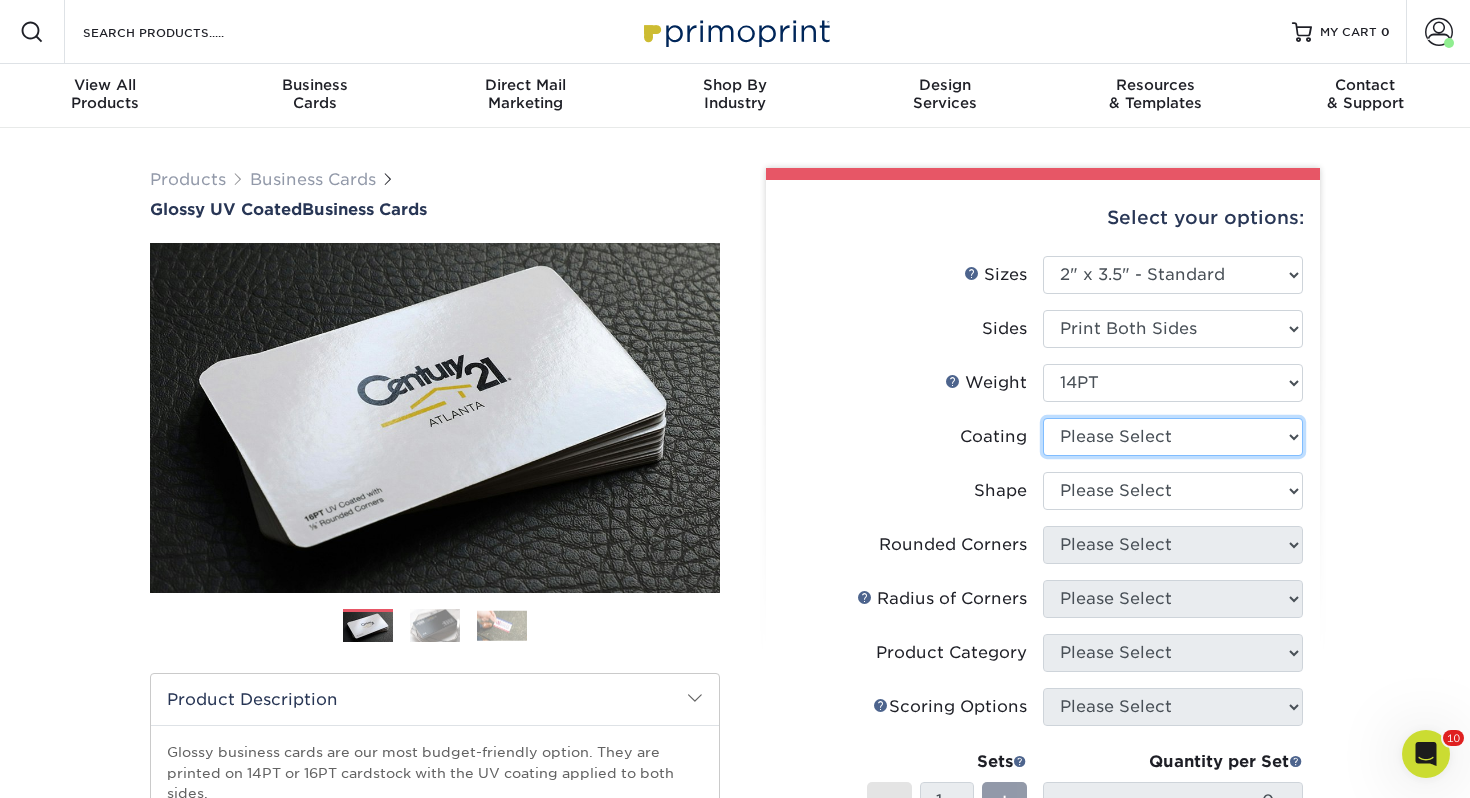 click at bounding box center (1173, 437) 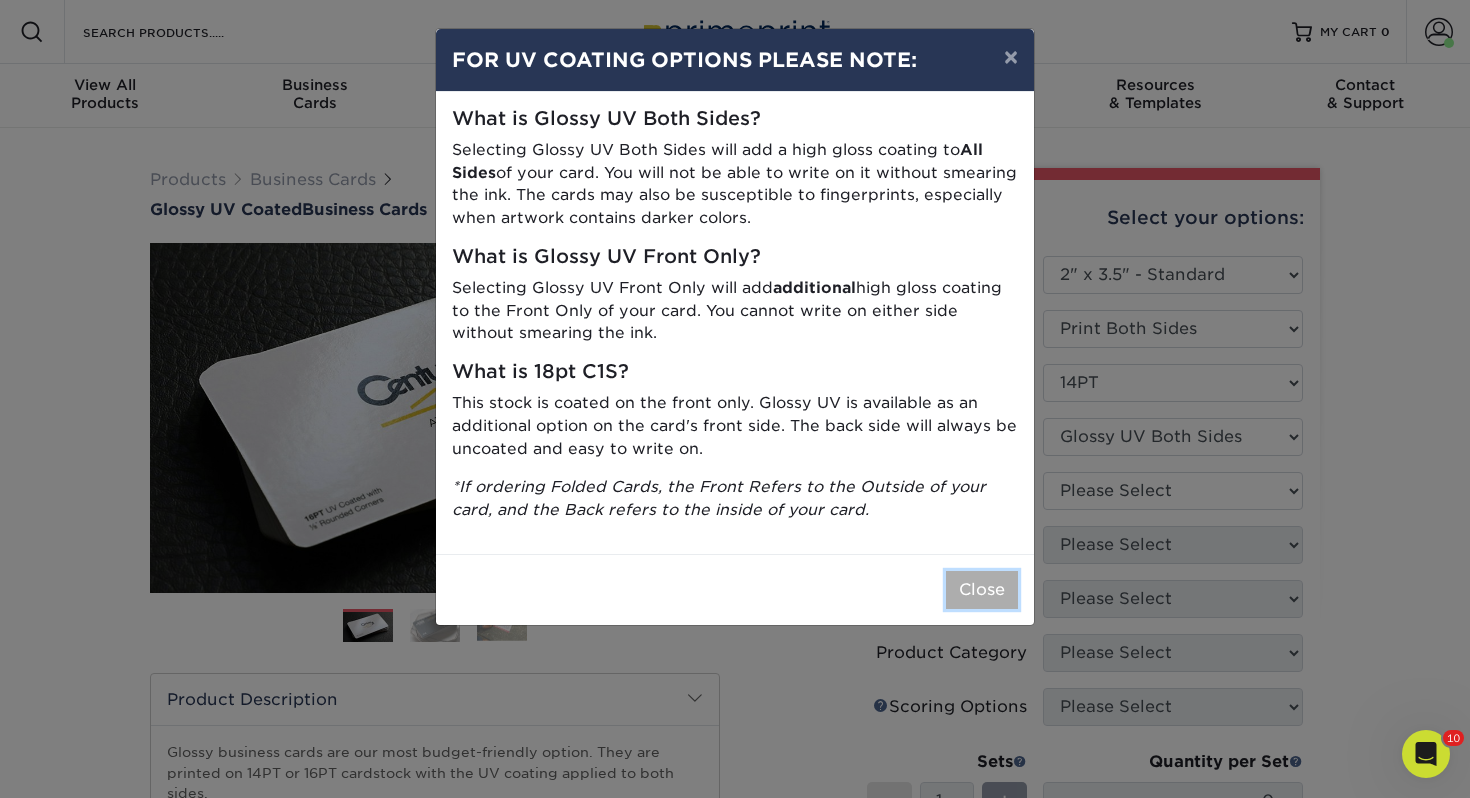 click on "Close" at bounding box center (982, 590) 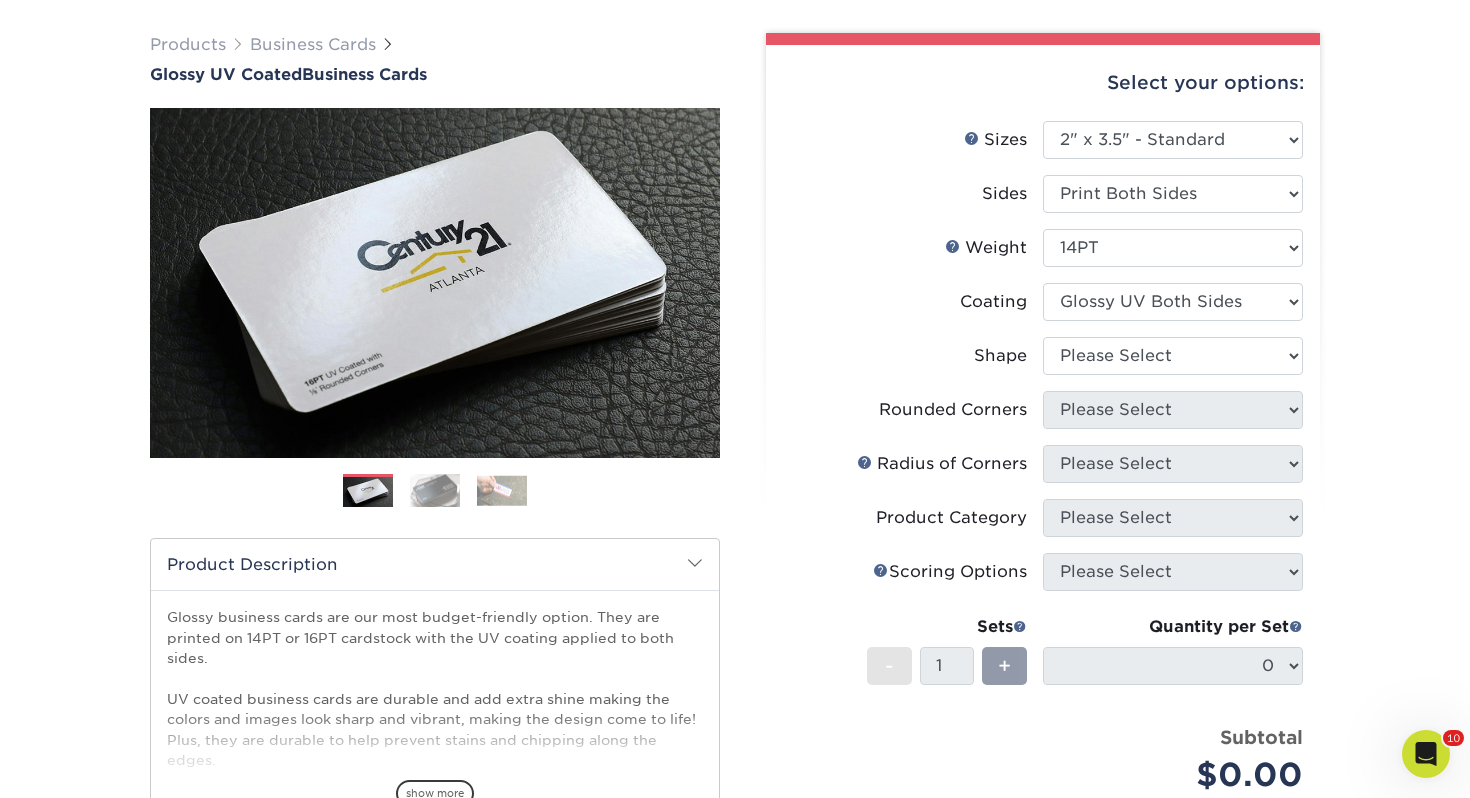 scroll, scrollTop: 184, scrollLeft: 0, axis: vertical 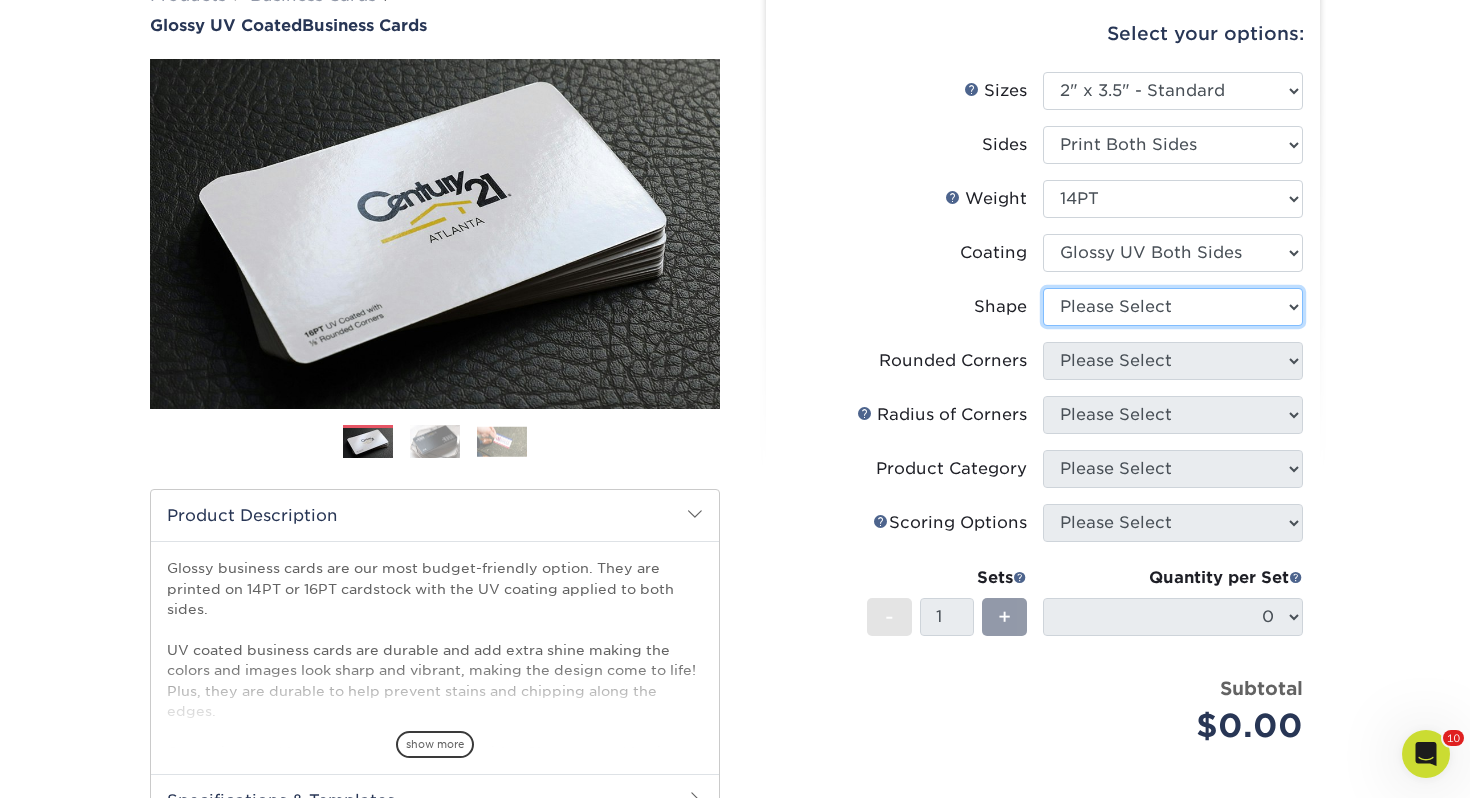 click on "Please Select Standard" at bounding box center (1173, 307) 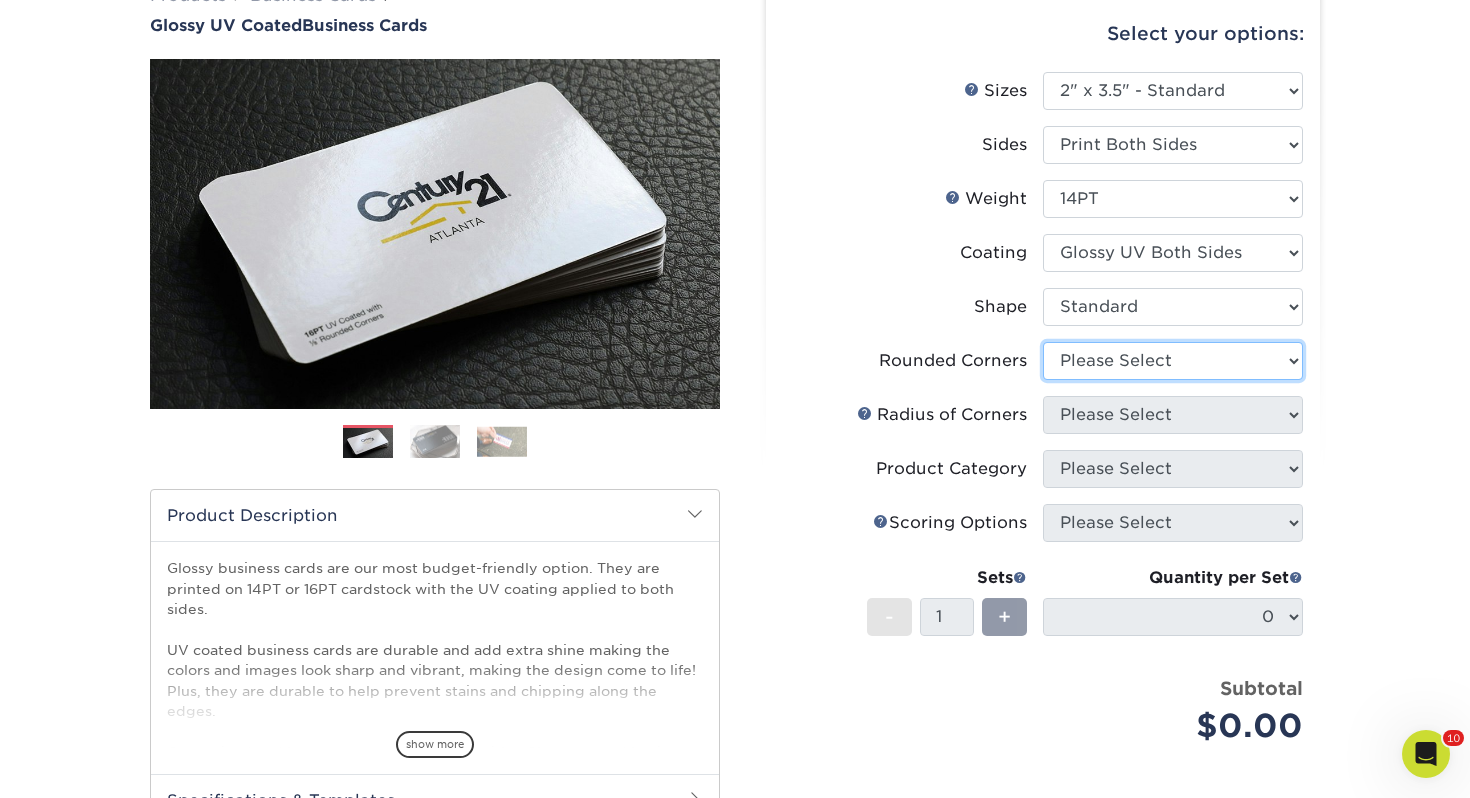 click on "Please Select
Yes - Round 2 Corners                                                    Yes - Round 4 Corners                                                    No" at bounding box center [1173, 361] 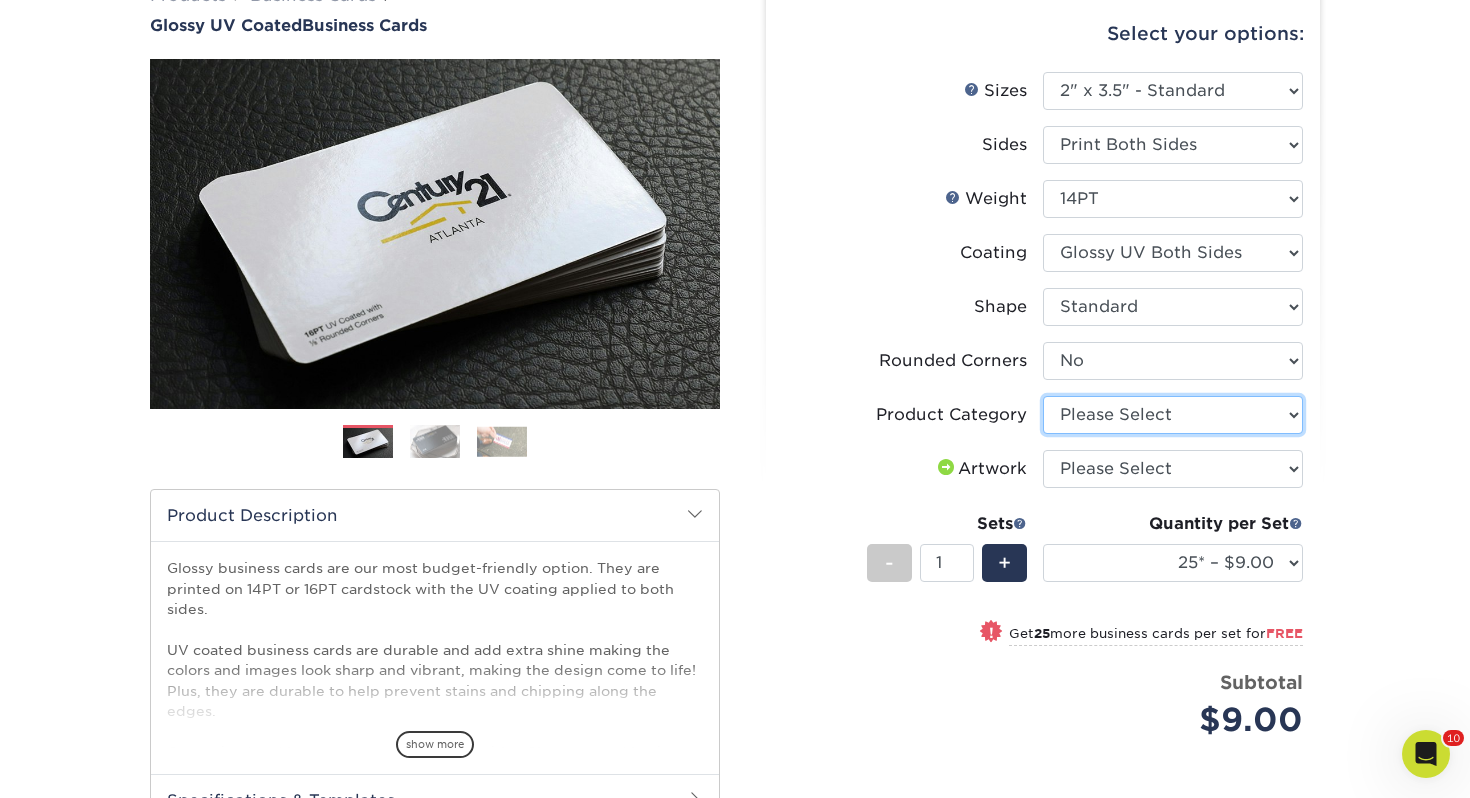 click on "Please Select Business Cards" at bounding box center (1173, 415) 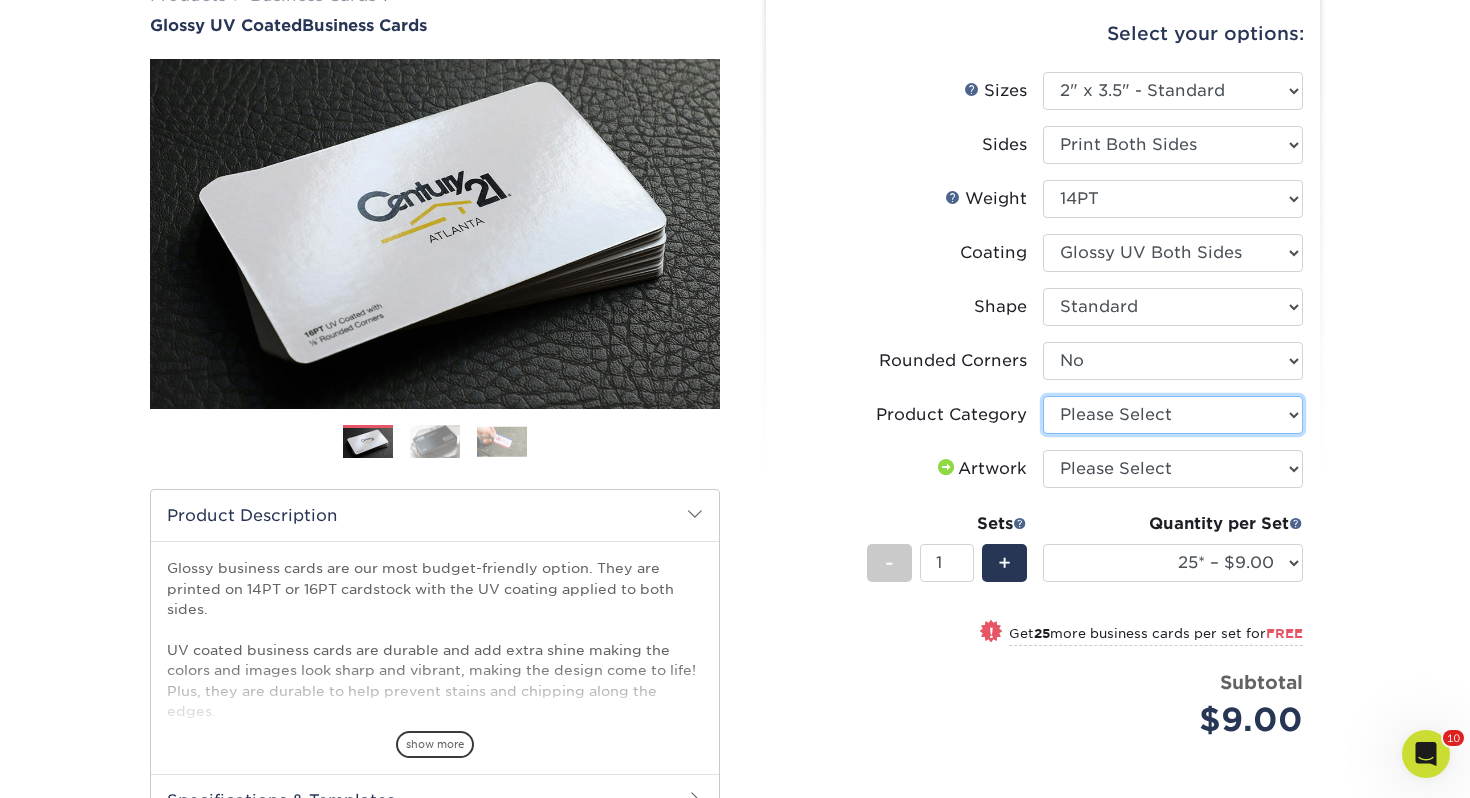 select on "3b5148f1-0588-4f88-a218-97bcfdce65c1" 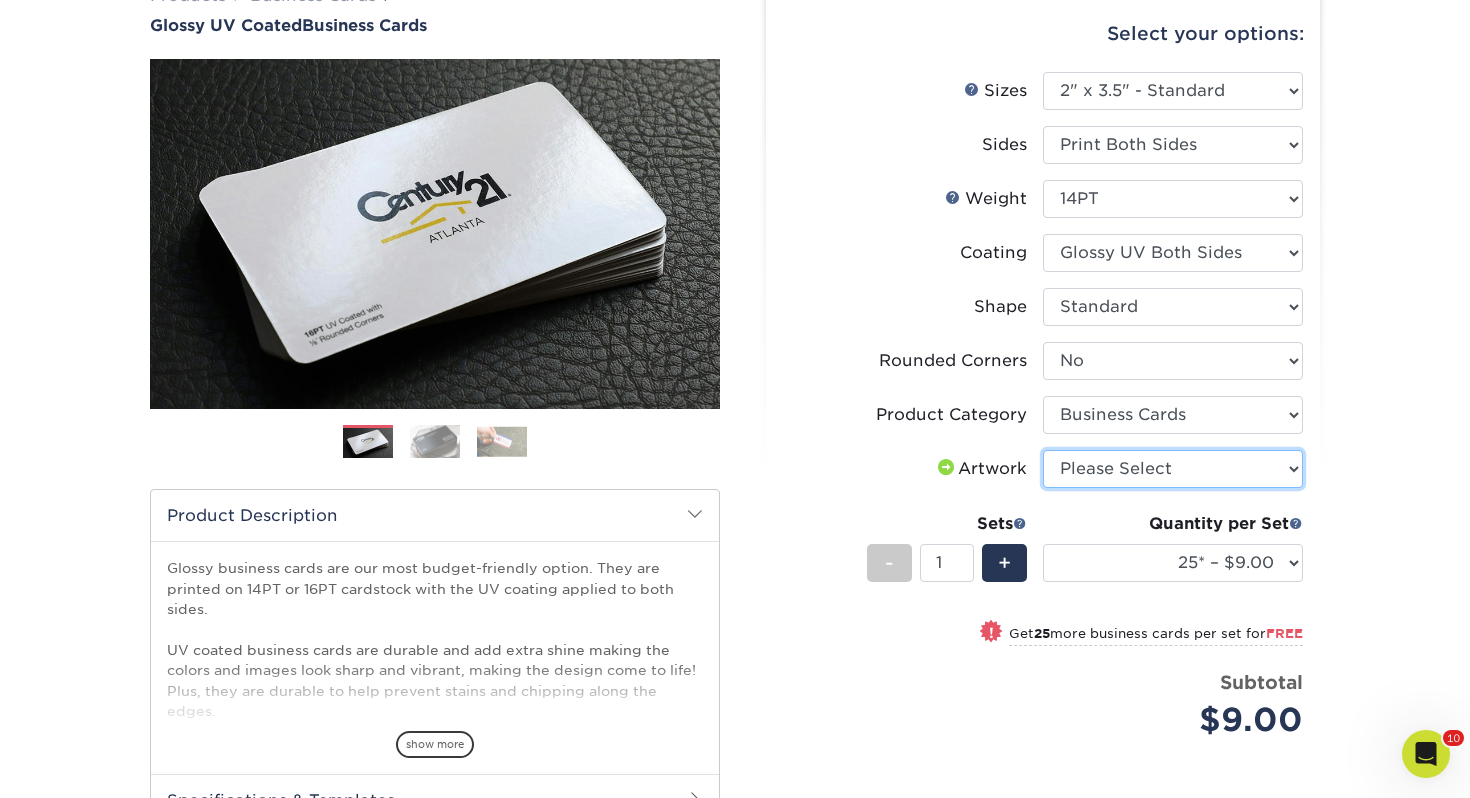 click on "Please Select I will upload files I need a design - $100" at bounding box center [1173, 469] 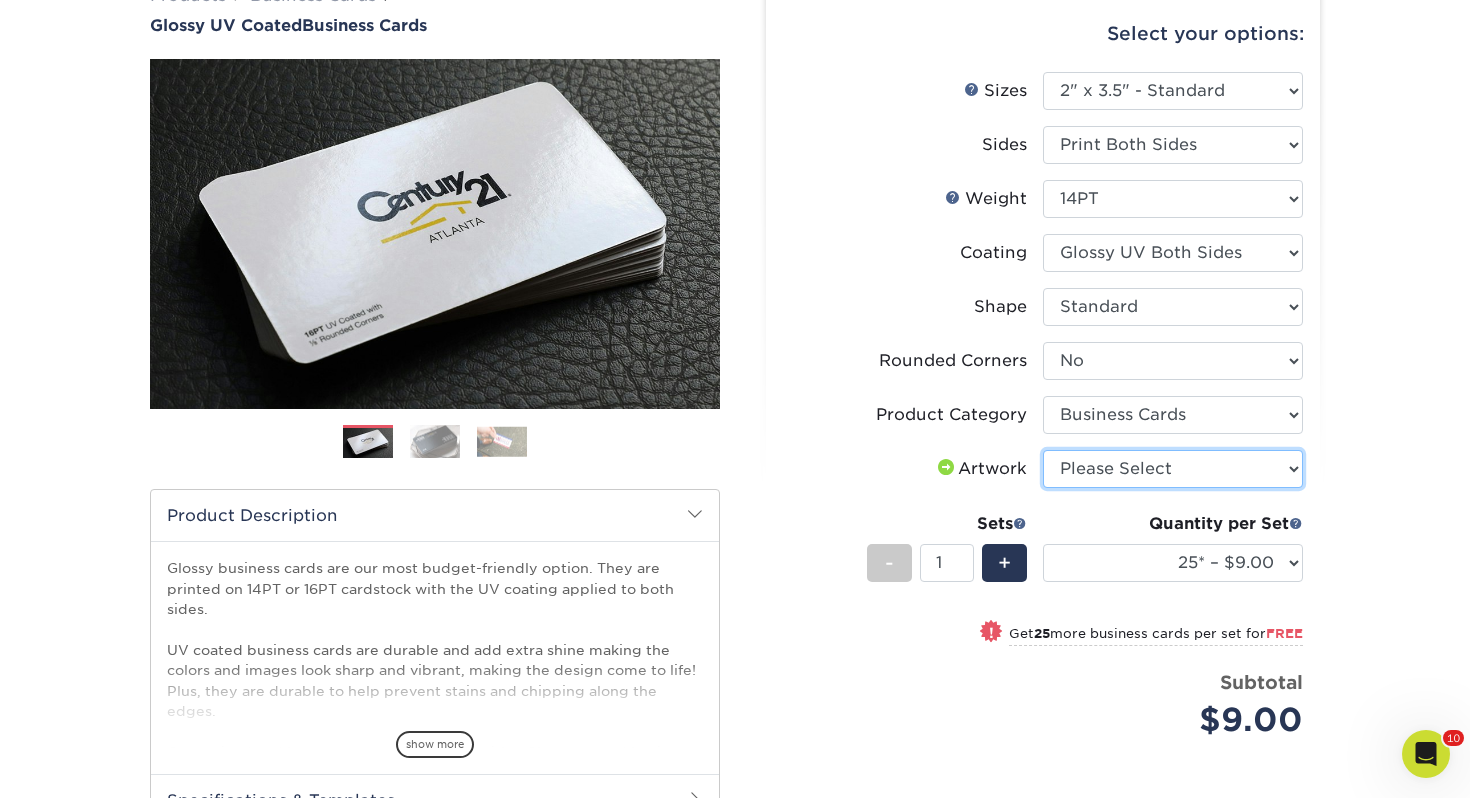 select on "upload" 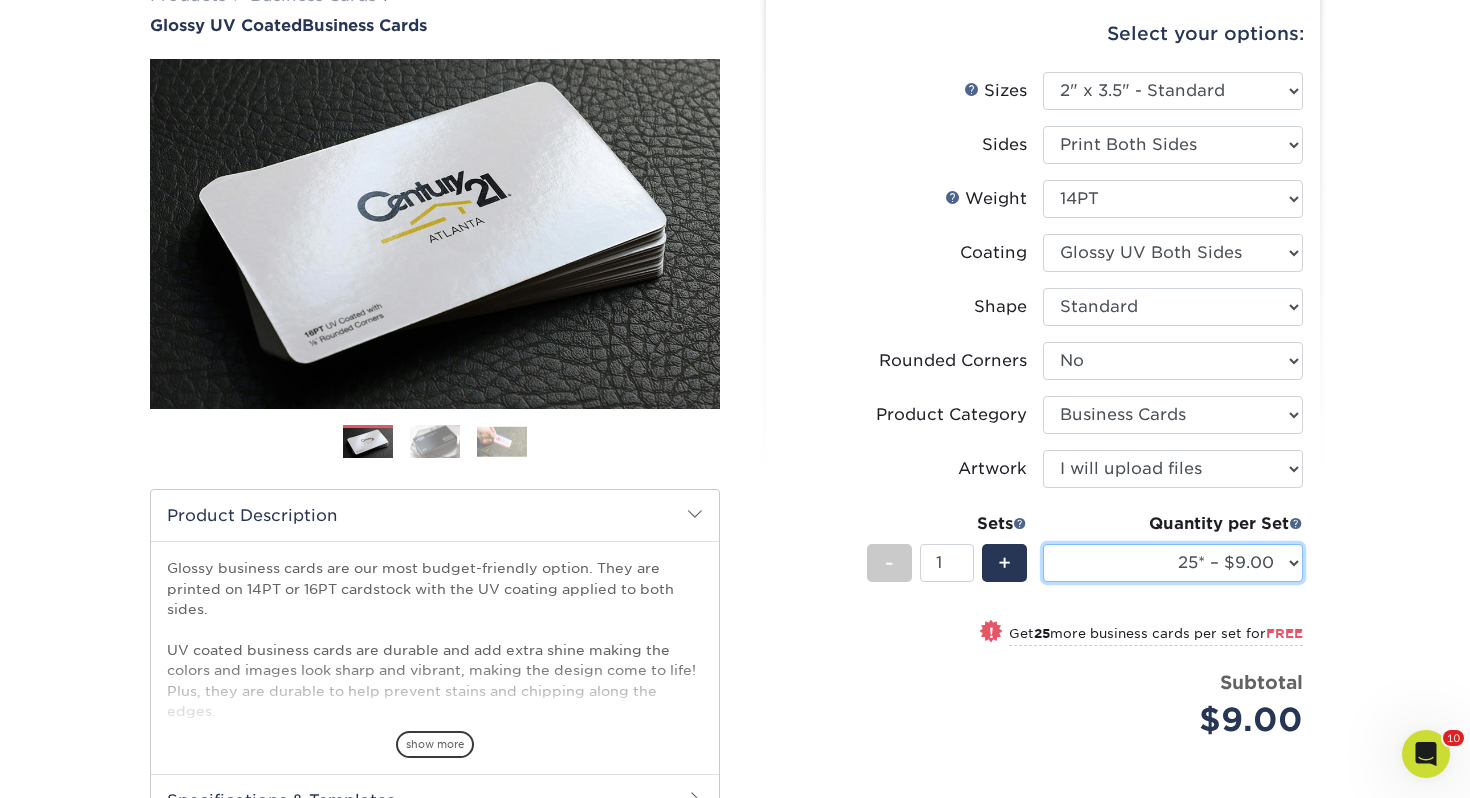 click on "25* – $9.00 50* – $9.00 100* – $9.00 250* – $17.00 500 – $33.00 1000 – $42.00 2500 – $75.00 5000 – $143.00 7500 – $206.00 10000 – $252.00 15000 – $371.00 20000 – $487.00 25000 – $603.00 30000 – $719.00 35000 – $835.00 40000 – $951.00 45000 – $1063.00 50000 – $1175.00 55000 – $1283.00 60000 – $1395.00 65000 – $1507.00 70000 – $1616.00 75000 – $1724.00 80000 – $1832.00 85000 – $1909.00 90000 – $2044.00 95000 – $2153.00 100000 – $2253.00" at bounding box center [1173, 563] 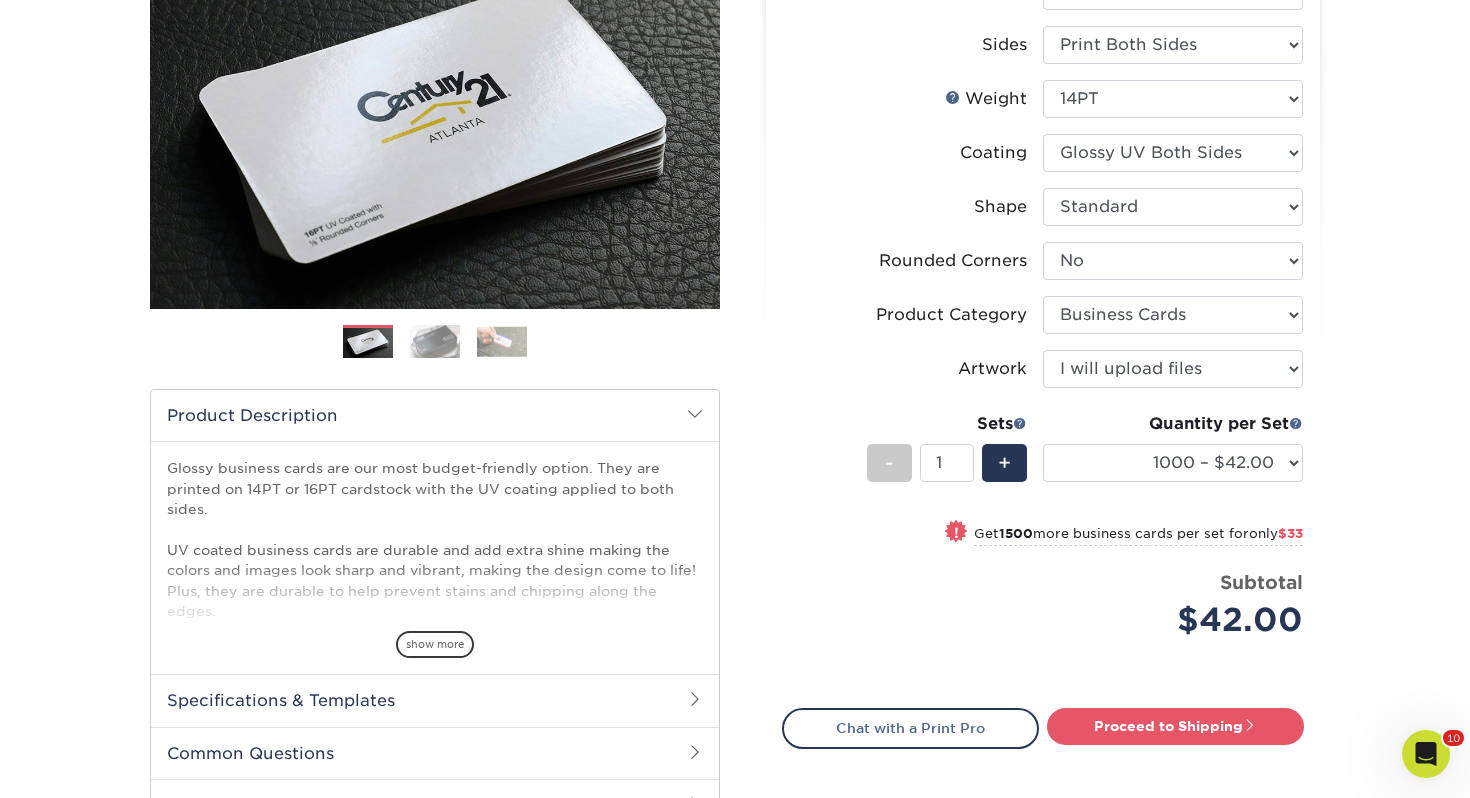 click on "Quantity per Set
25* – $9.00 50* – $9.00 100* – $9.00 250* – $17.00 500 – $33.00 1000 – $42.00 2500 – $75.00 5000 – $143.00 7500 – $206.00 10000 – $252.00 15000 – $371.00 20000 – $487.00 25000 – $603.00 30000 – $719.00 35000 – $835.00 40000 – $951.00 45000 – $1063.00 50000 – $1175.00 55000 – $1283.00 60000 – $1395.00 65000 – $1507.00 70000 – $1616.00 75000 – $1724.00 80000 – $1832.00 85000 – $1909.00 90000 – $2044.00 95000 – $2153.00 100000 – $2253.00
(Price includes envelopes)" at bounding box center (1173, 458) 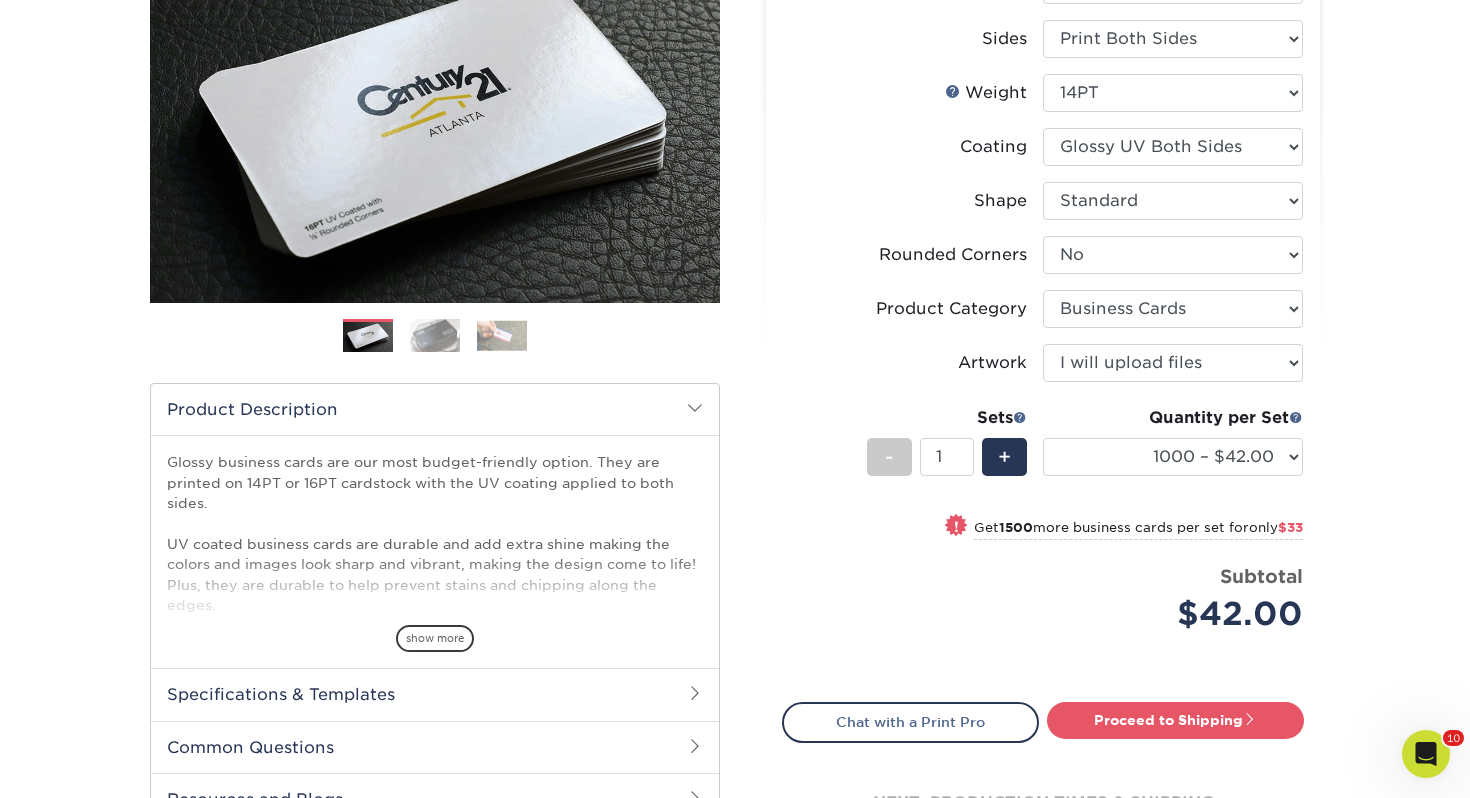 click on "Quantity per Set
25* – $9.00 50* – $9.00 100* – $9.00 250* – $17.00 500 – $33.00 1000 – $42.00 2500 – $75.00 5000 – $143.00 7500 – $206.00 10000 – $252.00 15000 – $371.00 20000 – $487.00 25000 – $603.00 30000 – $719.00 35000 – $835.00 40000 – $951.00 45000 – $1063.00 50000 – $1175.00 55000 – $1283.00 60000 – $1395.00 65000 – $1507.00 70000 – $1616.00 75000 – $1724.00 80000 – $1832.00 85000 – $1909.00 90000 – $2044.00 95000 – $2153.00 100000 – $2253.00
(Price includes envelopes)" at bounding box center [1173, 452] 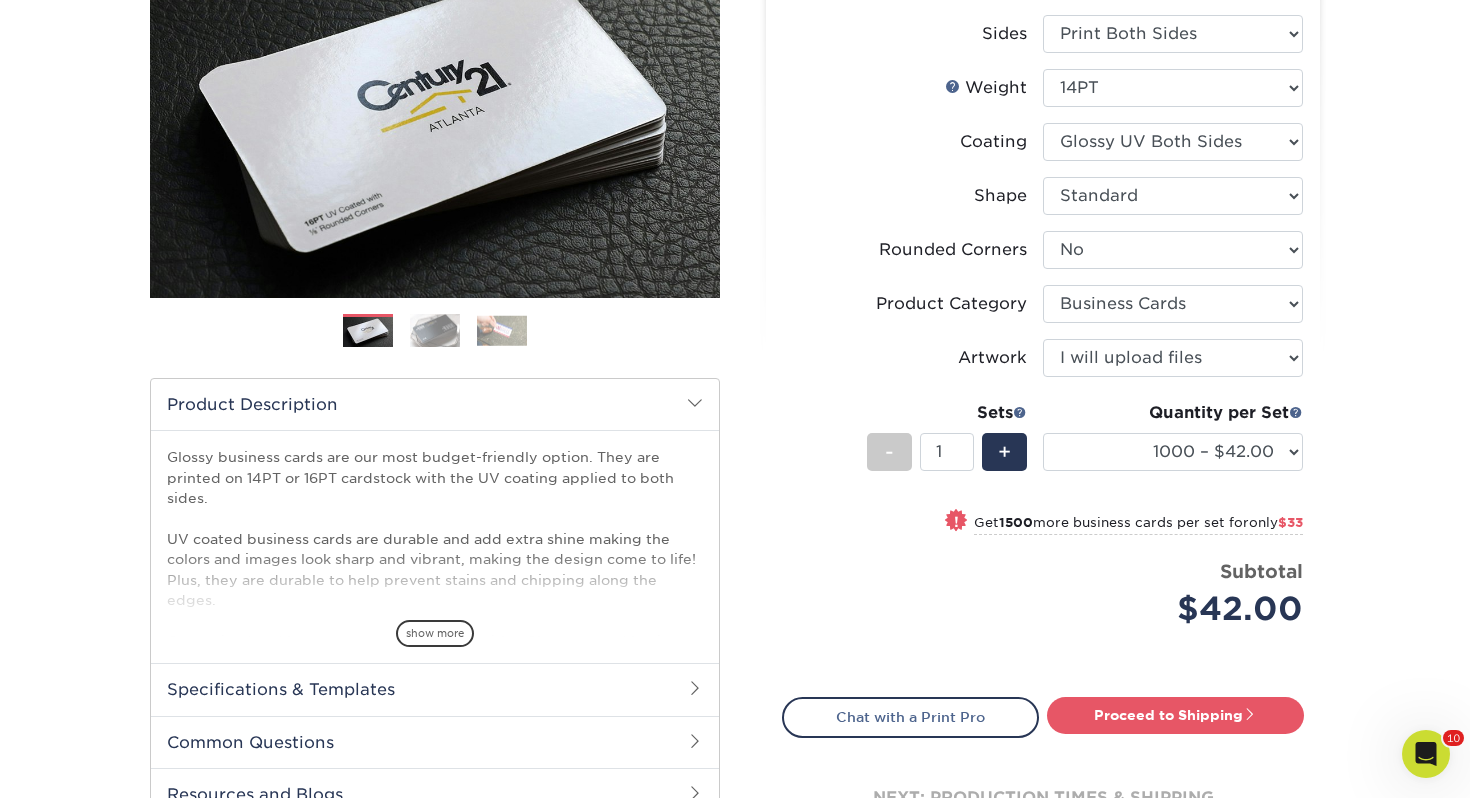scroll, scrollTop: 296, scrollLeft: 0, axis: vertical 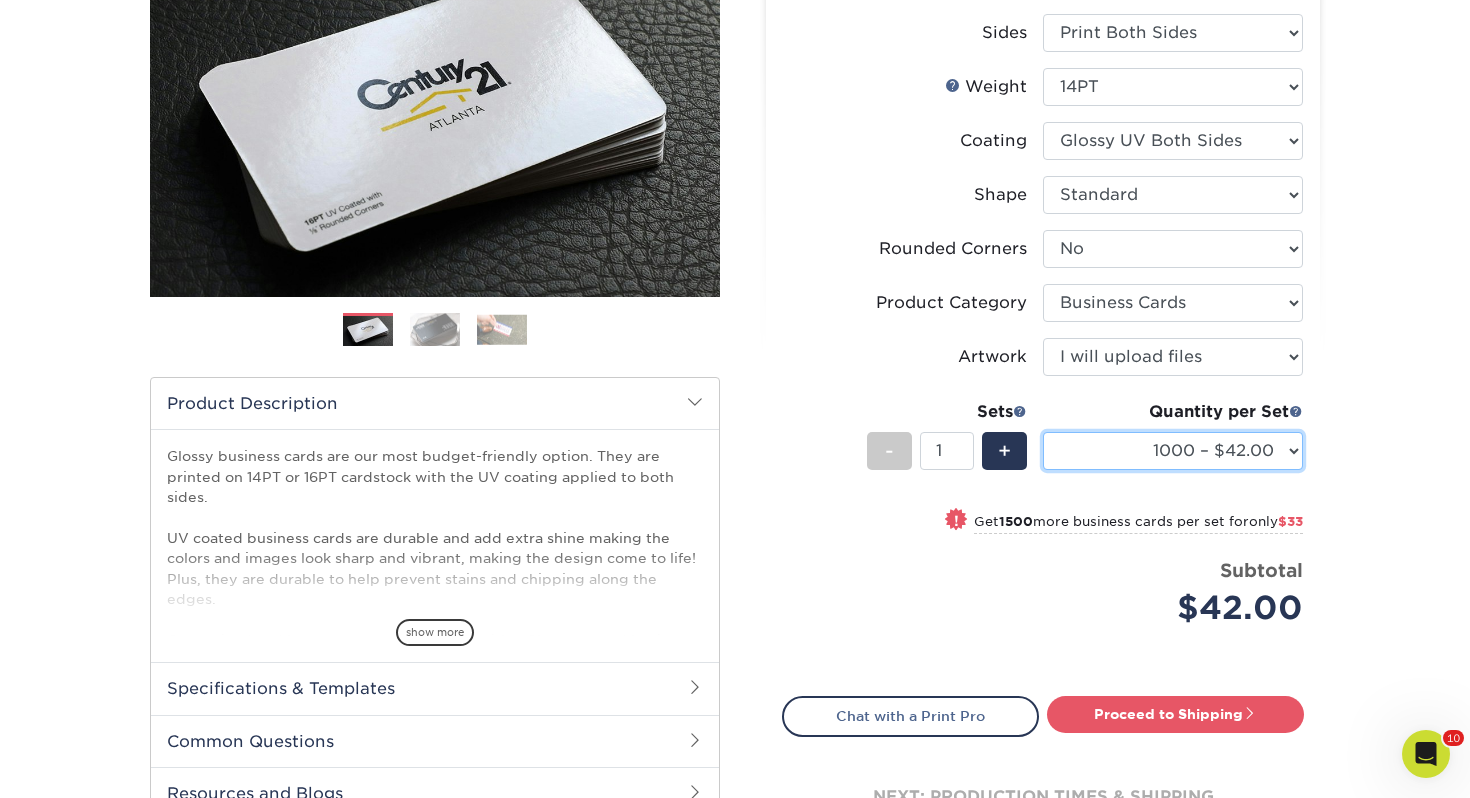 click on "25* – $9.00 50* – $9.00 100* – $9.00 250* – $17.00 500 – $33.00 1000 – $42.00 2500 – $75.00 5000 – $143.00 7500 – $206.00 10000 – $252.00 15000 – $371.00 20000 – $487.00 25000 – $603.00 30000 – $719.00 35000 – $835.00 40000 – $951.00 45000 – $1063.00 50000 – $1175.00 55000 – $1283.00 60000 – $1395.00 65000 – $1507.00 70000 – $1616.00 75000 – $1724.00 80000 – $1832.00 85000 – $1909.00 90000 – $2044.00 95000 – $2153.00 100000 – $2253.00" at bounding box center [1173, 451] 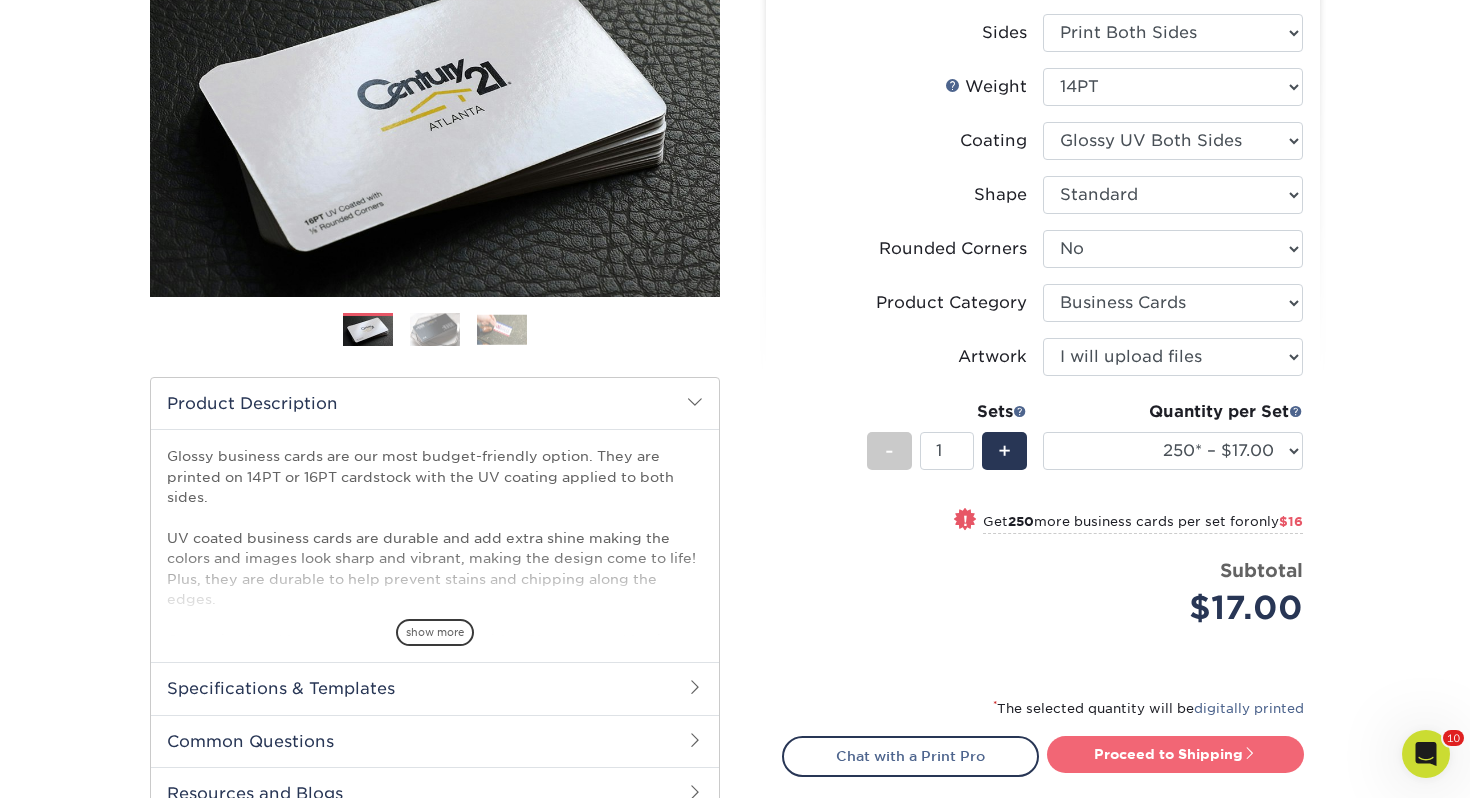 click on "Proceed to Shipping" at bounding box center (1175, 754) 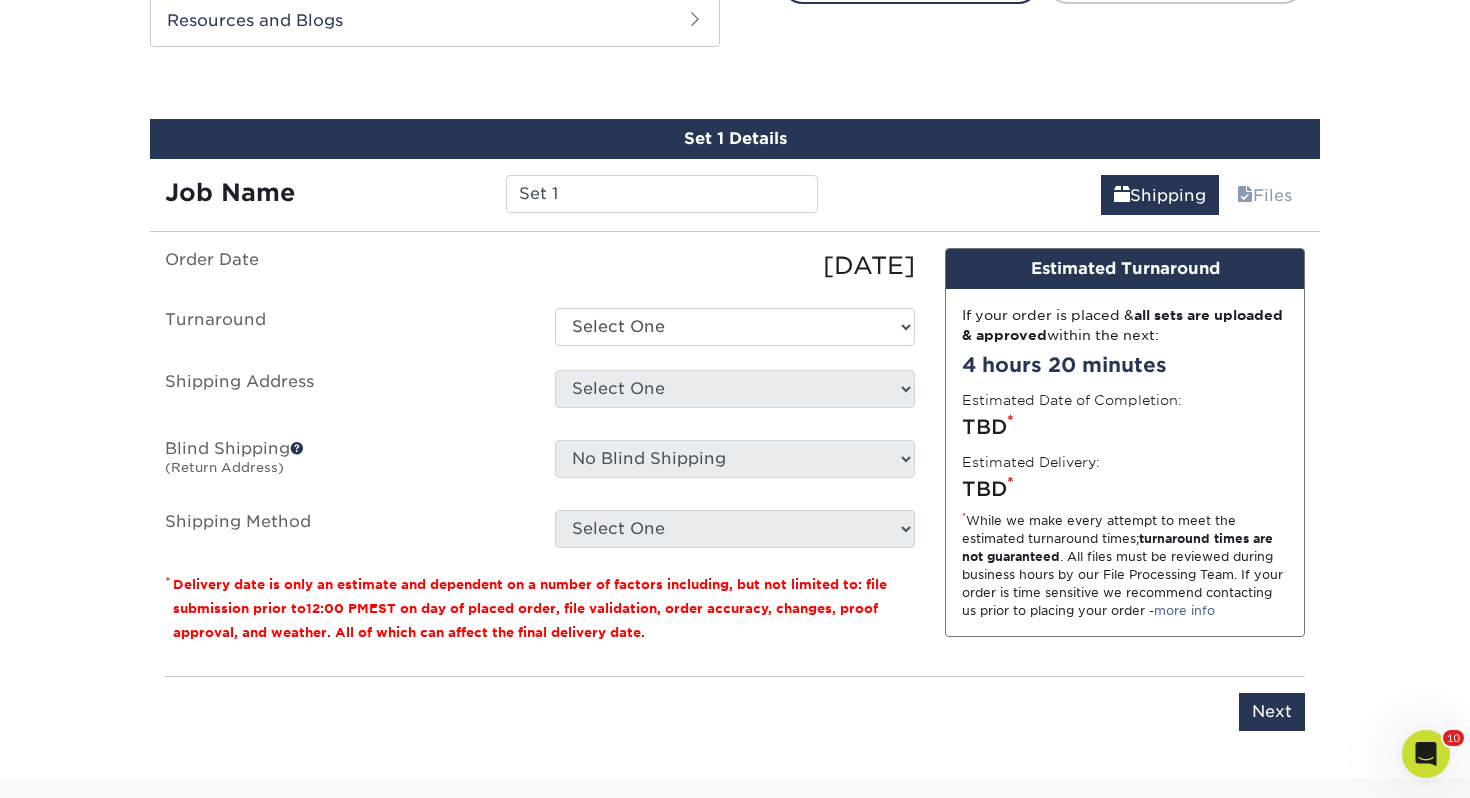 scroll, scrollTop: 1086, scrollLeft: 0, axis: vertical 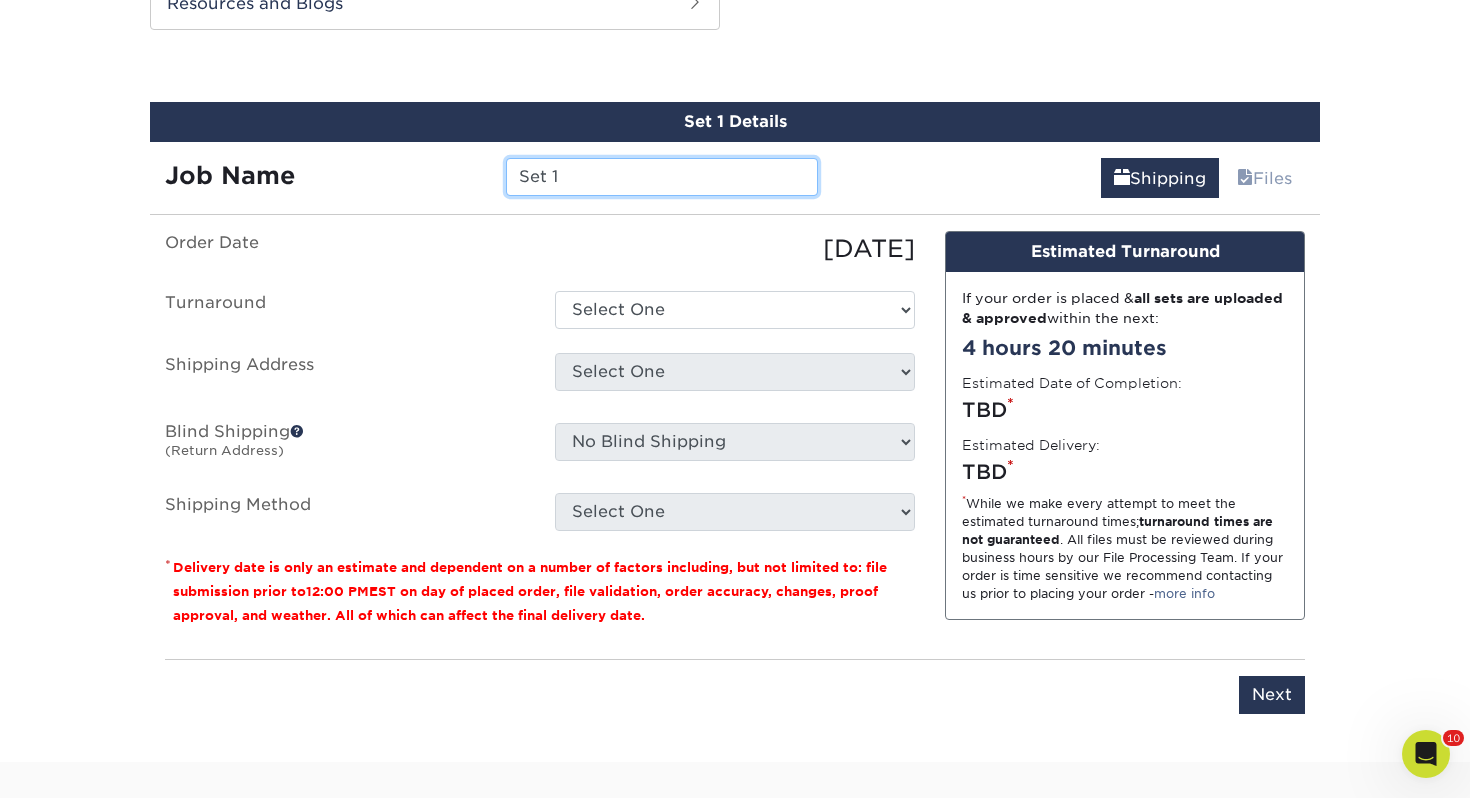 click on "Set 1" at bounding box center [661, 177] 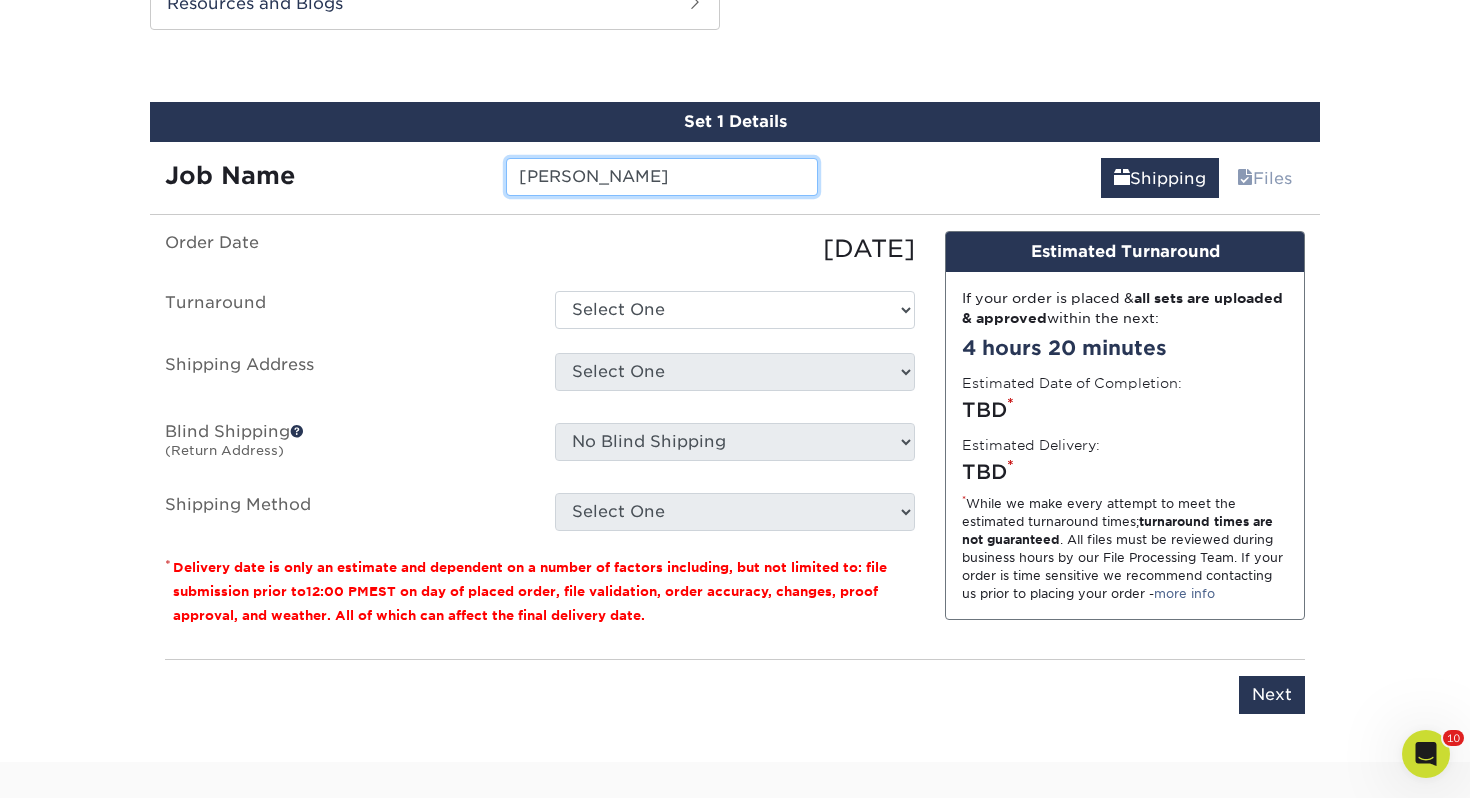 type on "Trey Batschelet" 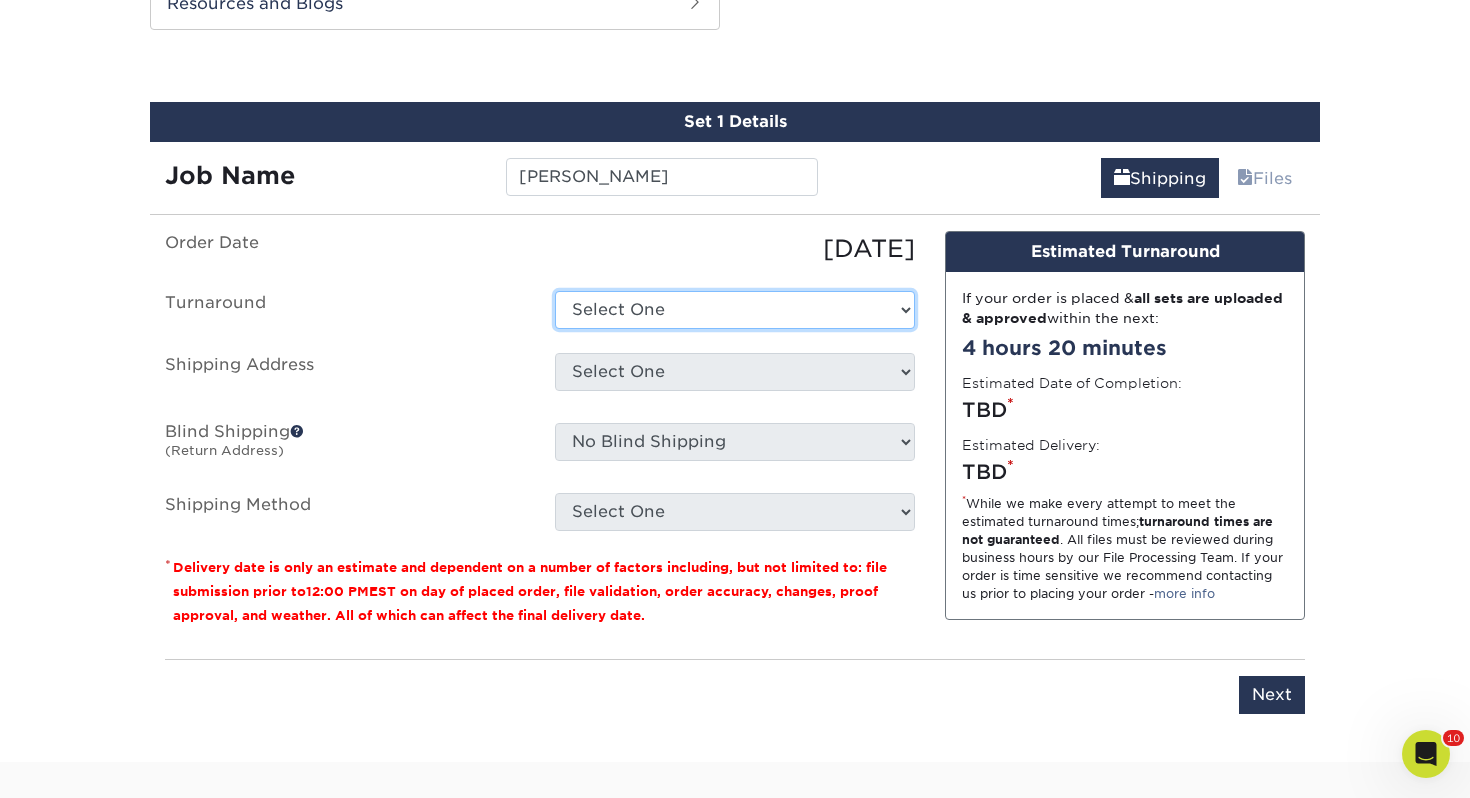 click on "Select One 2-4 Business Days 2 Day Next Business Day" at bounding box center (735, 310) 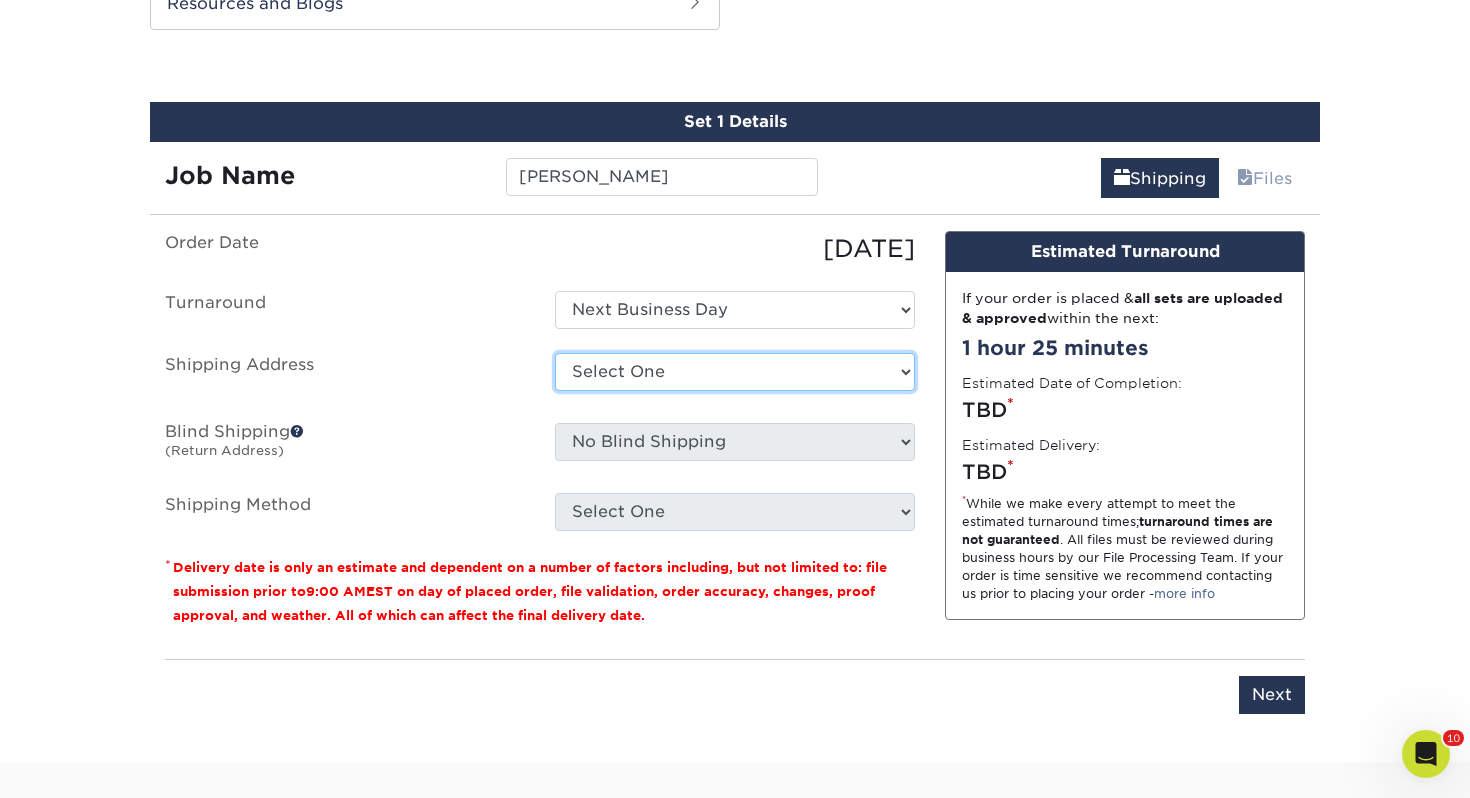 click on "Select One
[PERSON_NAME], MI Akron, [GEOGRAPHIC_DATA]" at bounding box center [735, 372] 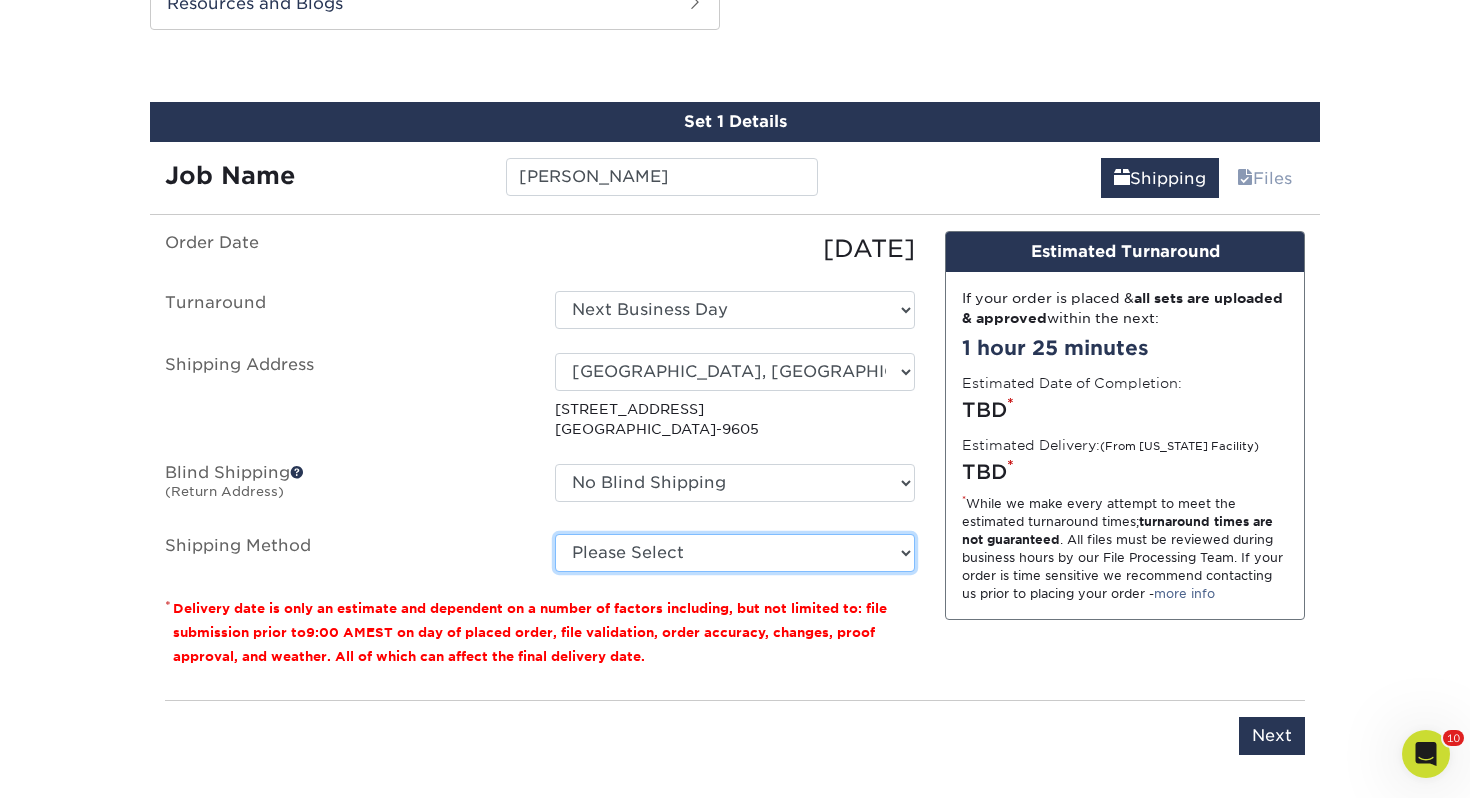 click on "Please Select Ground Shipping (+$7.84) 3 Day Shipping Service (+$18.09) 2 Day Air Shipping (+$18.55) Next Day Shipping by 12 noon (+$28.37) Next Day Air Early A.M. (+$142.63)" at bounding box center [735, 553] 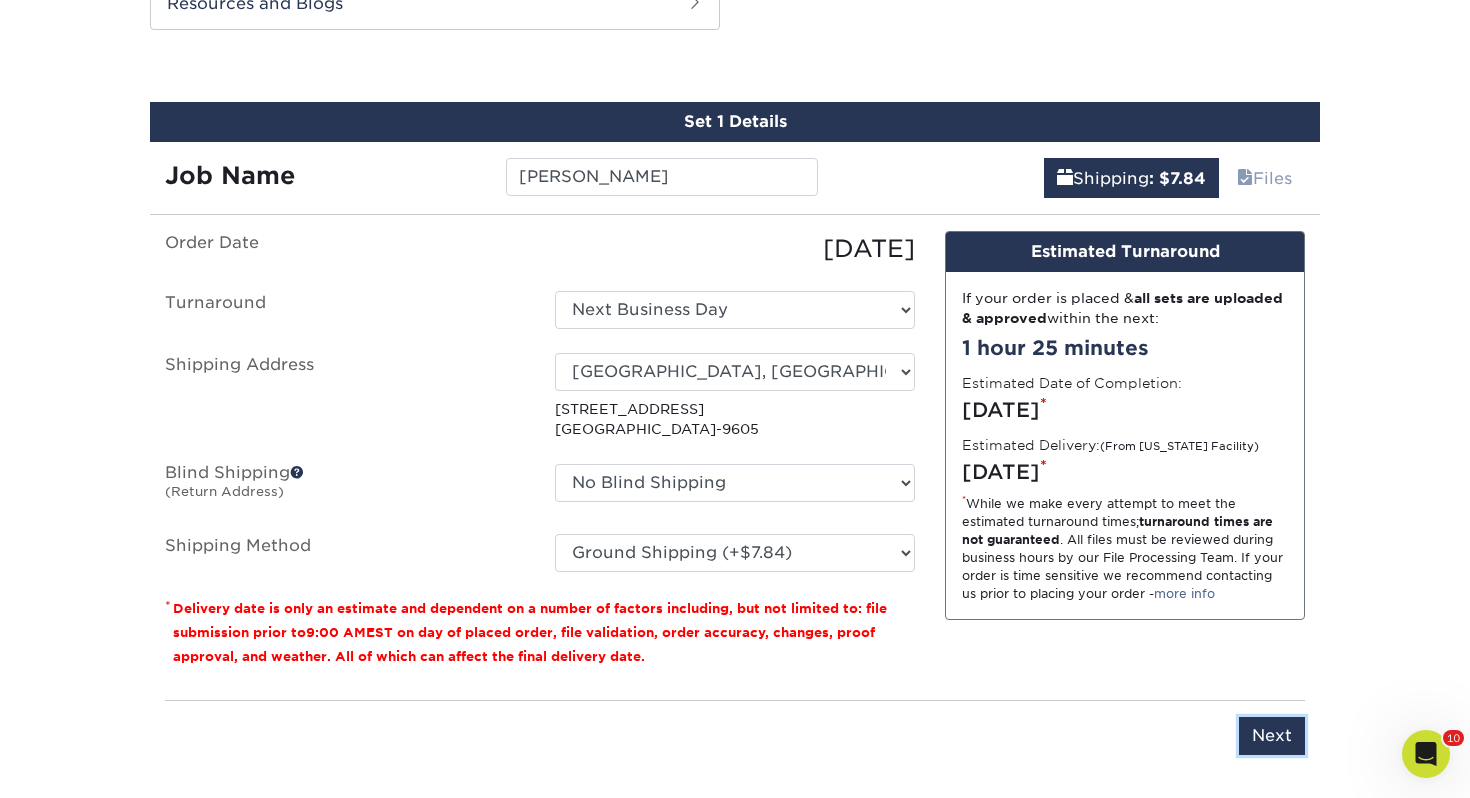 click on "Next" at bounding box center [1272, 736] 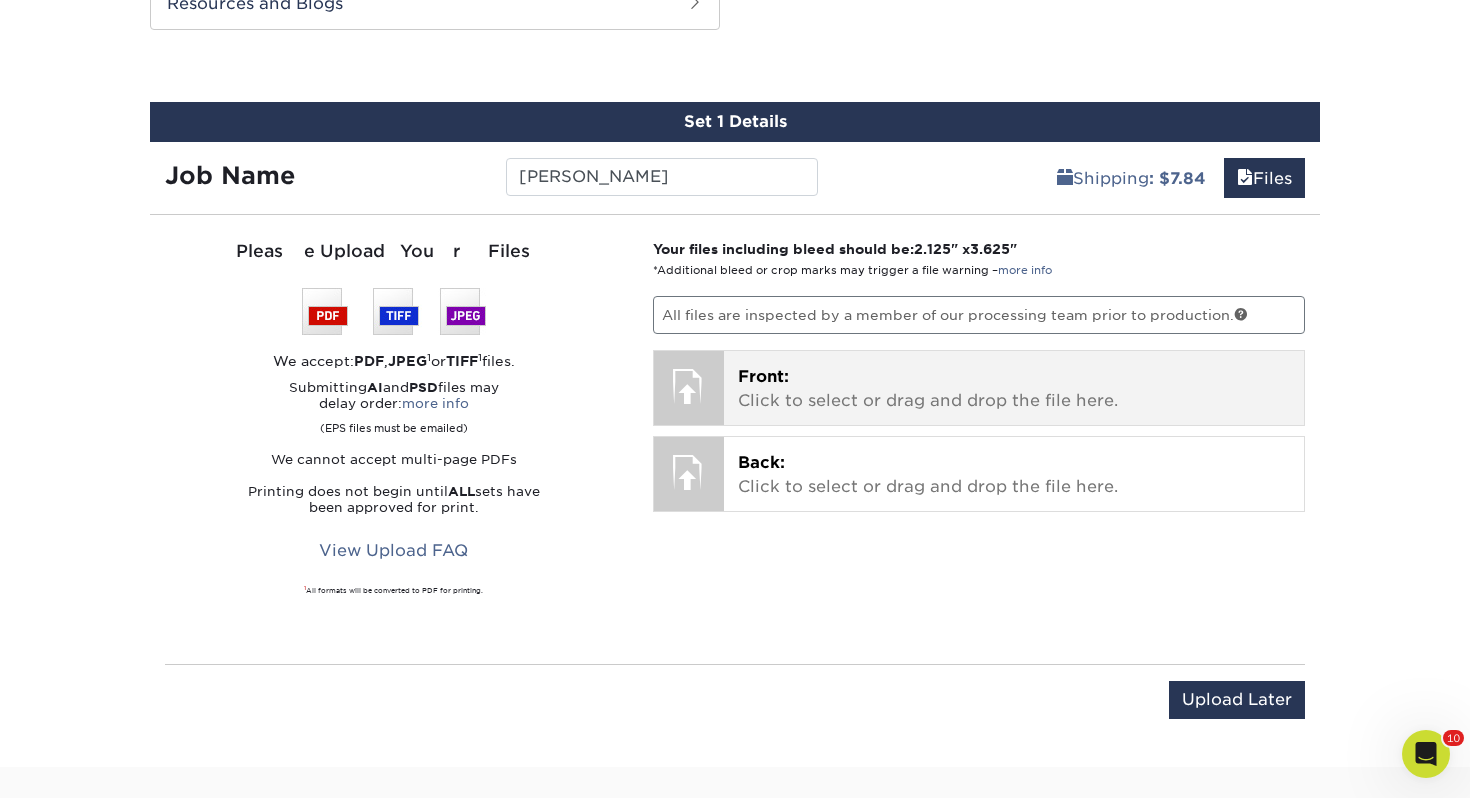 click on "Front: Click to select or drag and drop the file here." at bounding box center (1014, 389) 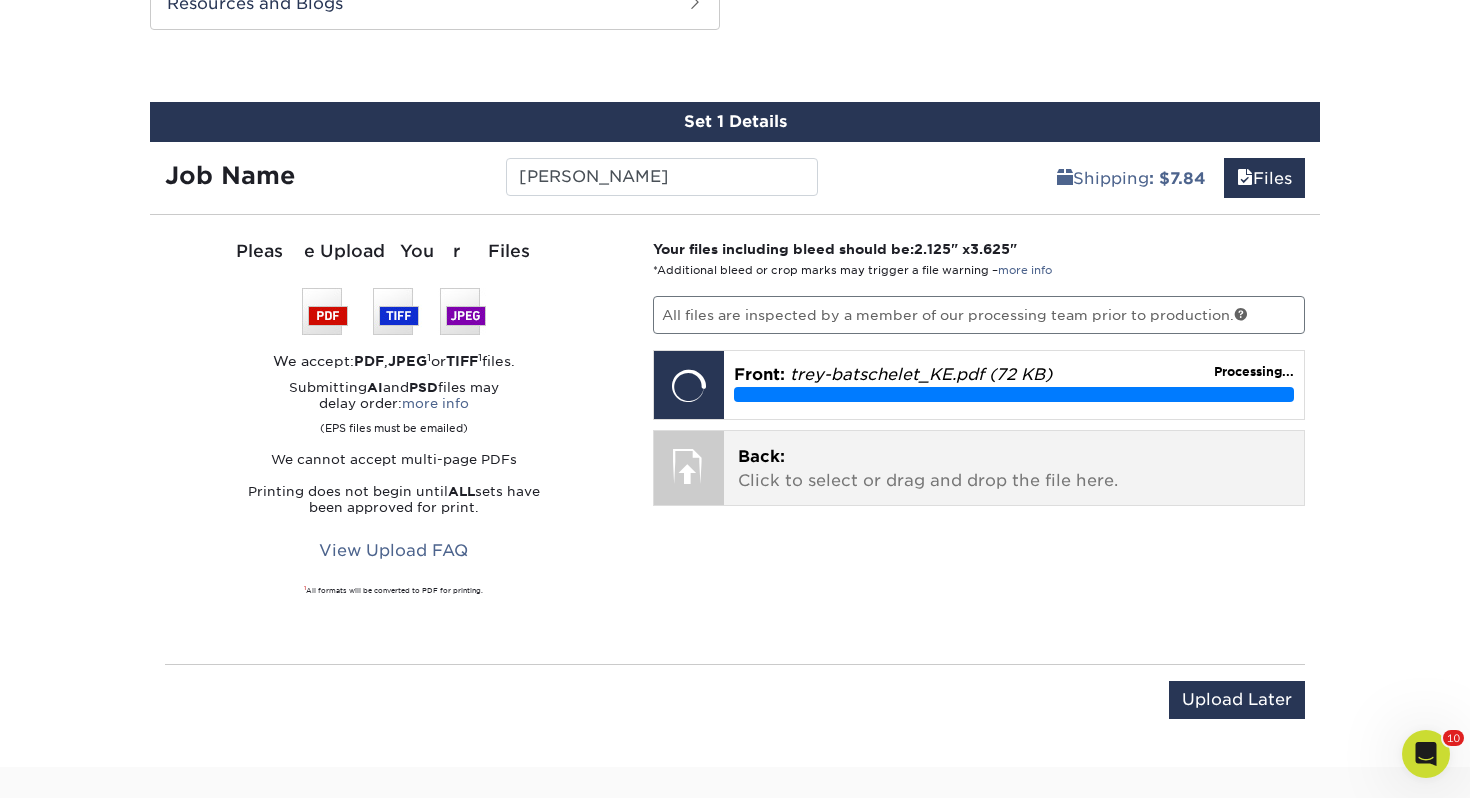 click on "Back: Click to select or drag and drop the file here." at bounding box center [1014, 469] 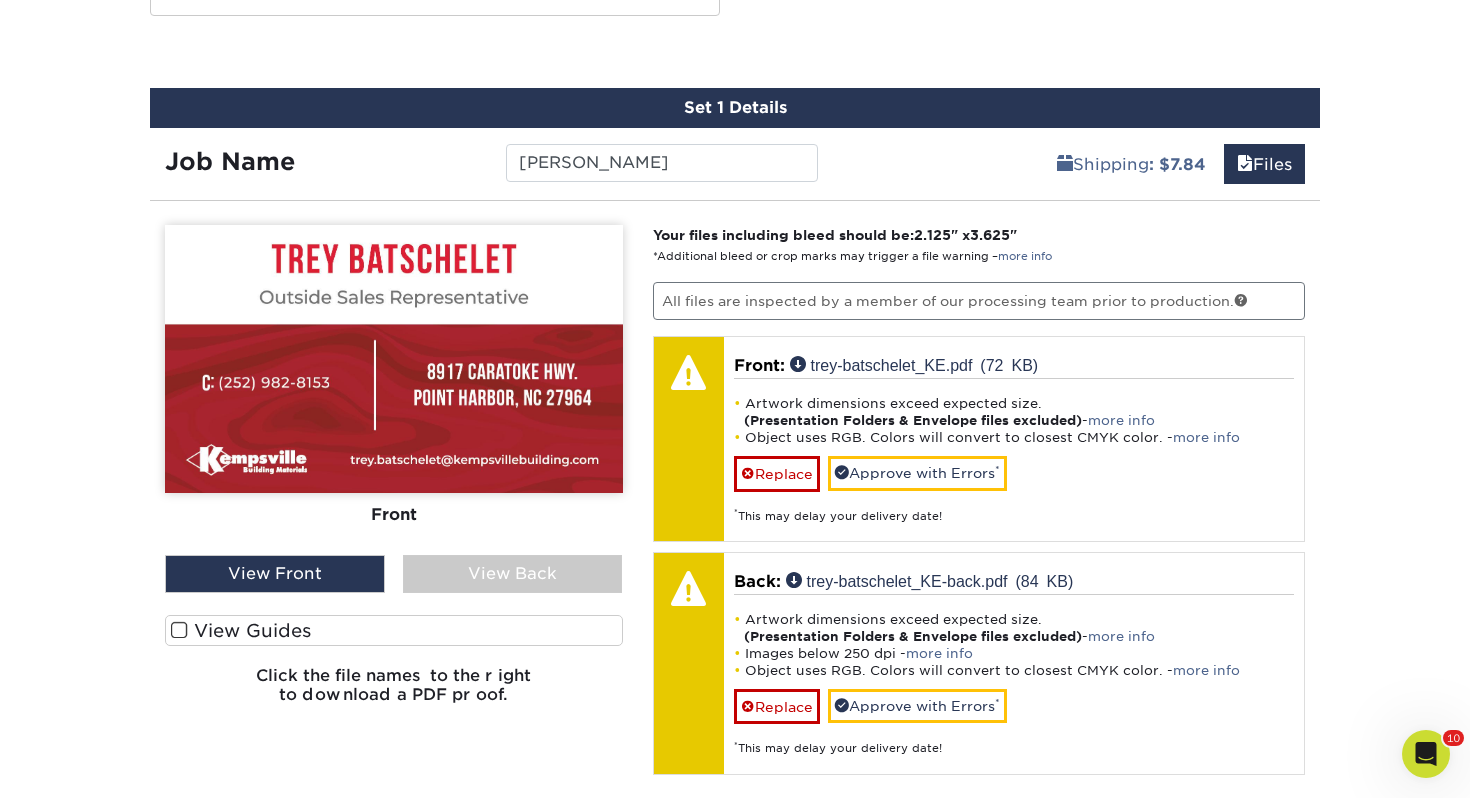 scroll, scrollTop: 1328, scrollLeft: 0, axis: vertical 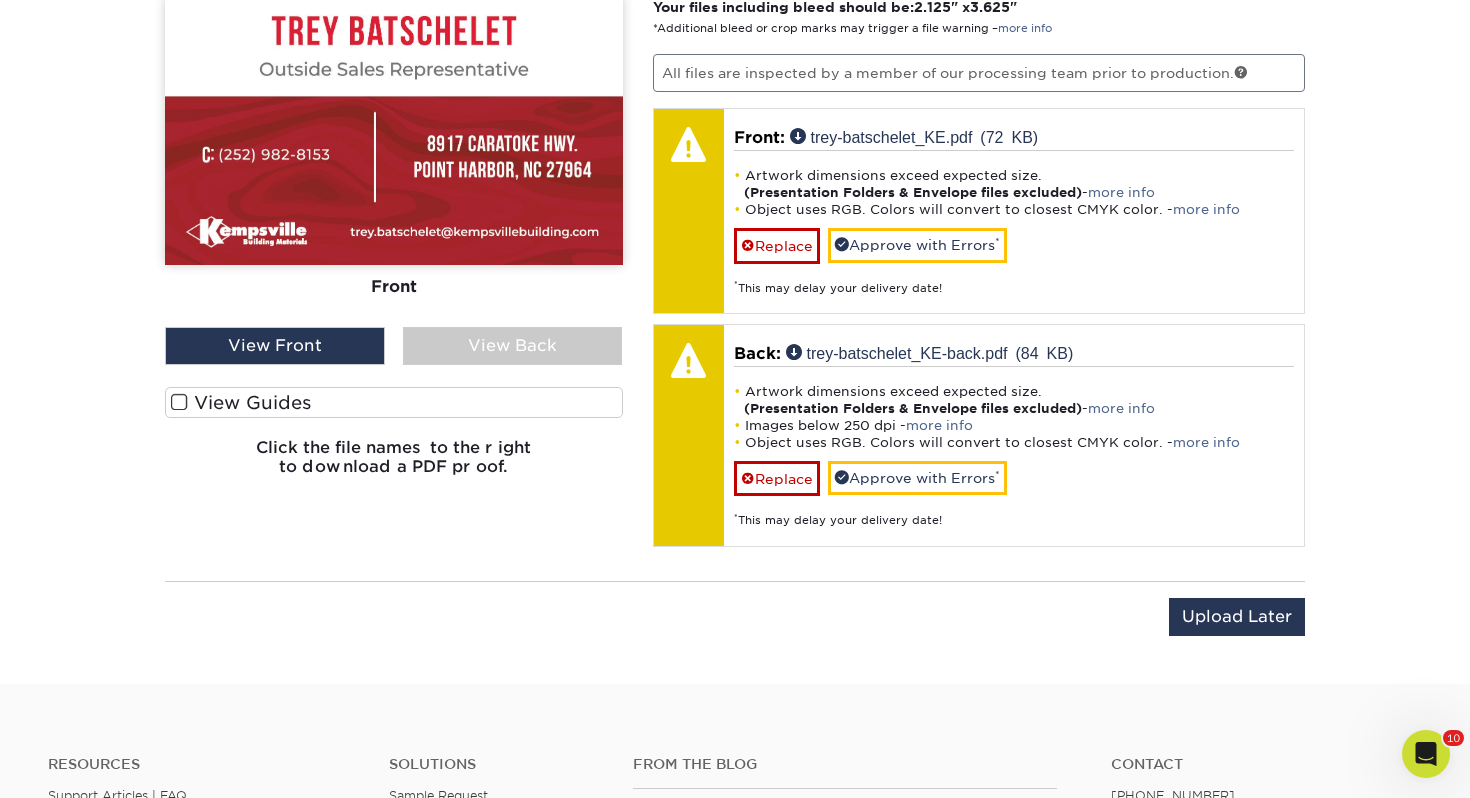 click on "View Guides" at bounding box center [394, 402] 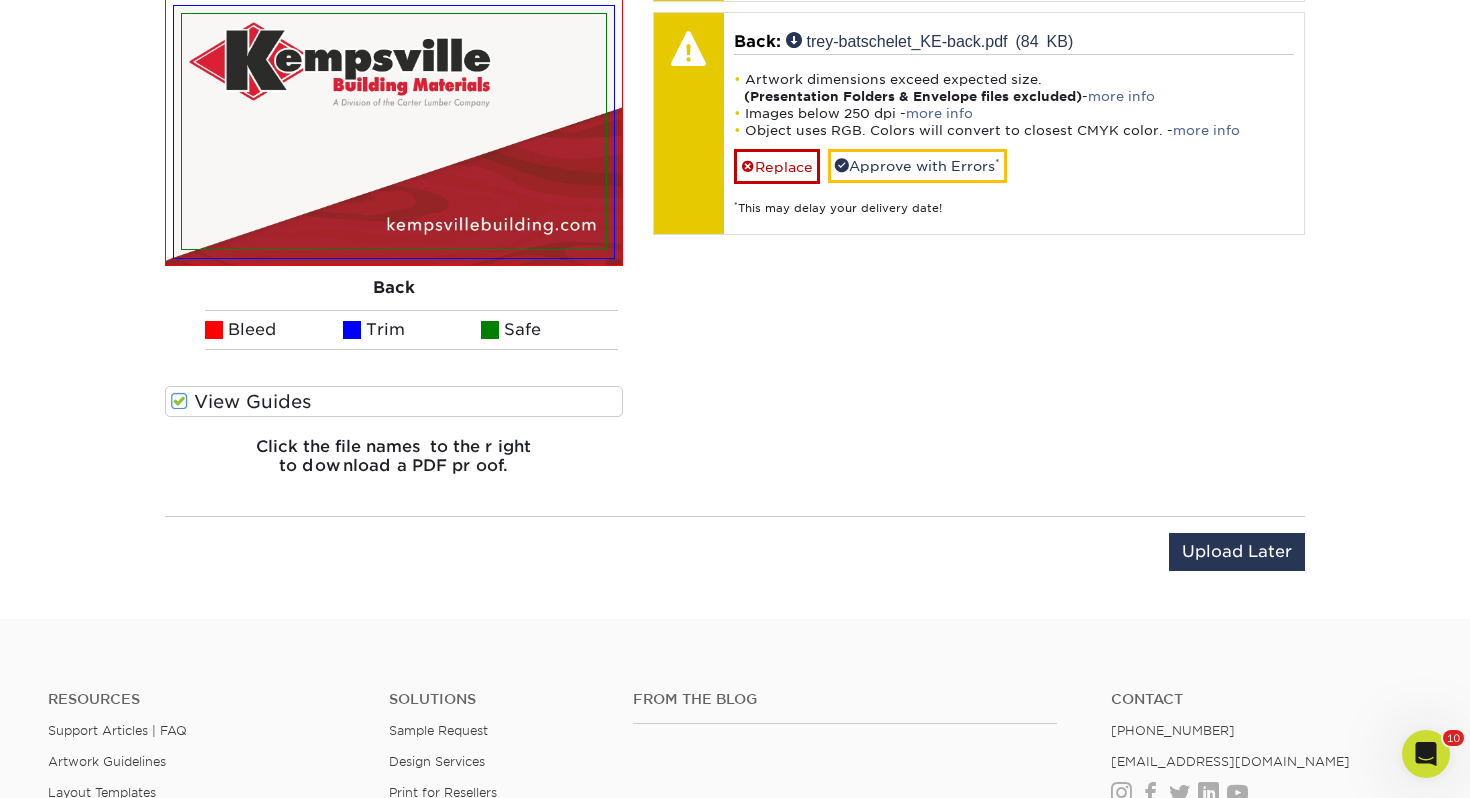 scroll, scrollTop: 1607, scrollLeft: 0, axis: vertical 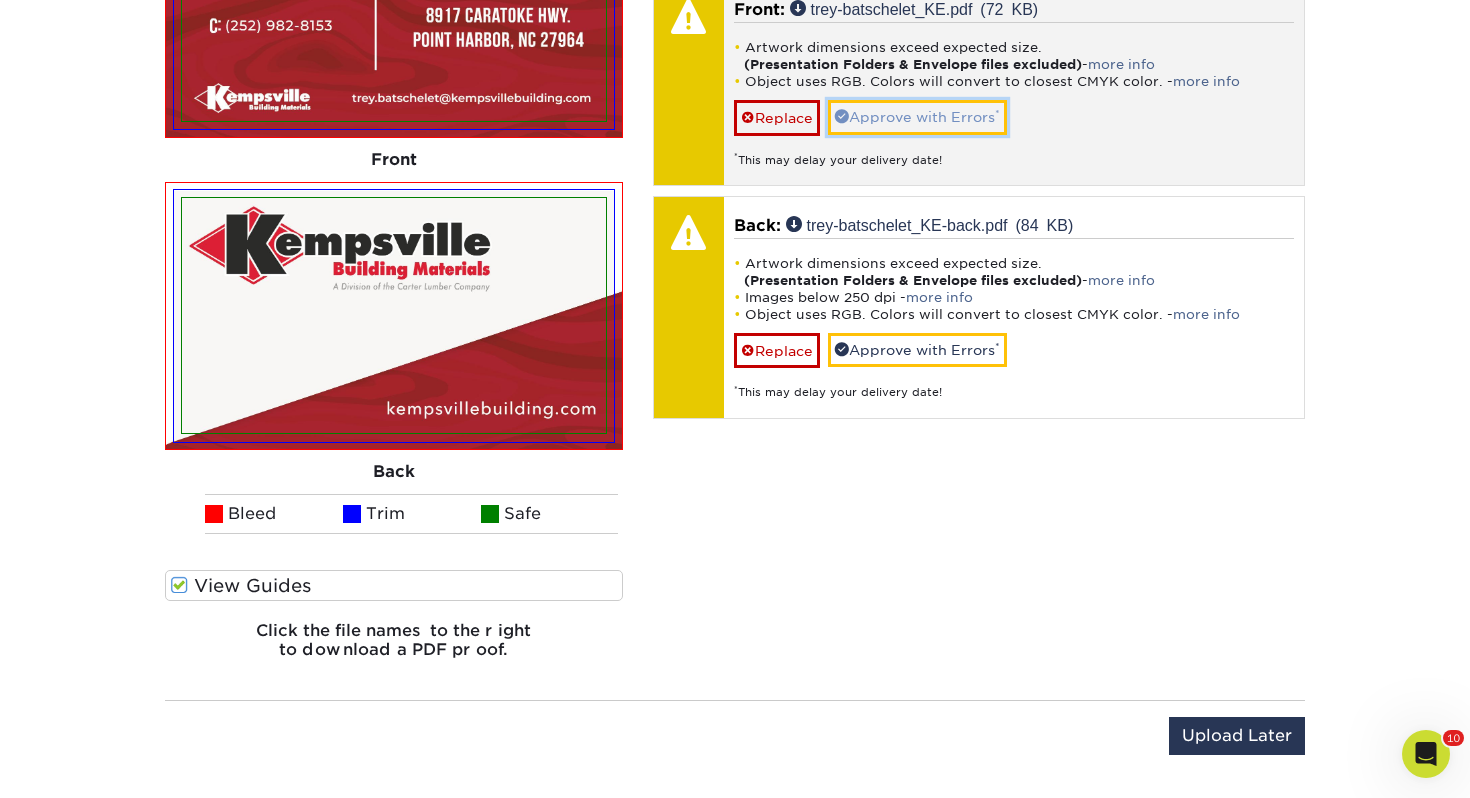 click on "Approve with Errors *" at bounding box center (917, 117) 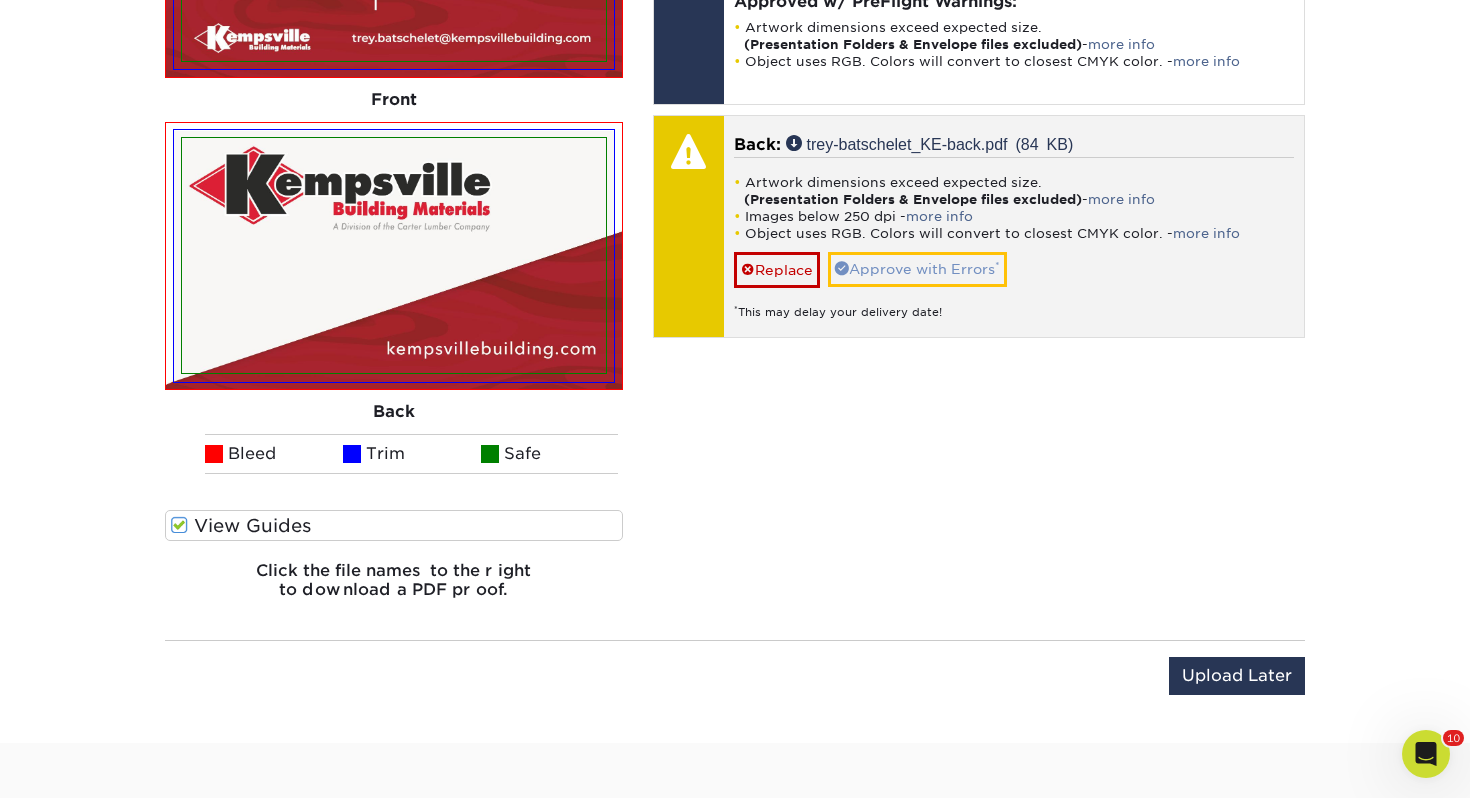 scroll, scrollTop: 1519, scrollLeft: 0, axis: vertical 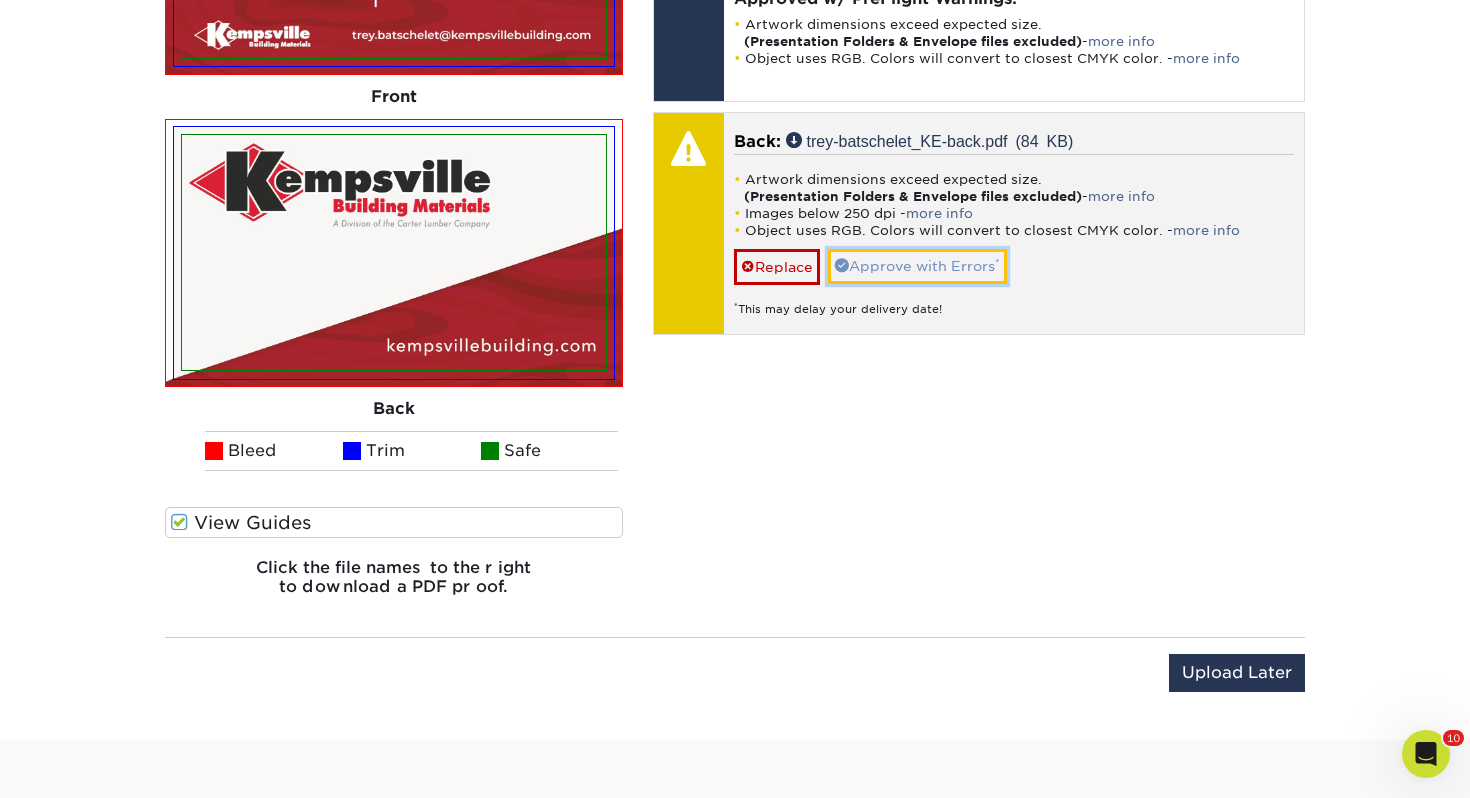click on "Approve with Errors *" at bounding box center [917, 266] 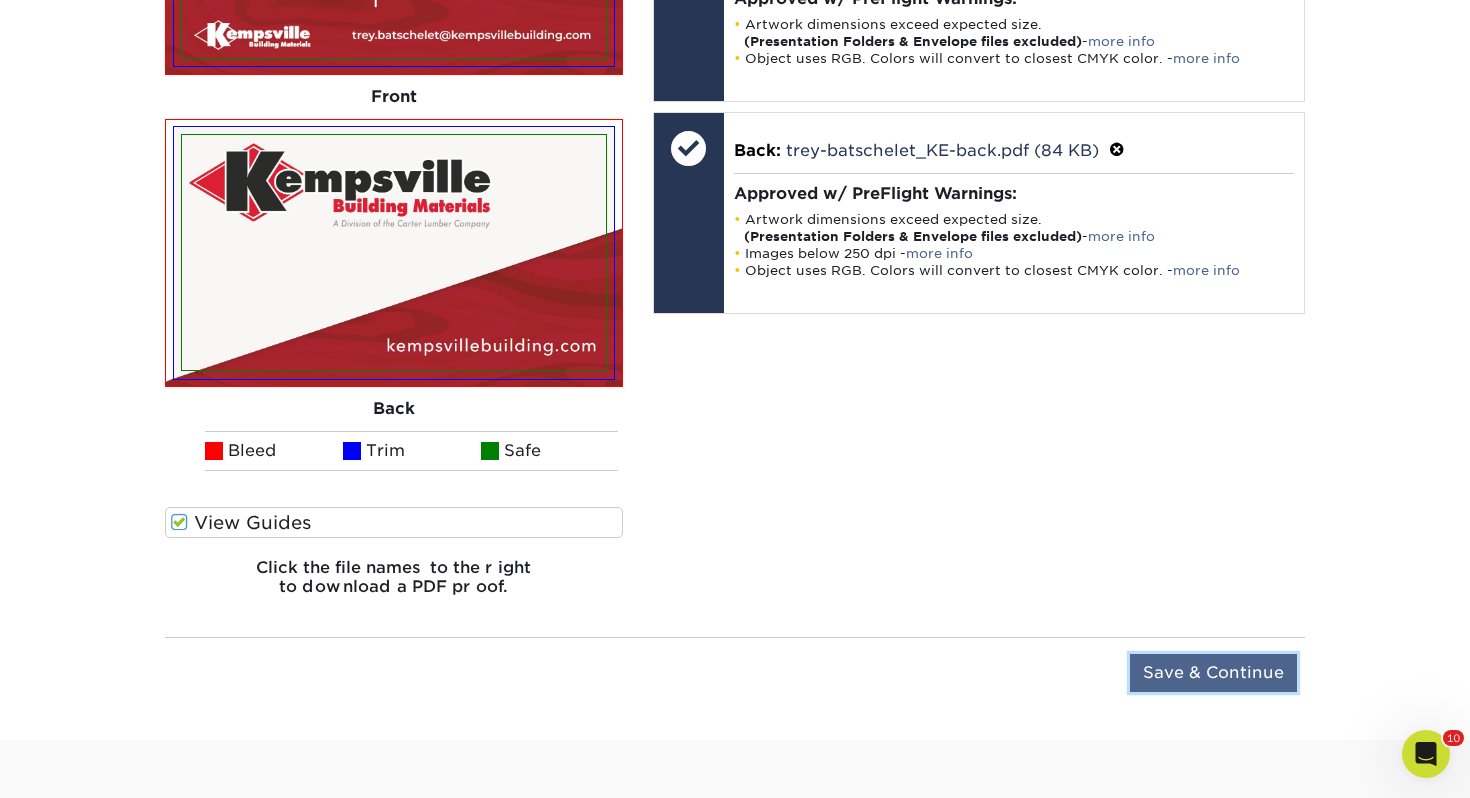 click on "Save & Continue" at bounding box center [1213, 673] 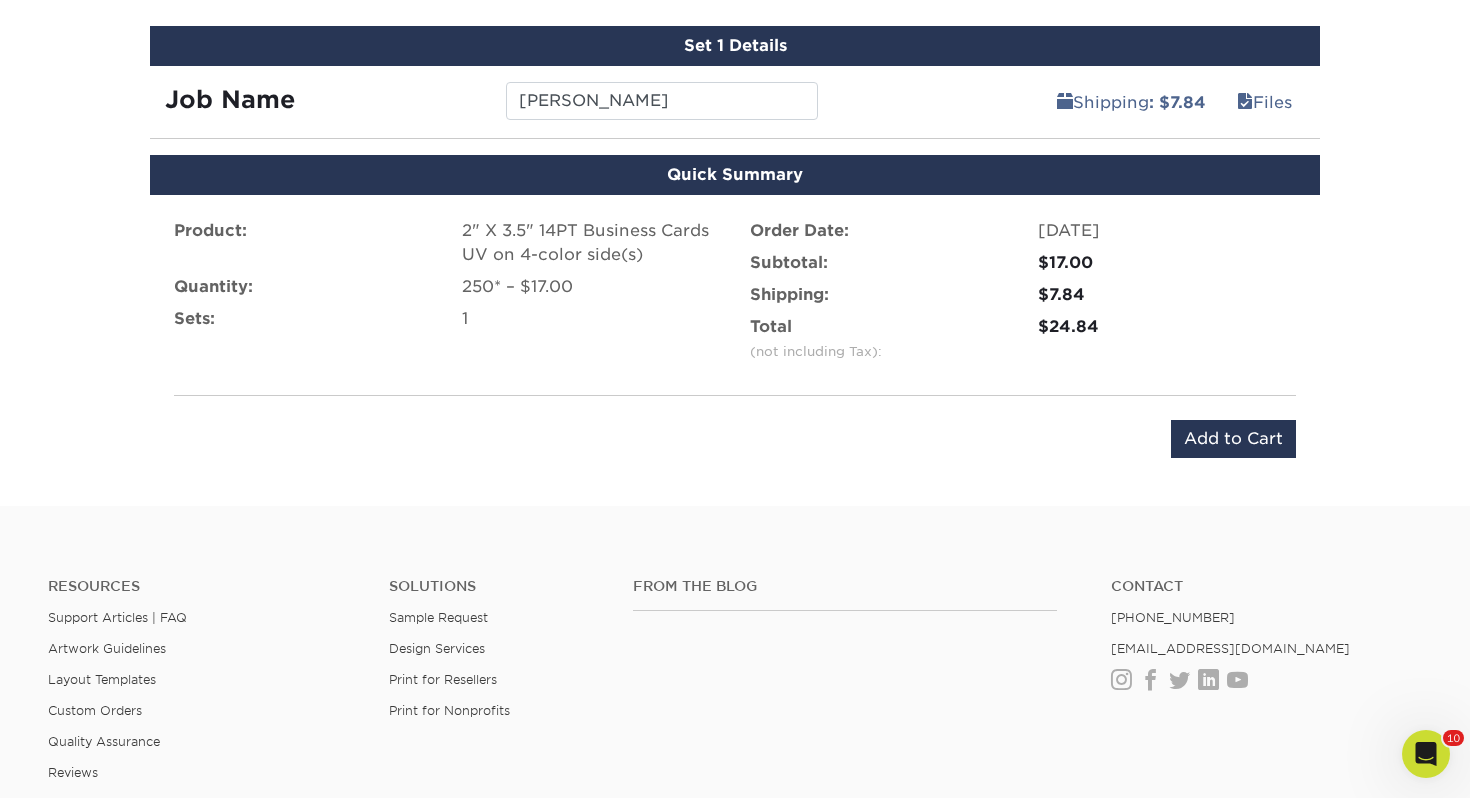 scroll, scrollTop: 1169, scrollLeft: 0, axis: vertical 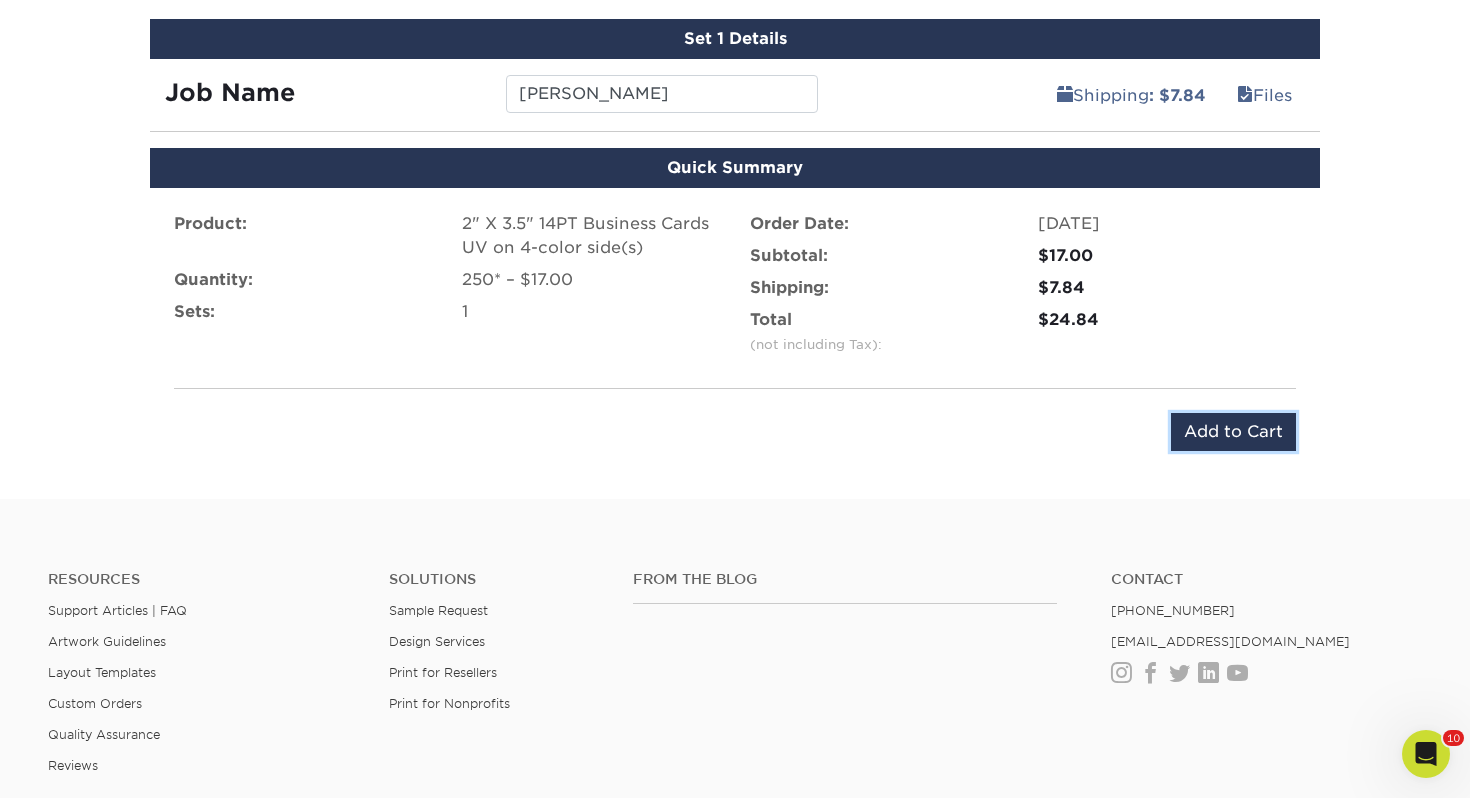 click on "Add to Cart" at bounding box center (1233, 432) 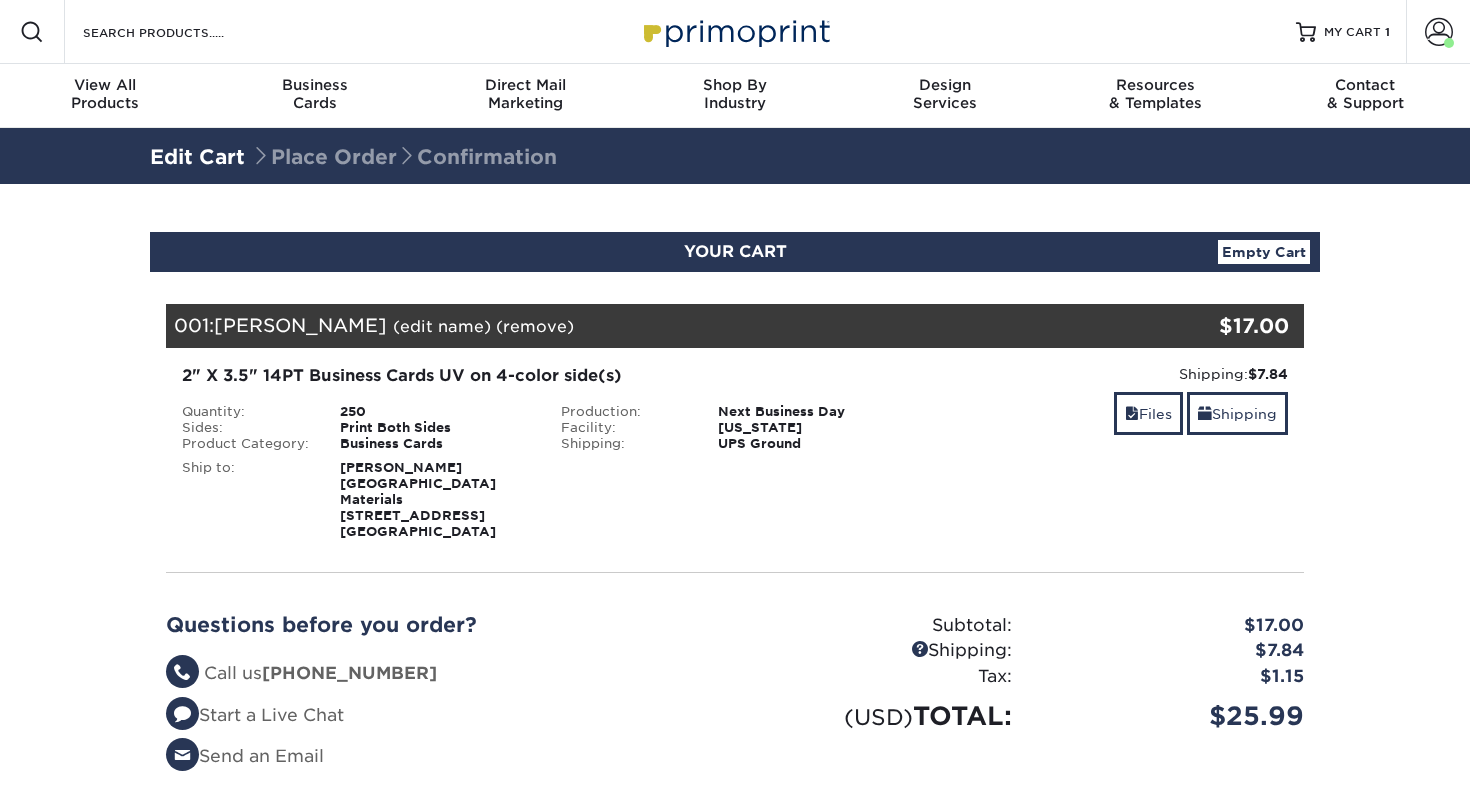 select on "133386" 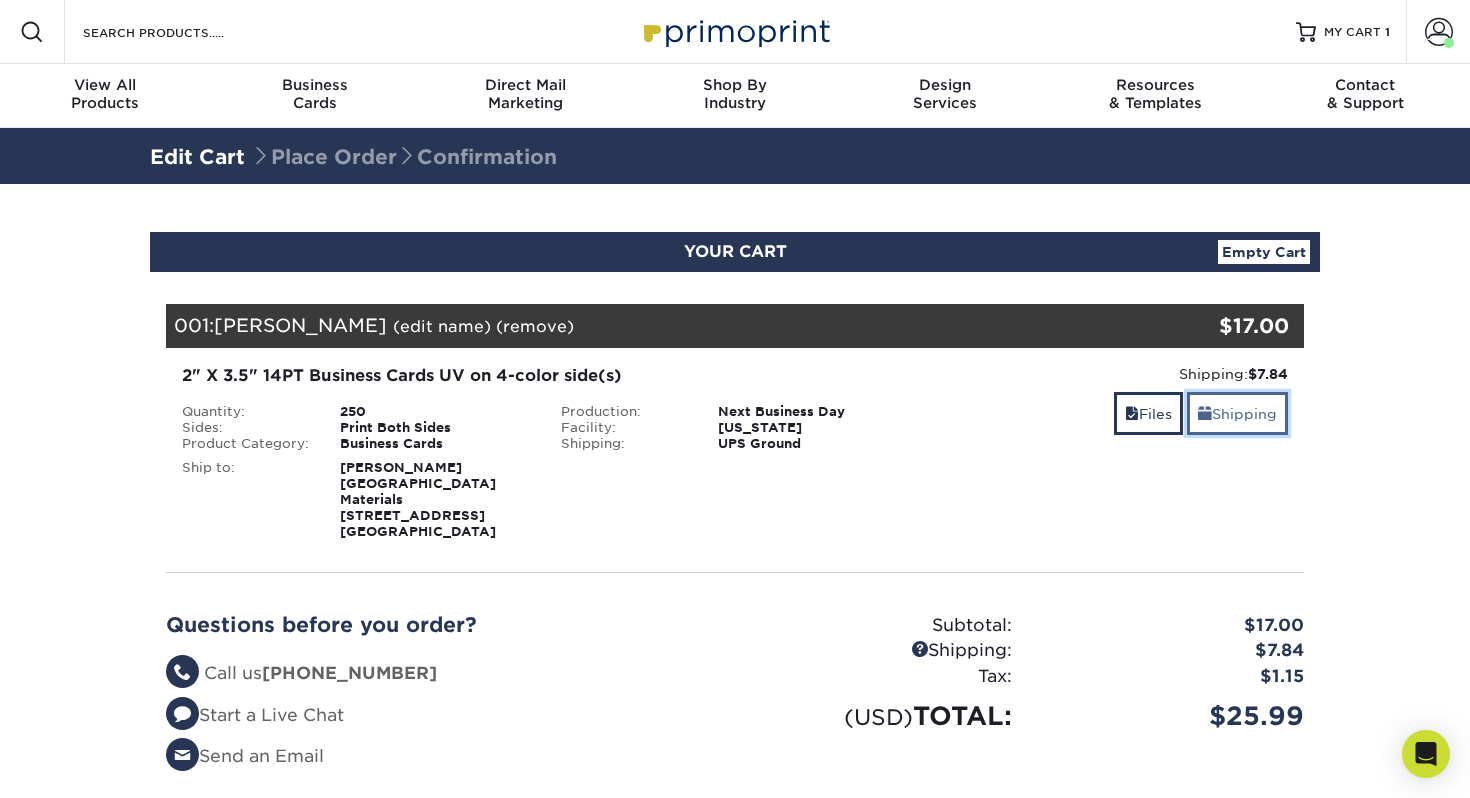 click on "Shipping" at bounding box center [1237, 413] 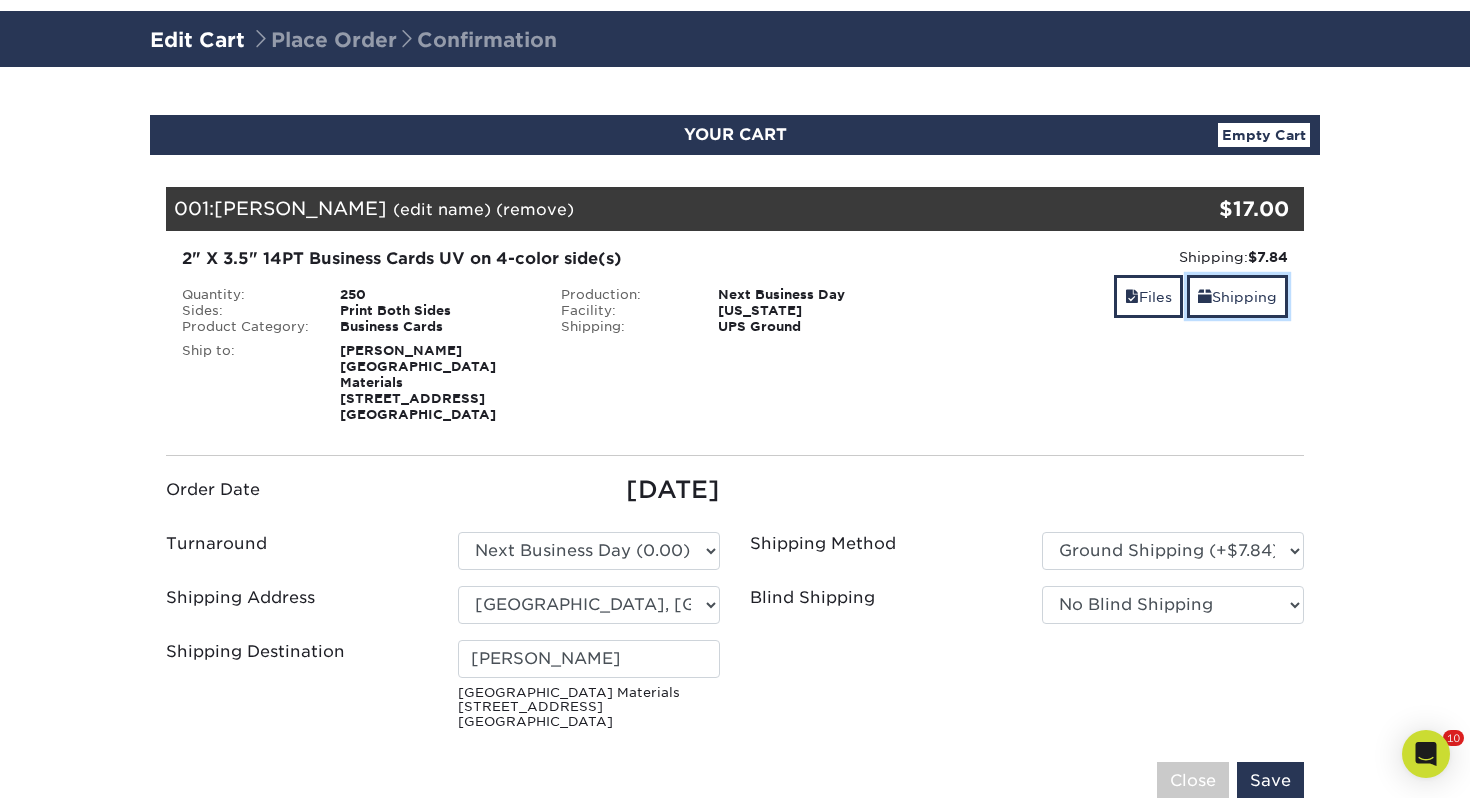 scroll, scrollTop: 226, scrollLeft: 0, axis: vertical 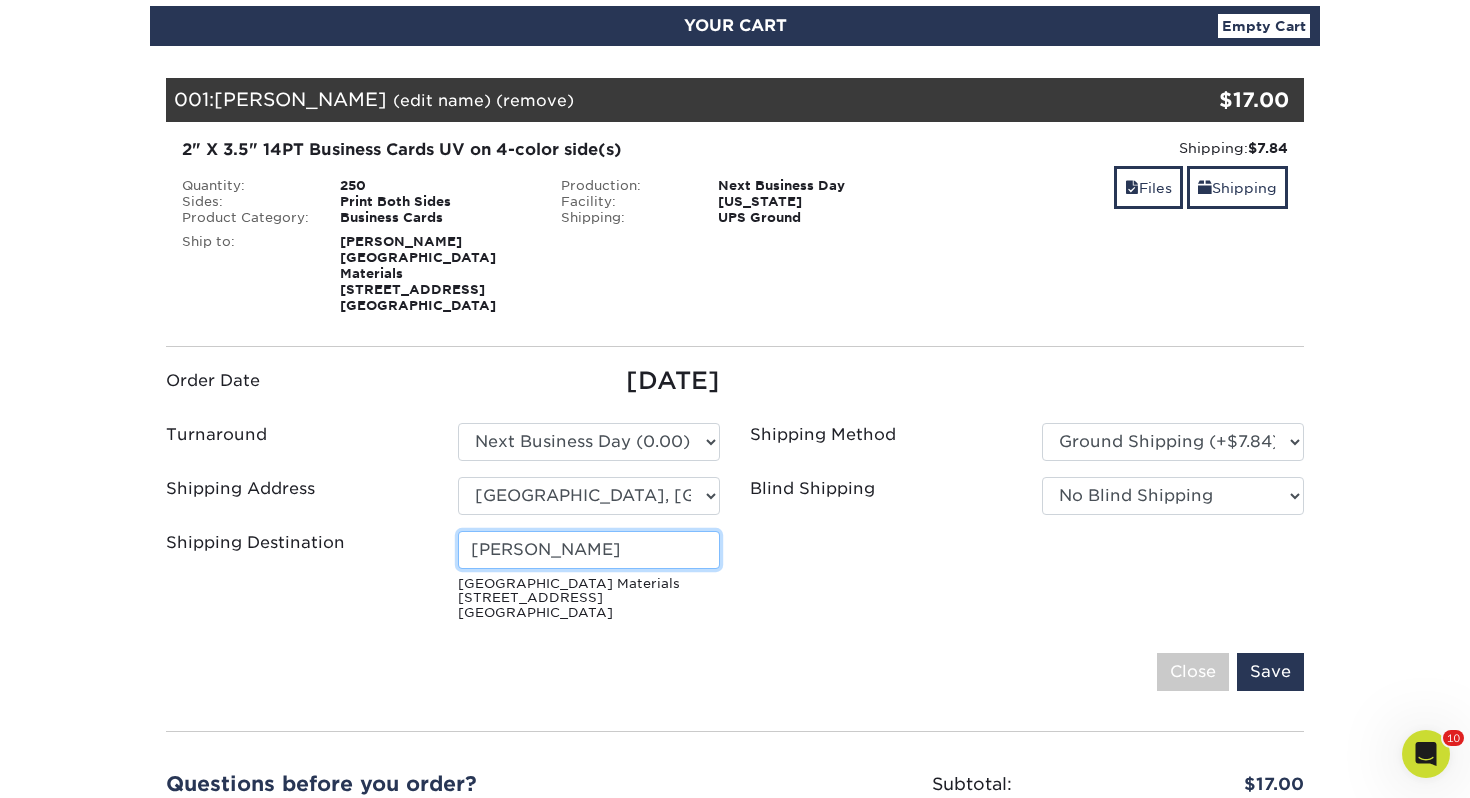 drag, startPoint x: 495, startPoint y: 528, endPoint x: 362, endPoint y: 512, distance: 133.95895 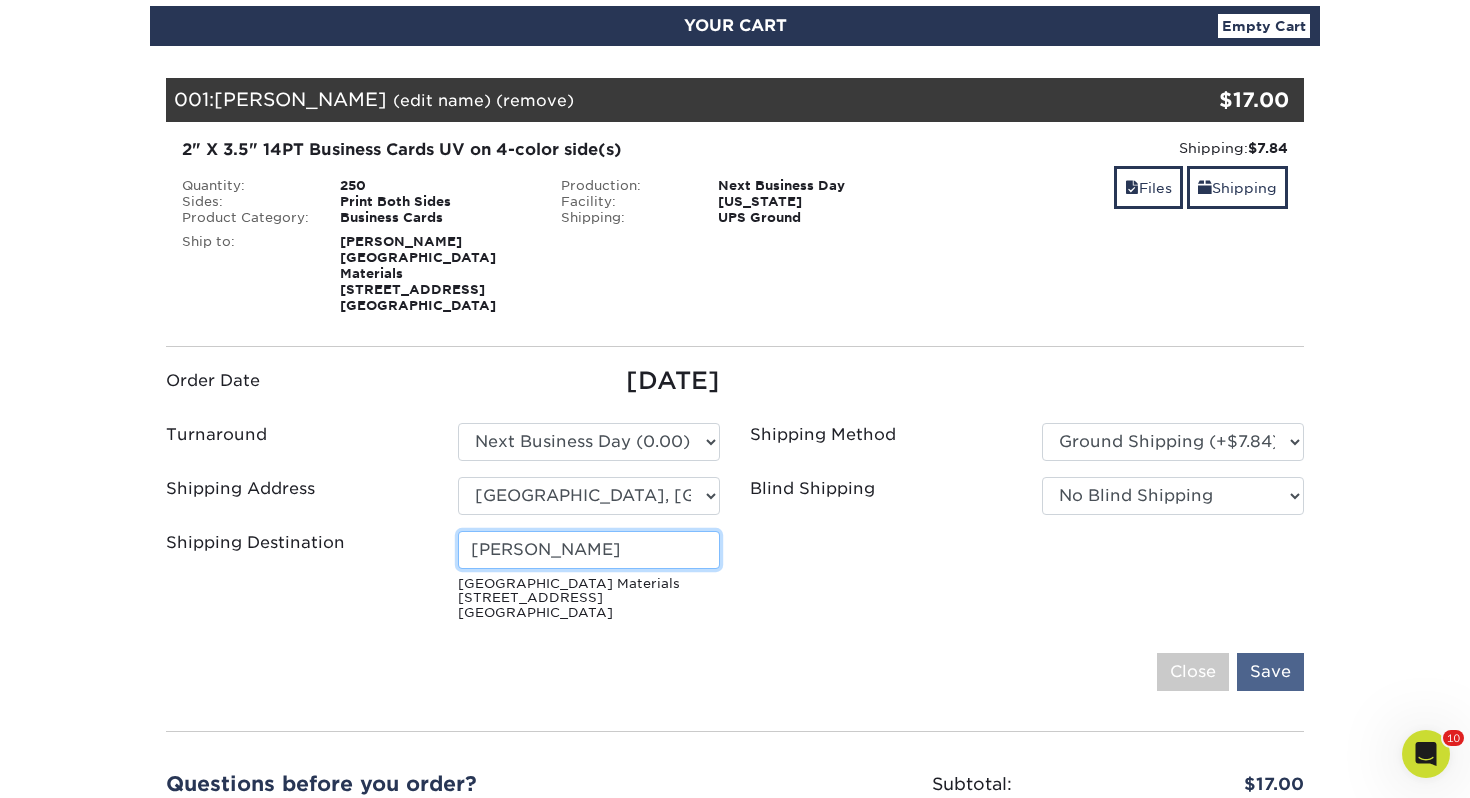 type on "[PERSON_NAME]" 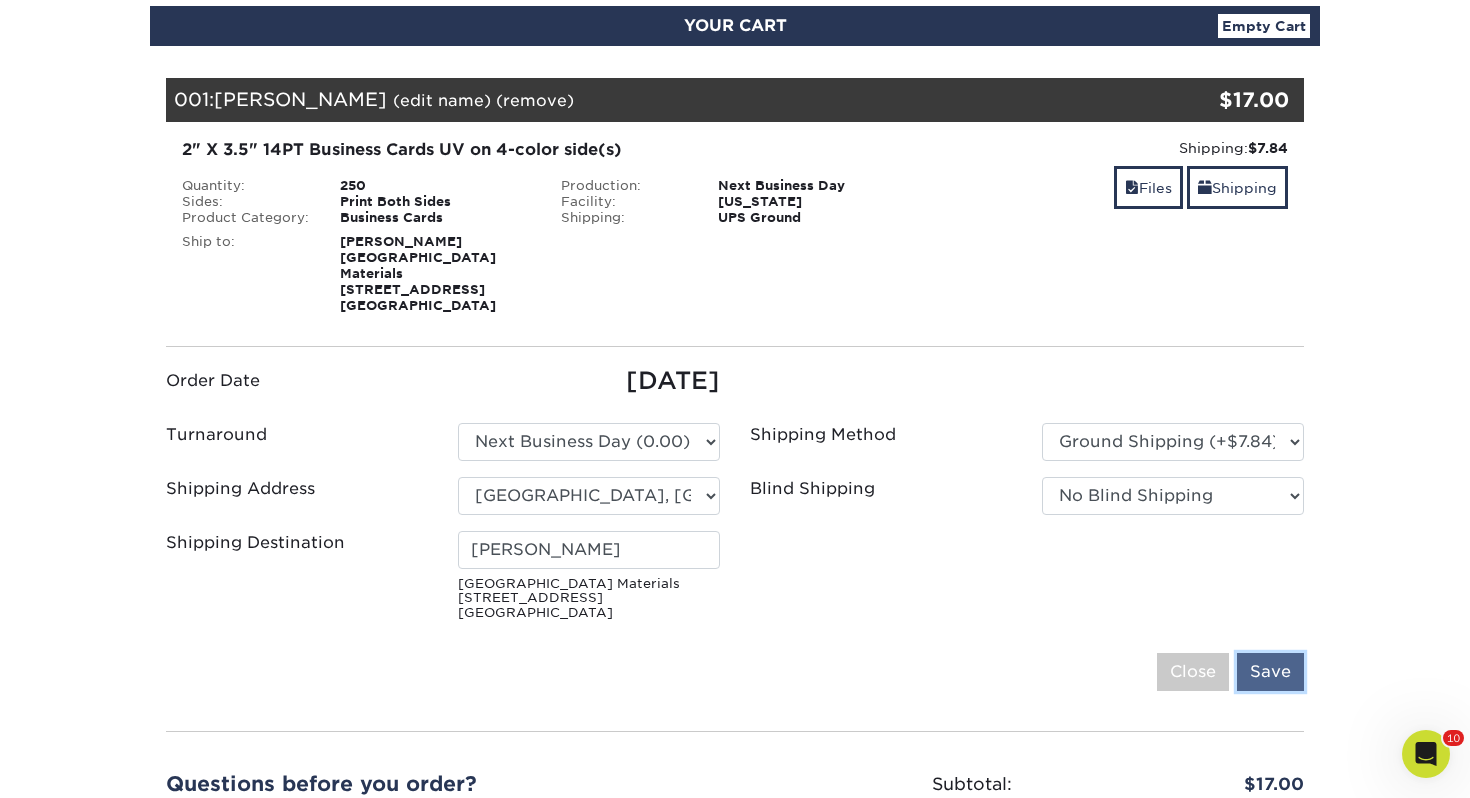 click on "Save" at bounding box center [1270, 672] 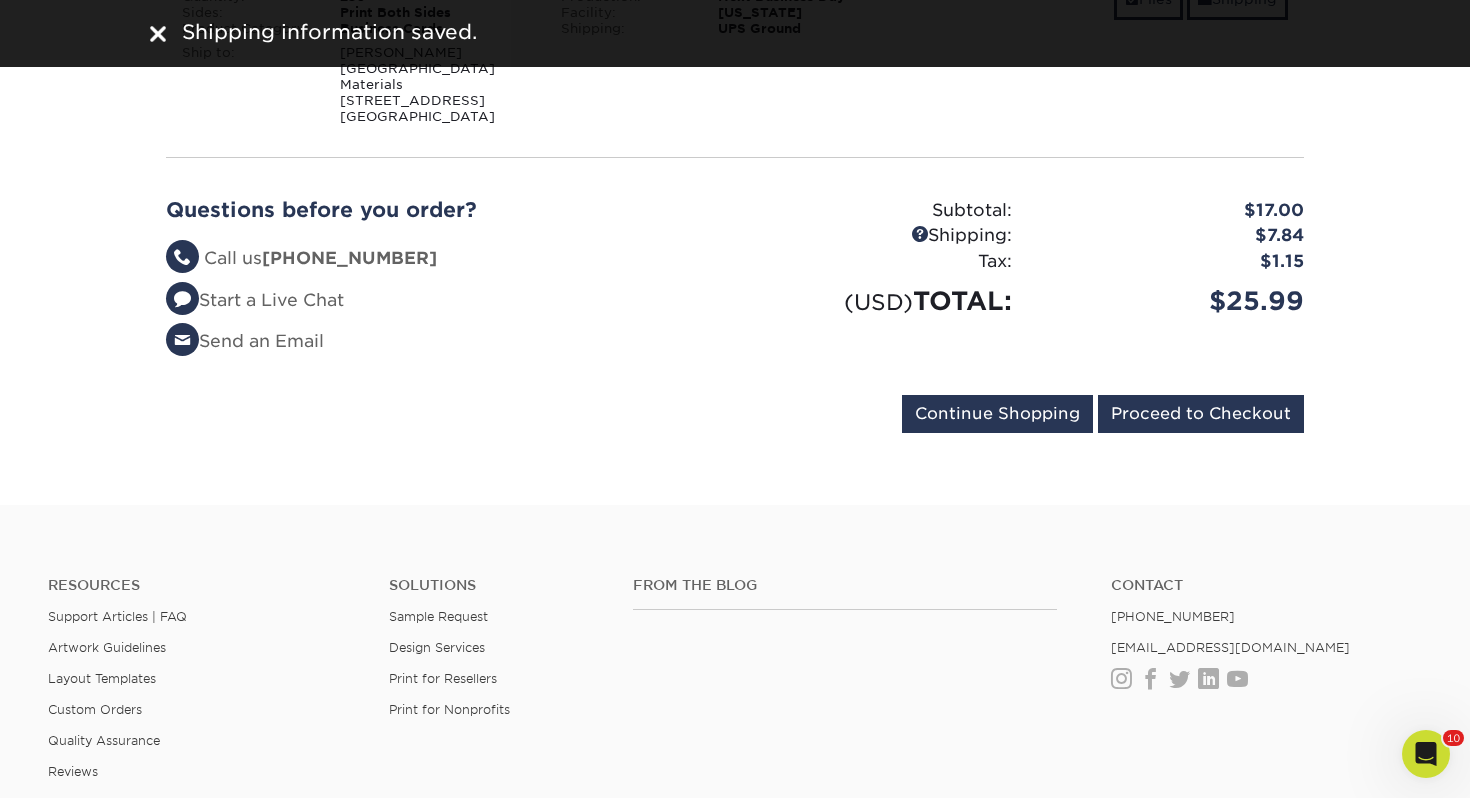 scroll, scrollTop: 547, scrollLeft: 0, axis: vertical 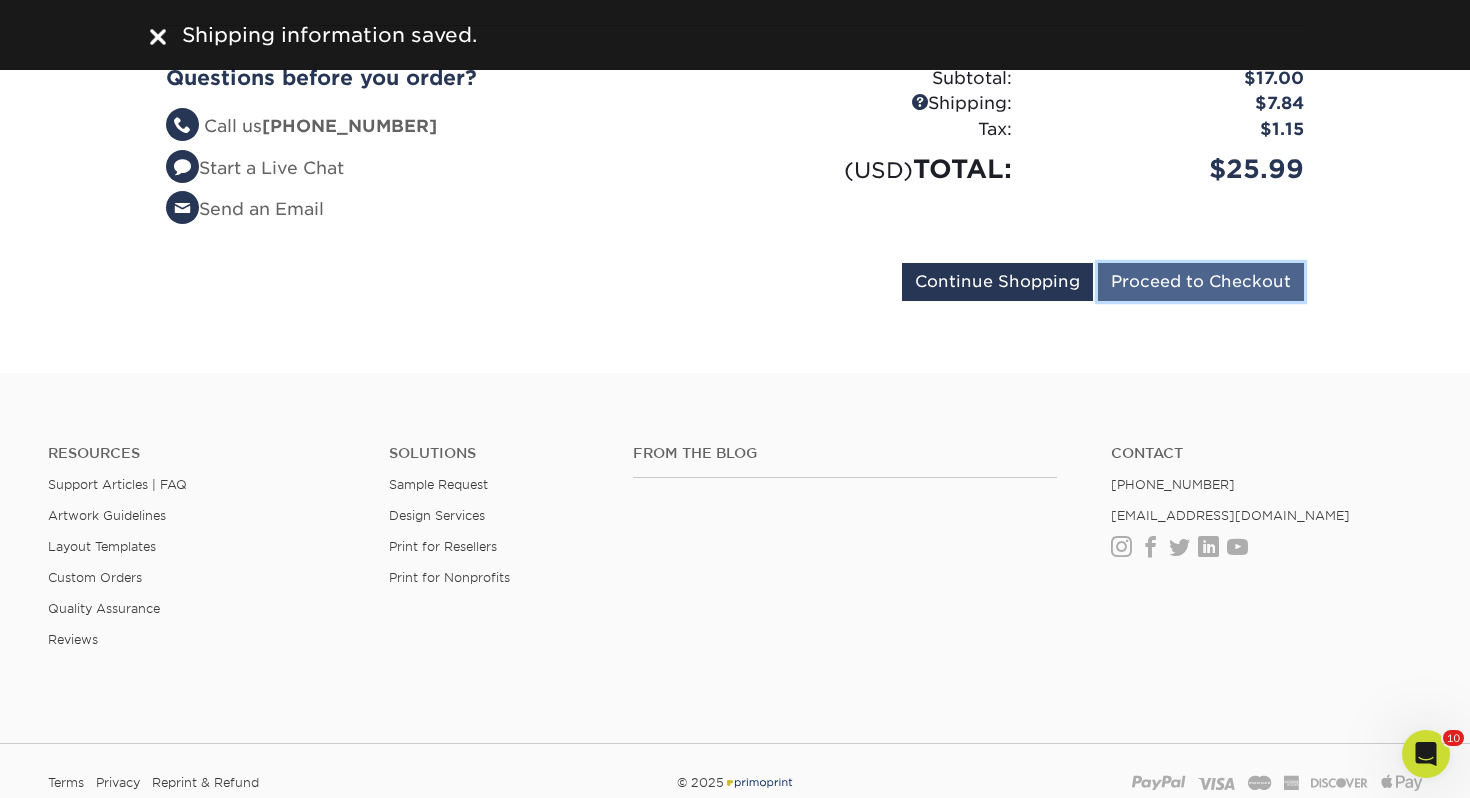 click on "Proceed to Checkout" at bounding box center (1201, 282) 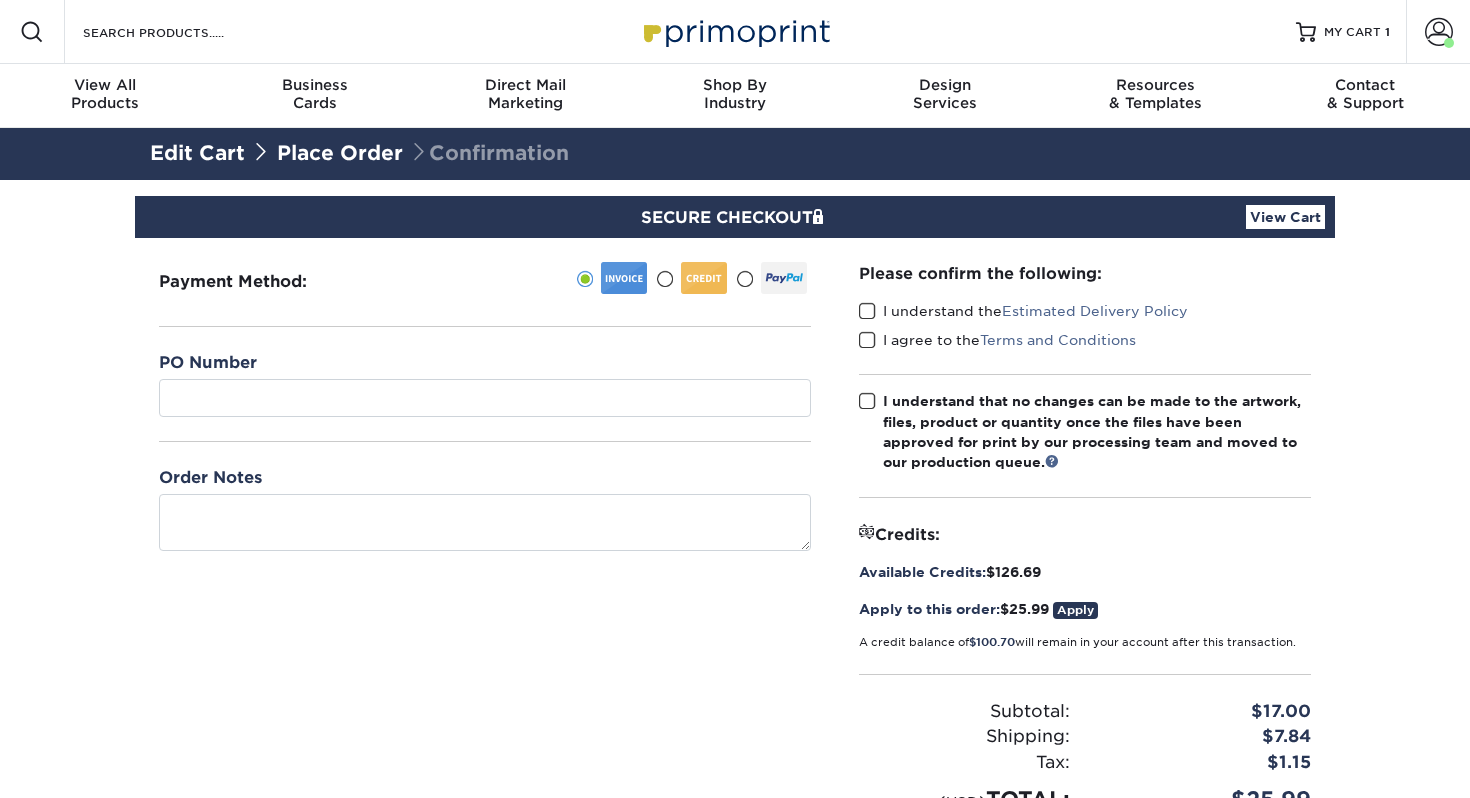 scroll, scrollTop: 0, scrollLeft: 0, axis: both 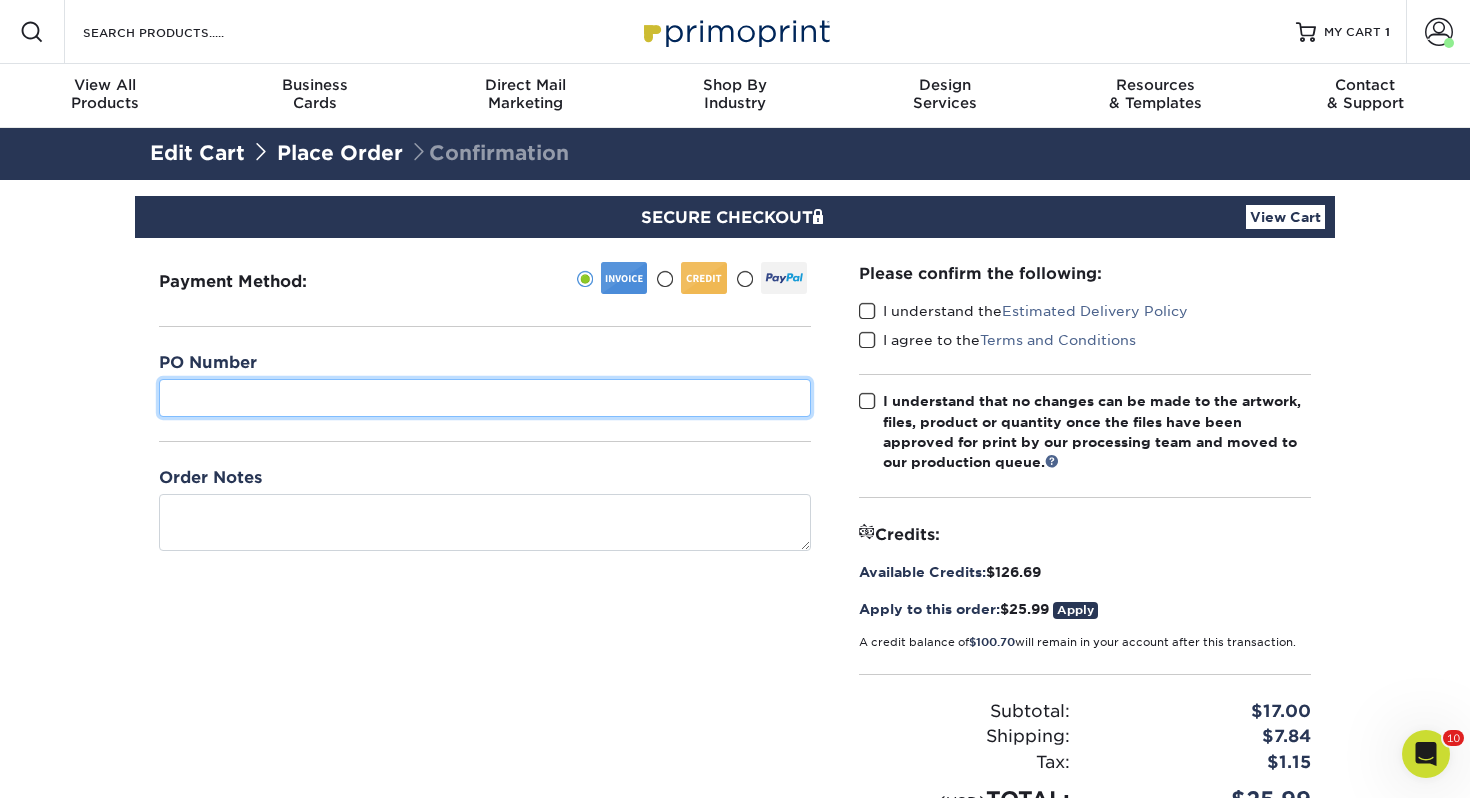 click at bounding box center (485, 398) 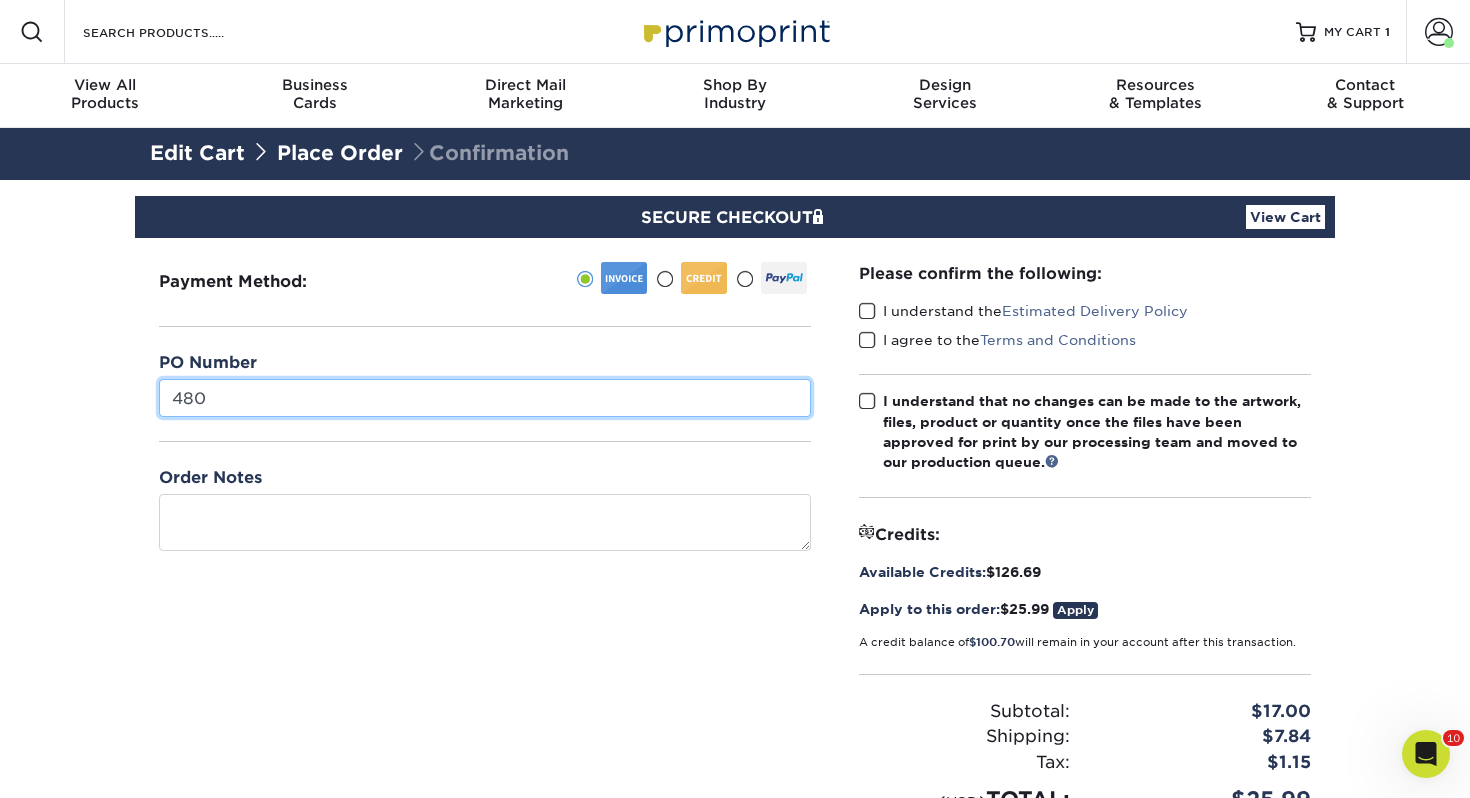 type on "480" 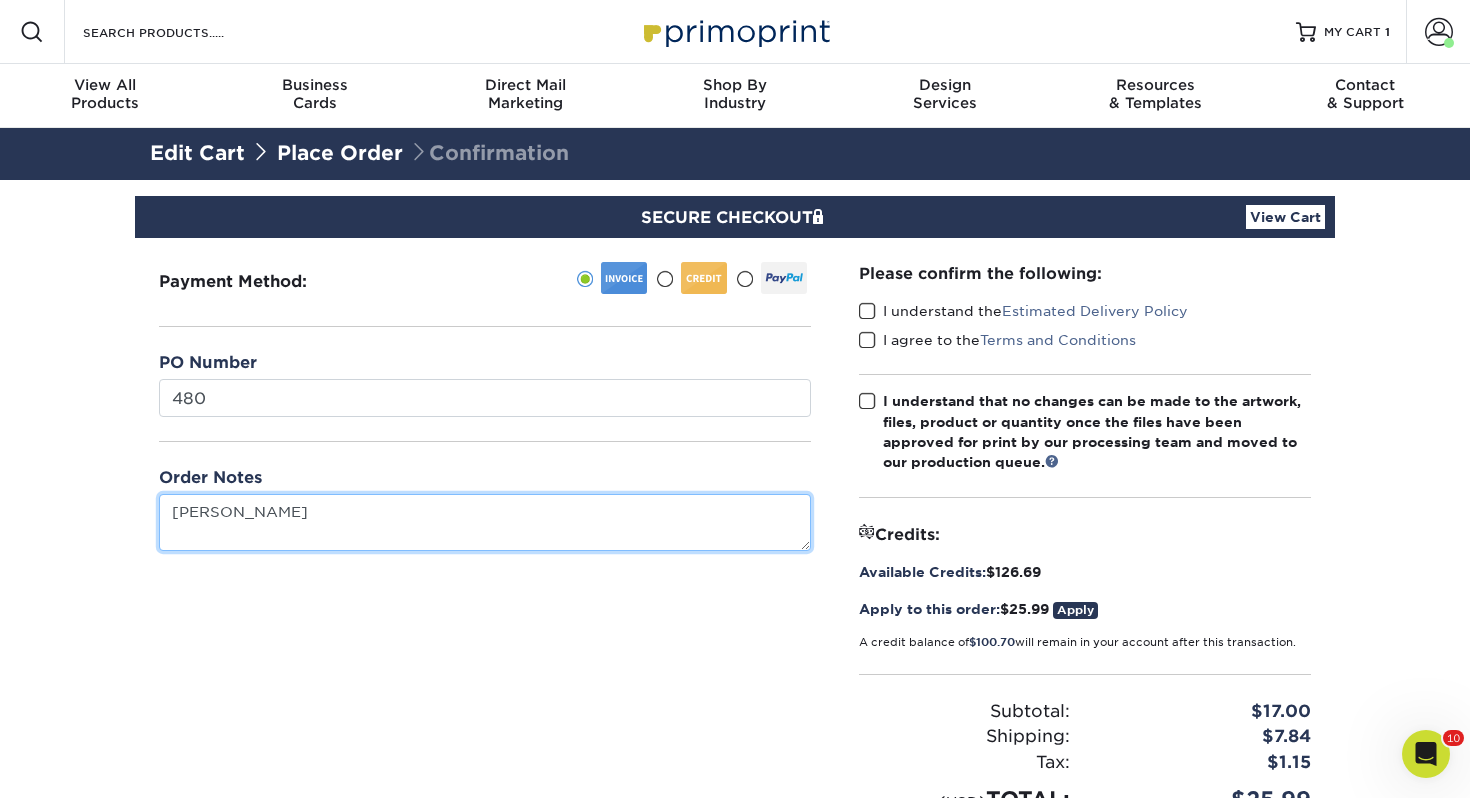 type on "[PERSON_NAME]" 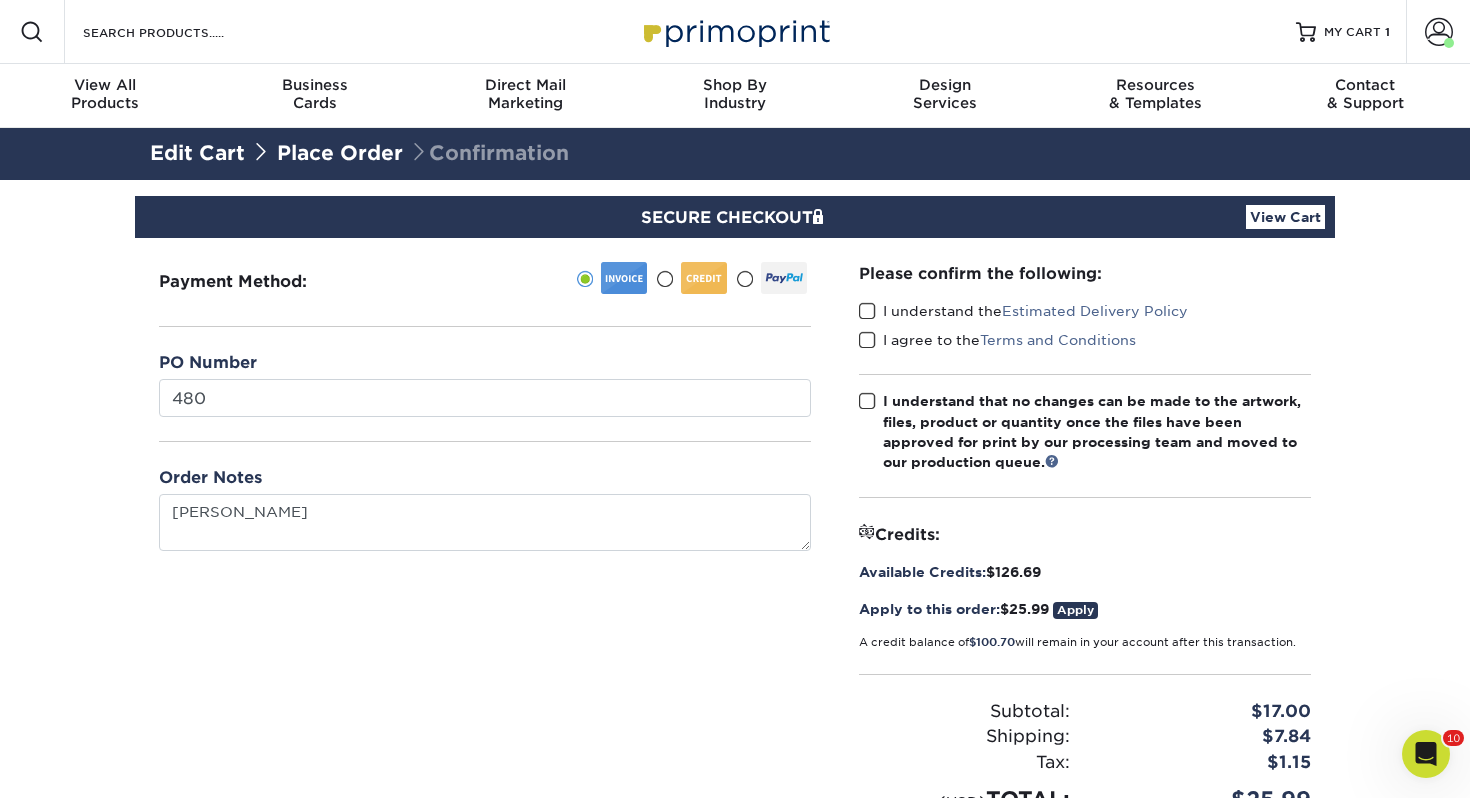 click on "Please confirm the following:
I understand the  Estimated Delivery Policy
I agree to the  Terms and Conditions
Available Credits:" at bounding box center [1085, 539] 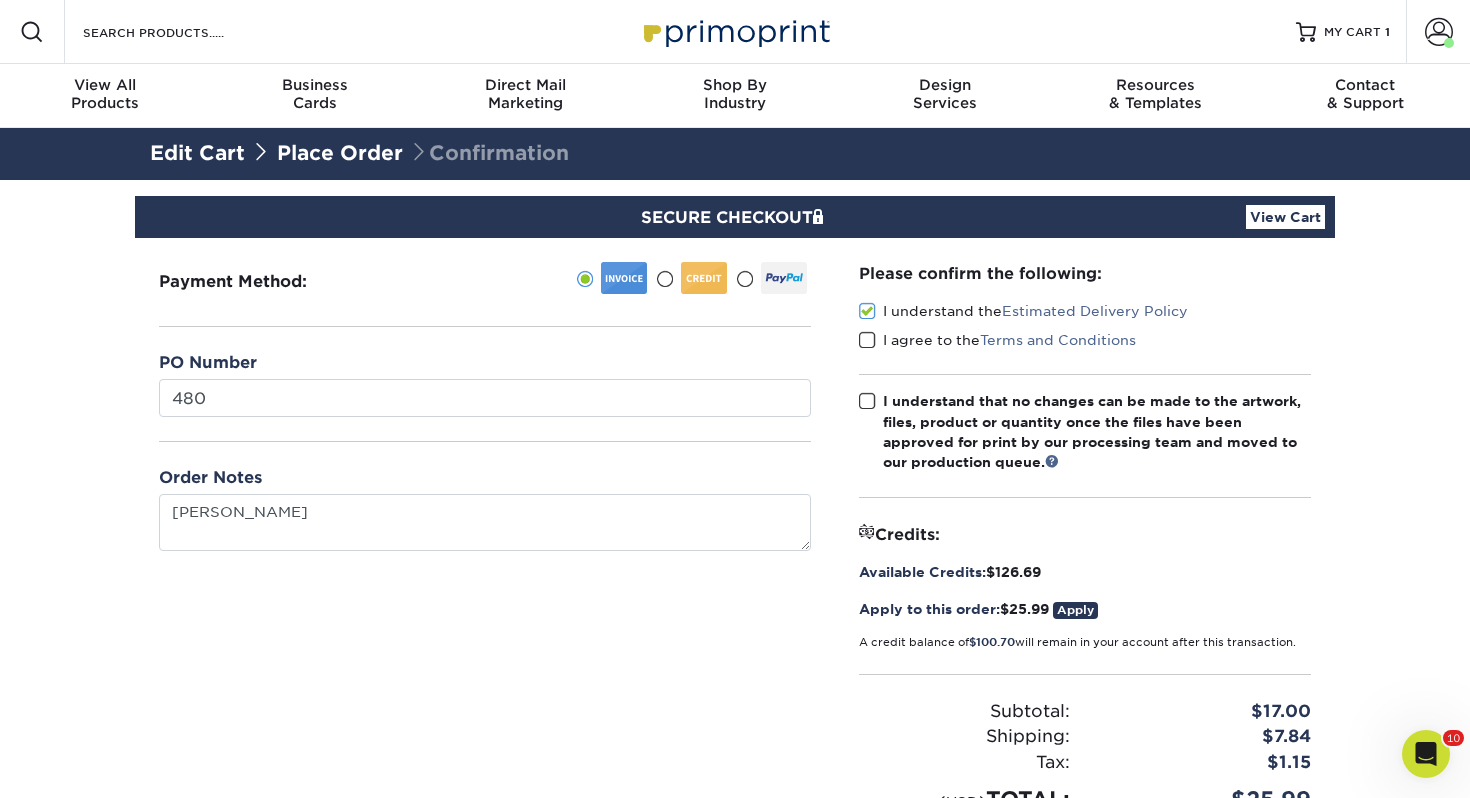 drag, startPoint x: 861, startPoint y: 337, endPoint x: 876, endPoint y: 427, distance: 91.24144 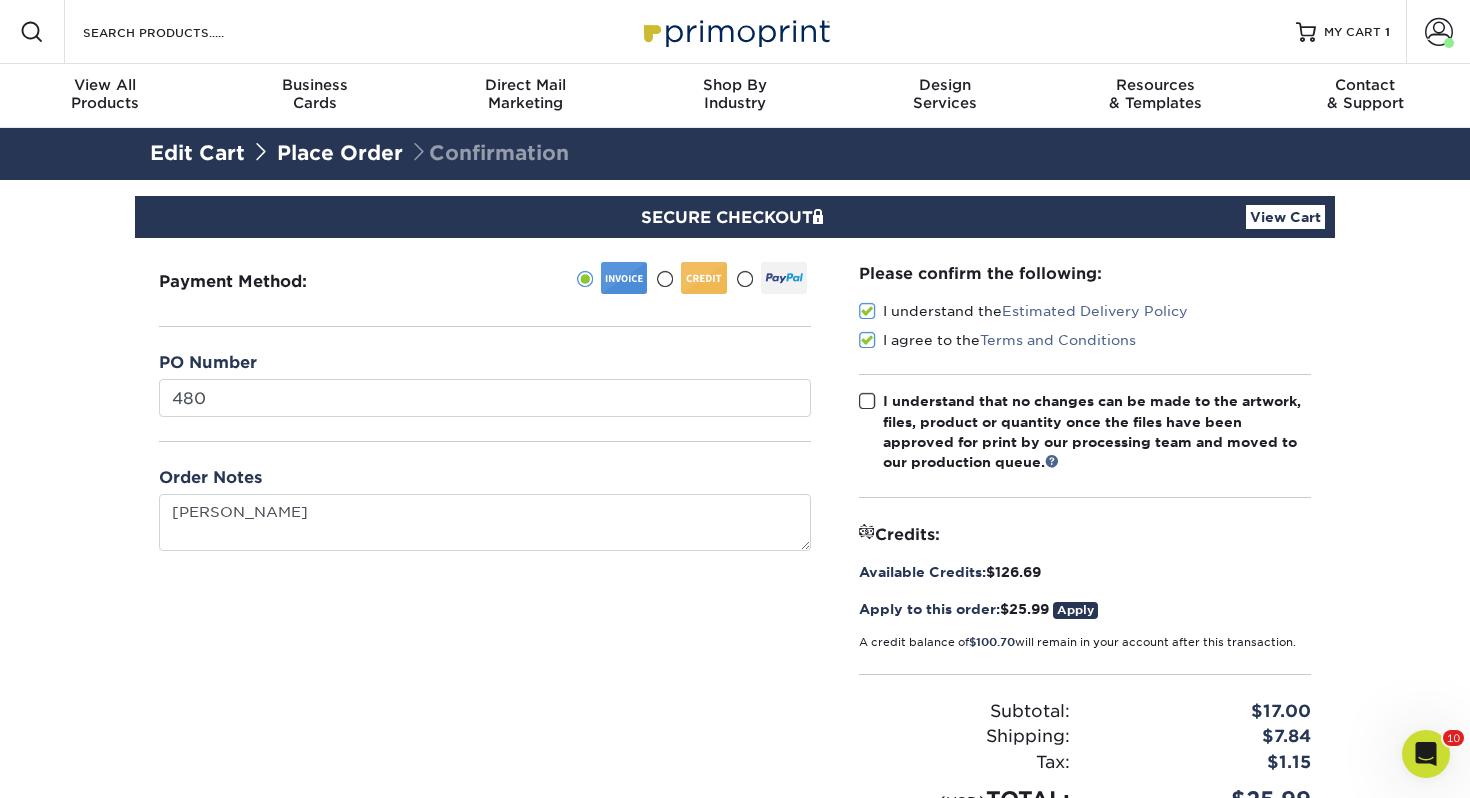 click at bounding box center (867, 401) 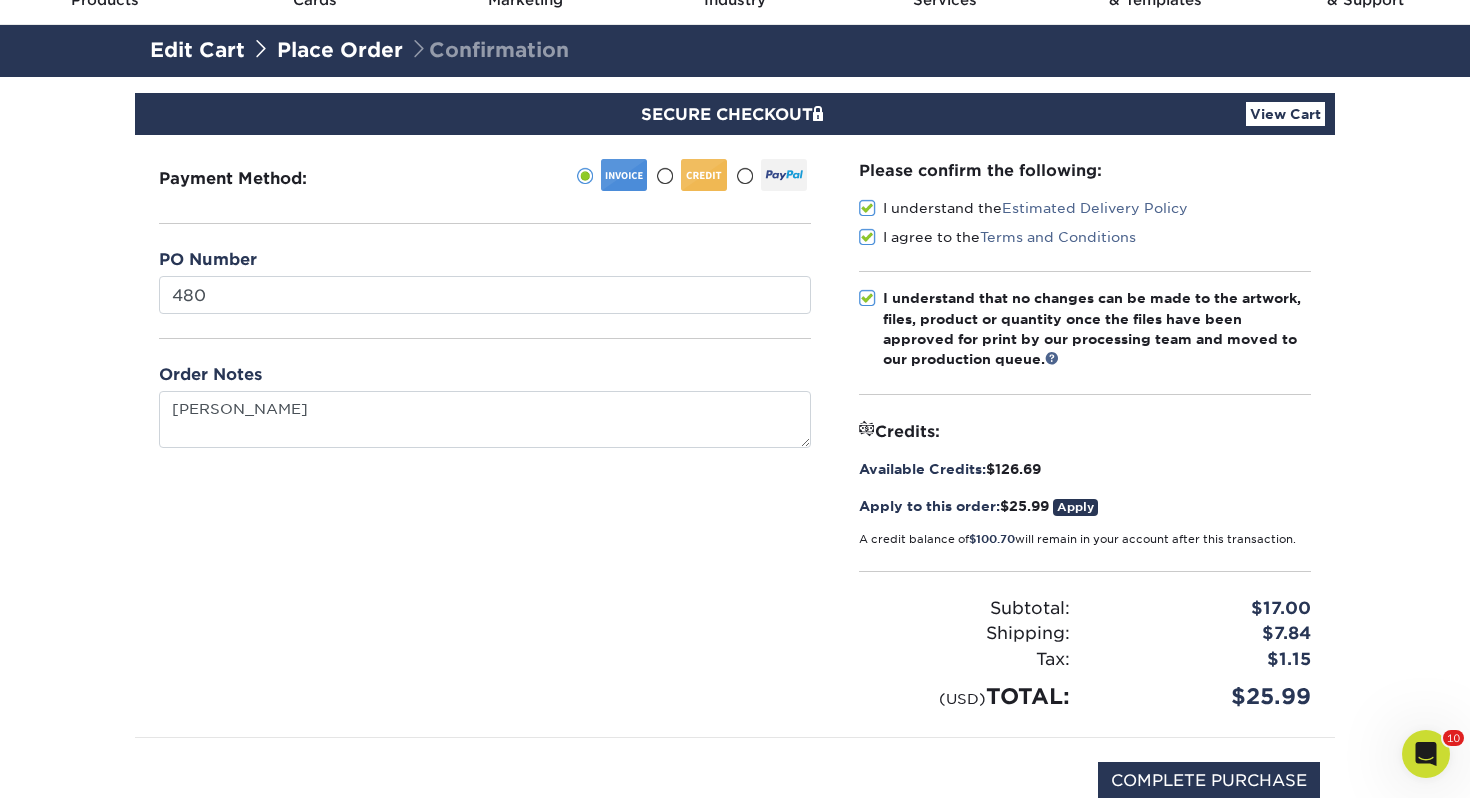 scroll, scrollTop: 149, scrollLeft: 0, axis: vertical 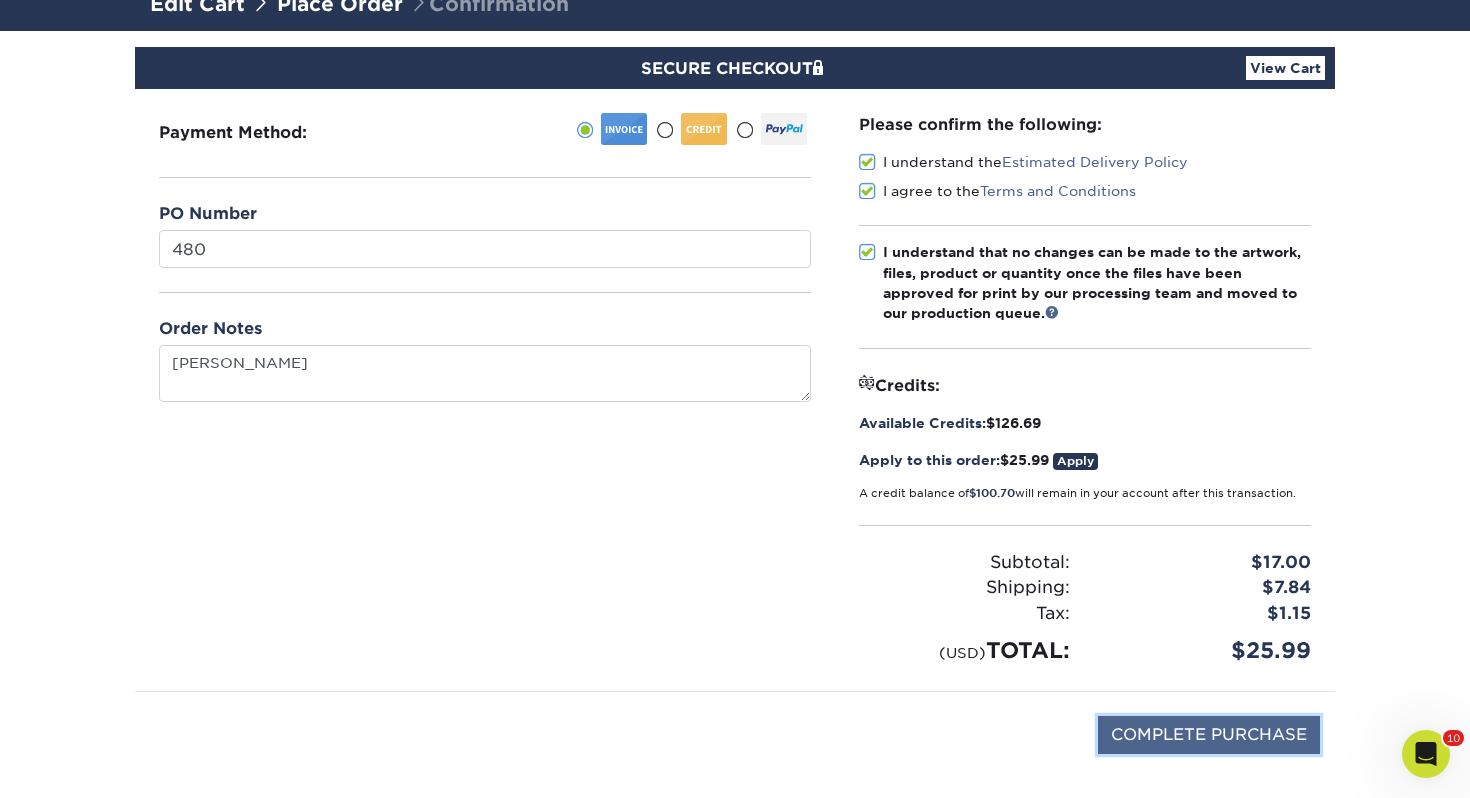 click on "COMPLETE PURCHASE" at bounding box center [1209, 735] 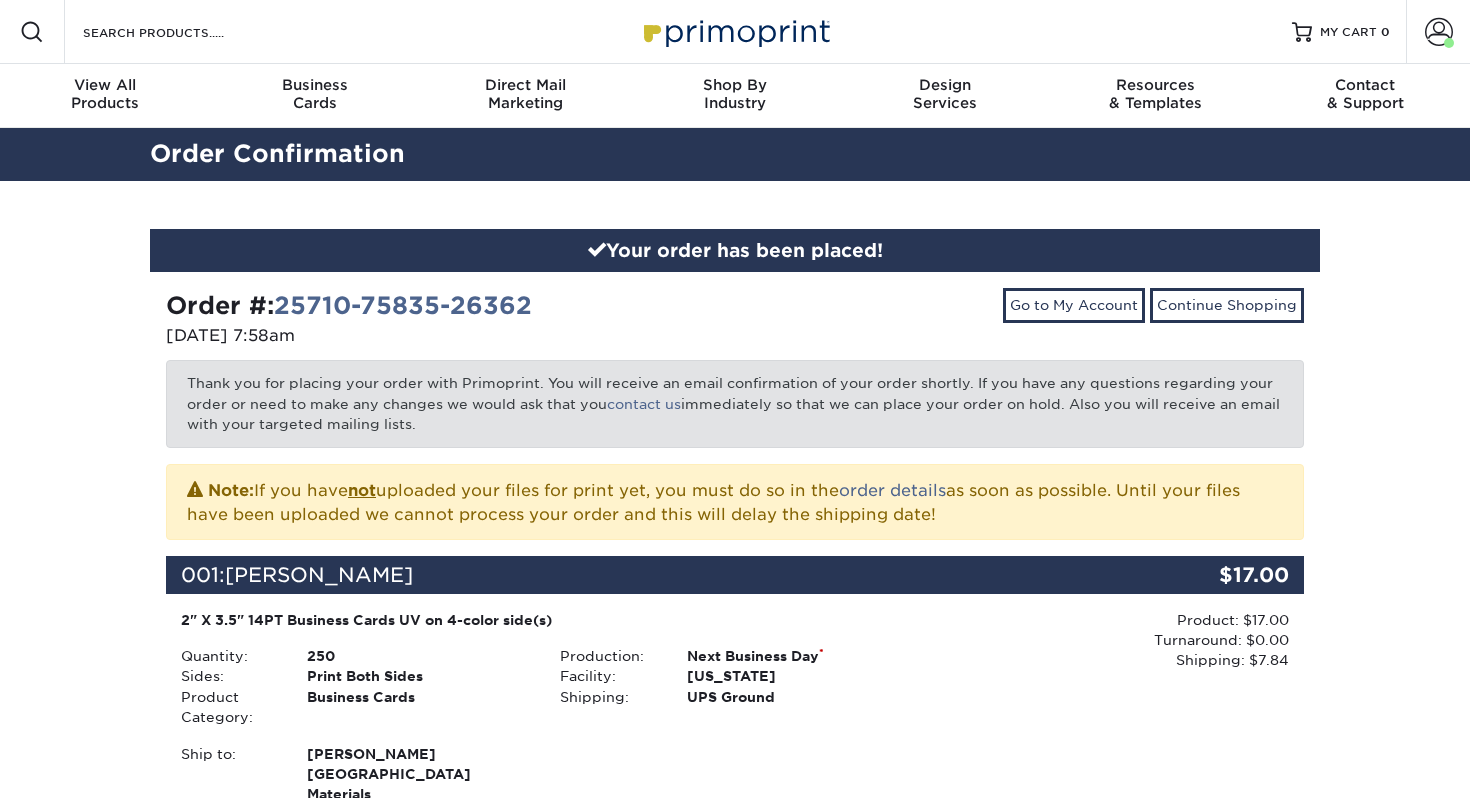 scroll, scrollTop: 0, scrollLeft: 0, axis: both 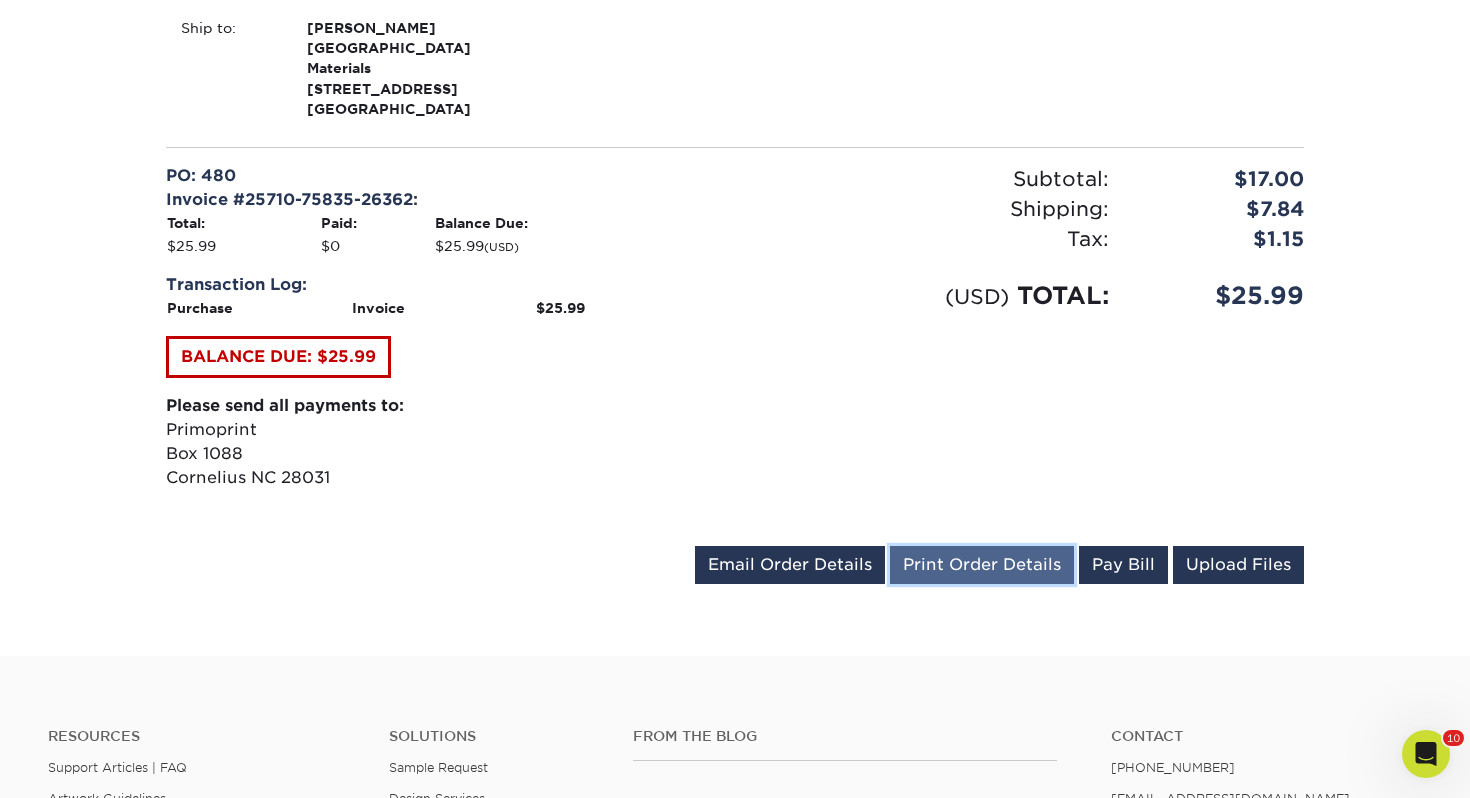 click on "Print Order Details" at bounding box center (982, 565) 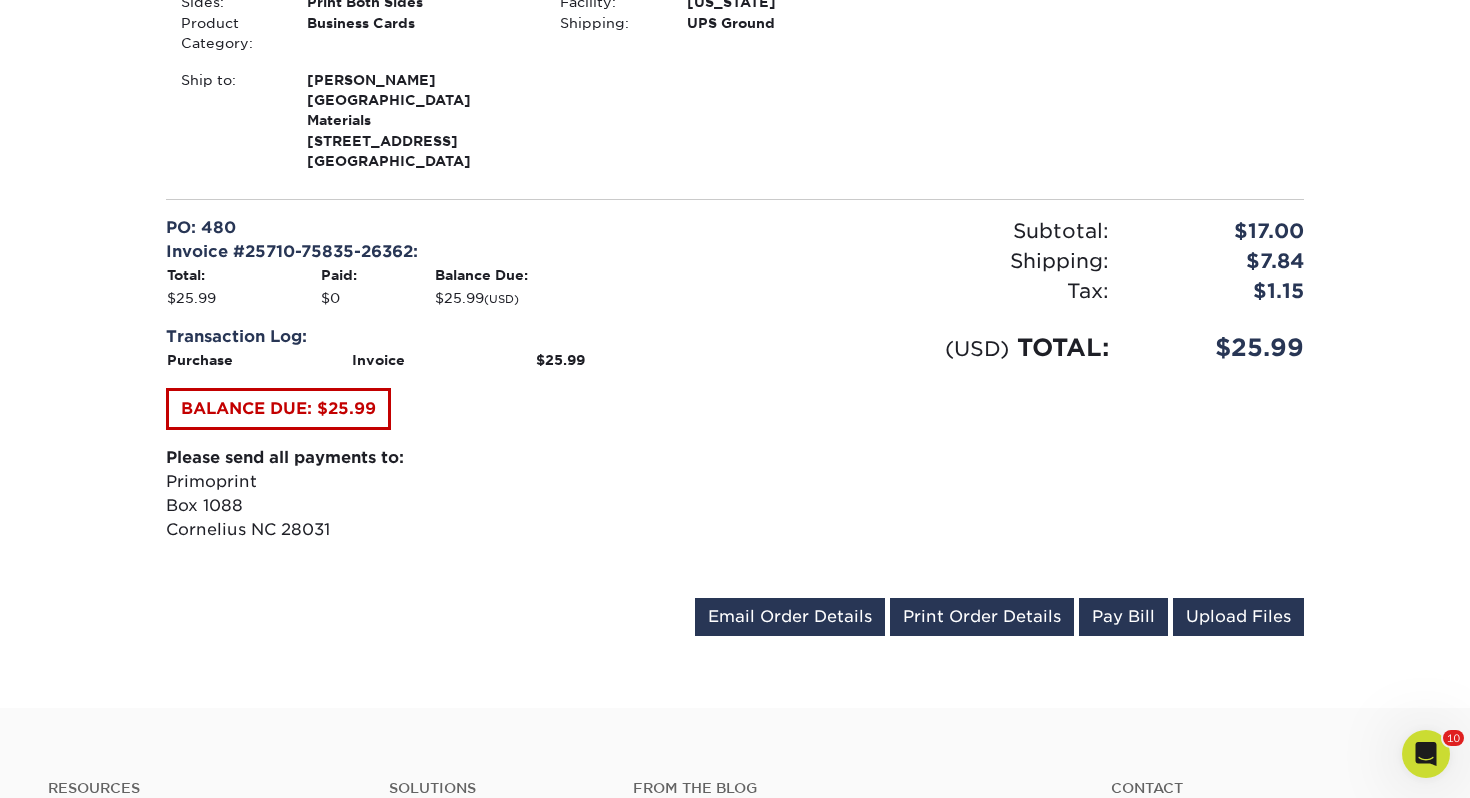 scroll, scrollTop: 0, scrollLeft: 0, axis: both 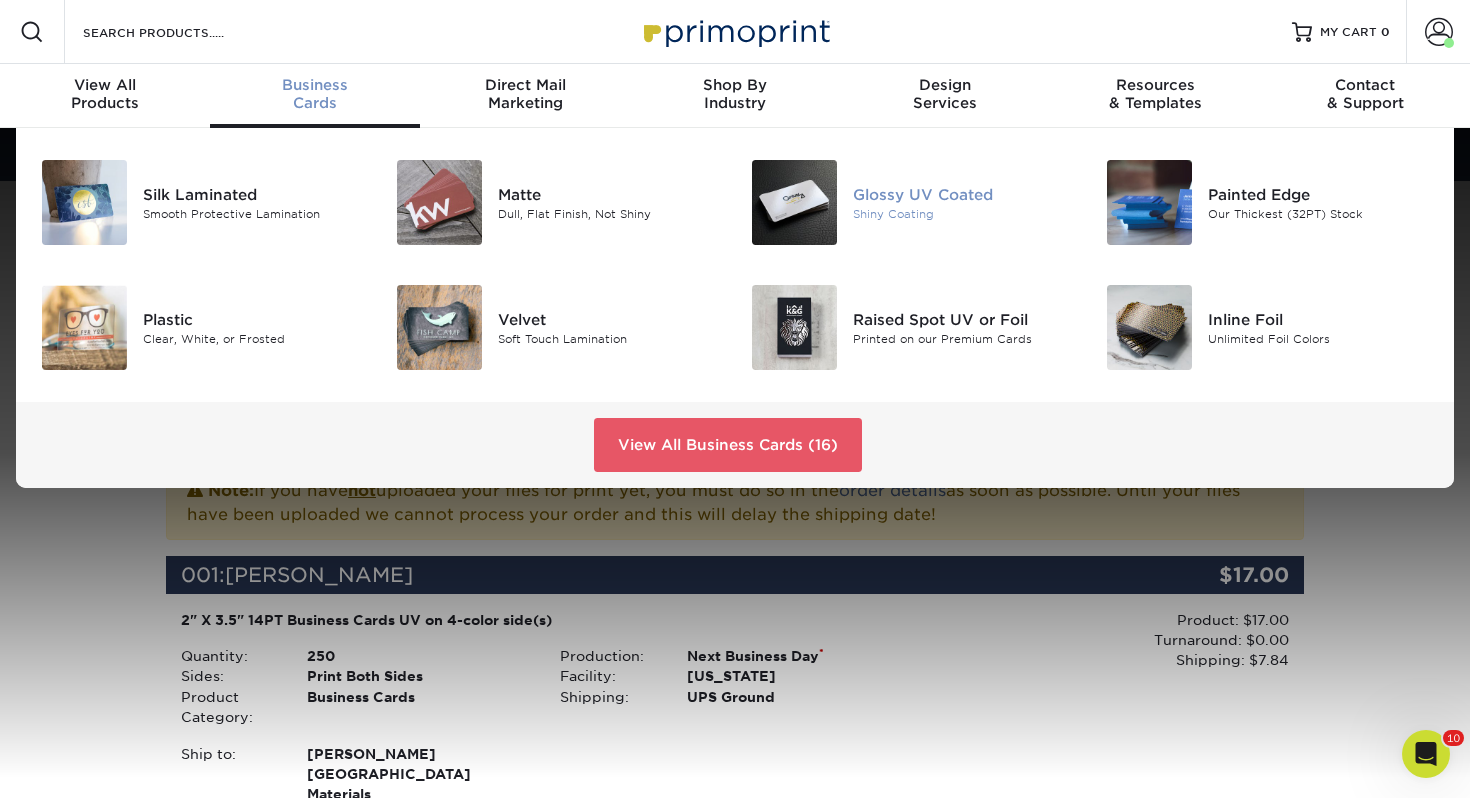 click at bounding box center (794, 202) 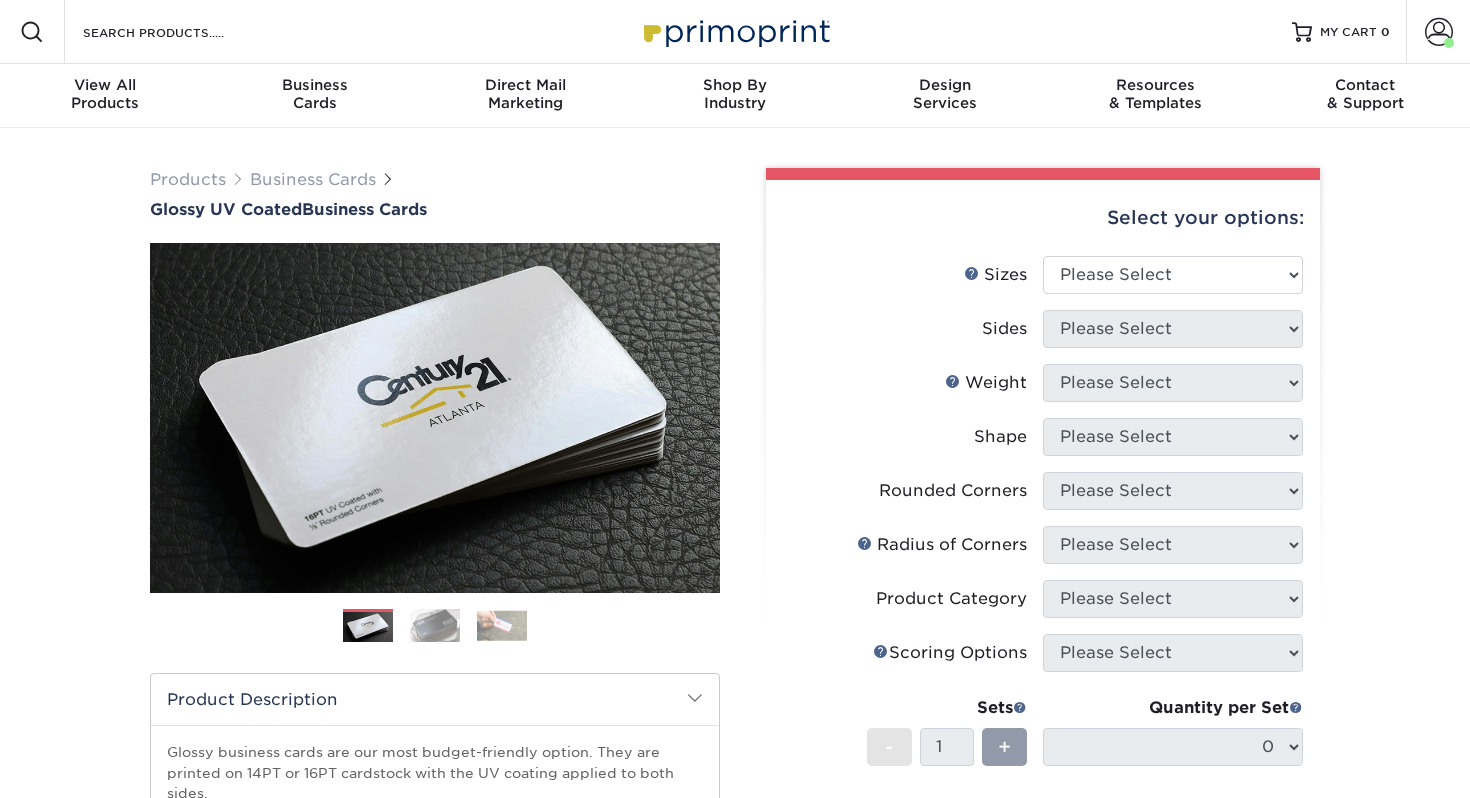 scroll, scrollTop: 0, scrollLeft: 0, axis: both 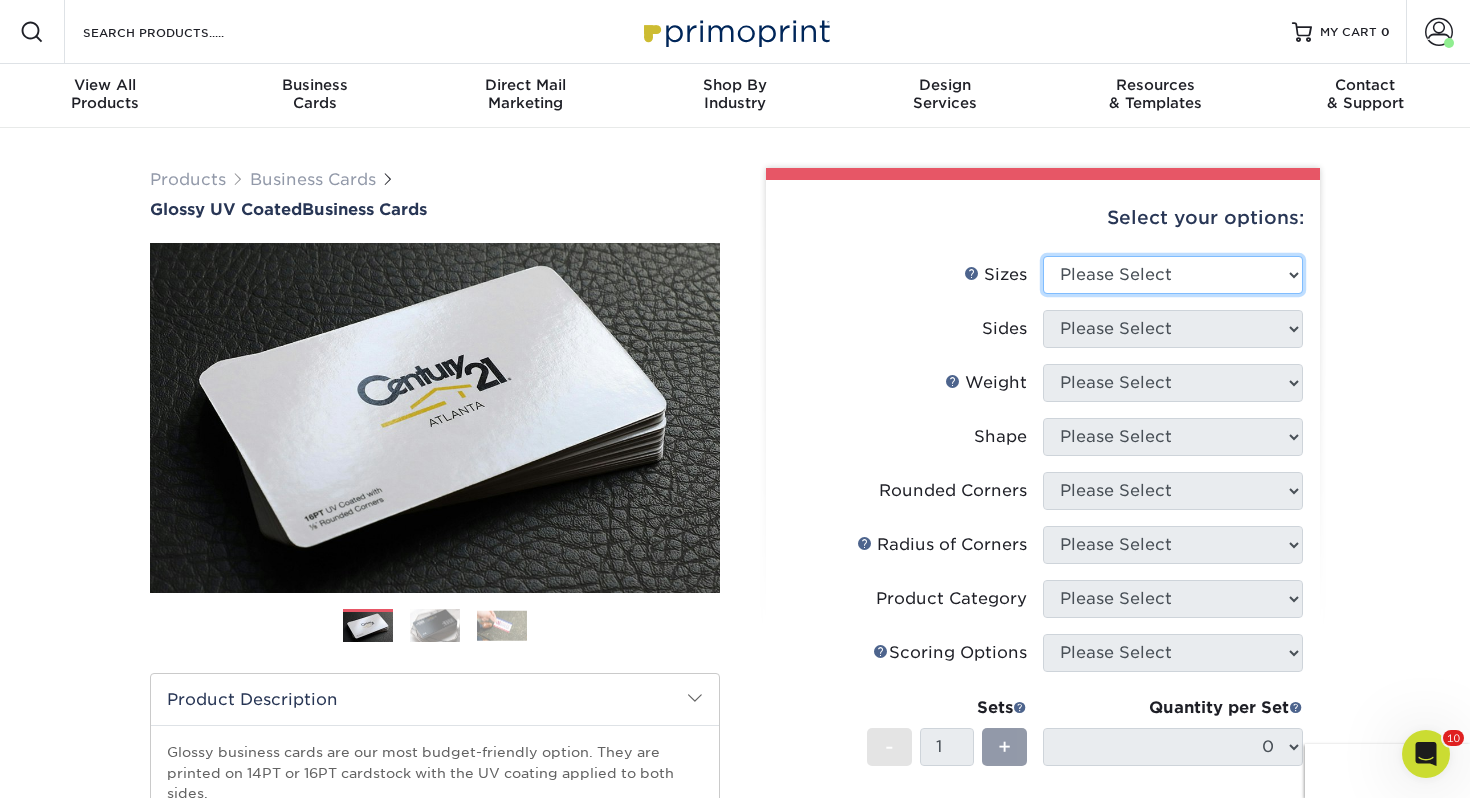 click on "Please Select
1.5" x 3.5"  - Mini
1.75" x 3.5" - Mini
2" x 2" - Square
2" x 3" - Mini
2" x 3.5" - Standard
2" x 7" - Foldover Card
2.125" x 3.375" - European
2.5" x 2.5" - Square 3.5" x 4" - Foldover Card" at bounding box center (1173, 275) 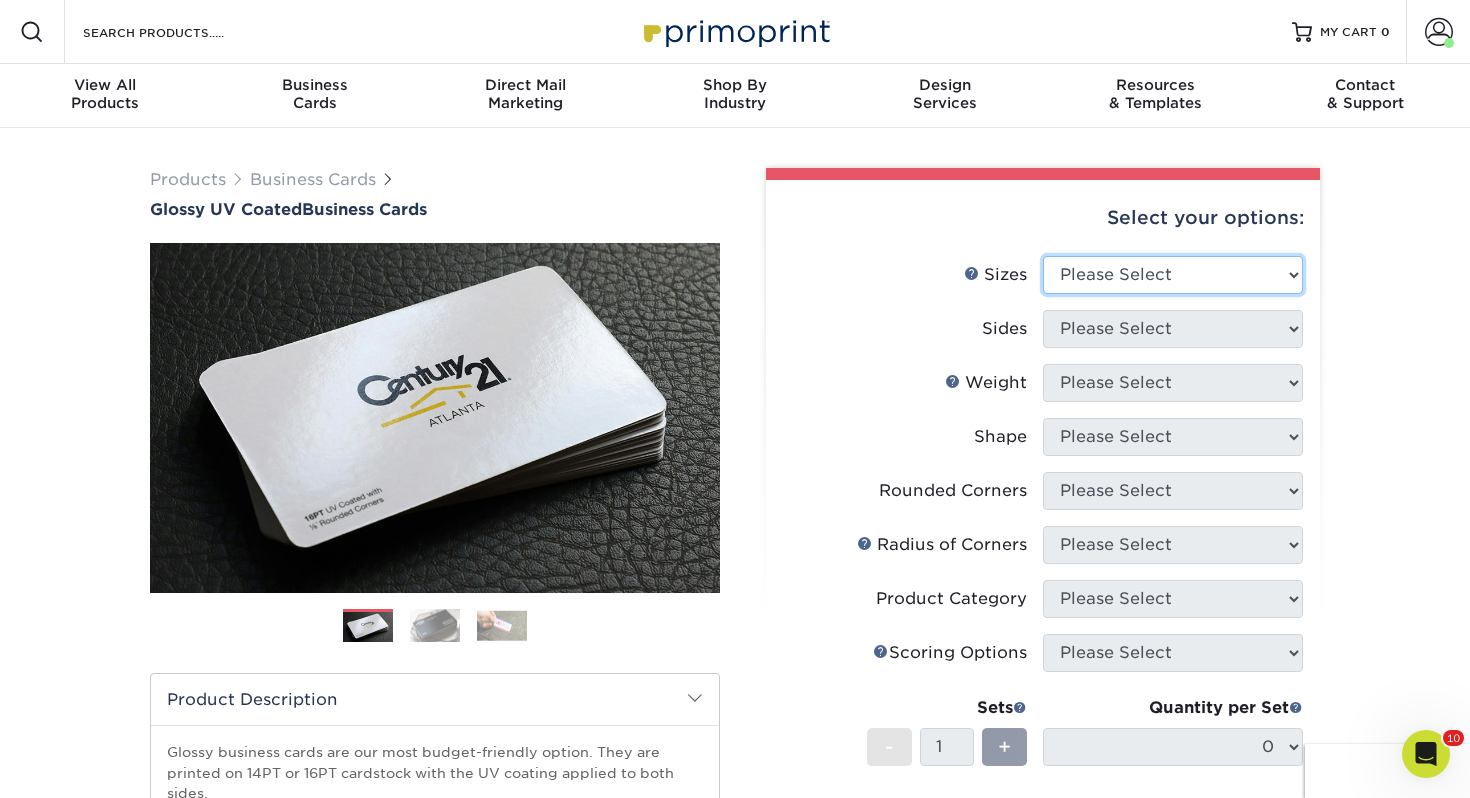 select on "2.00x3.50" 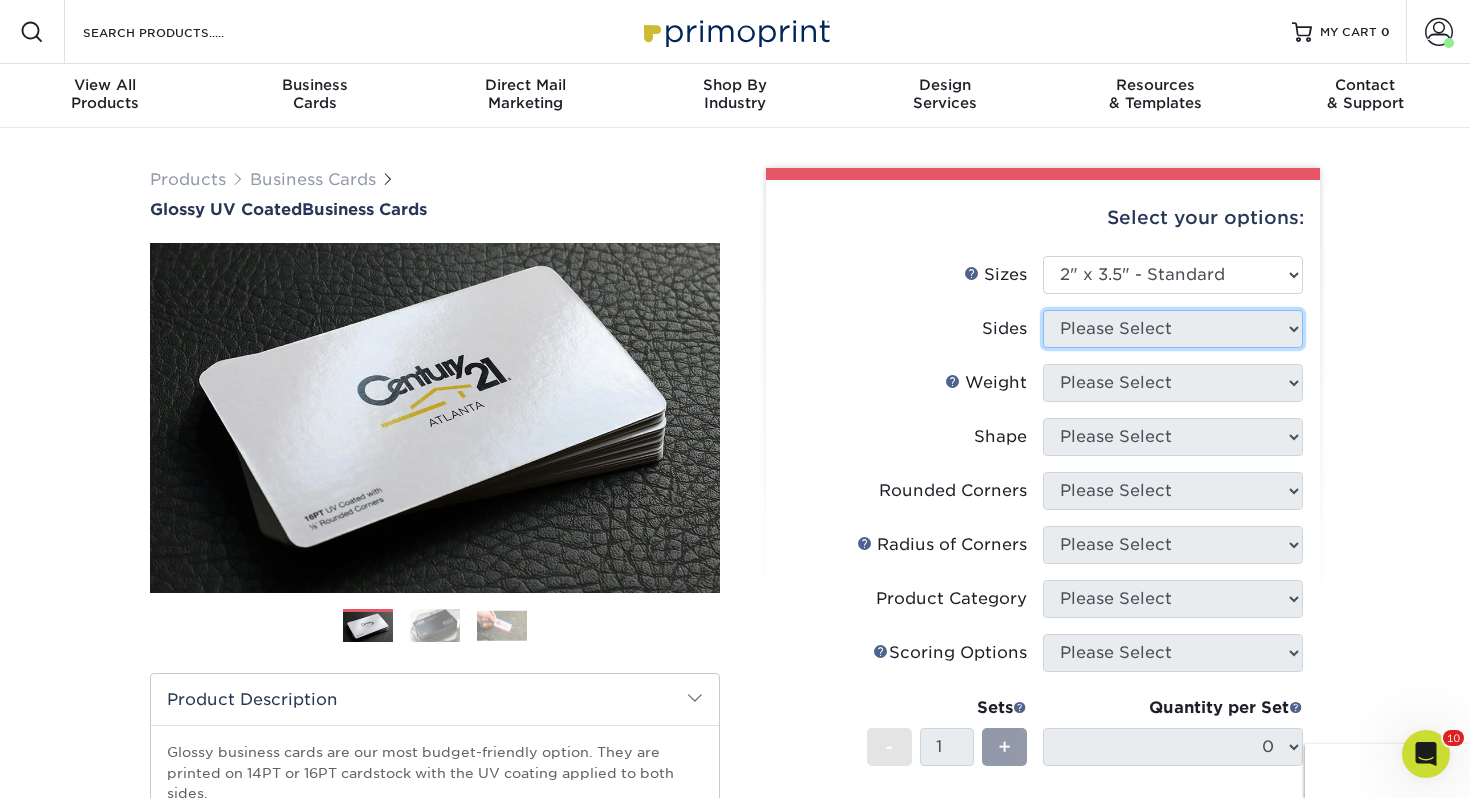 click on "Please Select" at bounding box center [1173, 329] 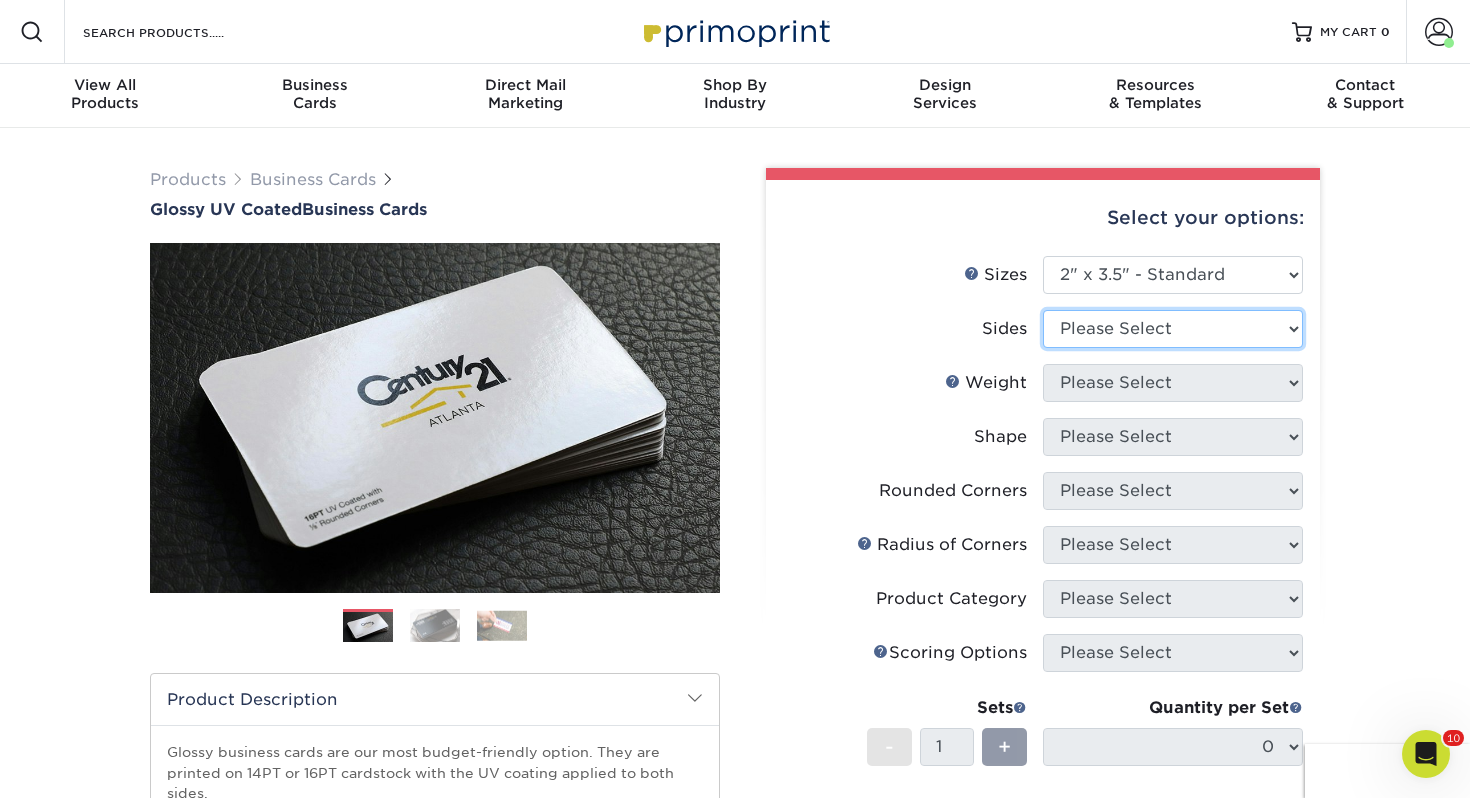 select on "13abbda7-1d64-4f25-8bb2-c179b224825d" 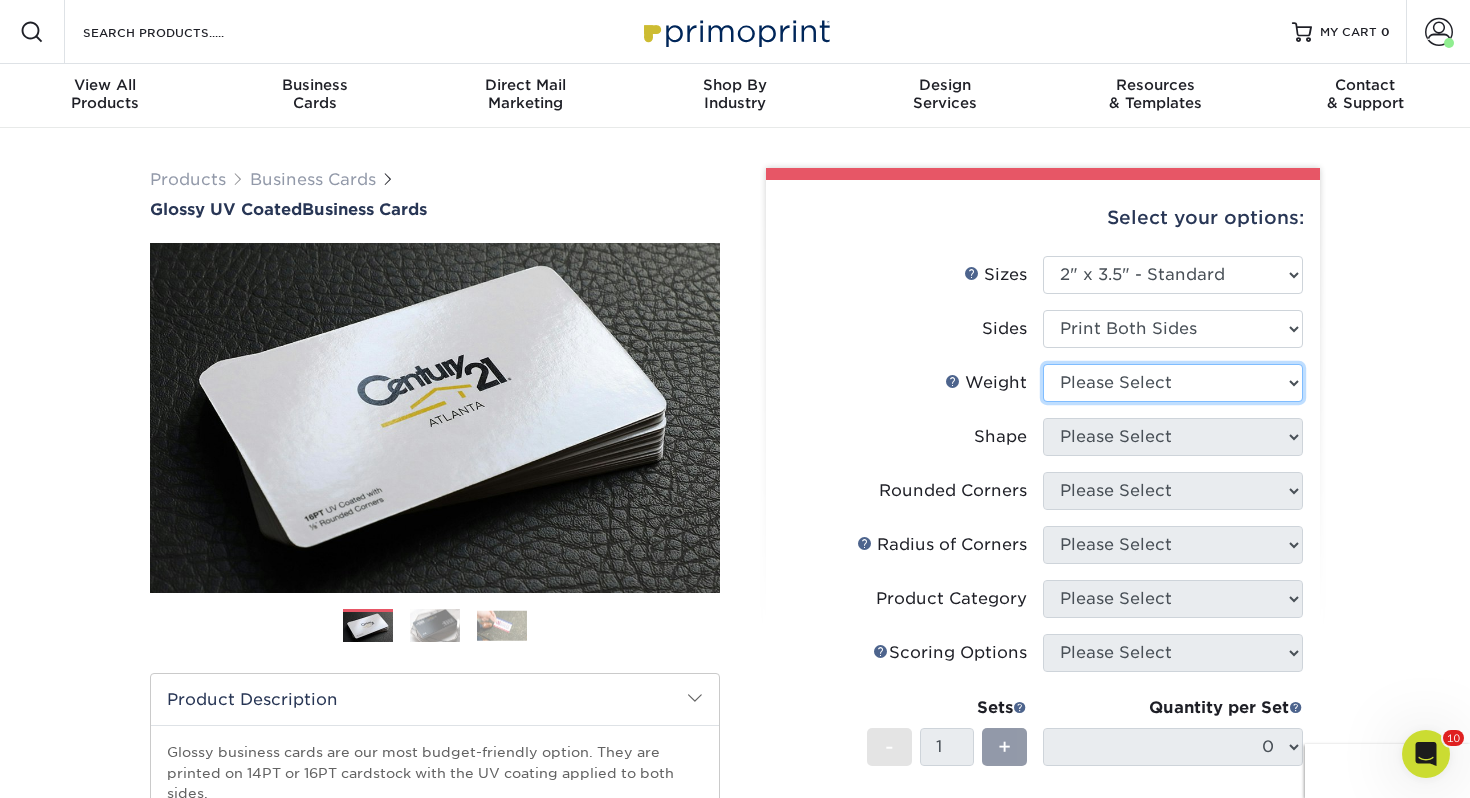 click on "Please Select 16PT 14PT" at bounding box center [1173, 383] 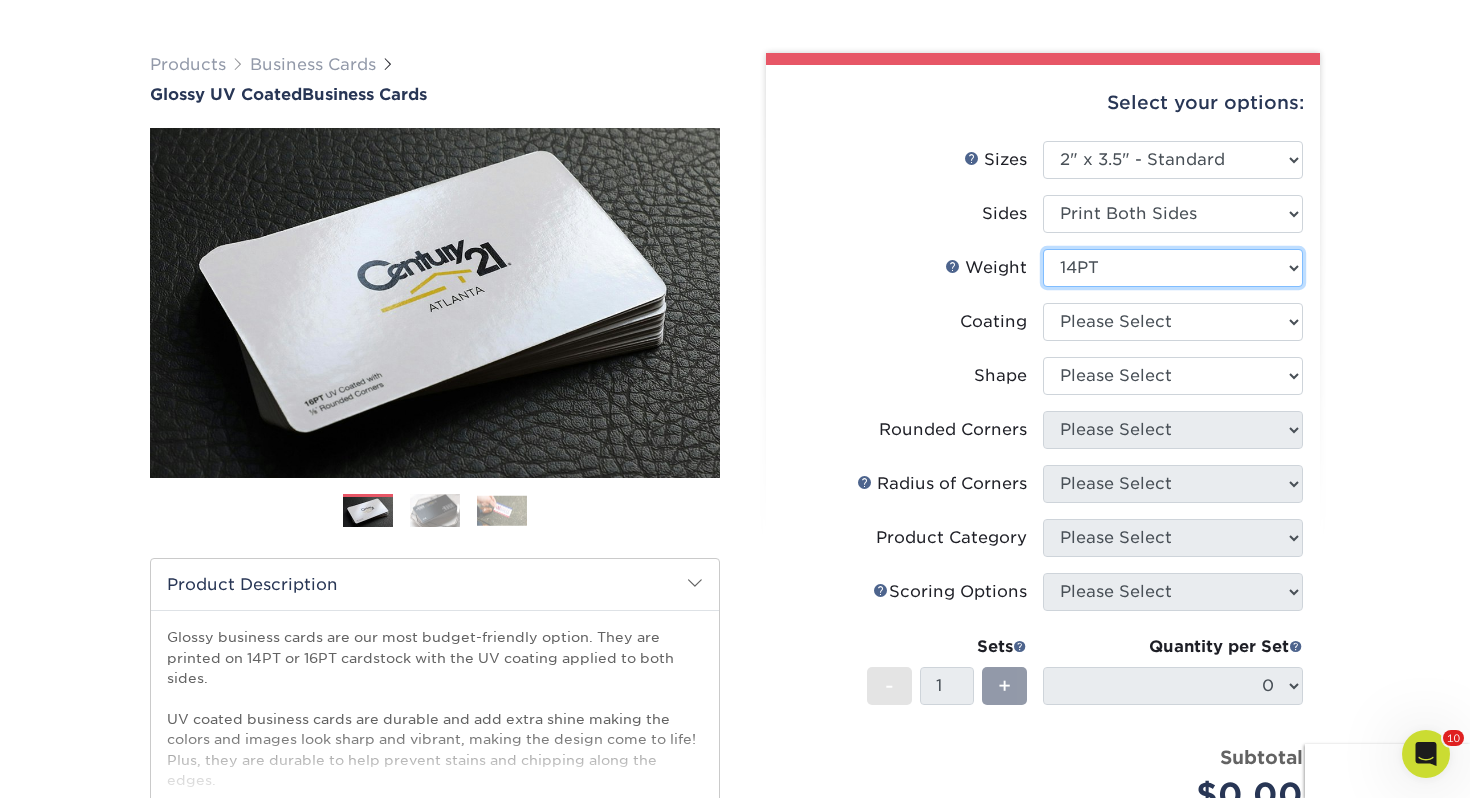 scroll, scrollTop: 144, scrollLeft: 0, axis: vertical 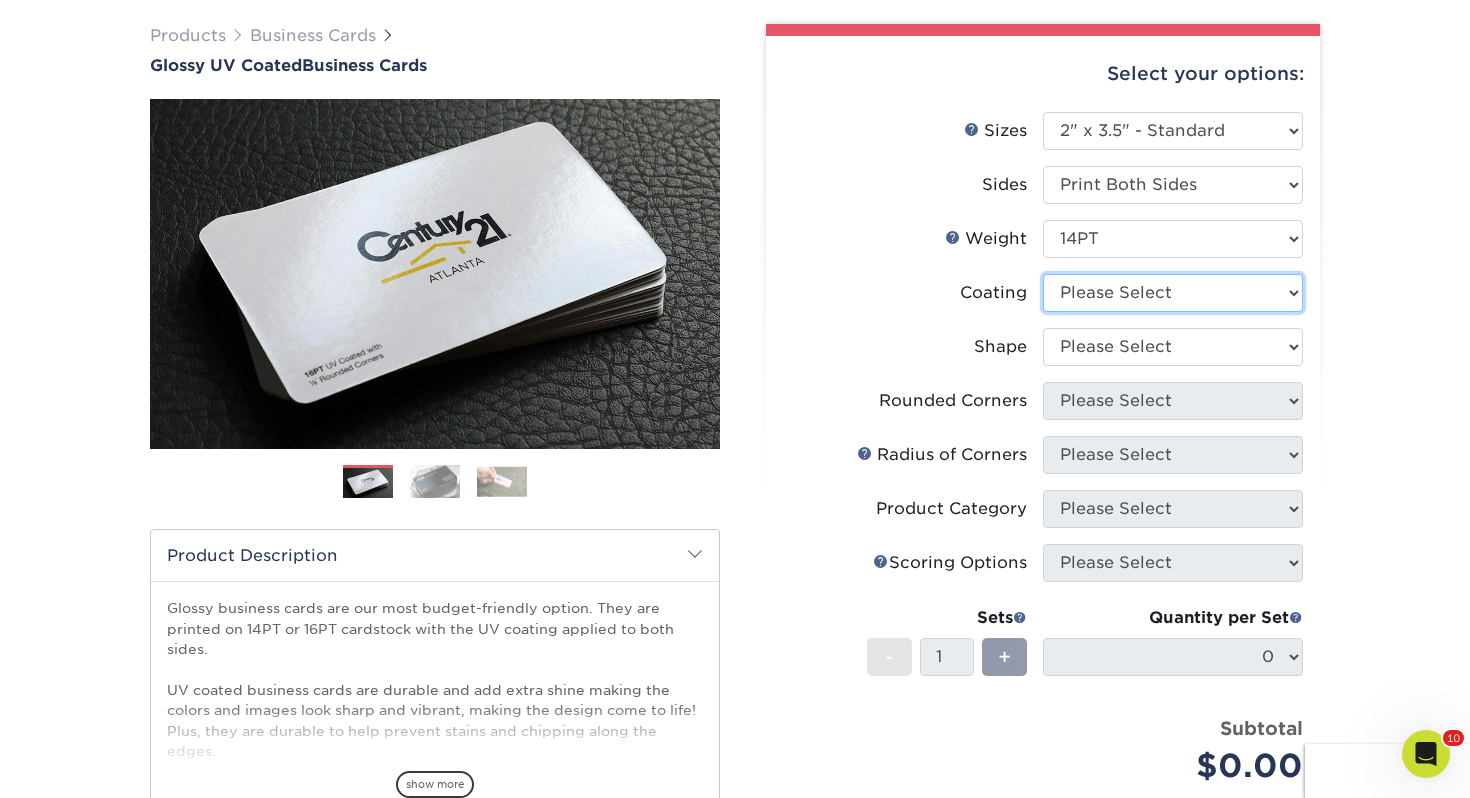 click at bounding box center (1173, 293) 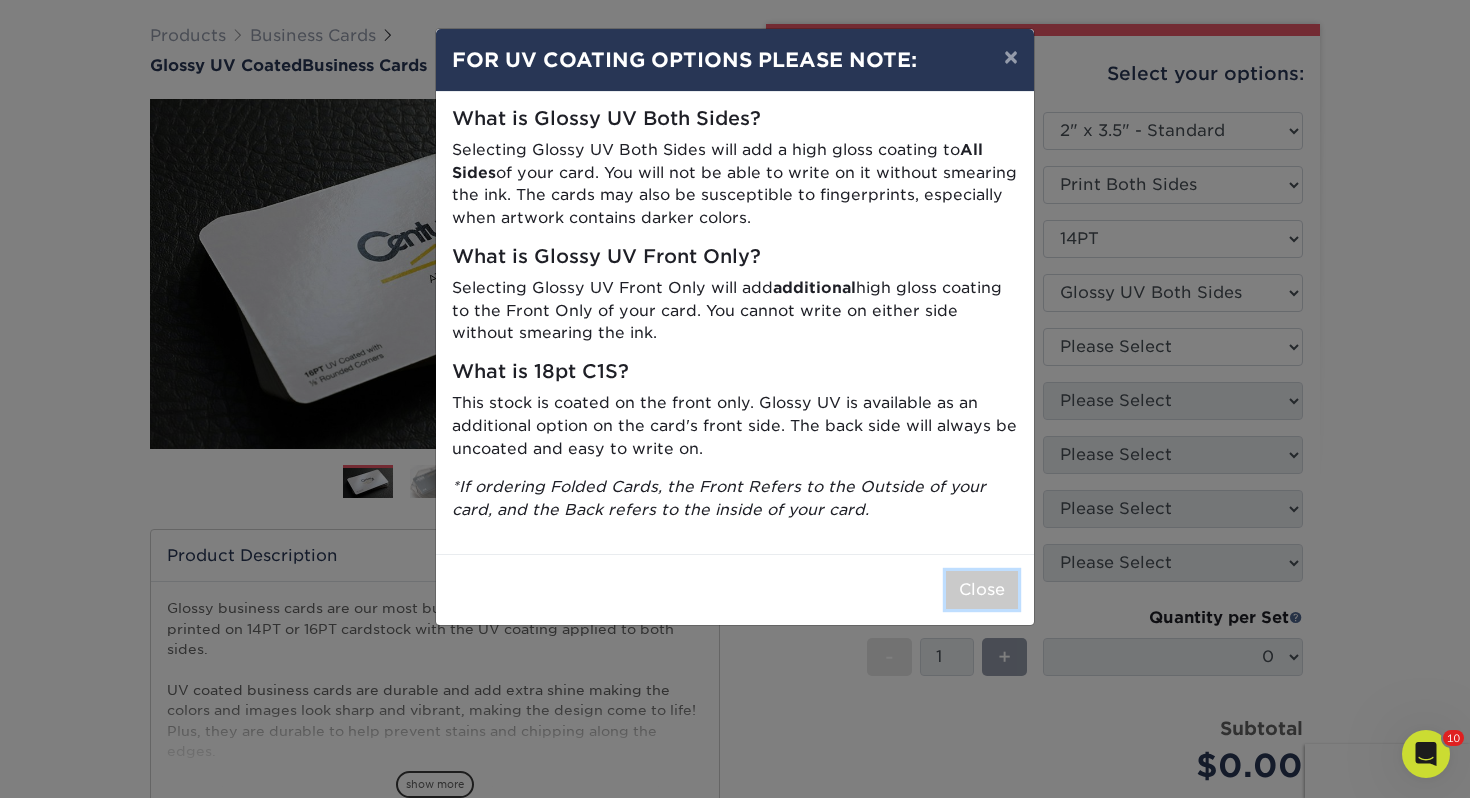 drag, startPoint x: 996, startPoint y: 579, endPoint x: 899, endPoint y: 454, distance: 158.22136 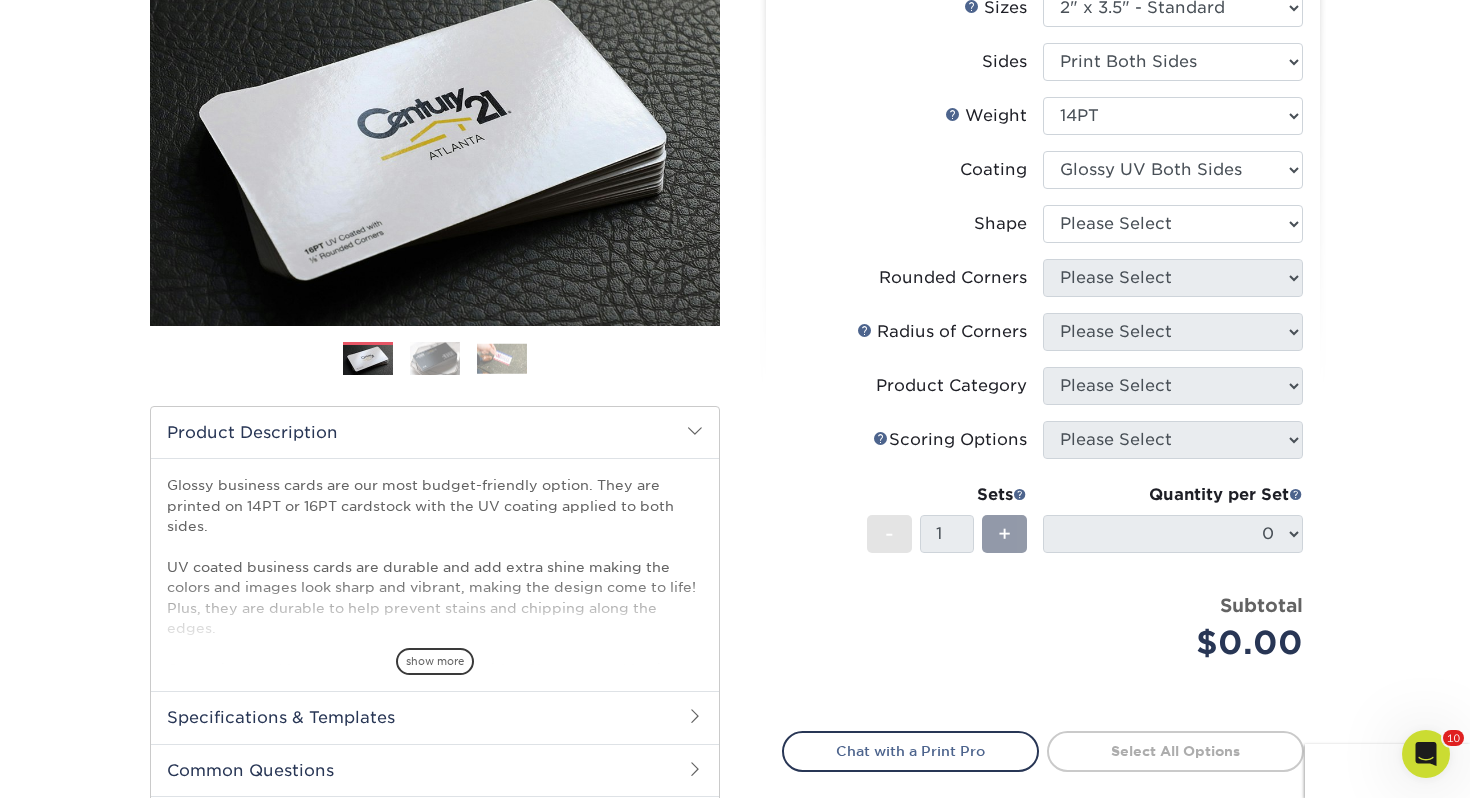 scroll, scrollTop: 284, scrollLeft: 0, axis: vertical 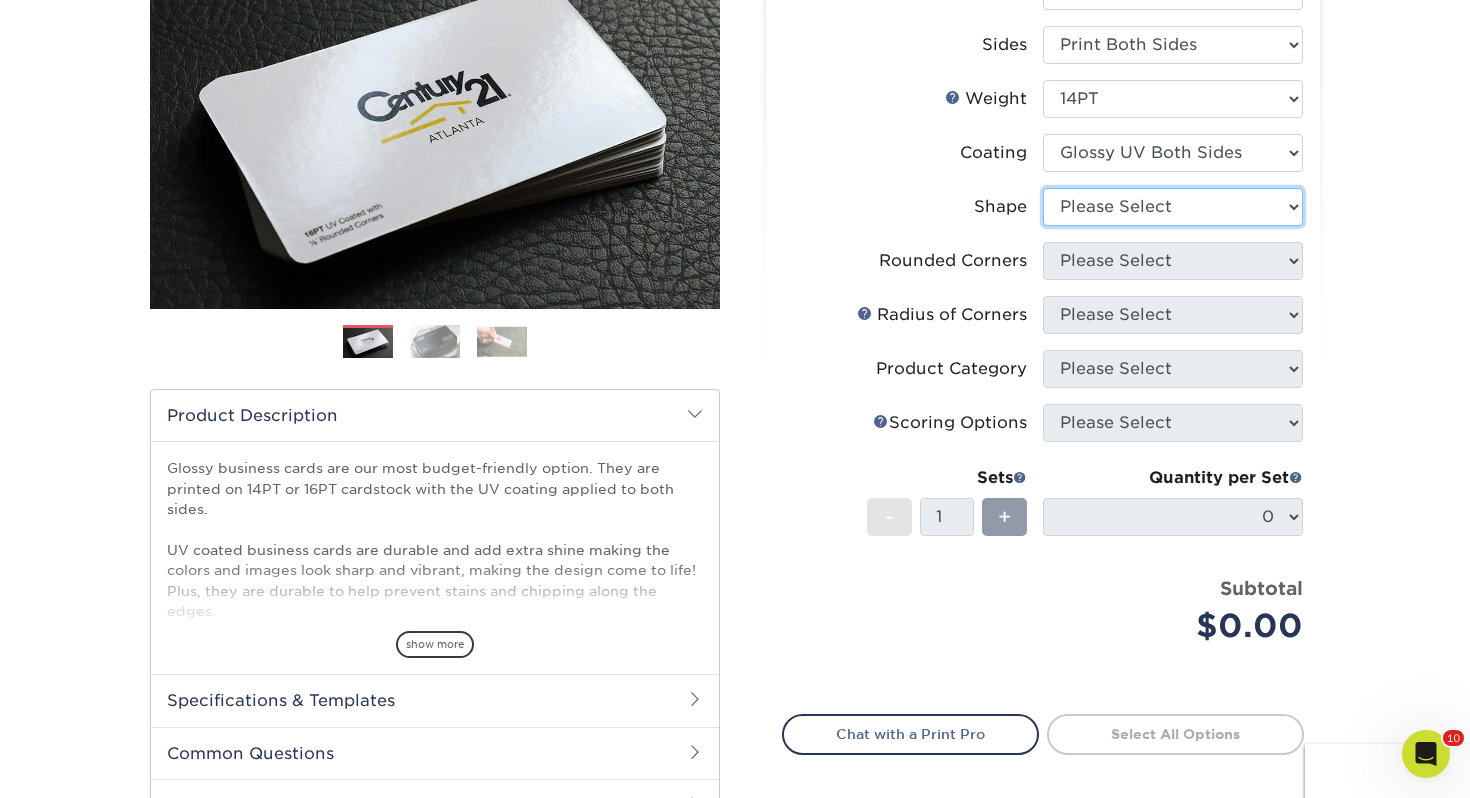 click on "Please Select Standard" at bounding box center (1173, 207) 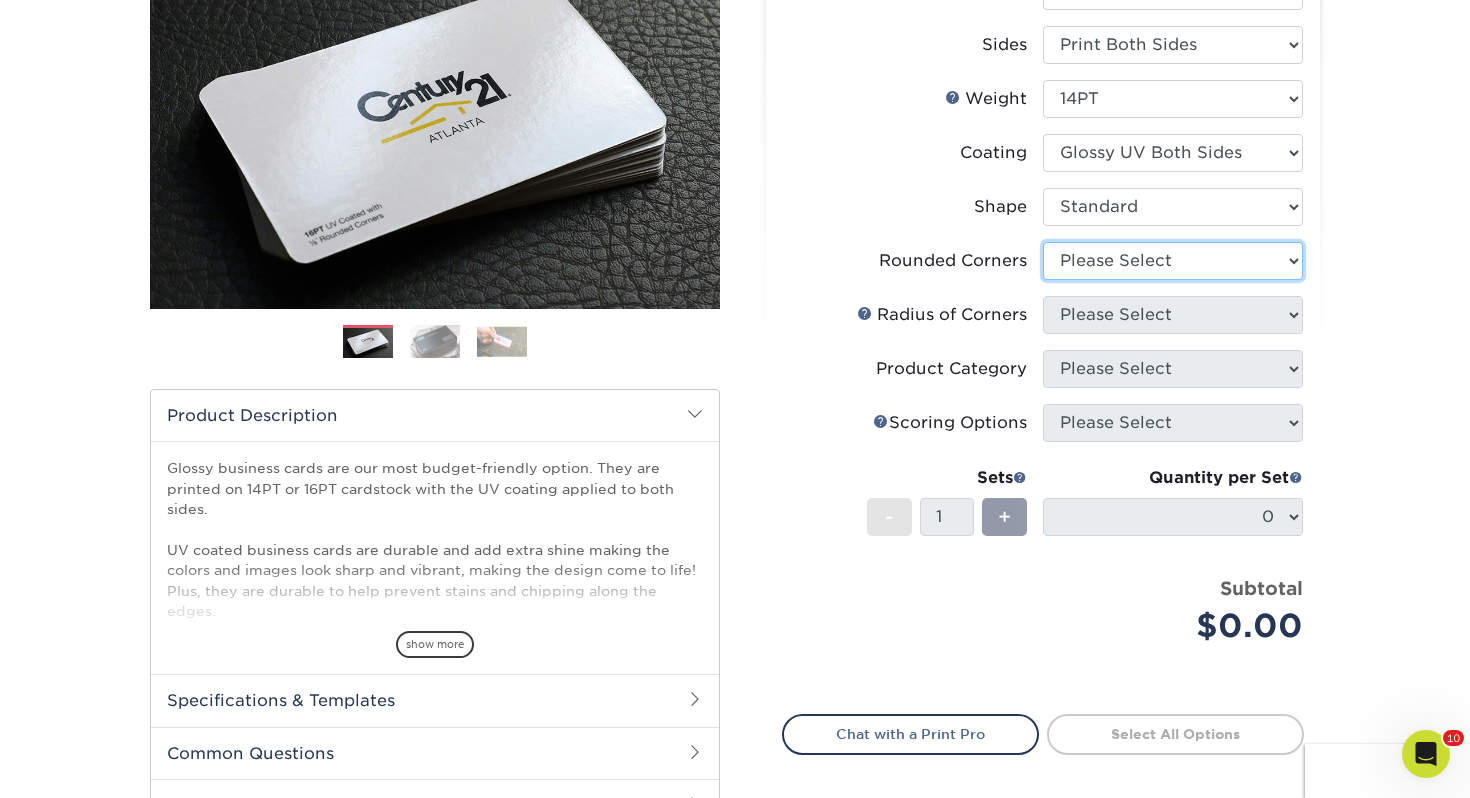 click on "Please Select
Yes - Round 2 Corners                                                    Yes - Round 4 Corners                                                    No" at bounding box center (1173, 261) 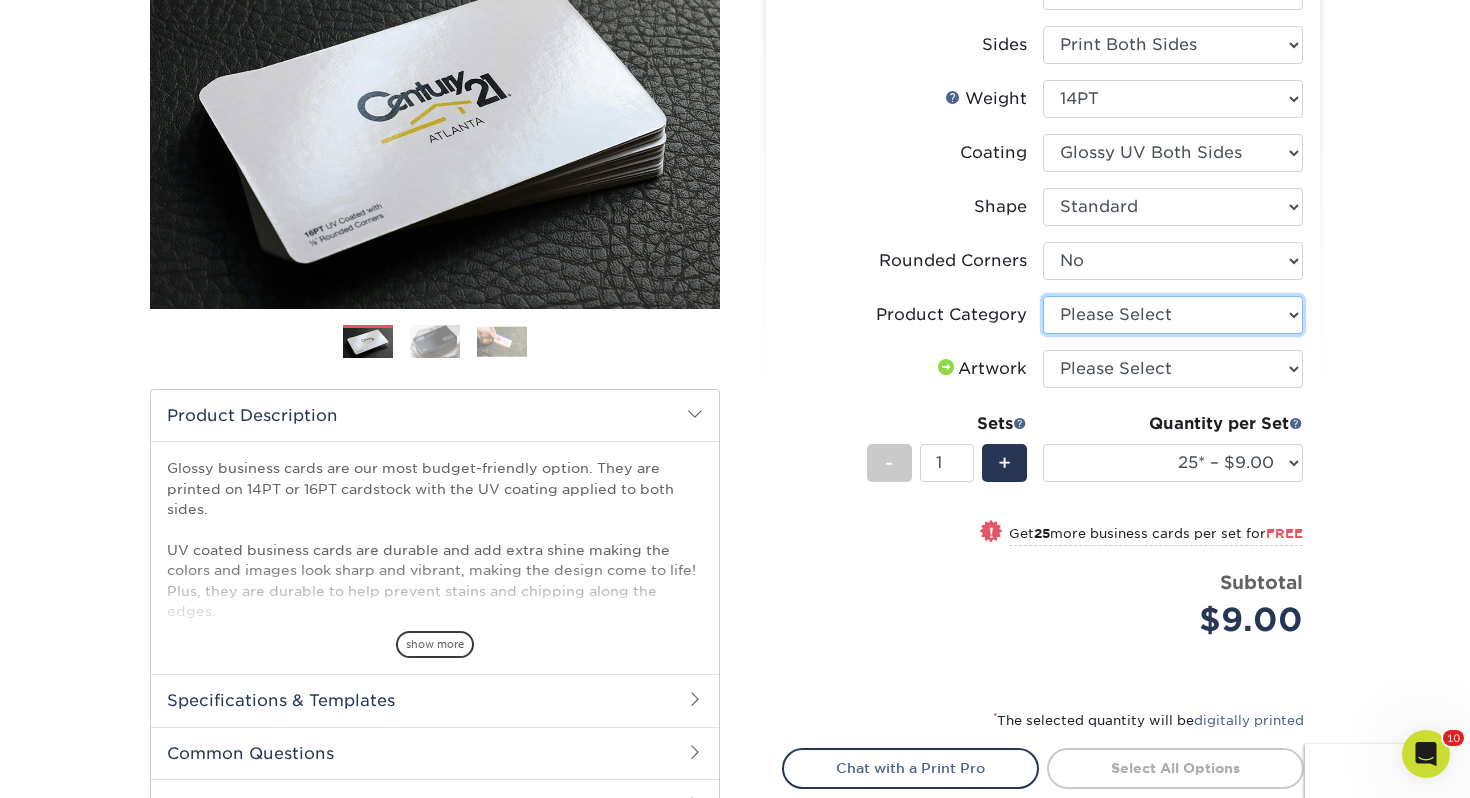 click on "Please Select Business Cards" at bounding box center [1173, 315] 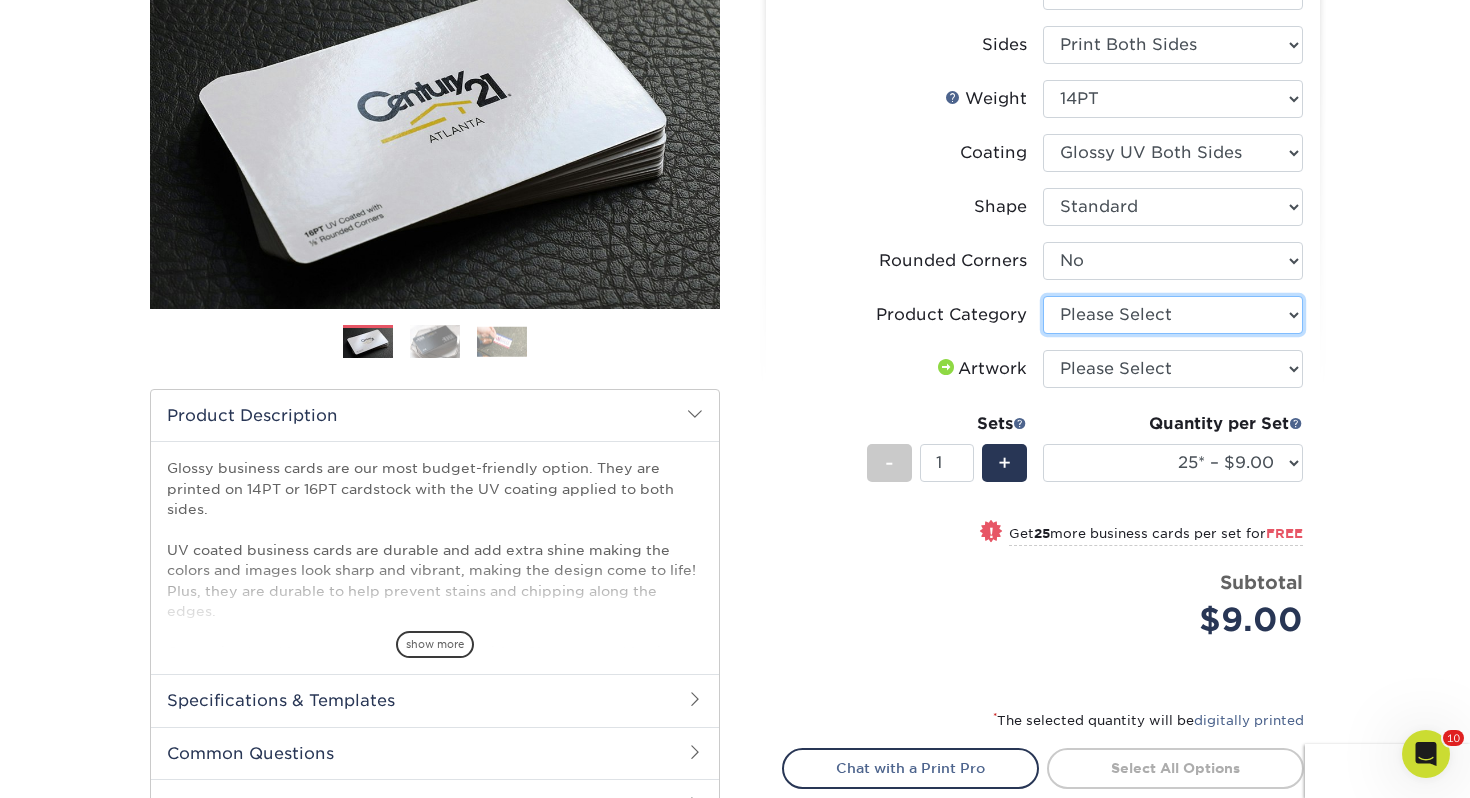 select on "3b5148f1-0588-4f88-a218-97bcfdce65c1" 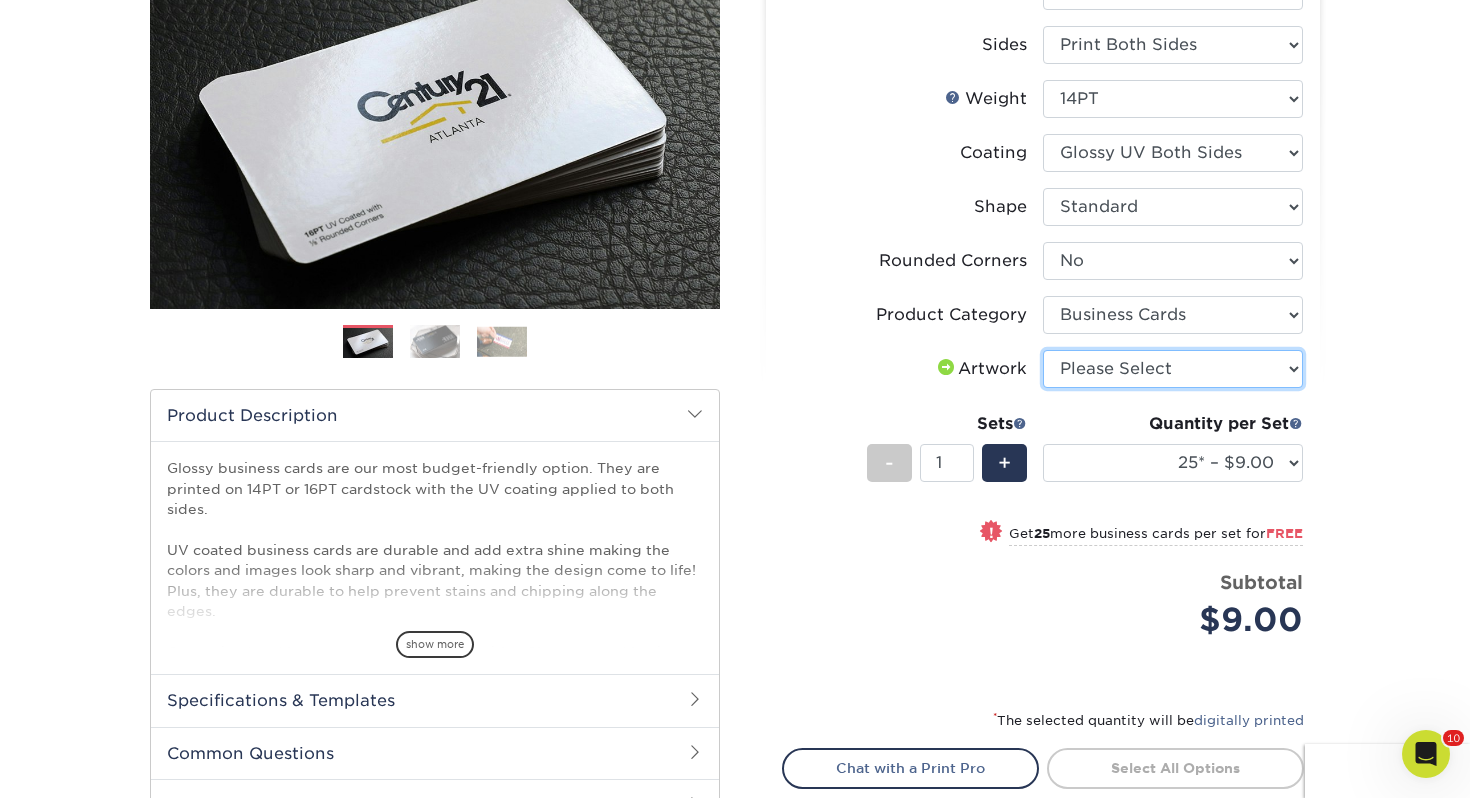 click on "Please Select I will upload files I need a design - $100" at bounding box center (1173, 369) 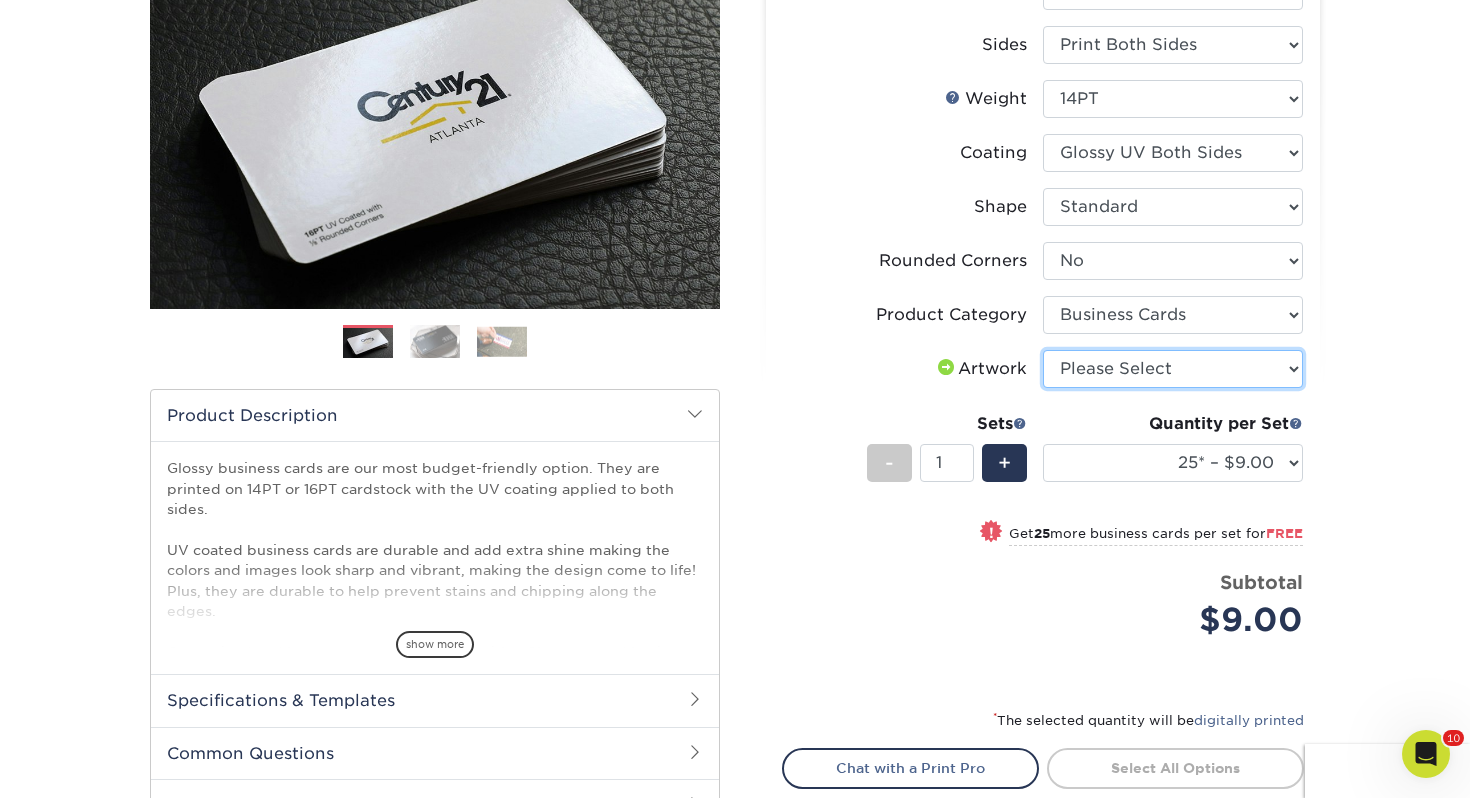 select on "upload" 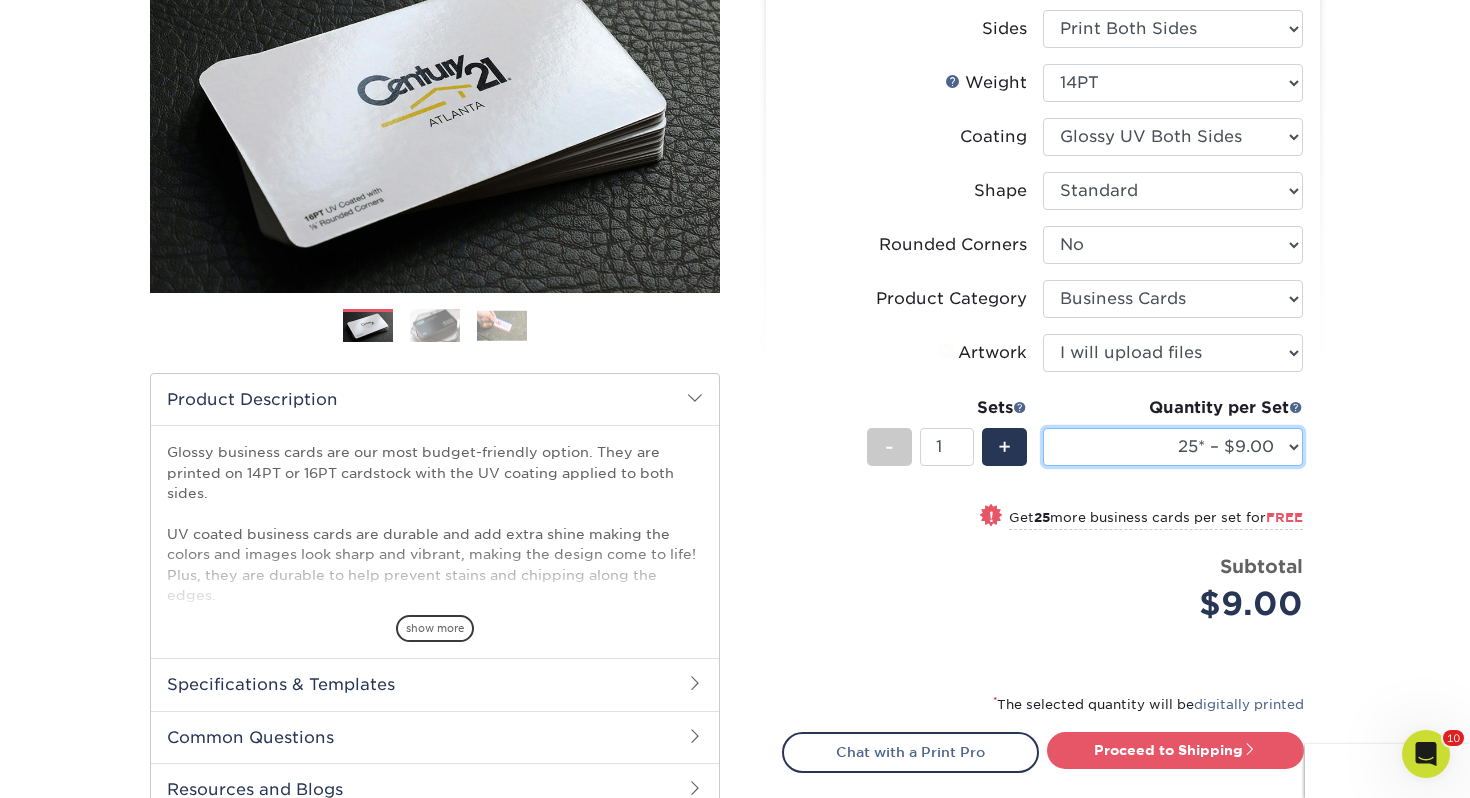 click on "25* – $9.00 50* – $9.00 100* – $9.00 250* – $17.00 500 – $33.00 1000 – $42.00 2500 – $75.00 5000 – $143.00 7500 – $206.00 10000 – $252.00 15000 – $371.00 20000 – $487.00 25000 – $603.00 30000 – $719.00 35000 – $835.00 40000 – $951.00 45000 – $1063.00 50000 – $1175.00 55000 – $1283.00 60000 – $1395.00 65000 – $1507.00 70000 – $1616.00 75000 – $1724.00 80000 – $1832.00 85000 – $1909.00 90000 – $2044.00 95000 – $2153.00 100000 – $2253.00" at bounding box center (1173, 447) 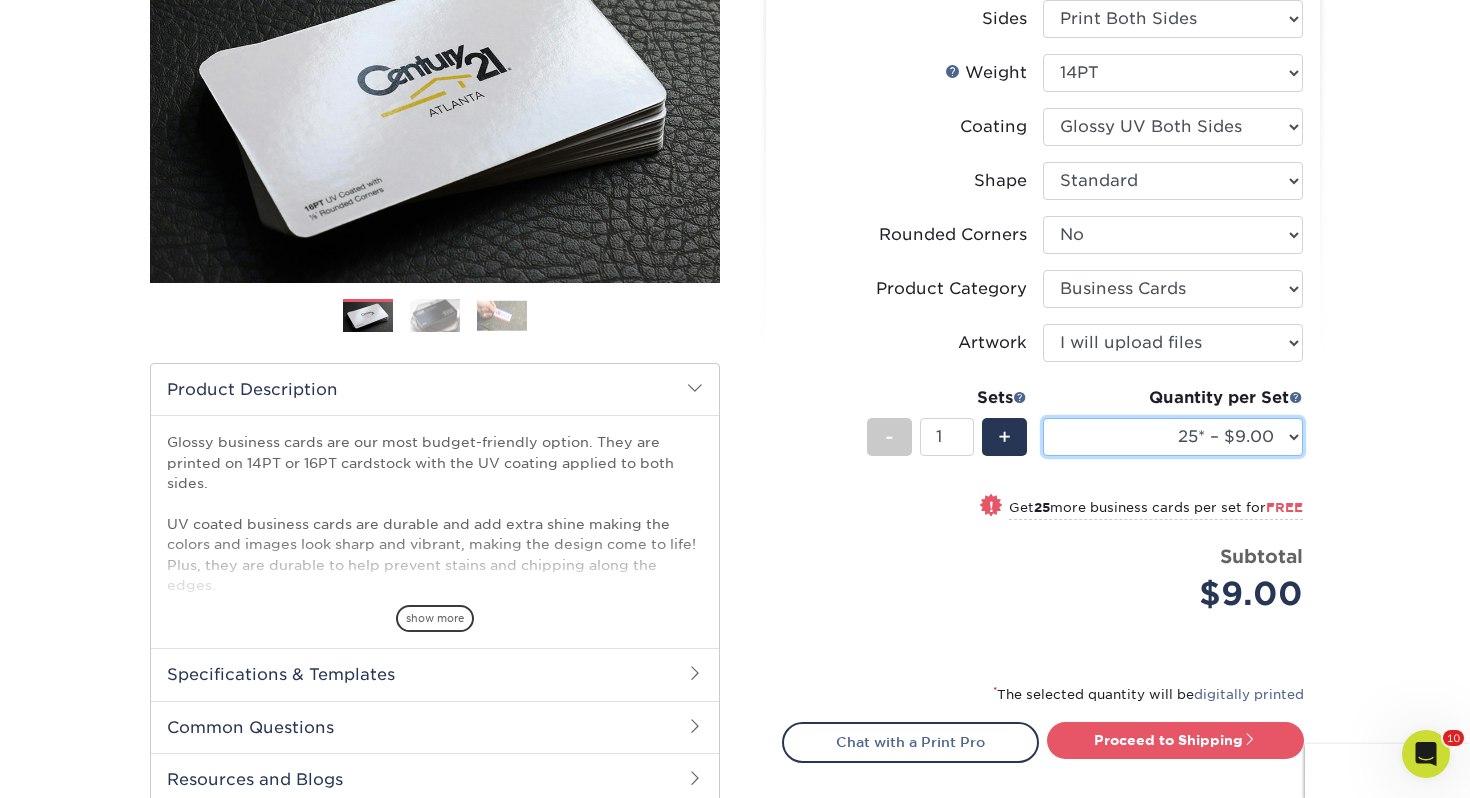 select on "250* – $17.00" 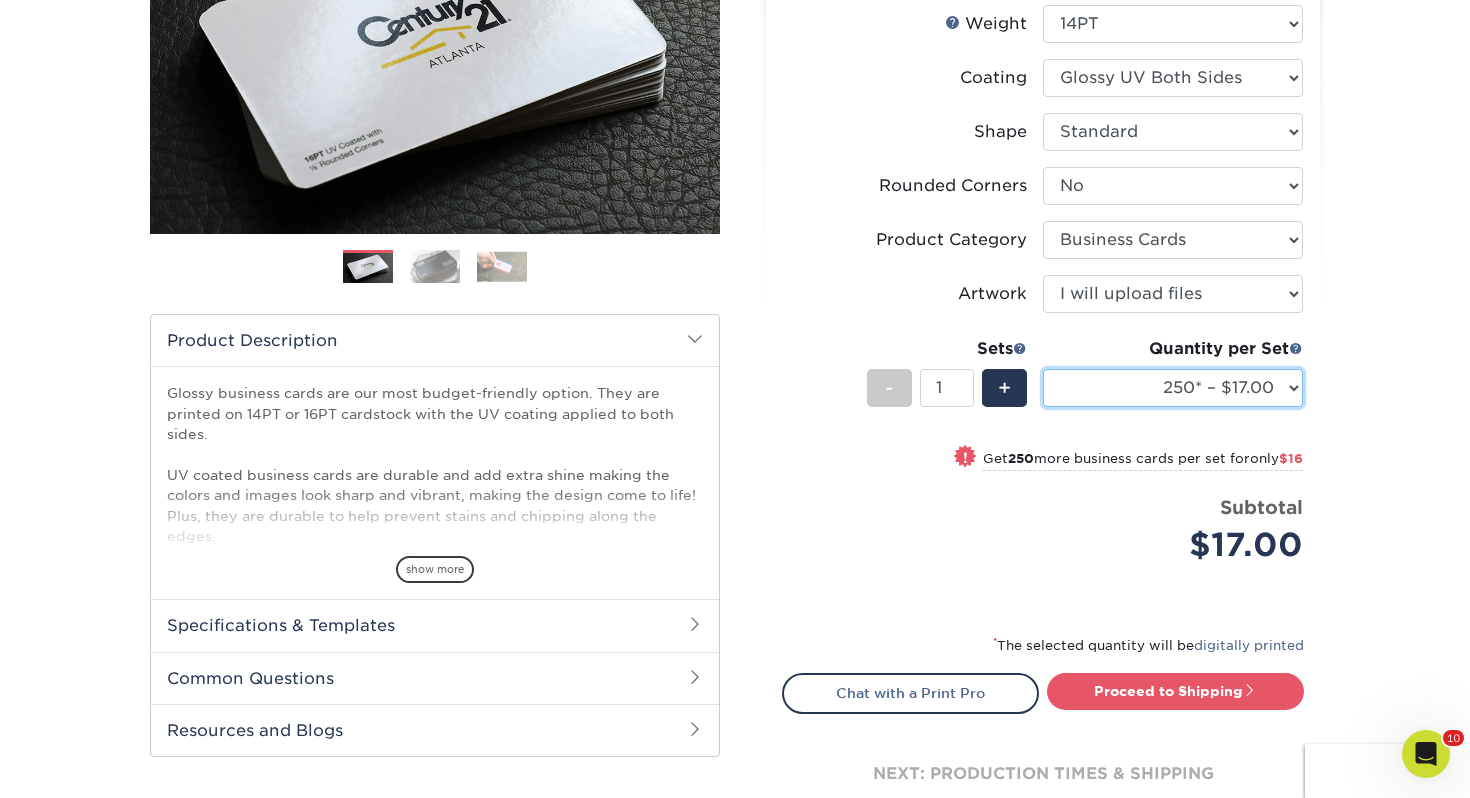 scroll, scrollTop: 360, scrollLeft: 0, axis: vertical 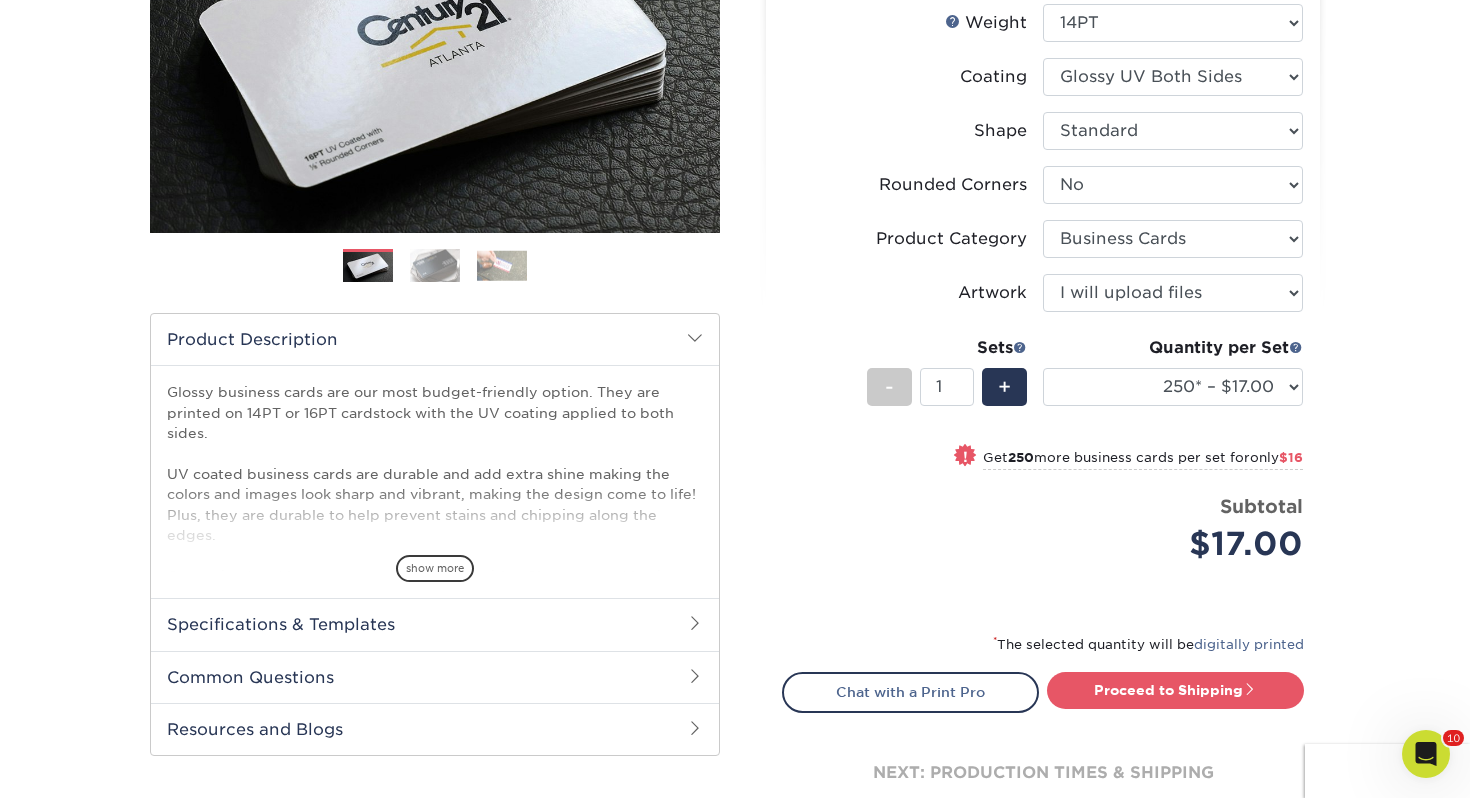 click on "*  The selected quantity will be  digitally printed" at bounding box center (1043, 652) 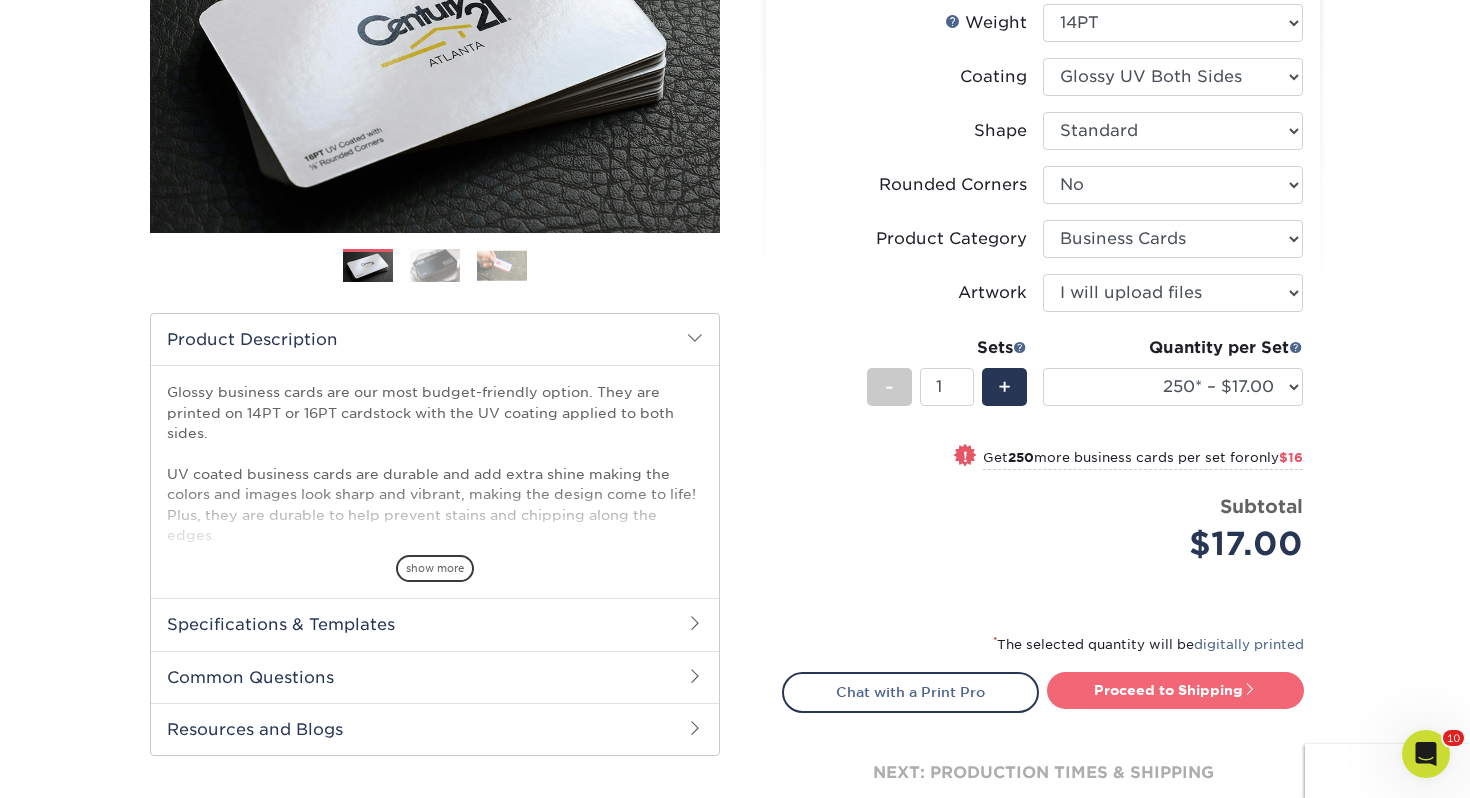 click on "Proceed to Shipping" at bounding box center [1175, 690] 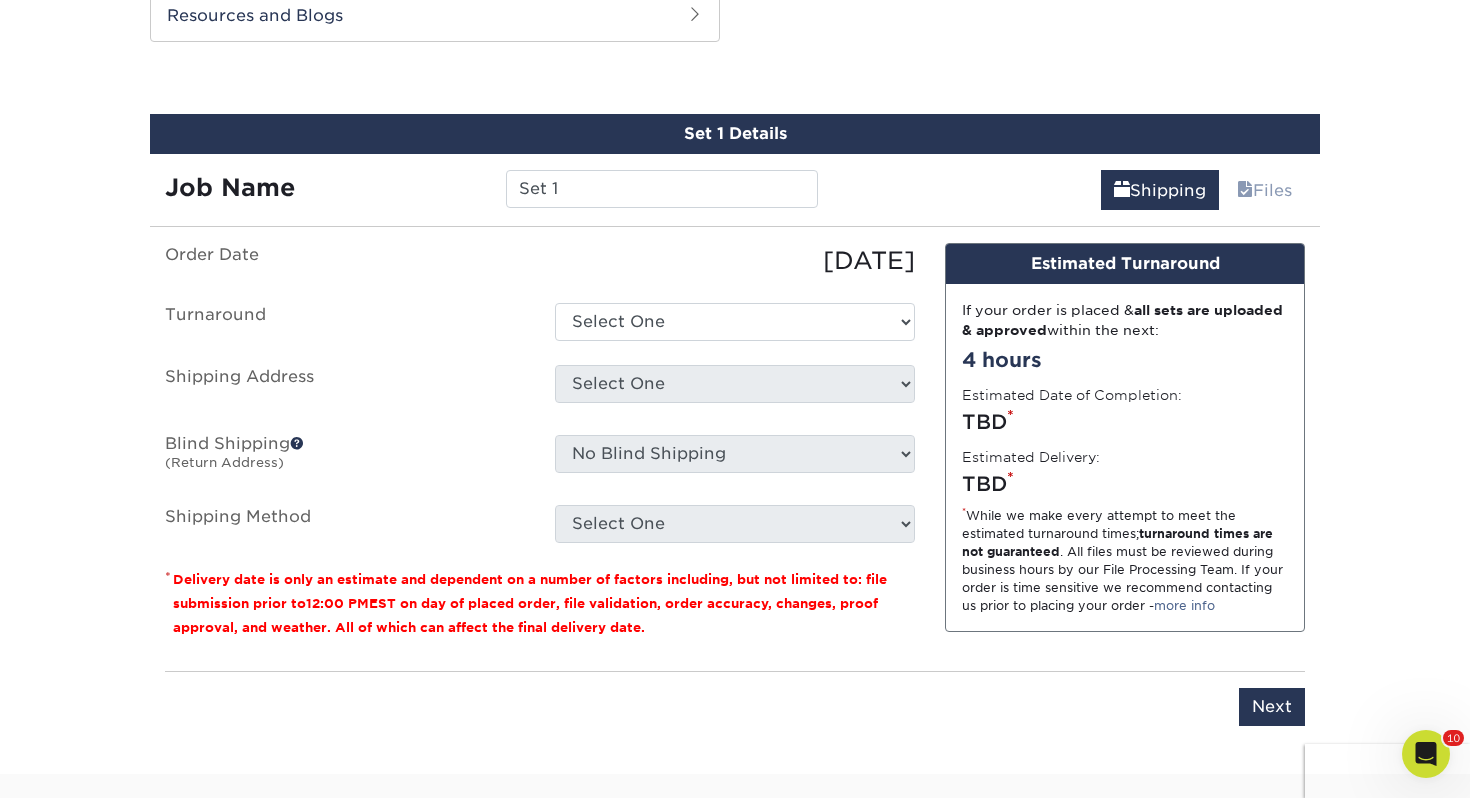 scroll, scrollTop: 1086, scrollLeft: 0, axis: vertical 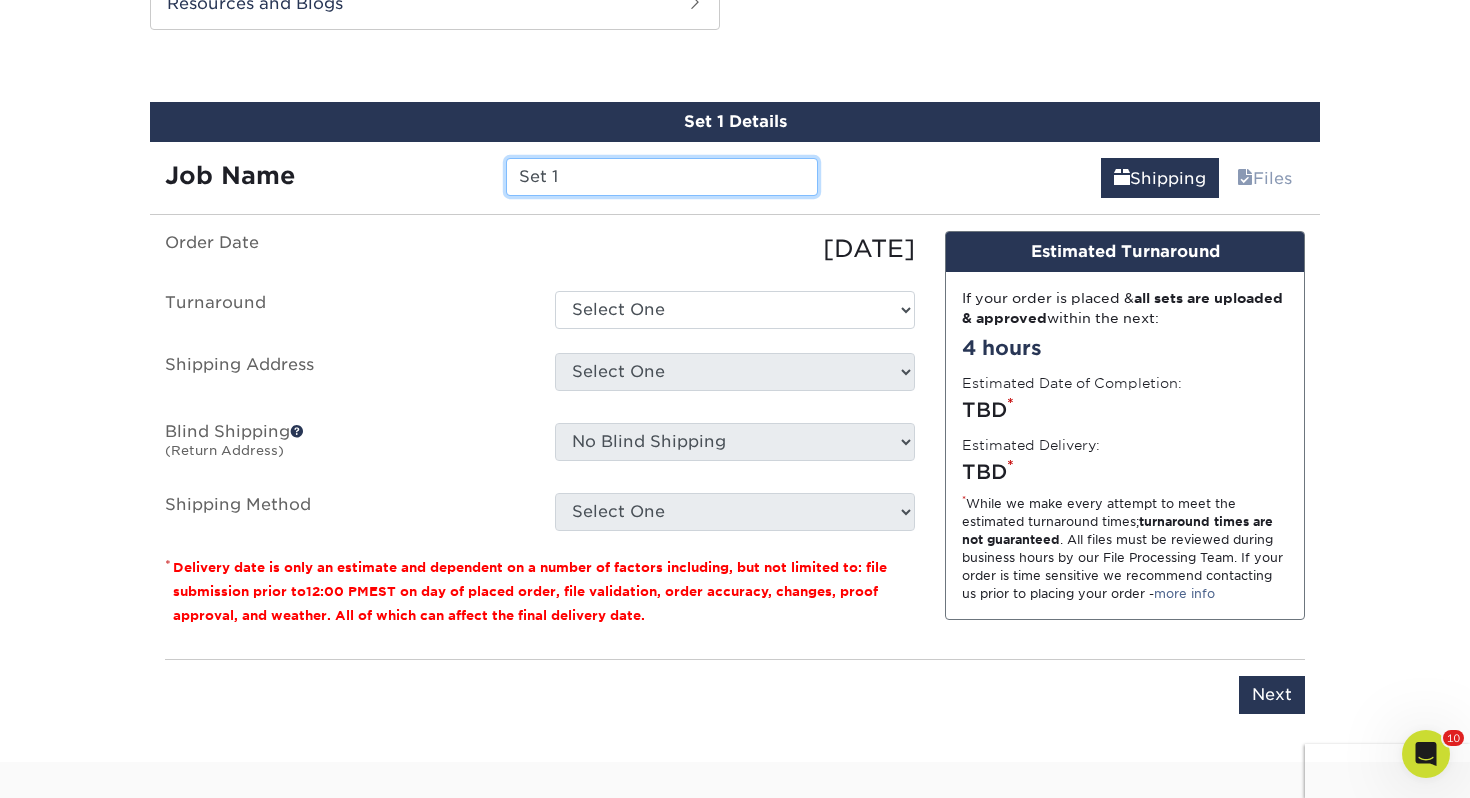 drag, startPoint x: 534, startPoint y: 172, endPoint x: 255, endPoint y: 146, distance: 280.20886 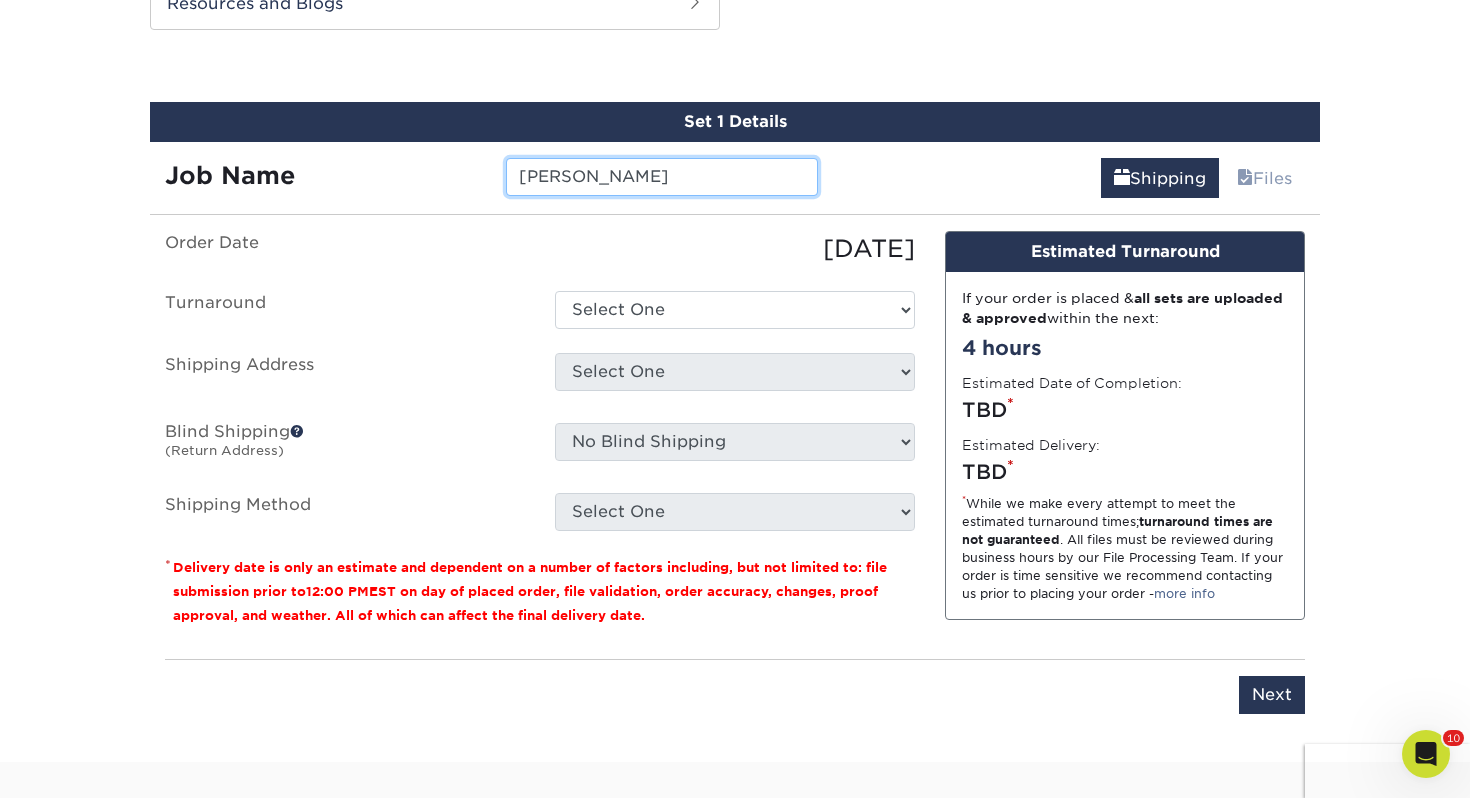 type on "Schauna Uebelhor" 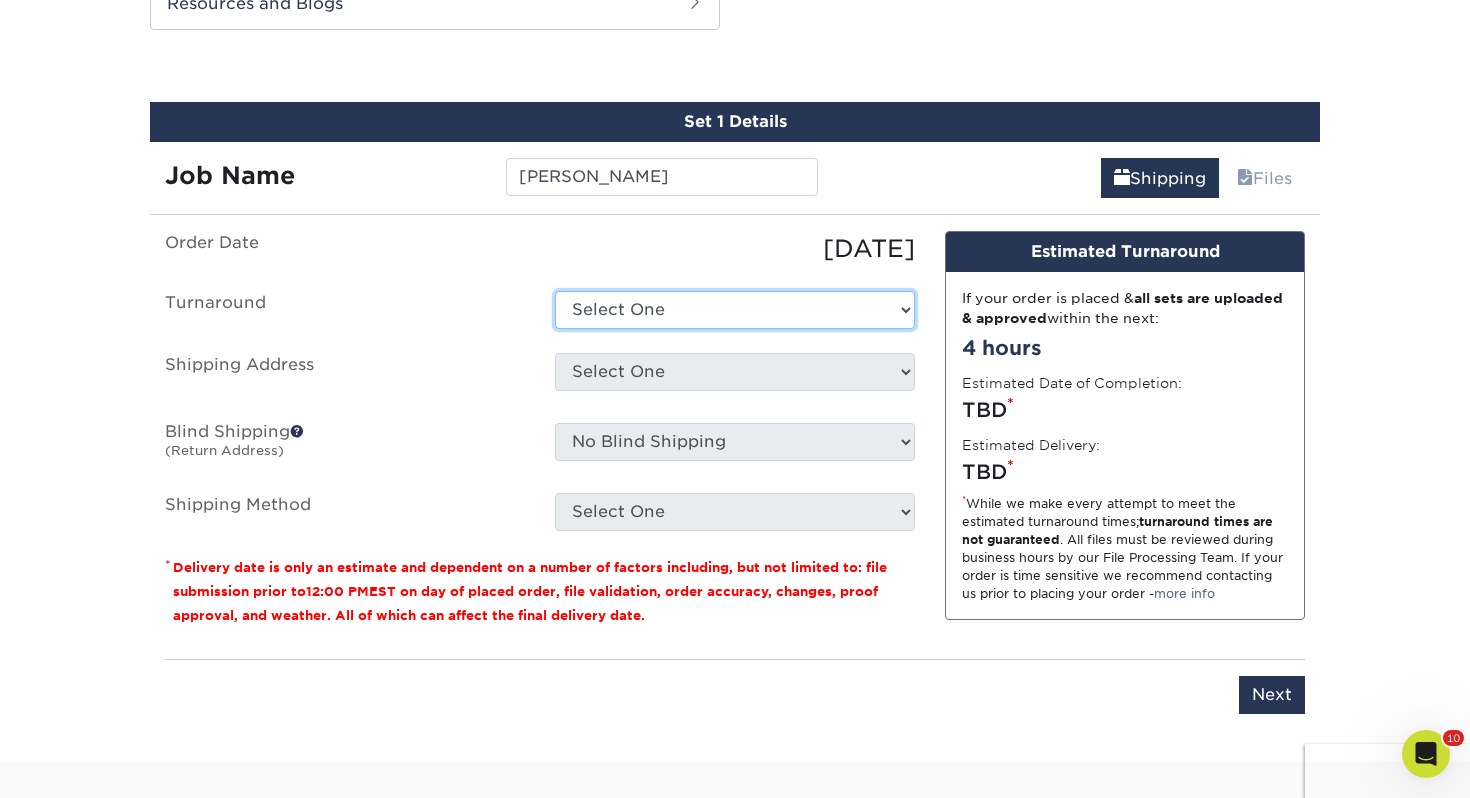 click on "Select One 2-4 Business Days 2 Day Next Business Day" at bounding box center [735, 310] 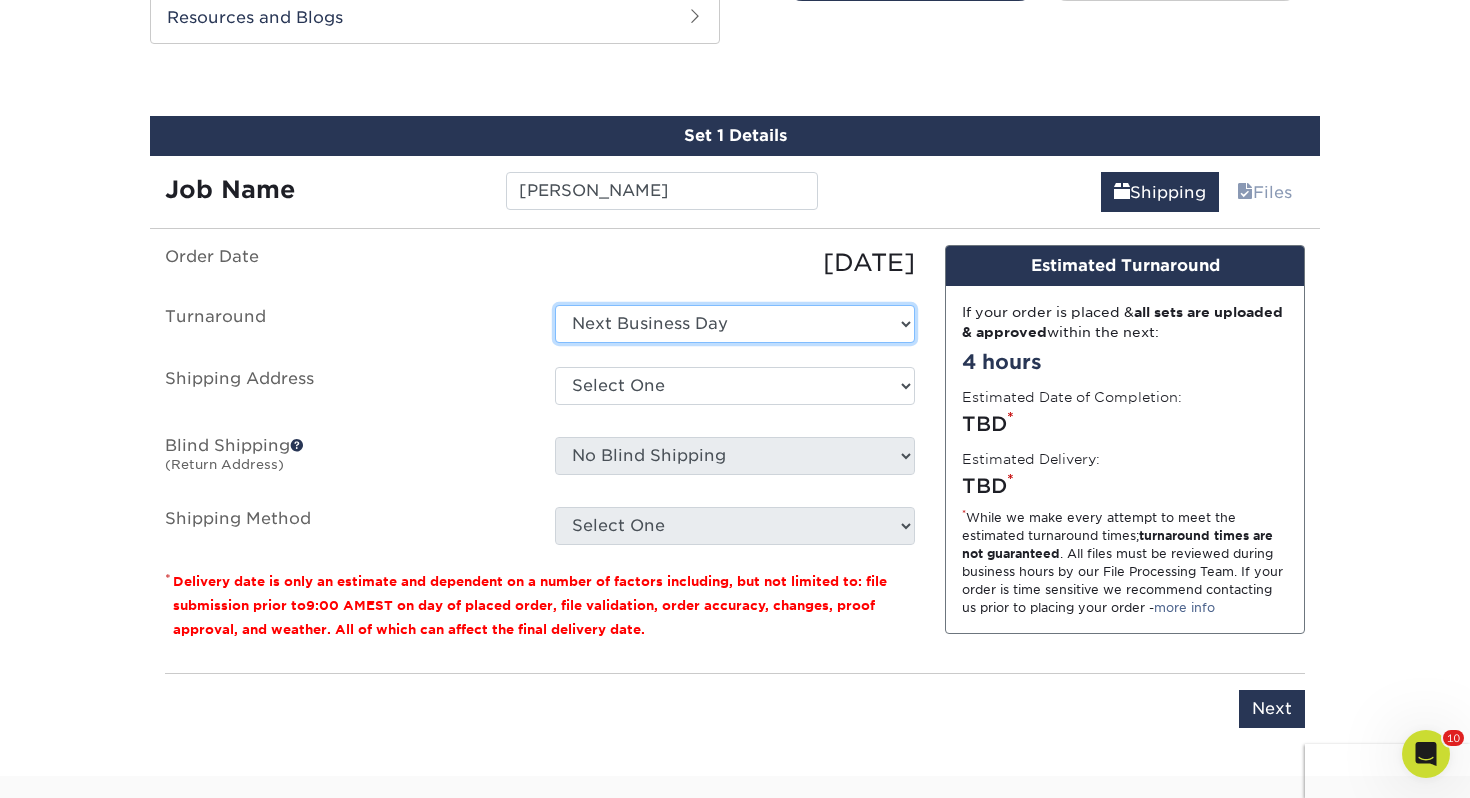 scroll, scrollTop: 1064, scrollLeft: 0, axis: vertical 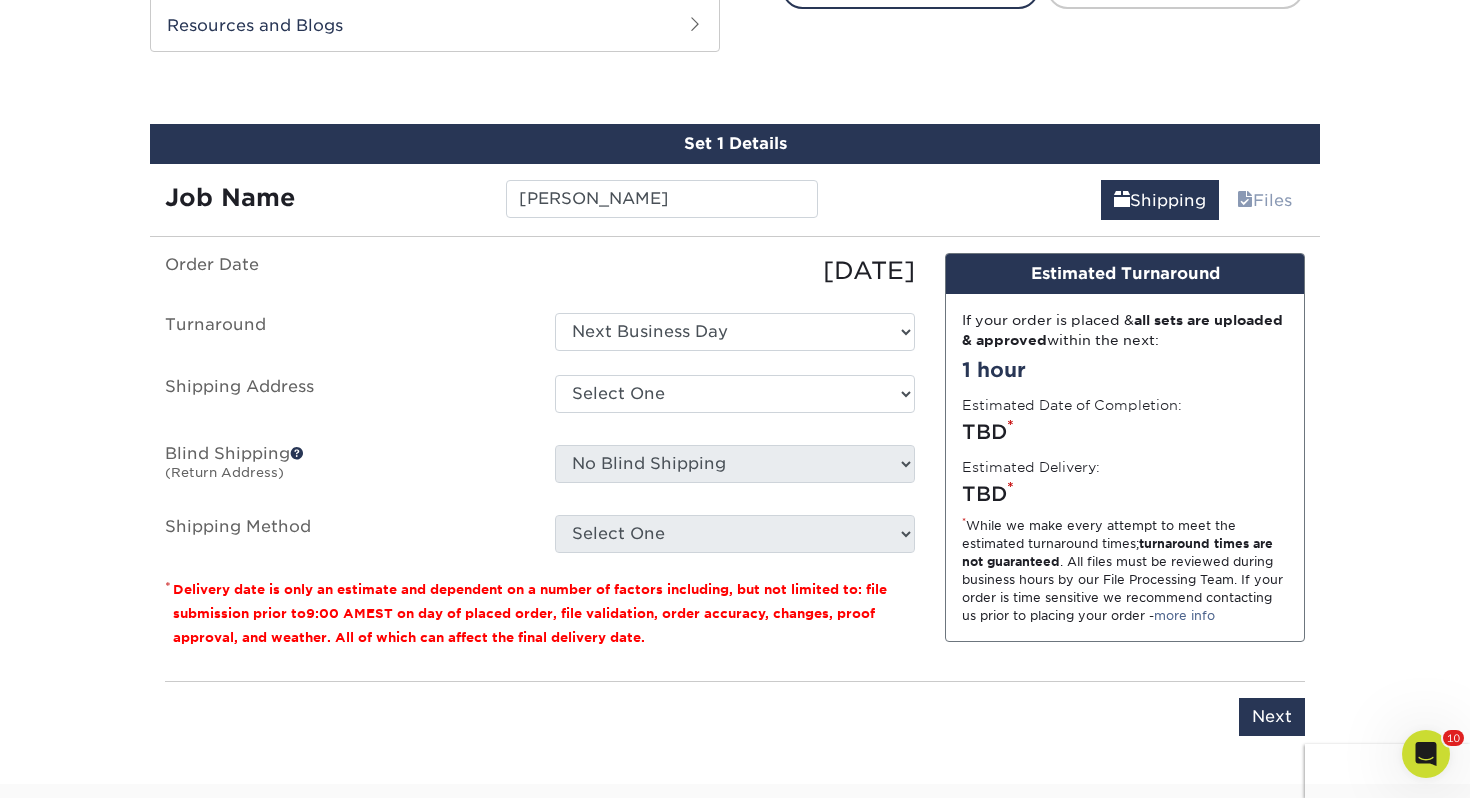 click on "Select One
bj ali" at bounding box center [735, 398] 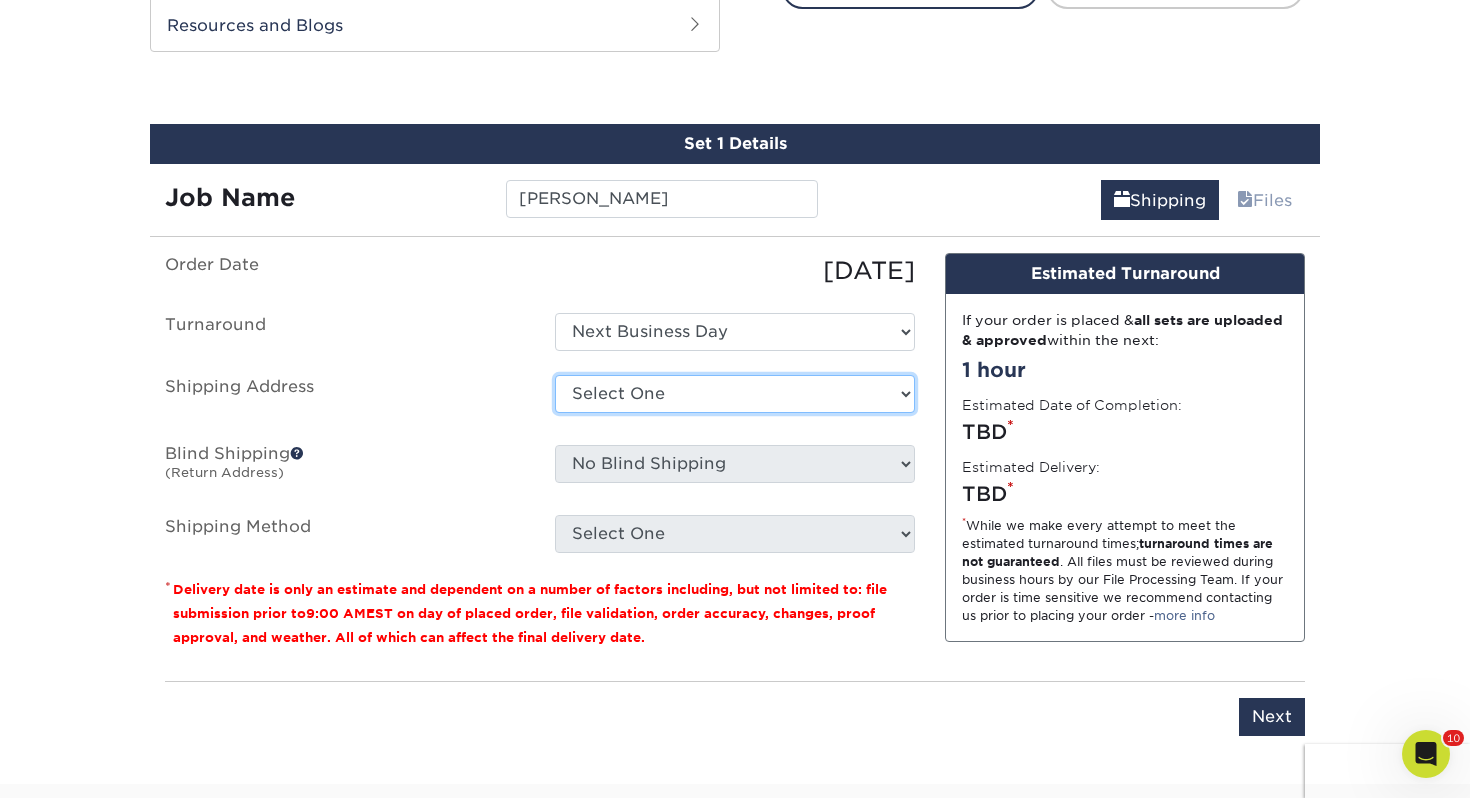 click on "Select One
Adrian, MI Akron, OH" at bounding box center (735, 394) 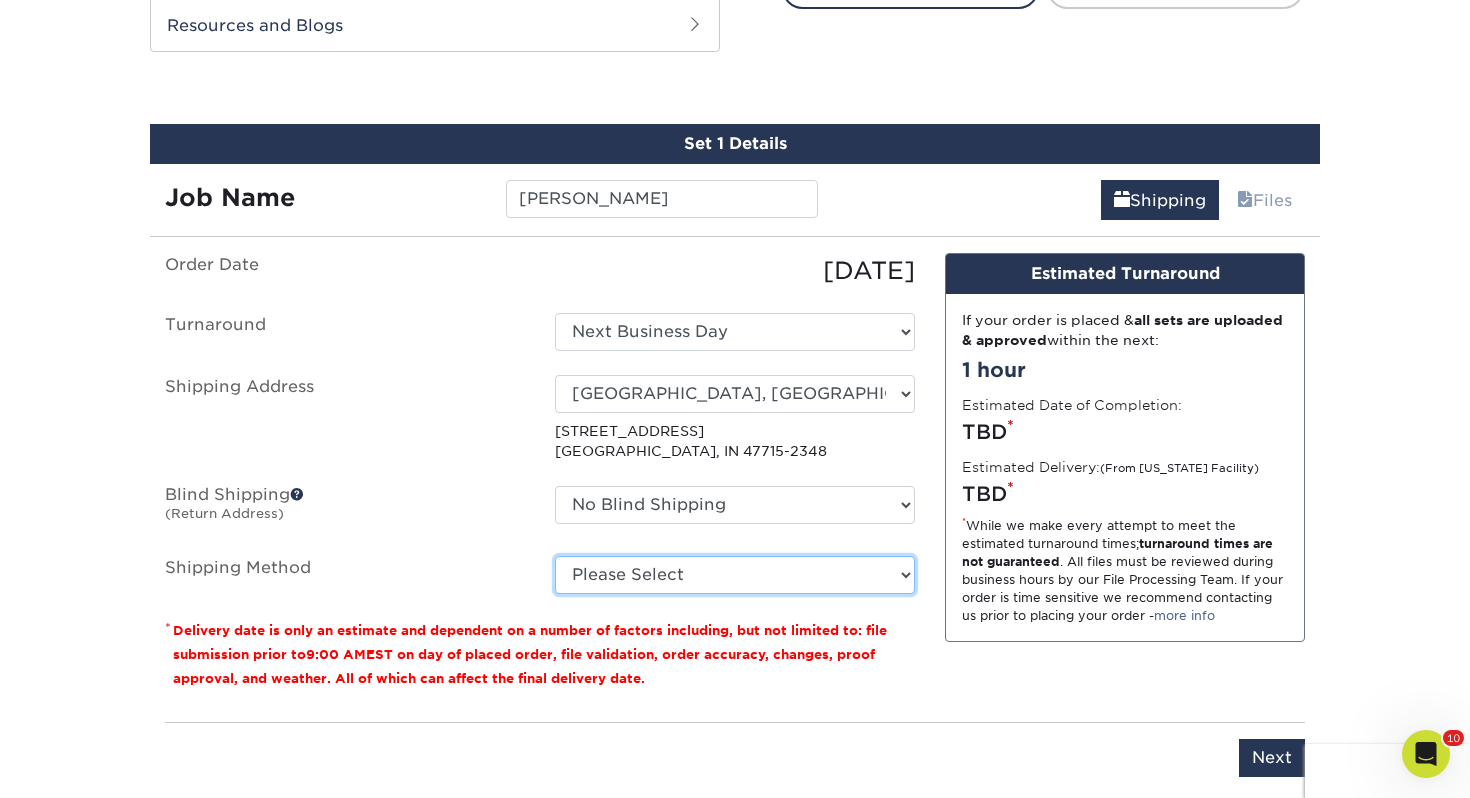 click on "Please Select Ground Shipping (+$7.84) 3 Day Shipping Service (+$14.77) 2 Day Air Shipping (+$15.23) Next Day Shipping by 5pm (+$17.54) Next Day Shipping by 12 noon (+$18.59) Next Day Air Early A.M. (+$111.25)" at bounding box center (735, 575) 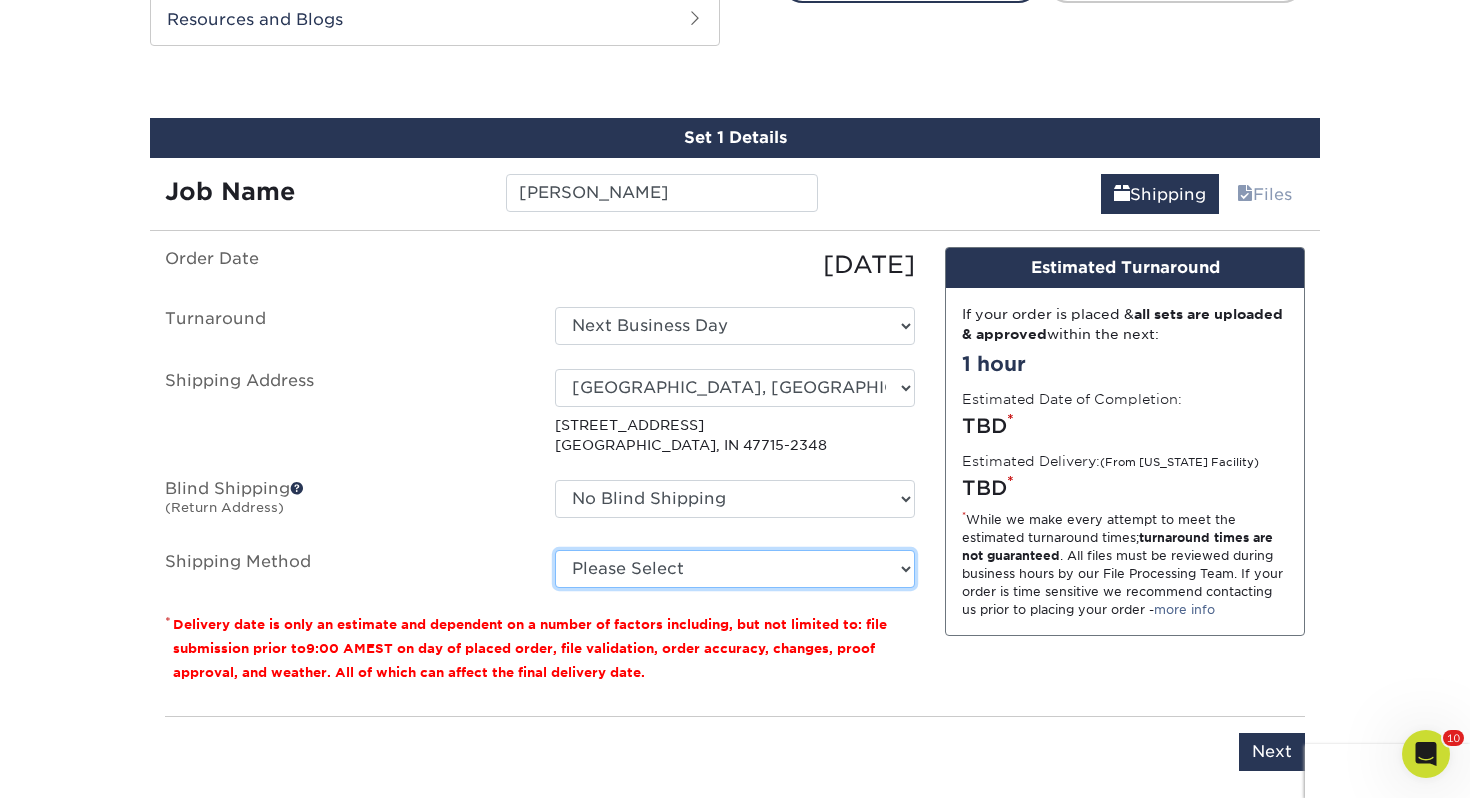 scroll, scrollTop: 1071, scrollLeft: 0, axis: vertical 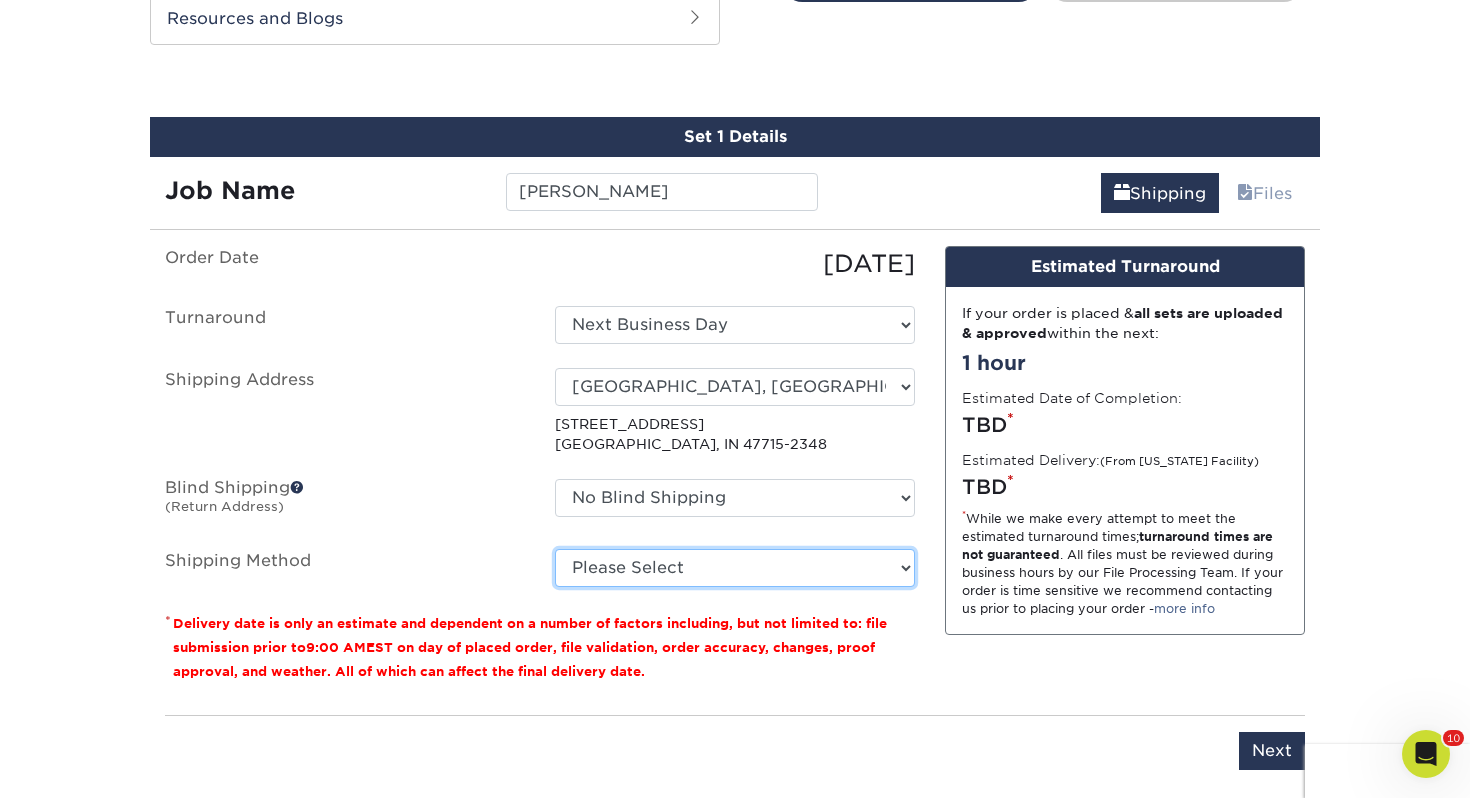 select on "03" 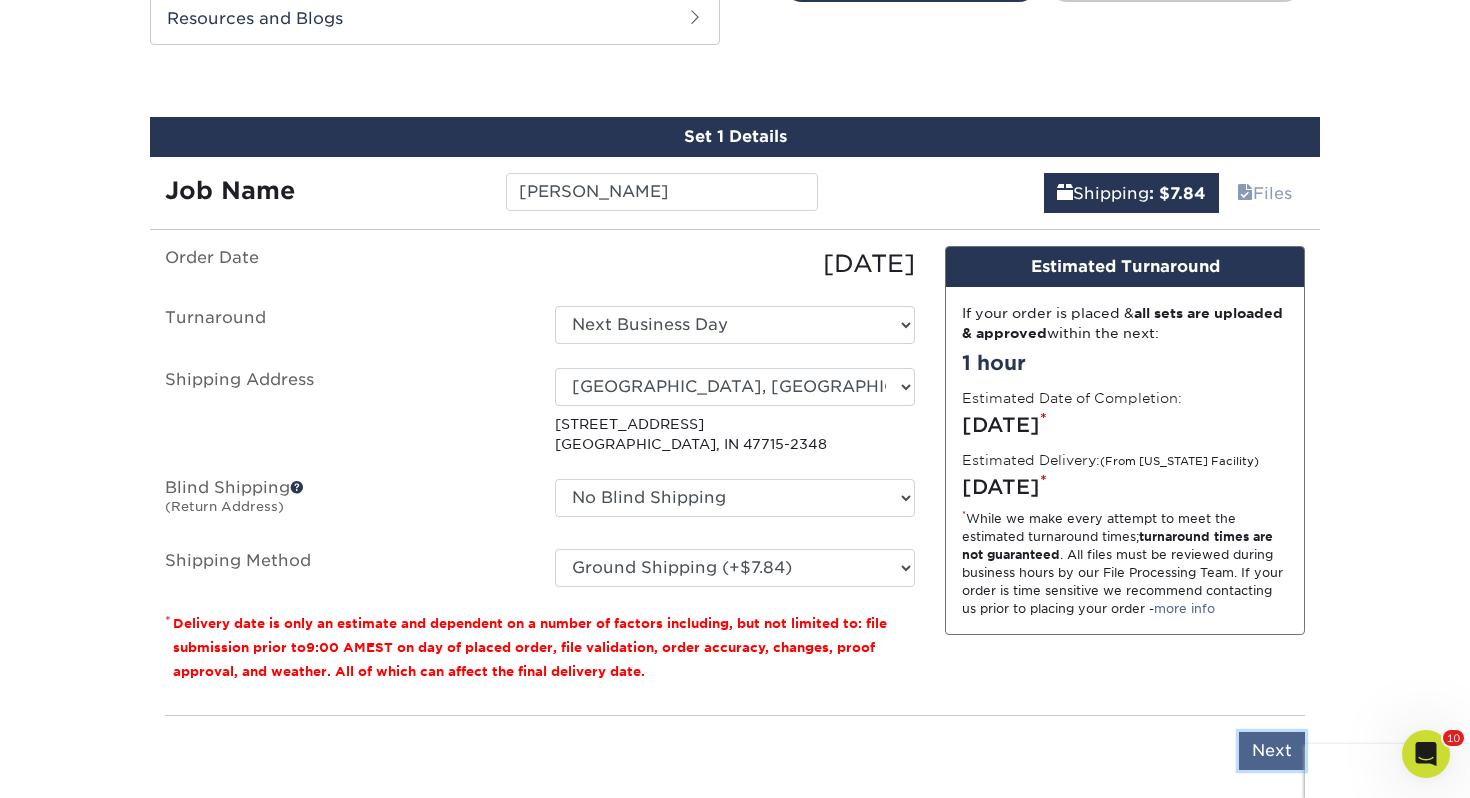click on "Next" at bounding box center (1272, 751) 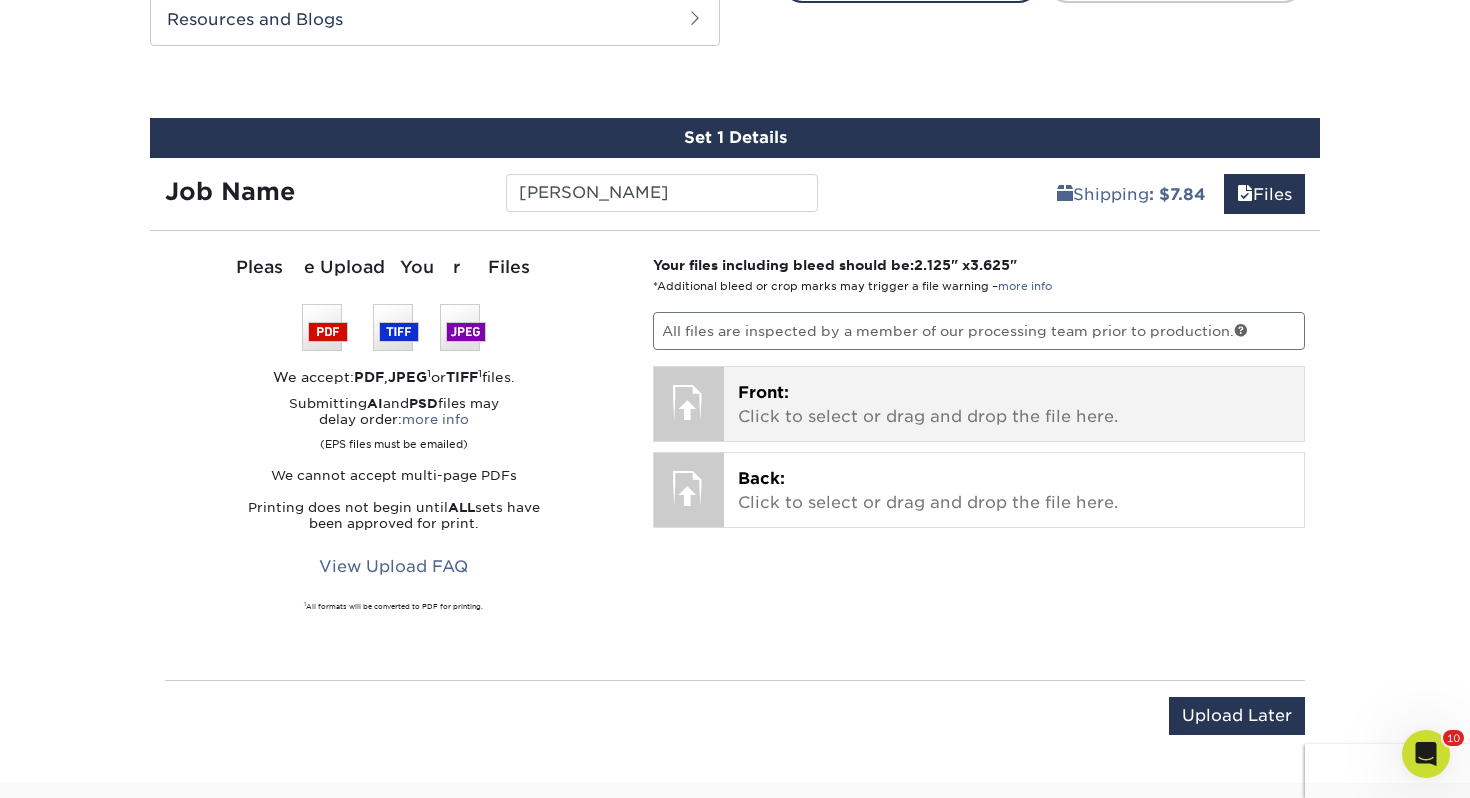 scroll, scrollTop: 1079, scrollLeft: 0, axis: vertical 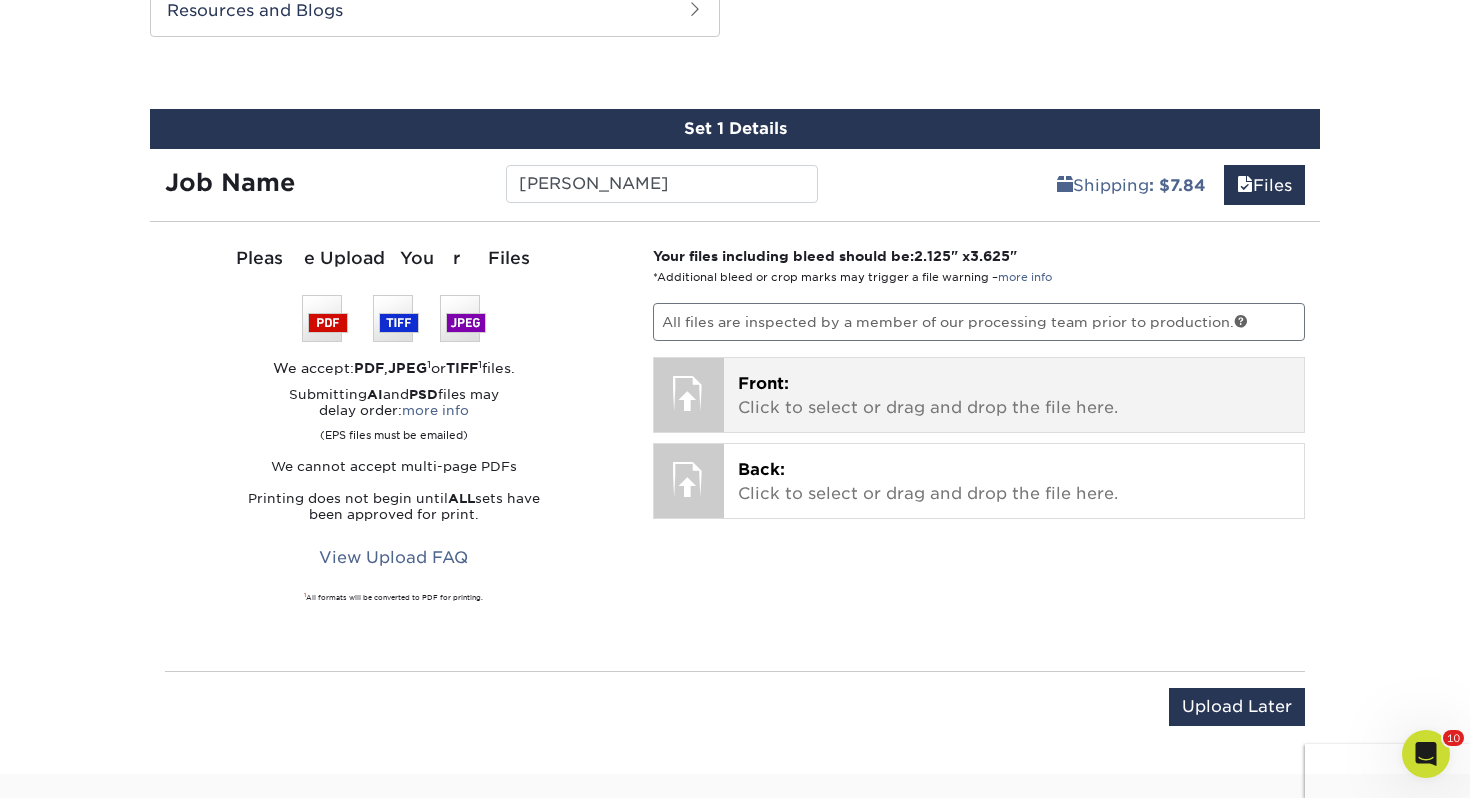 click on "Front: Click to select or drag and drop the file here." at bounding box center (1014, 396) 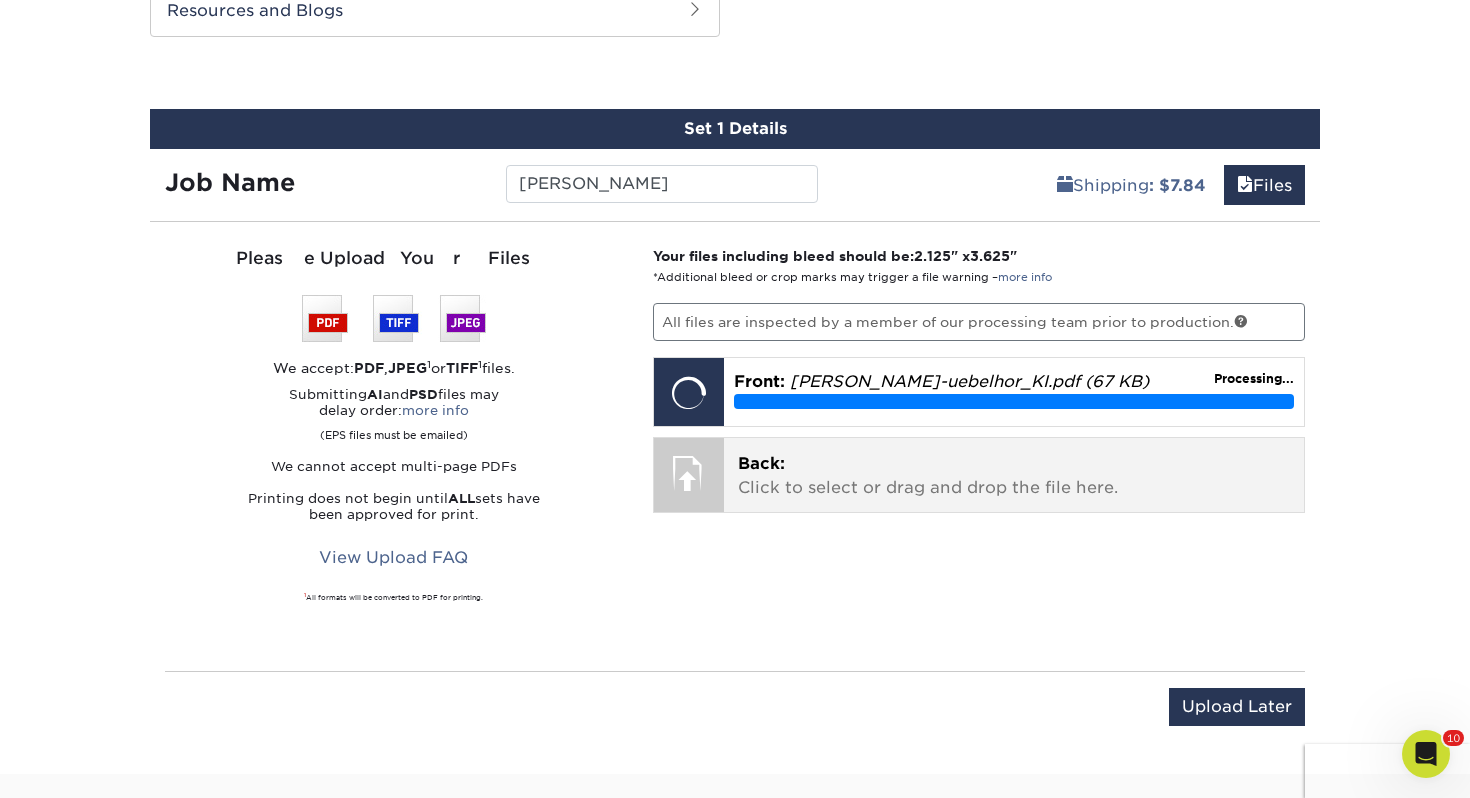 click on "Back: Click to select or drag and drop the file here." at bounding box center (1014, 476) 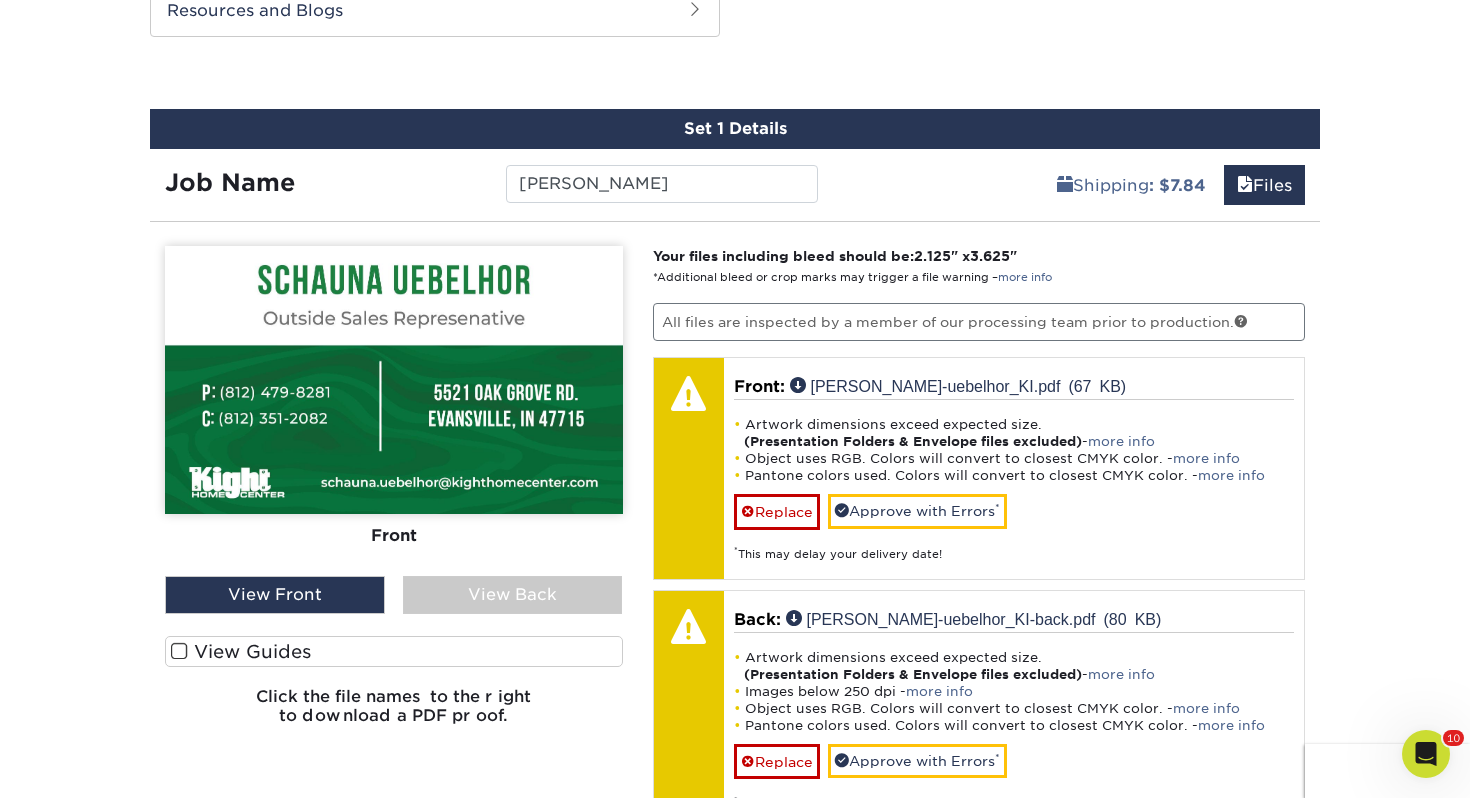 click on "View Guides" at bounding box center [394, 651] 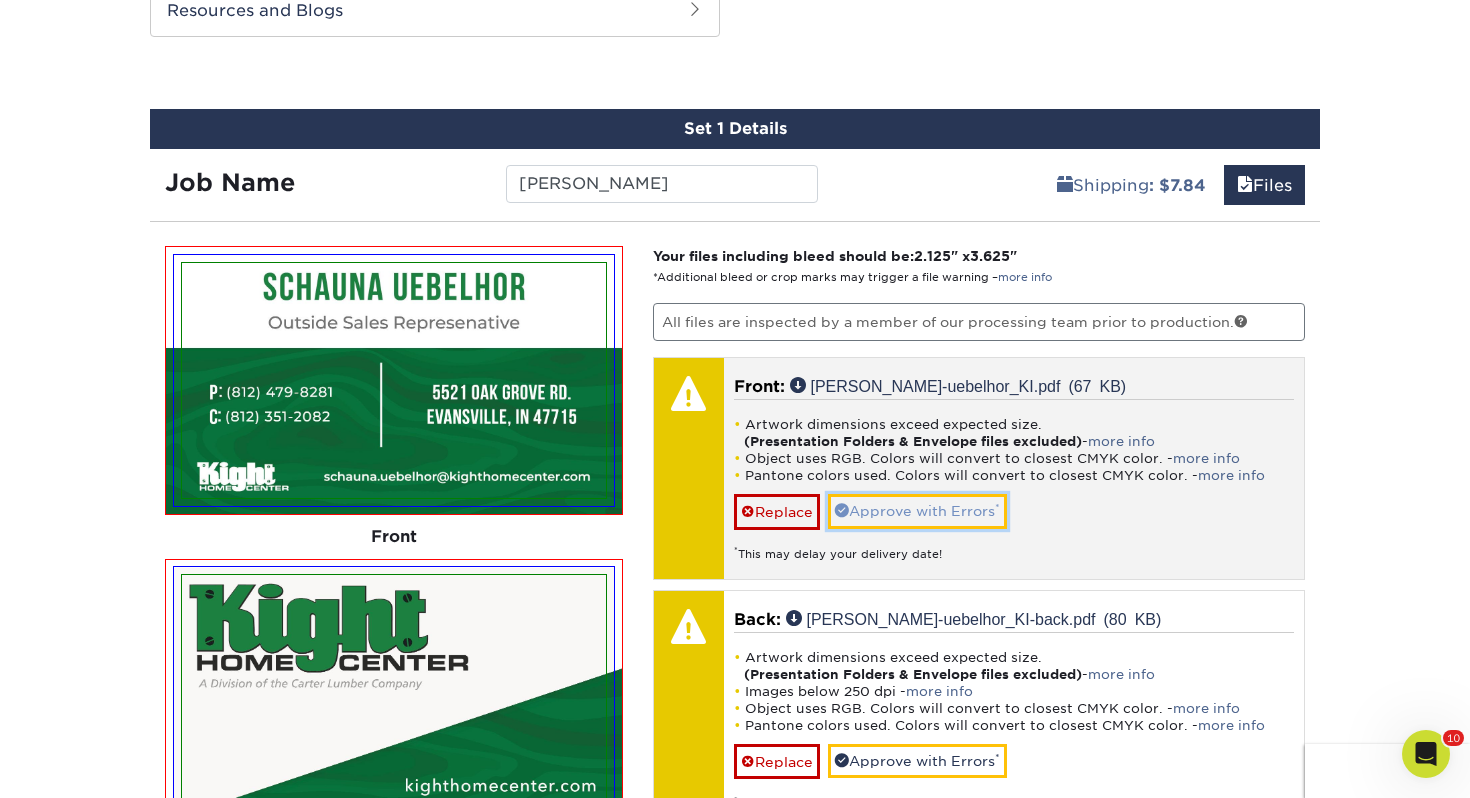 click on "Approve with Errors *" at bounding box center (917, 511) 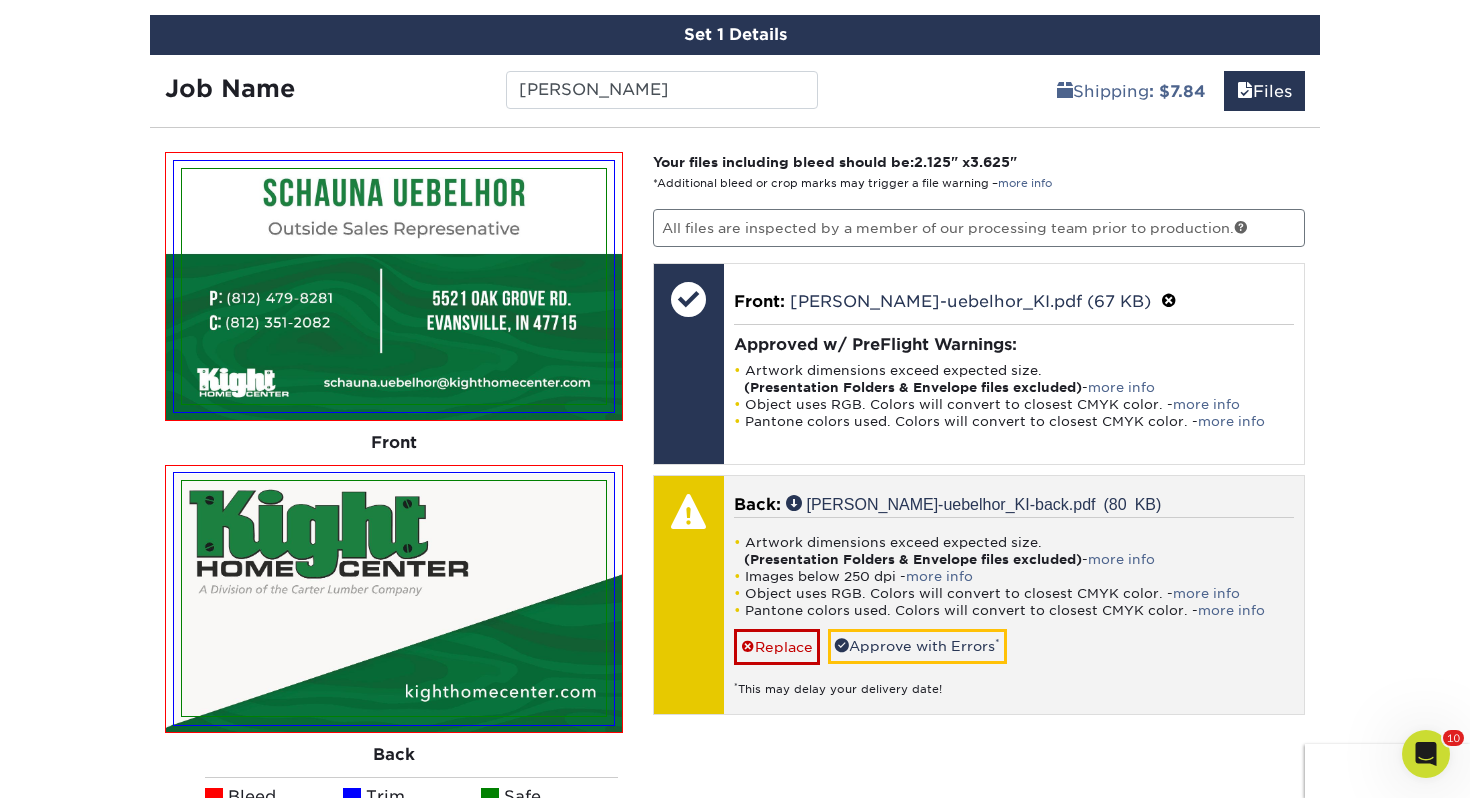 click on "Artwork dimensions exceed expected size. (Presentation Folders & Envelope files excluded)  -  more info Images below 250 dpi -  more info Object uses RGB. Colors will convert to closest CMYK color. -  more info Pantone colors used. Colors will convert to closest CMYK color. -  more info
Replace
Approve with Errors *
* This may delay your delivery date!" at bounding box center [1014, 607] 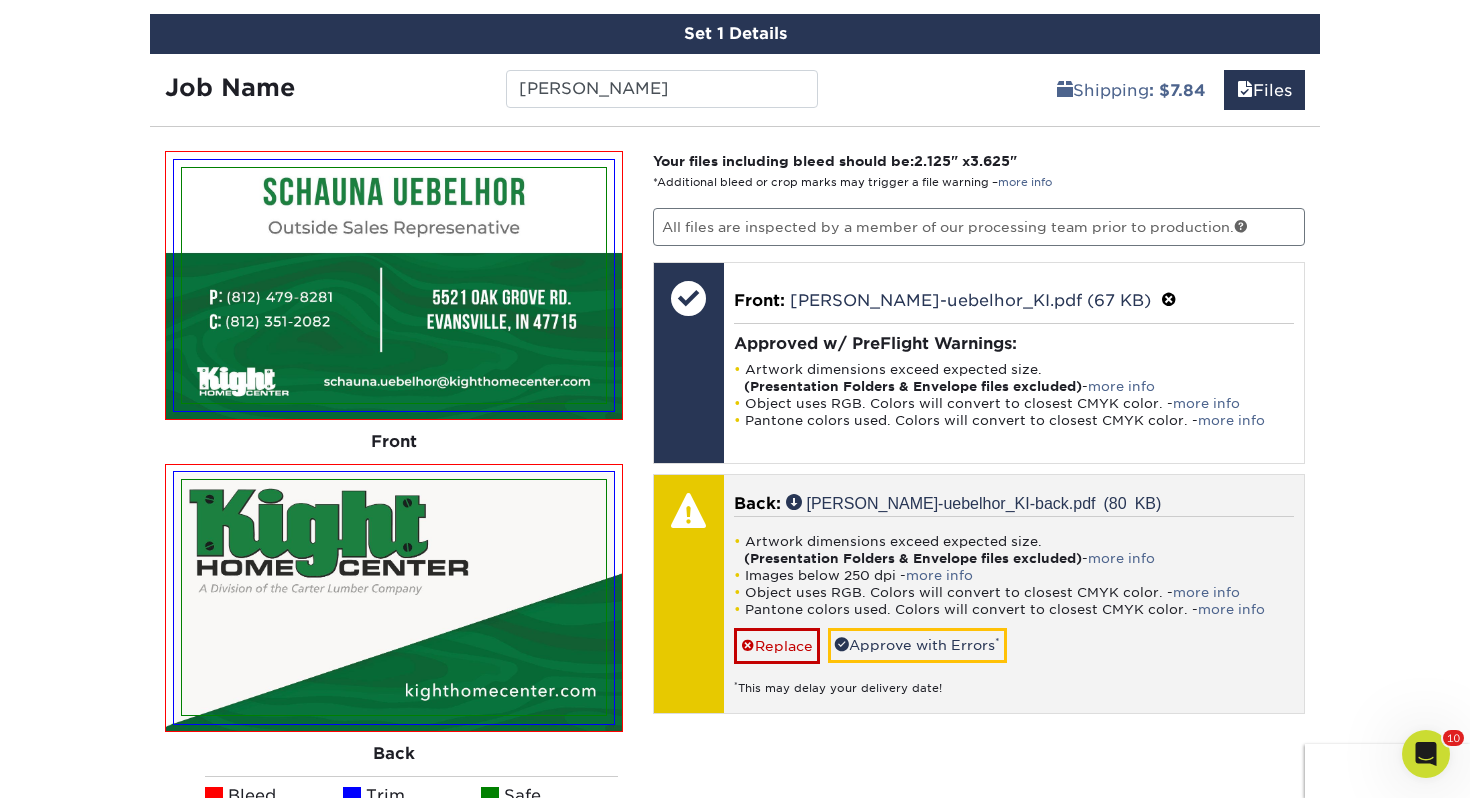 click on "Artwork dimensions exceed expected size. (Presentation Folders & Envelope files excluded)  -  more info Images below 250 dpi -  more info Object uses RGB. Colors will convert to closest CMYK color. -  more info Pantone colors used. Colors will convert to closest CMYK color. -  more info
Replace
Approve with Errors *
* This may delay your delivery date!" at bounding box center (1014, 606) 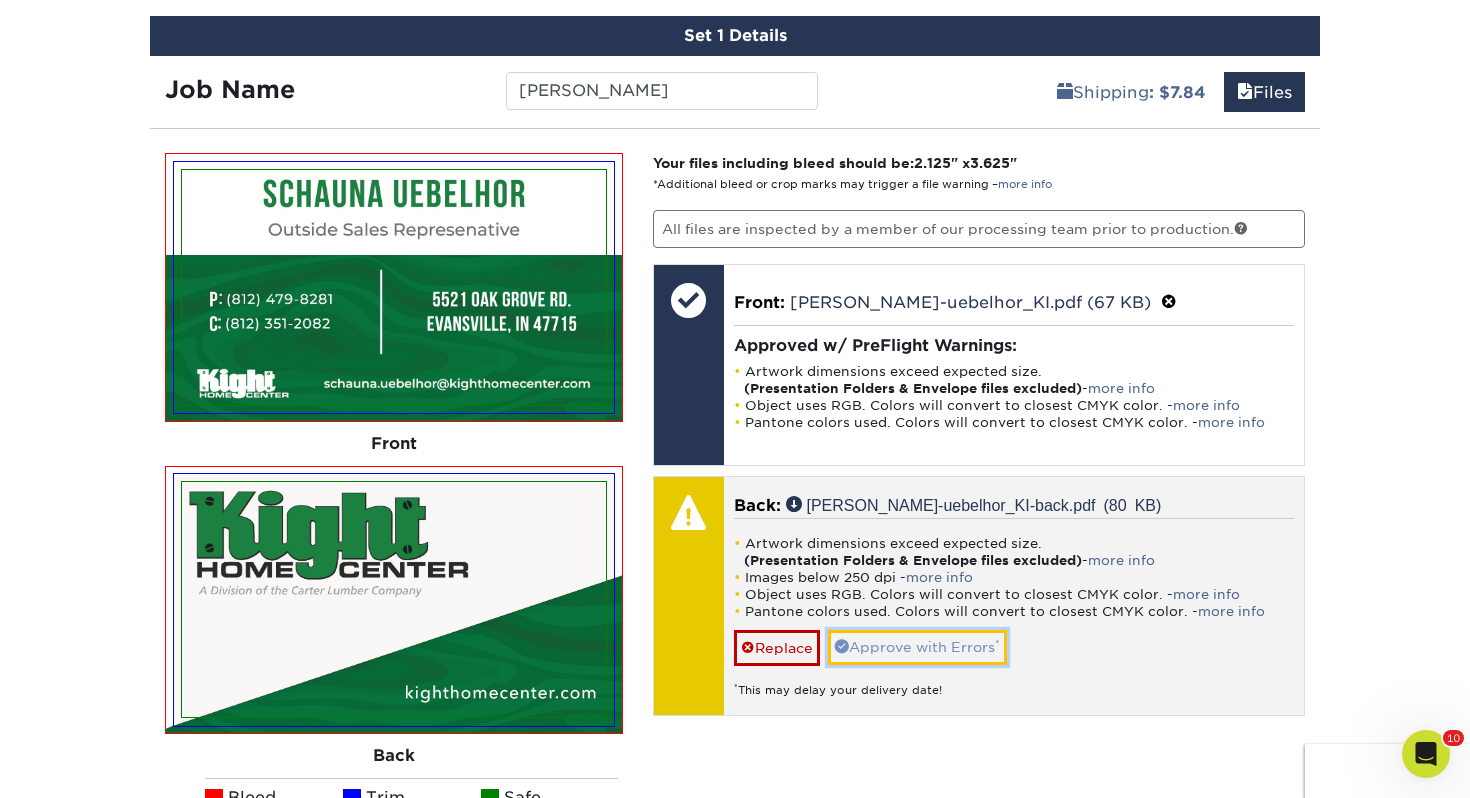 click on "Approve with Errors *" at bounding box center [917, 647] 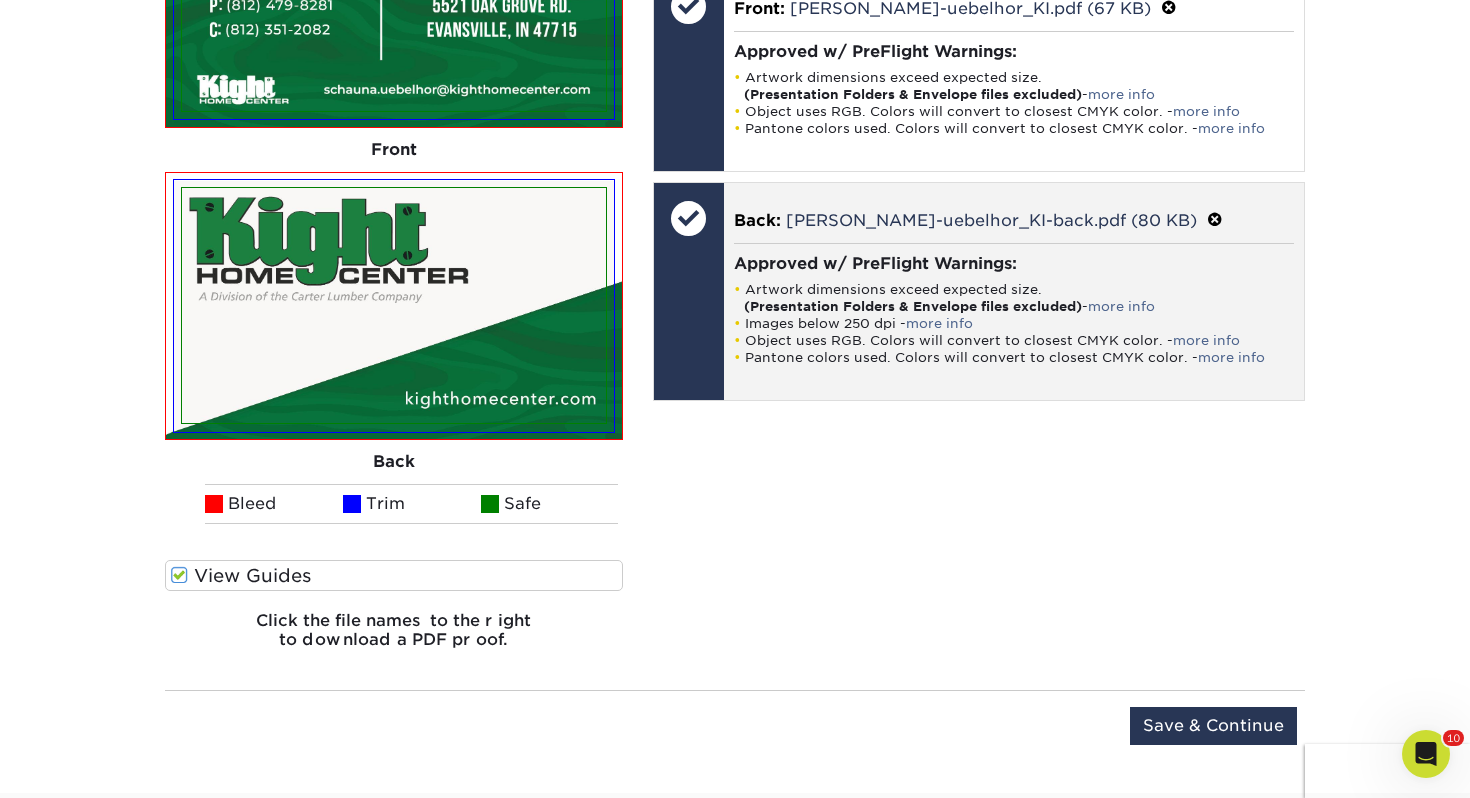scroll, scrollTop: 1614, scrollLeft: 0, axis: vertical 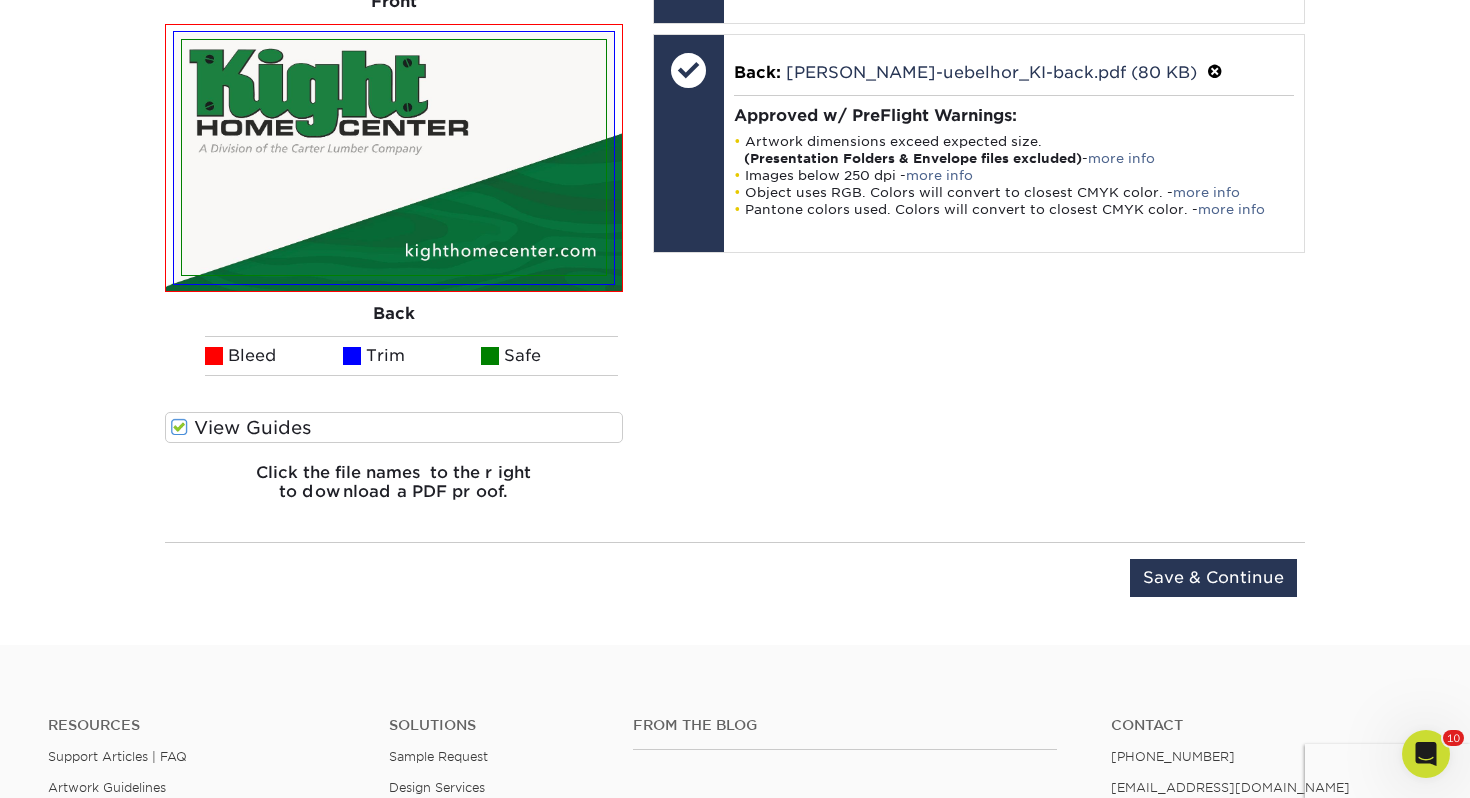 click on "Upload Later
Save & Continue
Continue" at bounding box center [735, 581] 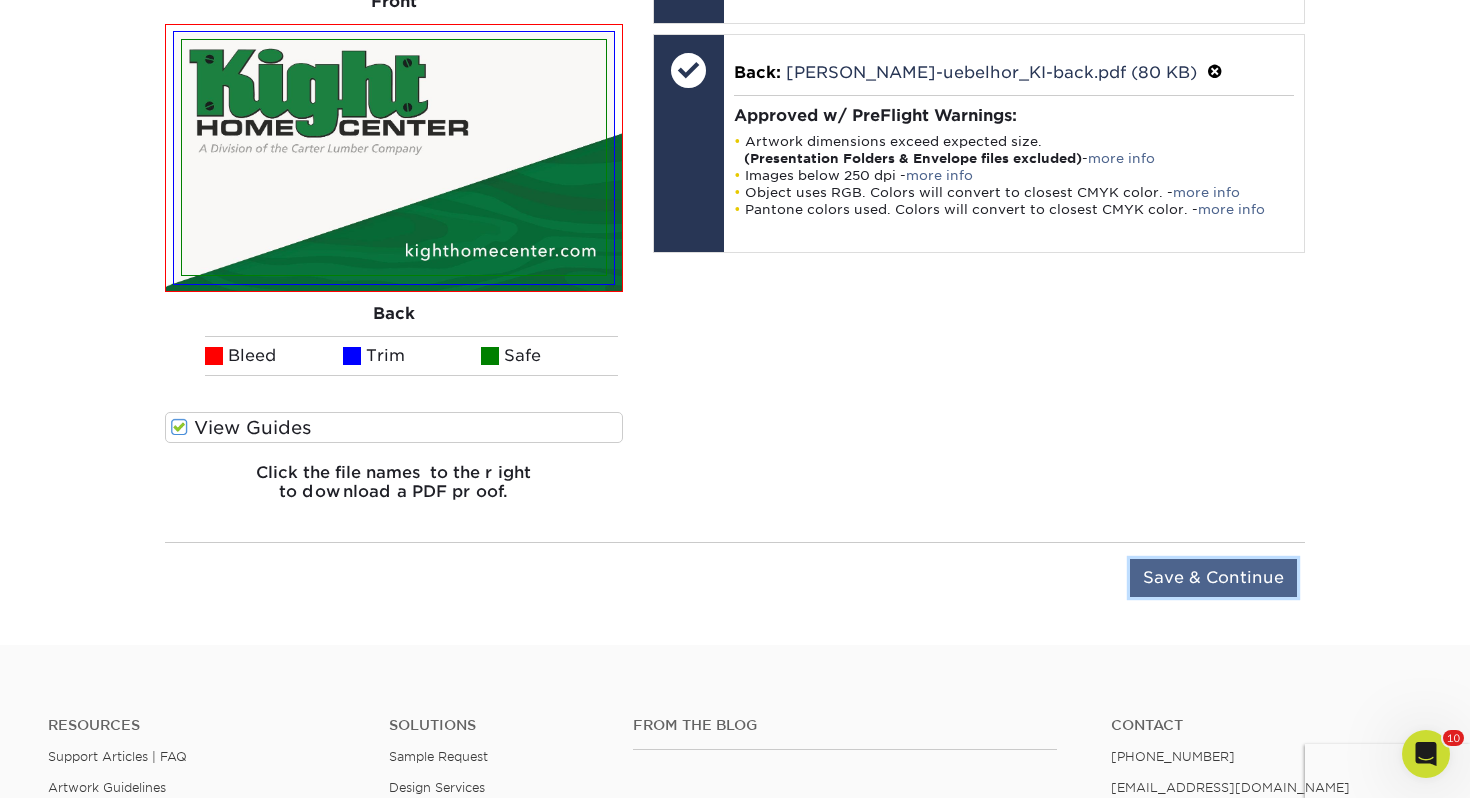 click on "Save & Continue" at bounding box center [1213, 578] 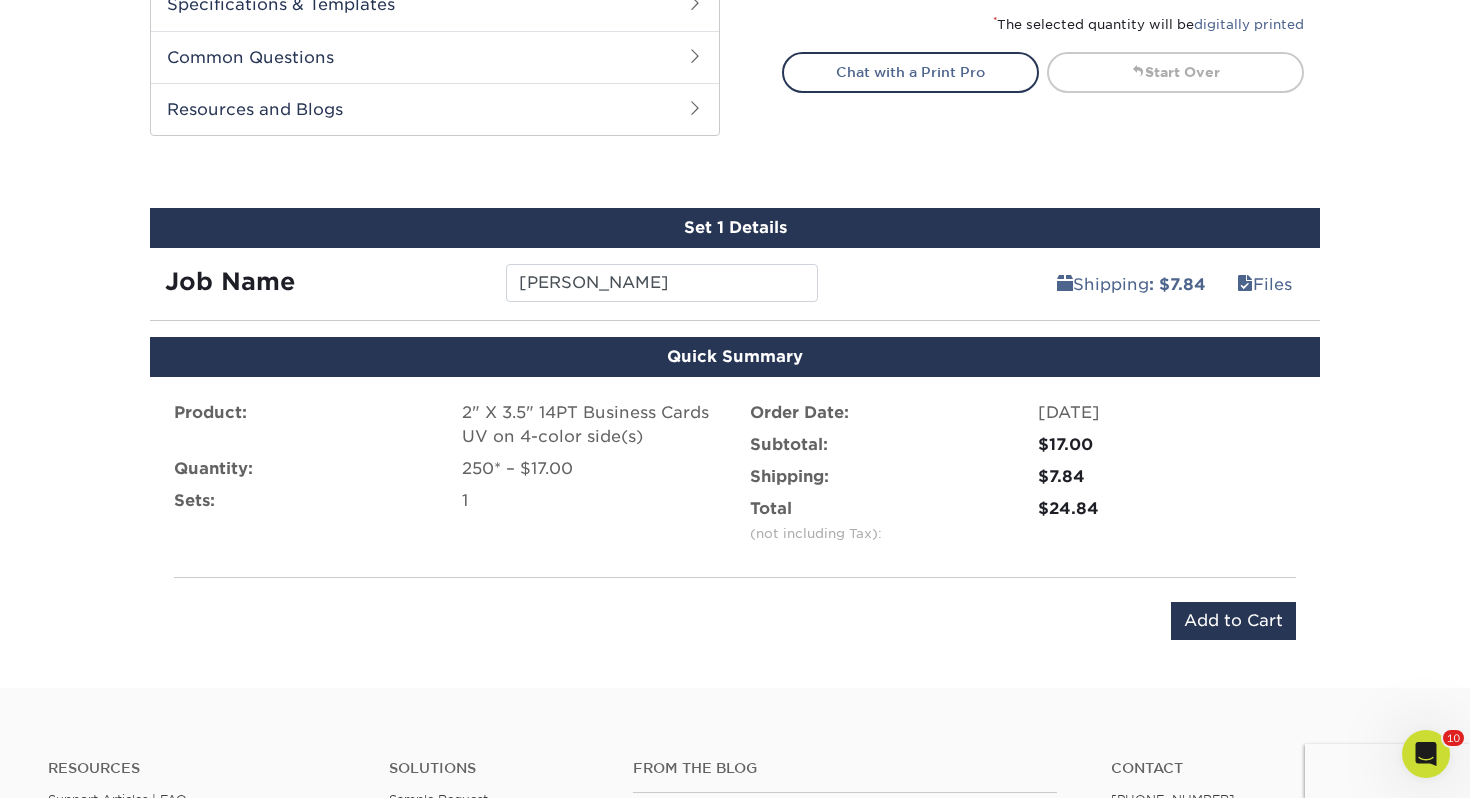 scroll, scrollTop: 1054, scrollLeft: 0, axis: vertical 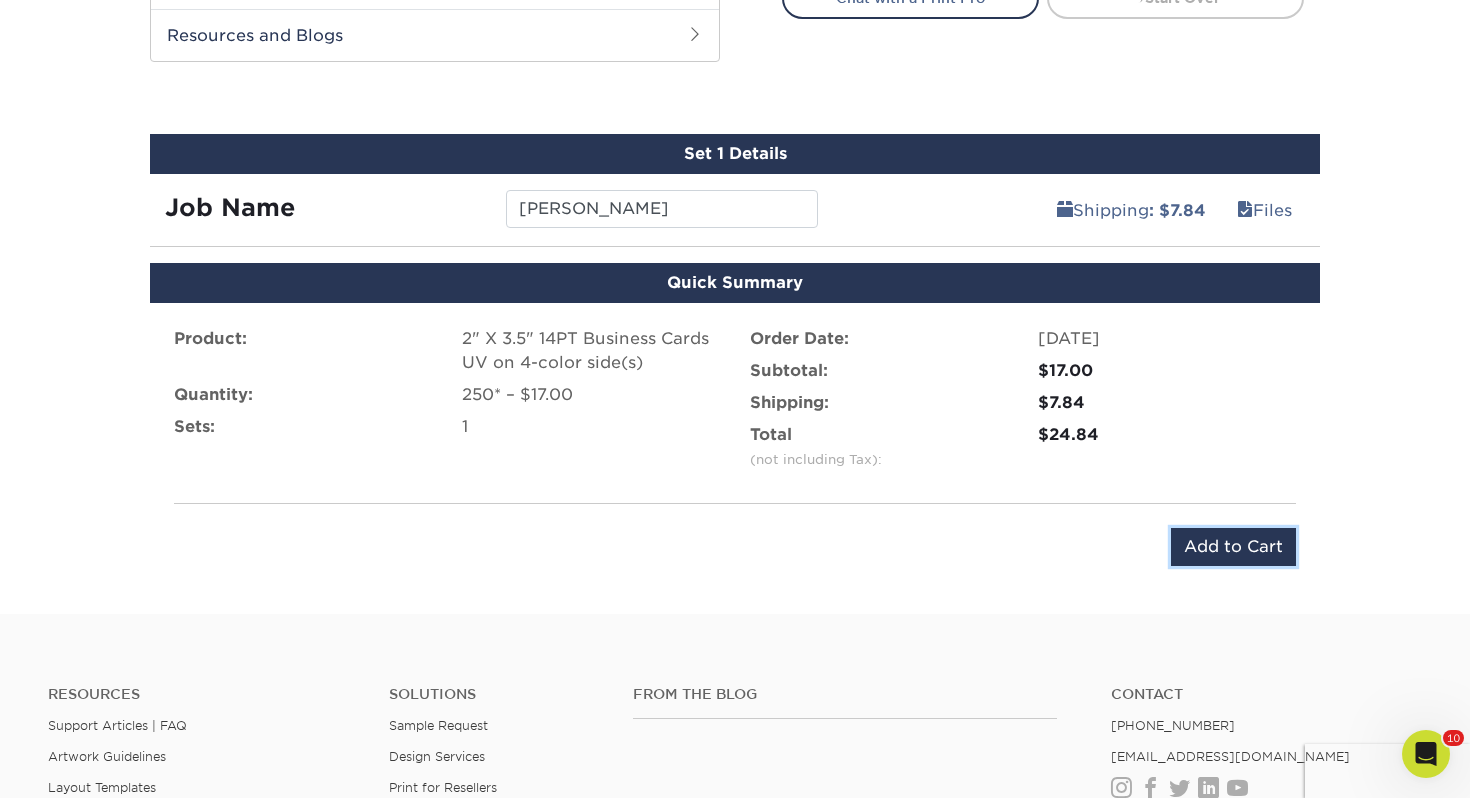 click on "Add to Cart" at bounding box center (1233, 547) 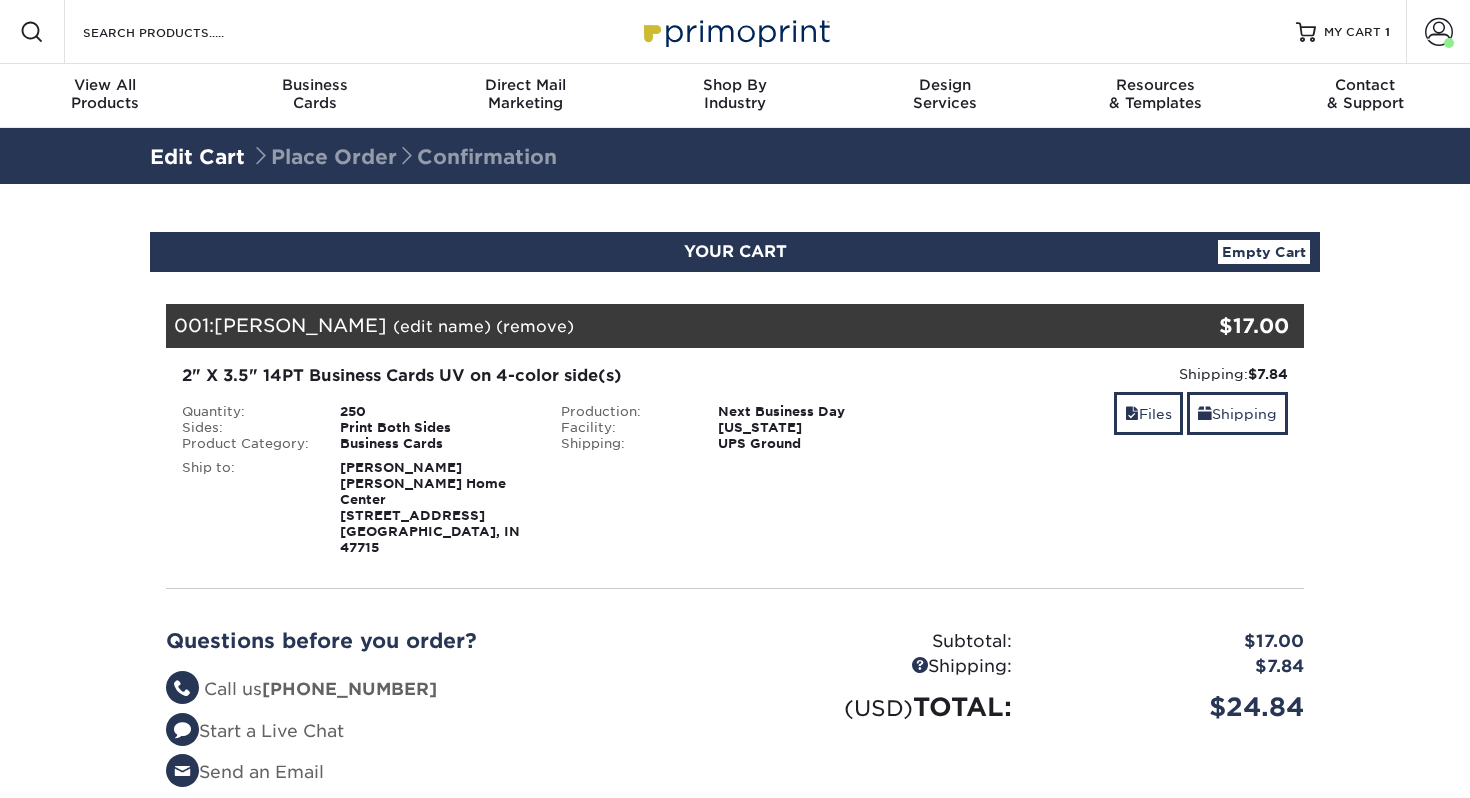 select on "106847" 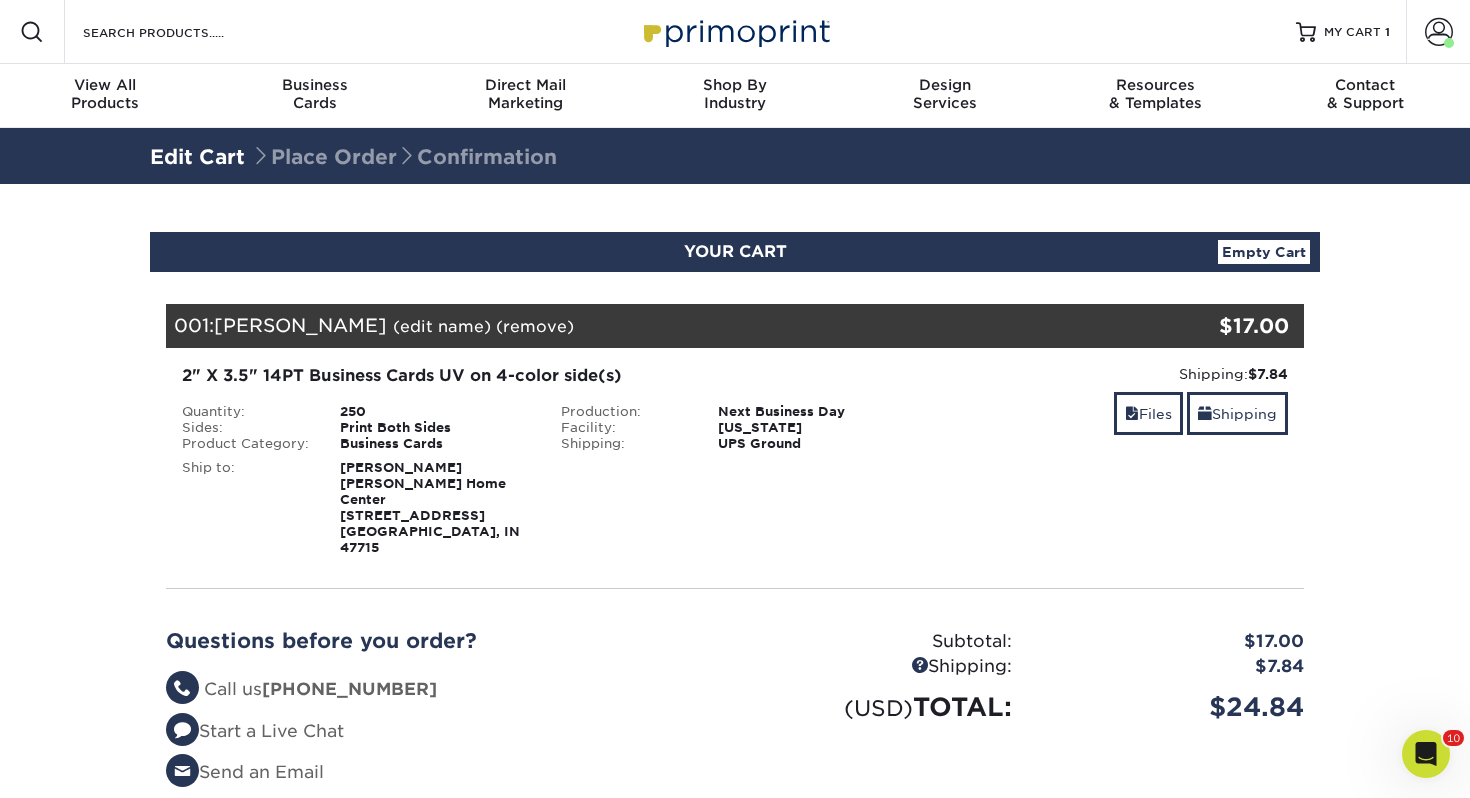 scroll, scrollTop: 0, scrollLeft: 0, axis: both 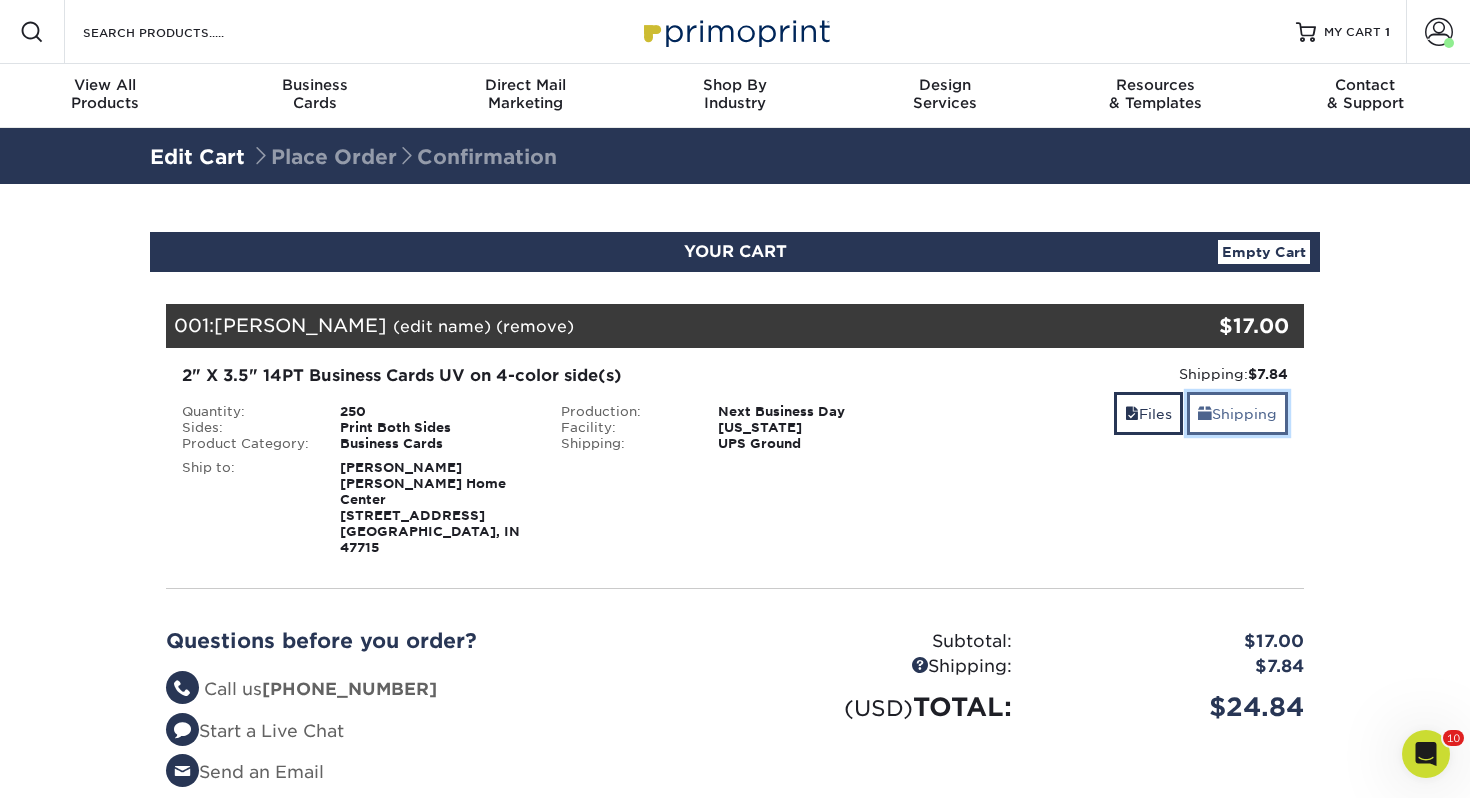 click on "Shipping" at bounding box center (1237, 413) 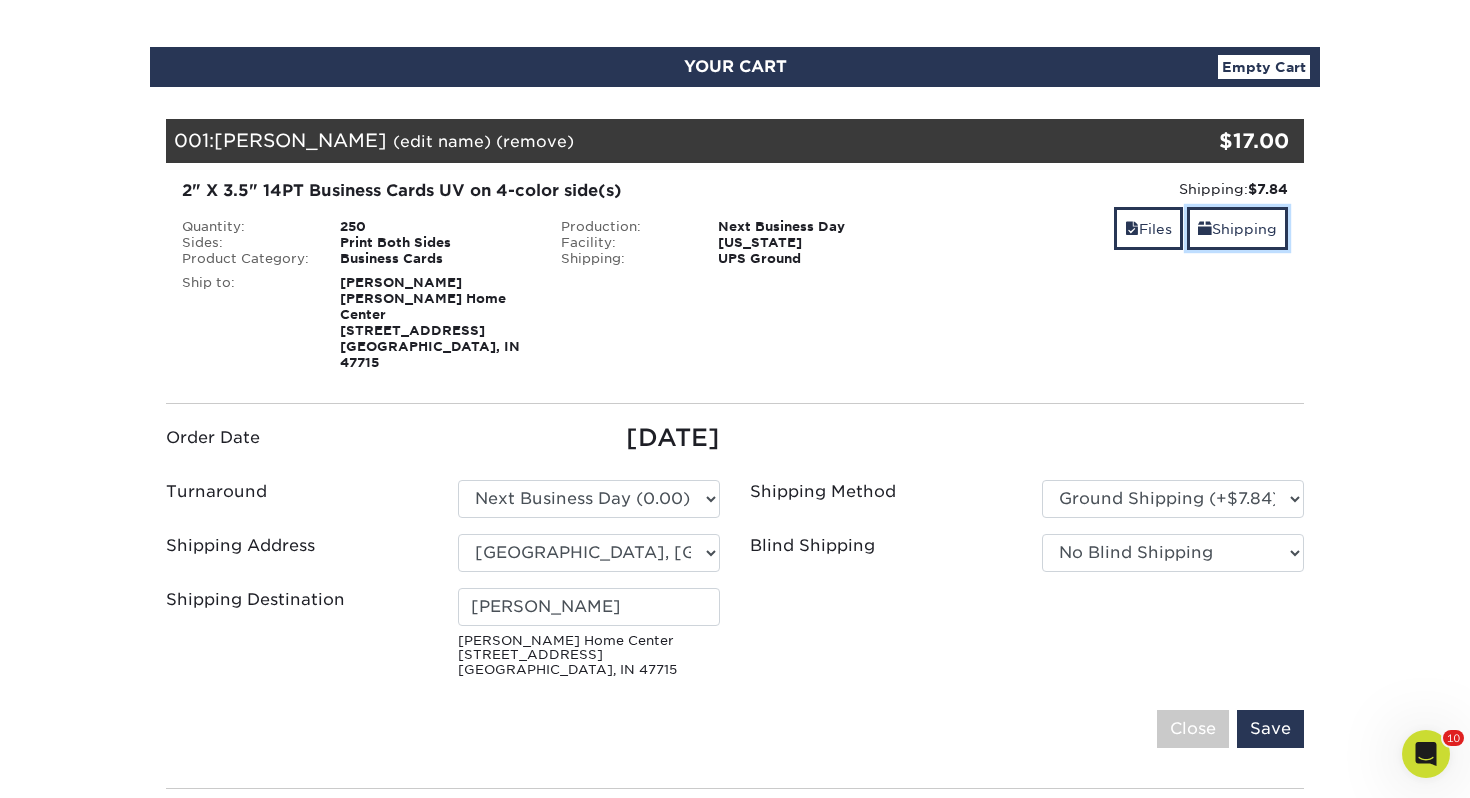 scroll, scrollTop: 198, scrollLeft: 0, axis: vertical 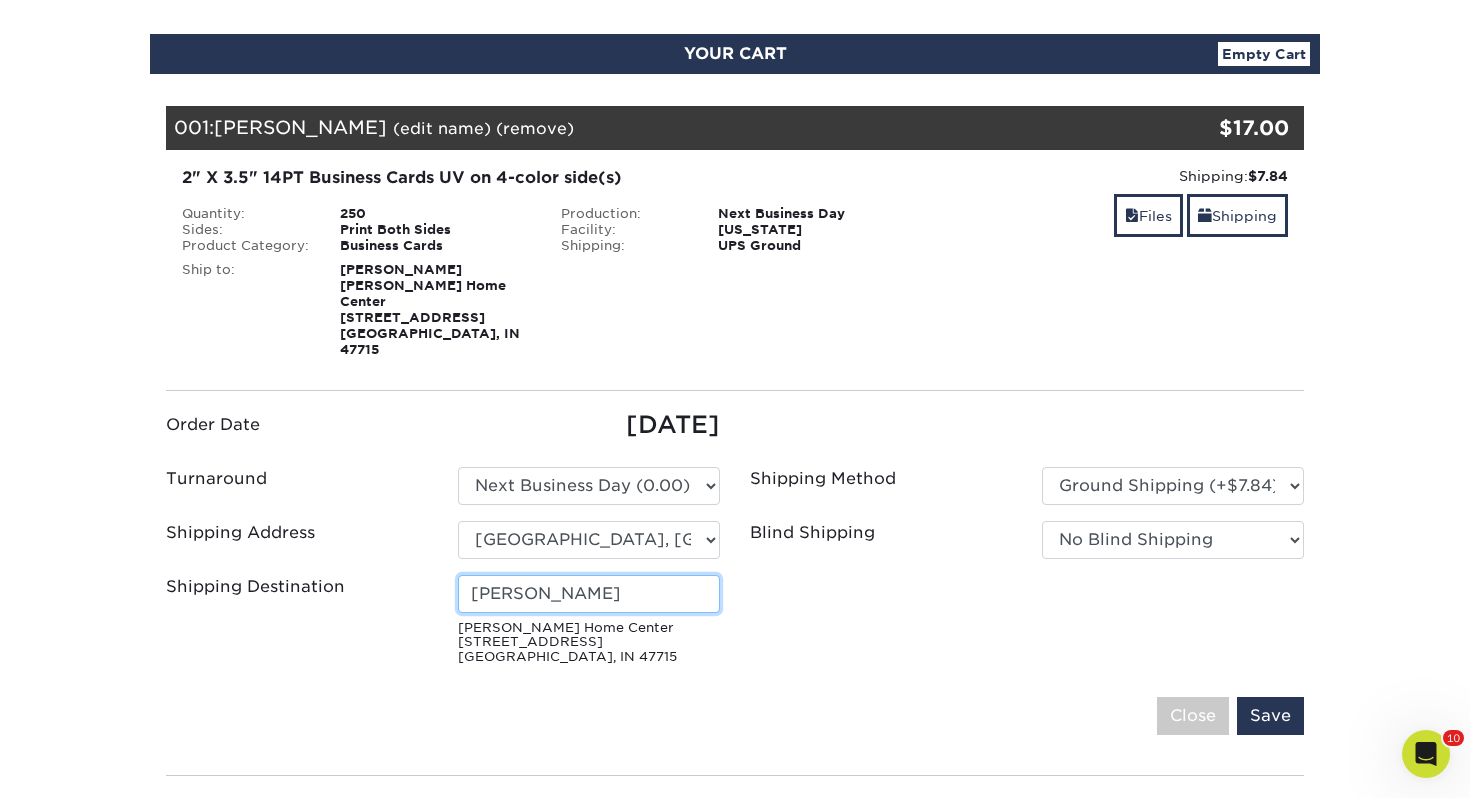 click on "Michael Young" at bounding box center (589, 594) 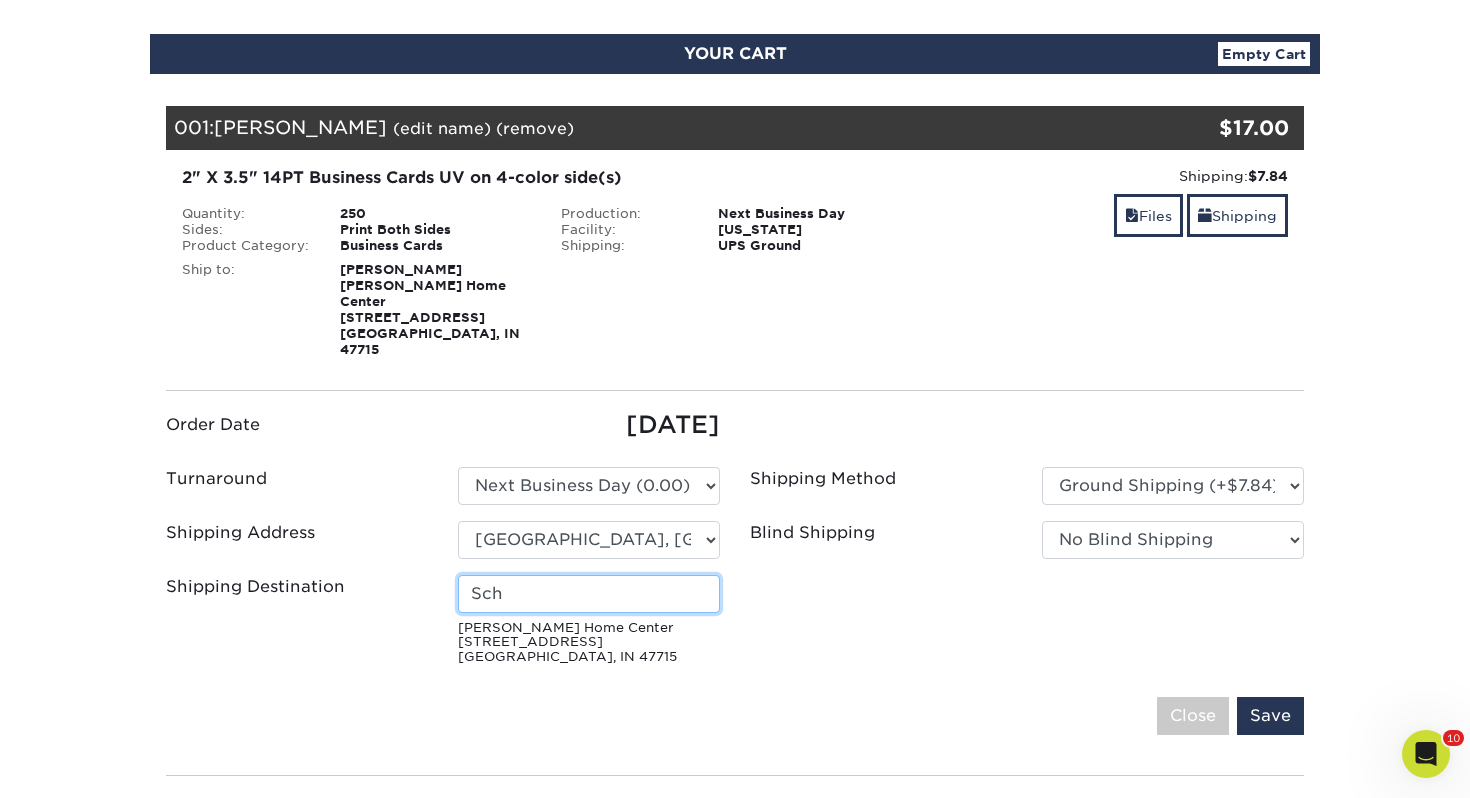 type on "Schauna Eubelhor" 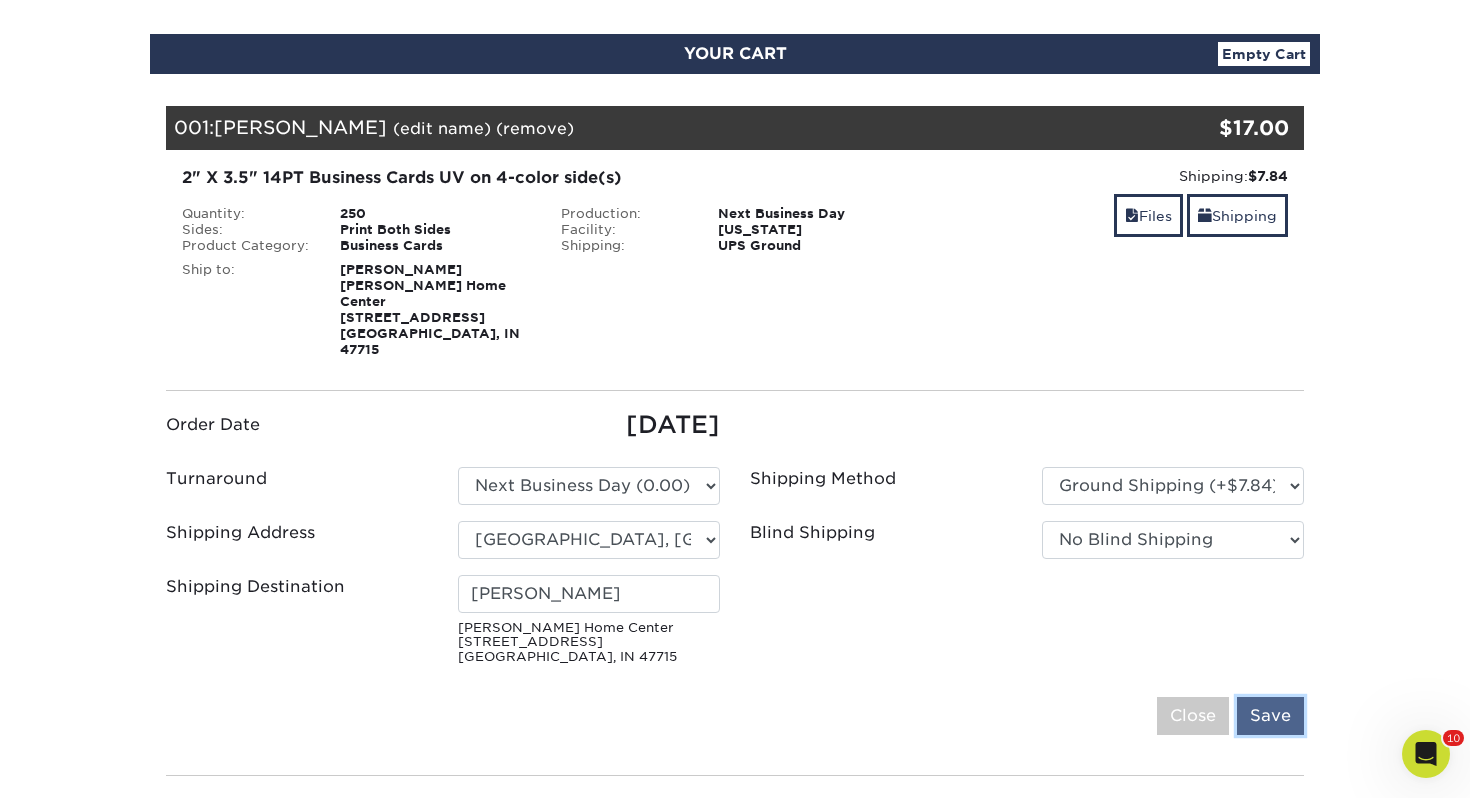 click on "Save" at bounding box center [1270, 716] 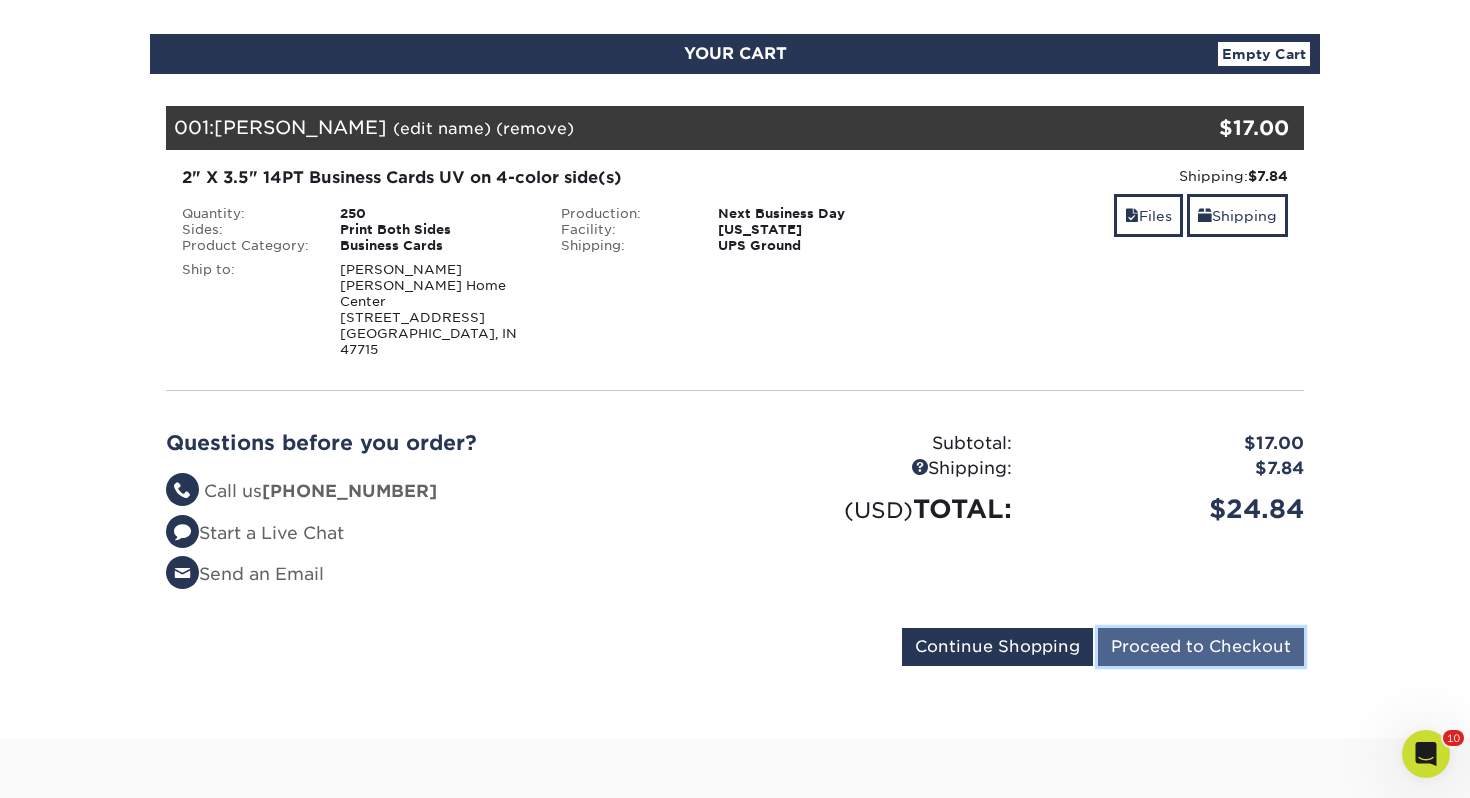 click on "Proceed to Checkout" at bounding box center (1201, 647) 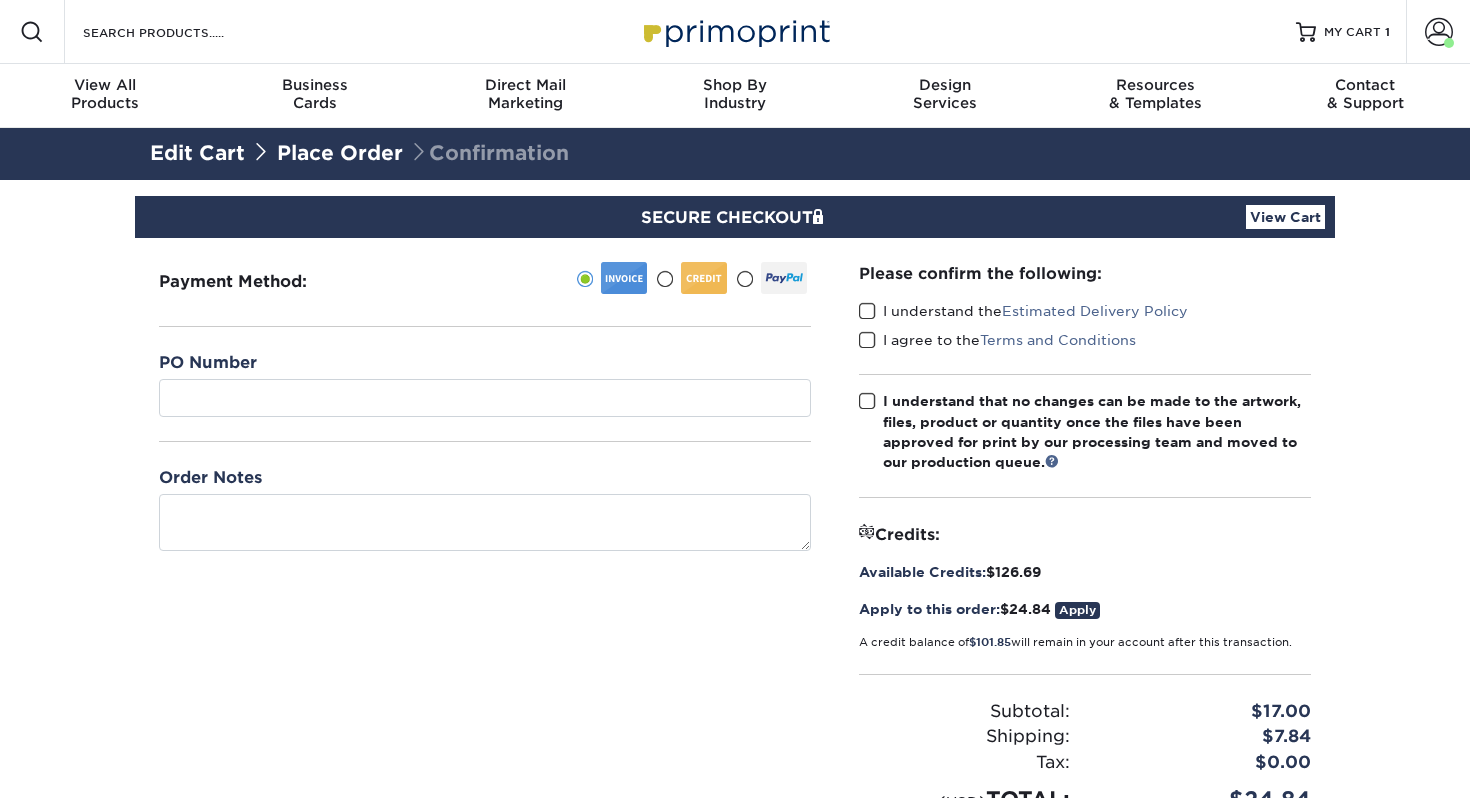 scroll, scrollTop: 0, scrollLeft: 0, axis: both 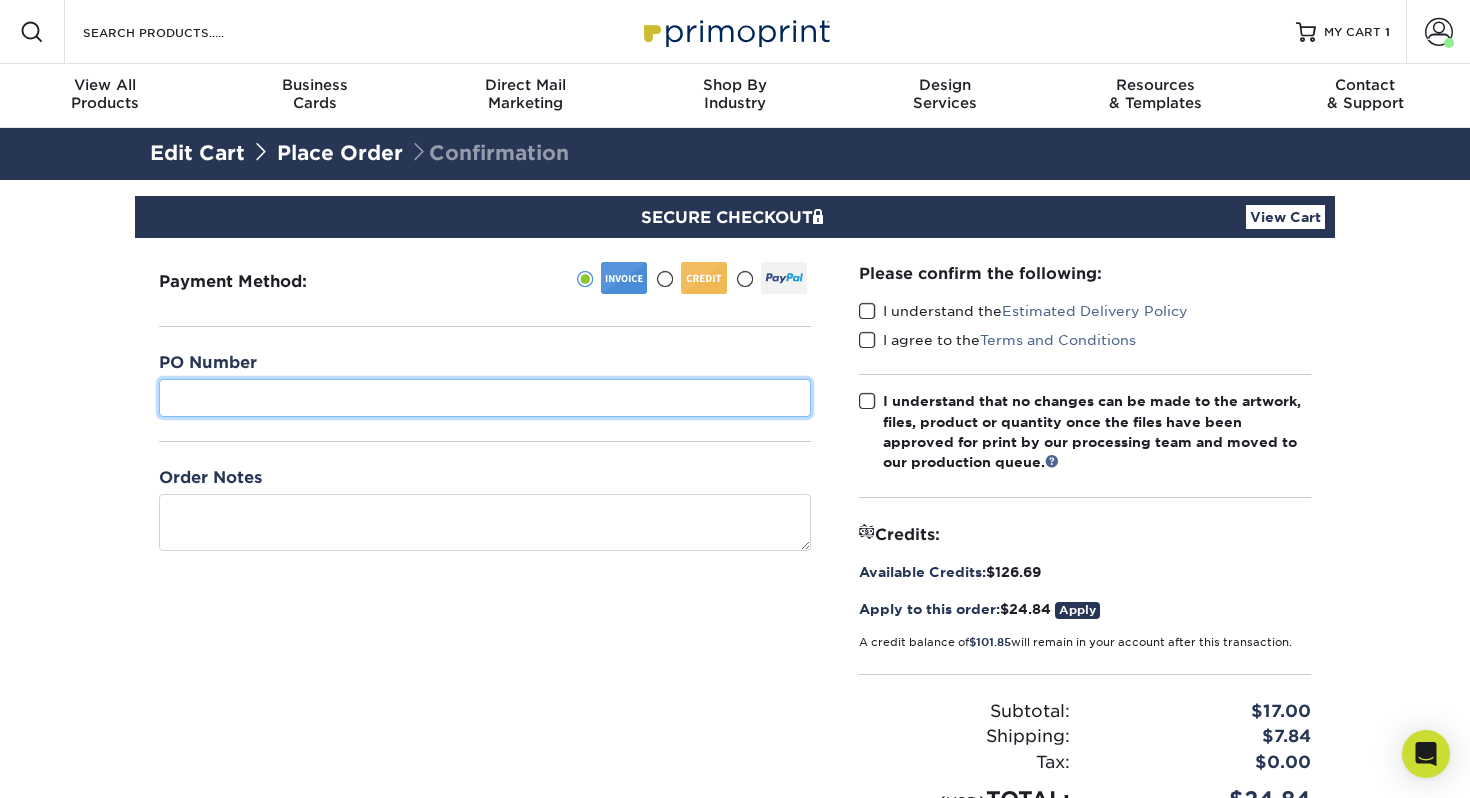 click at bounding box center [485, 398] 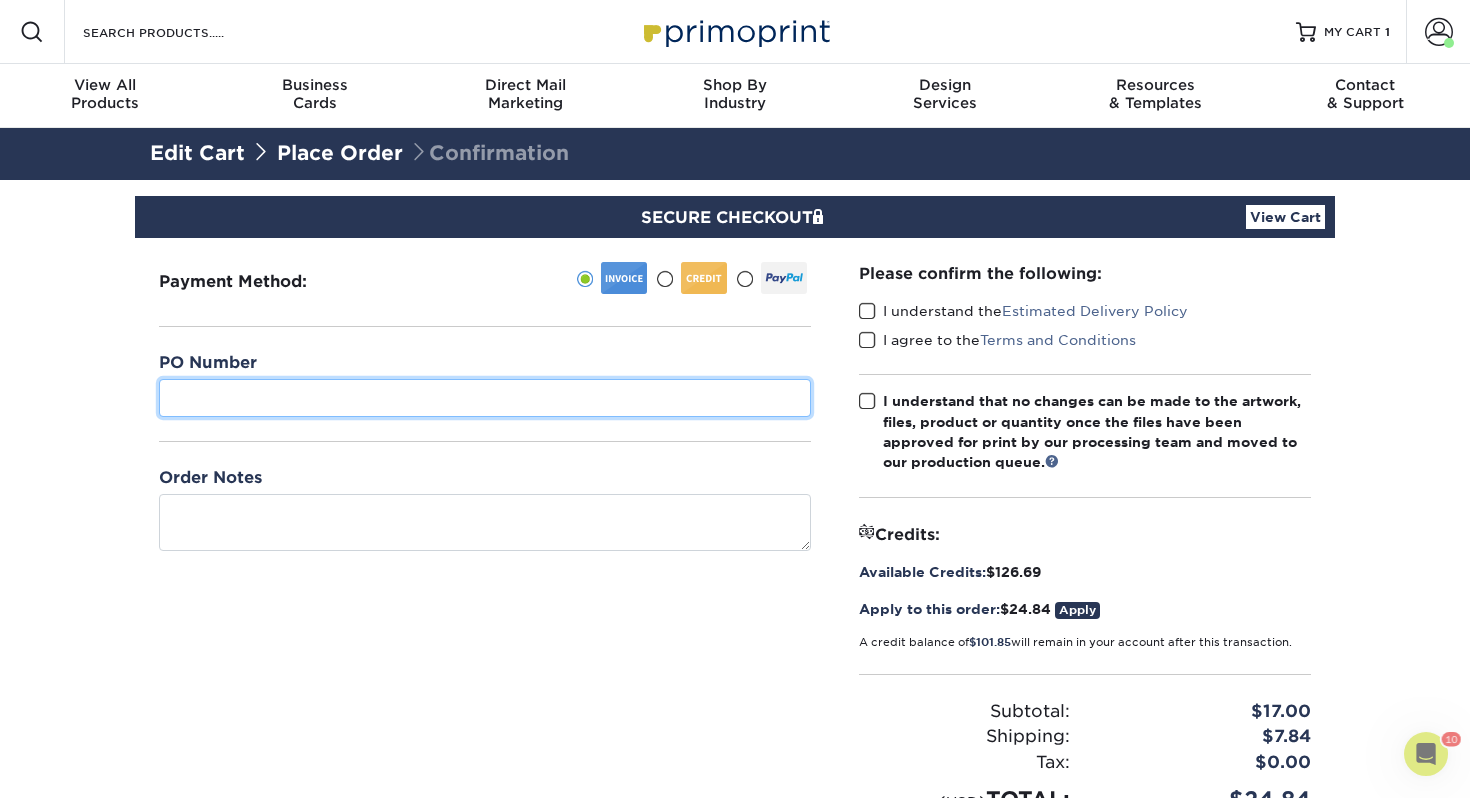 scroll, scrollTop: 0, scrollLeft: 0, axis: both 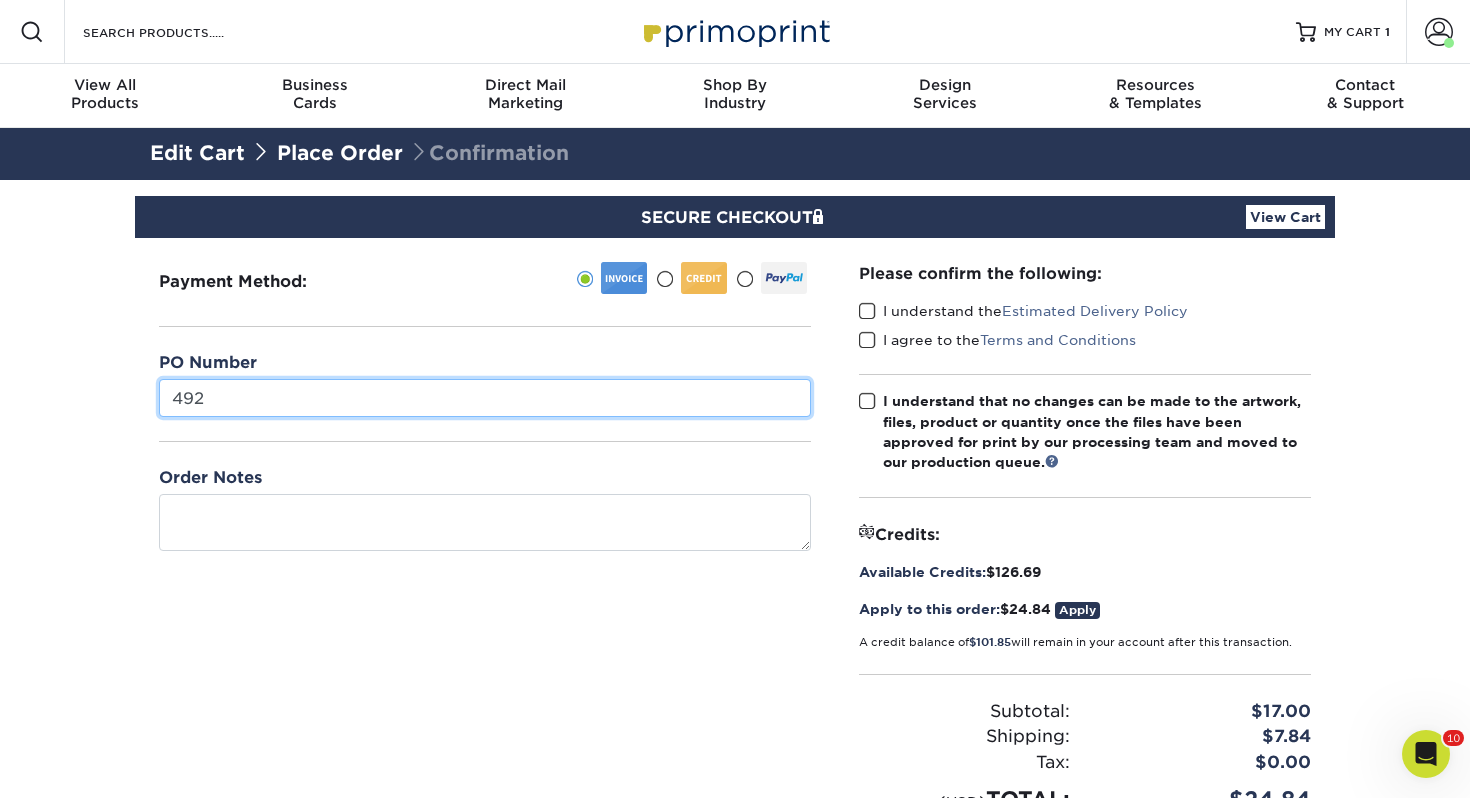 type on "492" 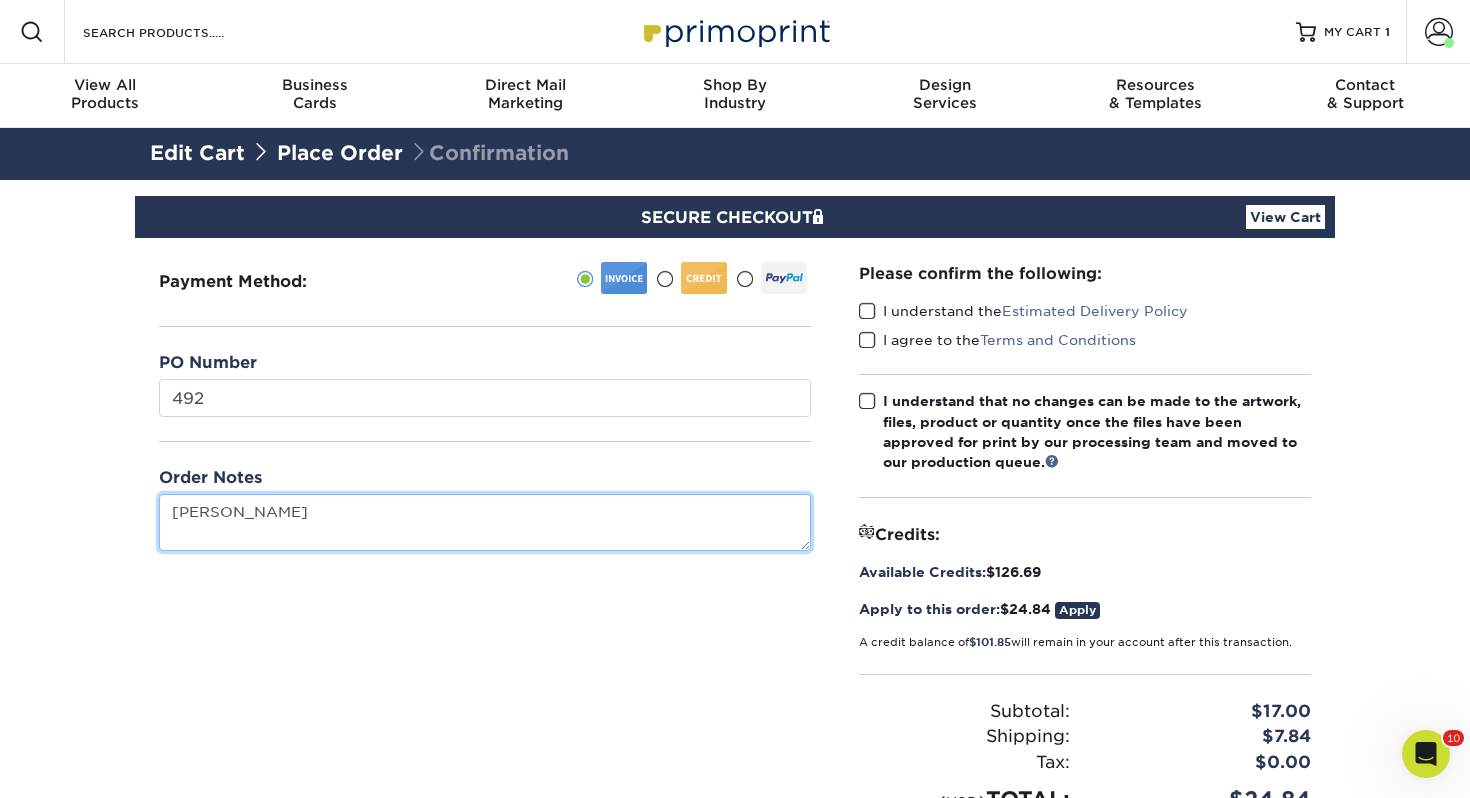 type on "[PERSON_NAME]" 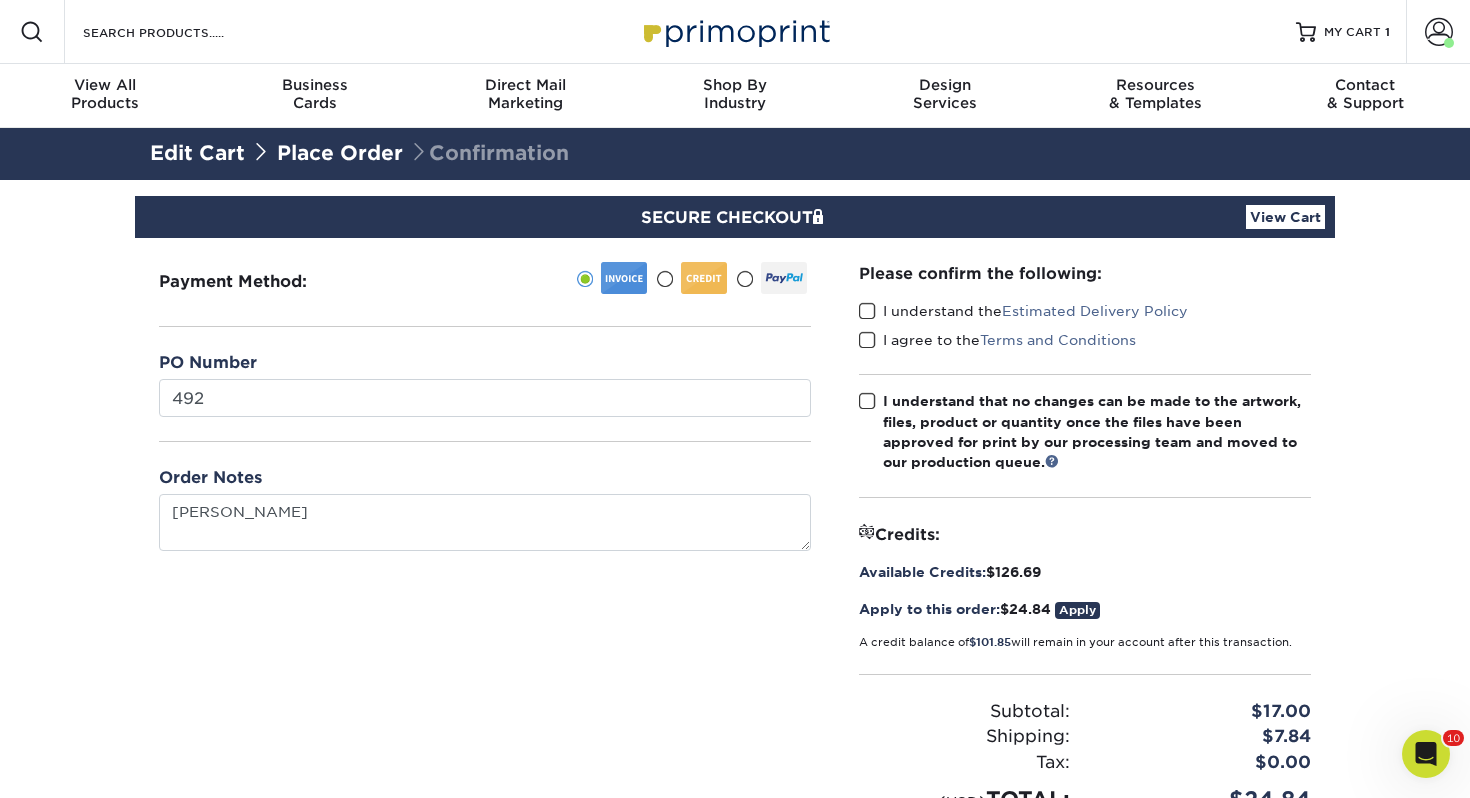 drag, startPoint x: 868, startPoint y: 320, endPoint x: 867, endPoint y: 345, distance: 25.019993 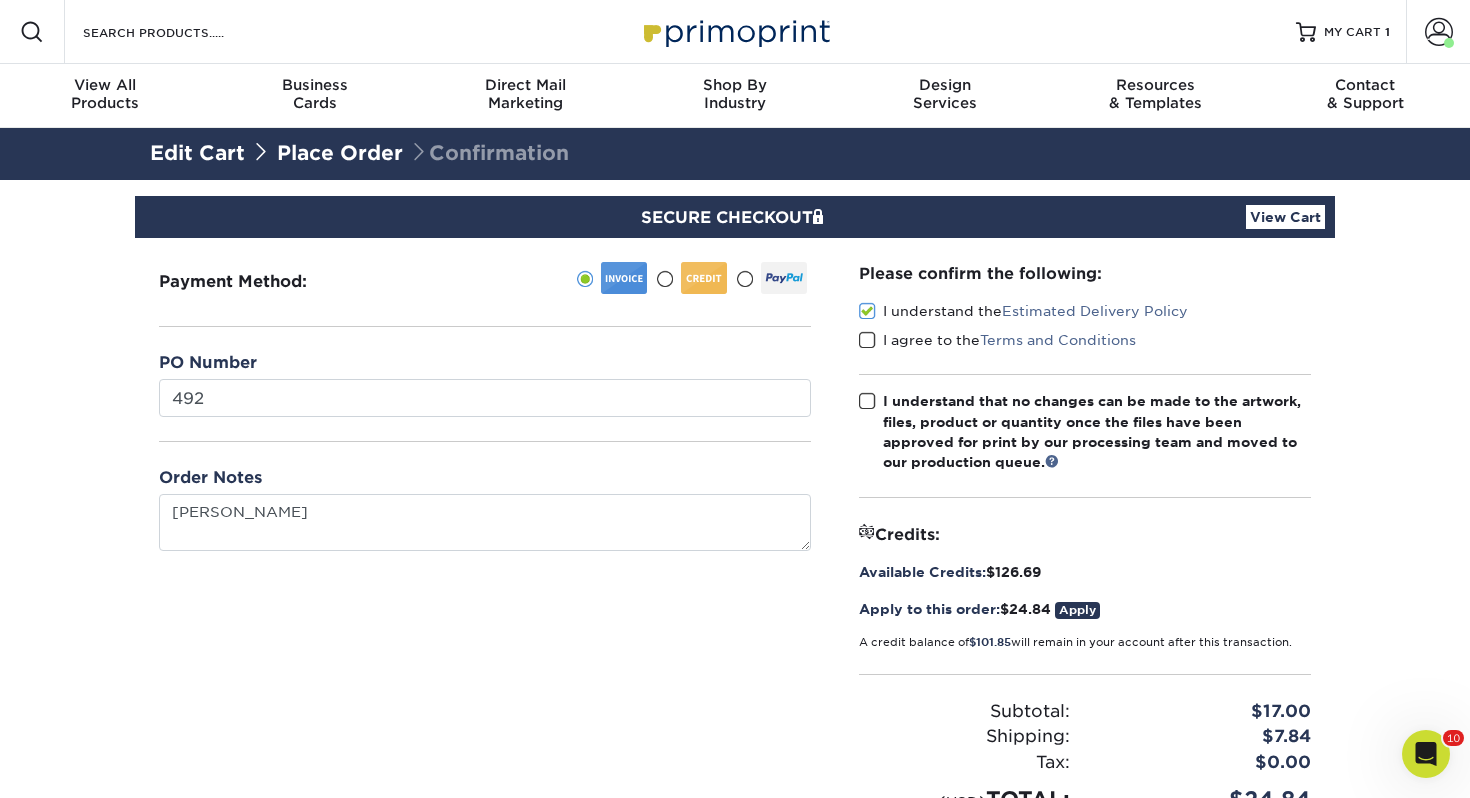 click at bounding box center [867, 340] 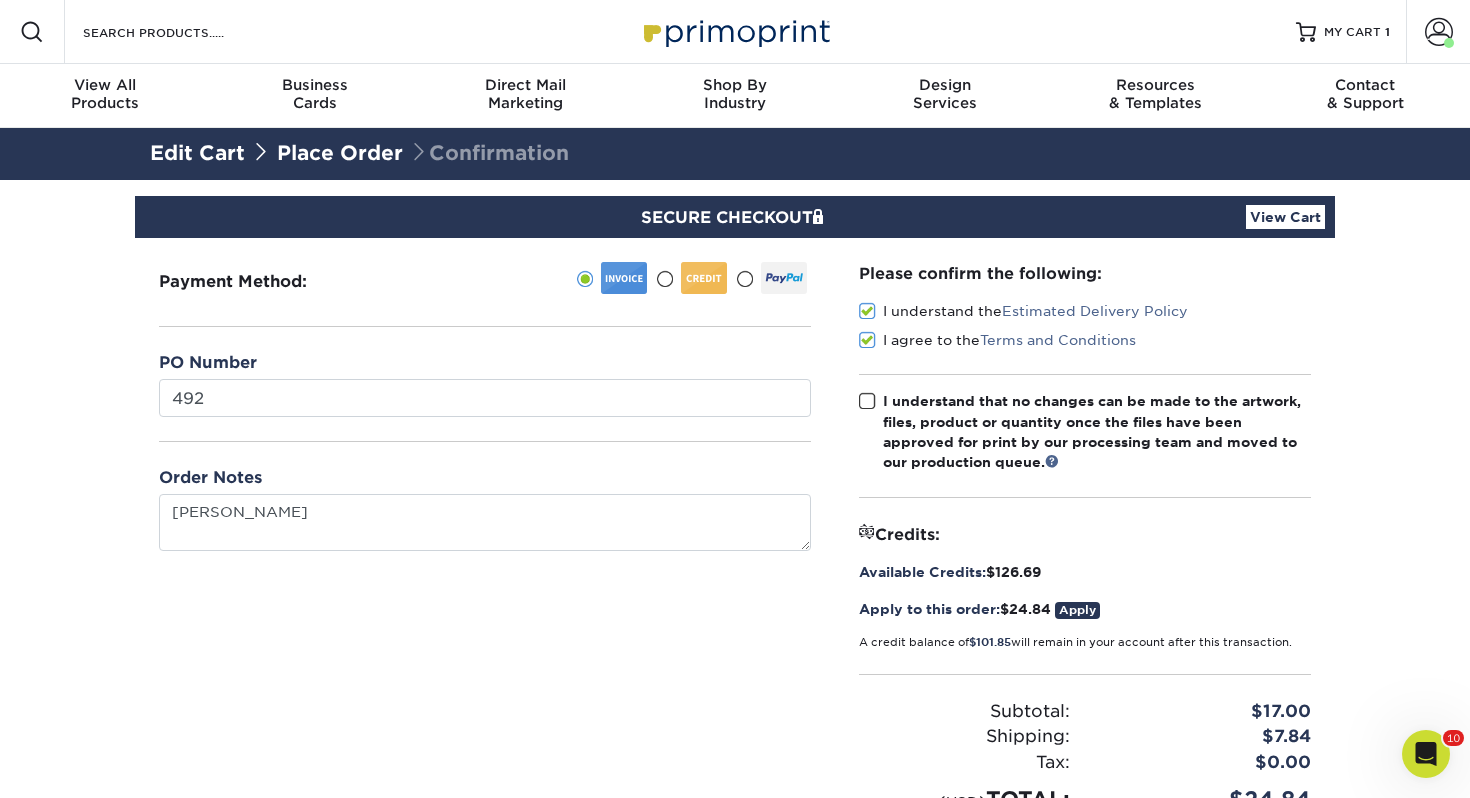 click at bounding box center (867, 401) 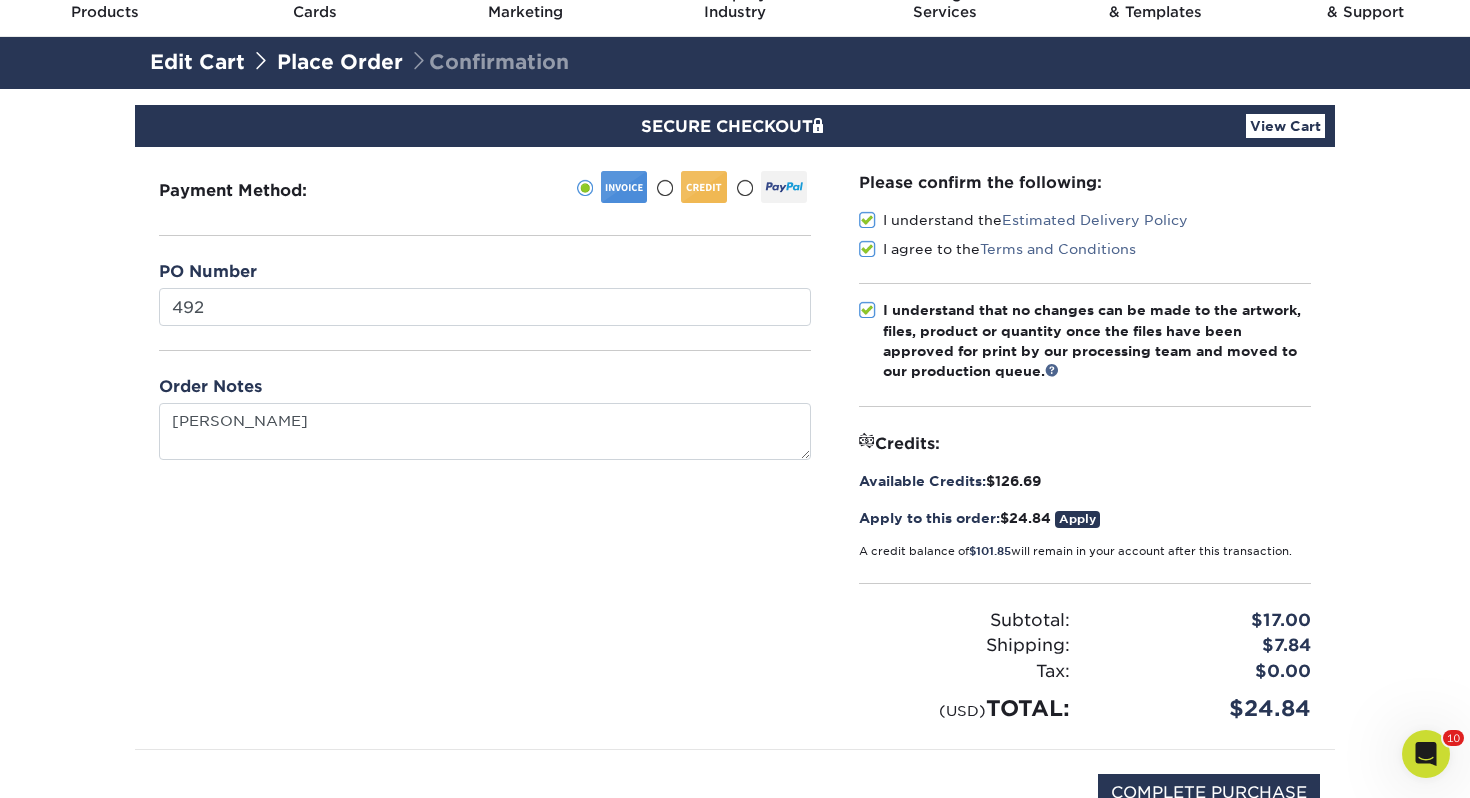 scroll, scrollTop: 147, scrollLeft: 0, axis: vertical 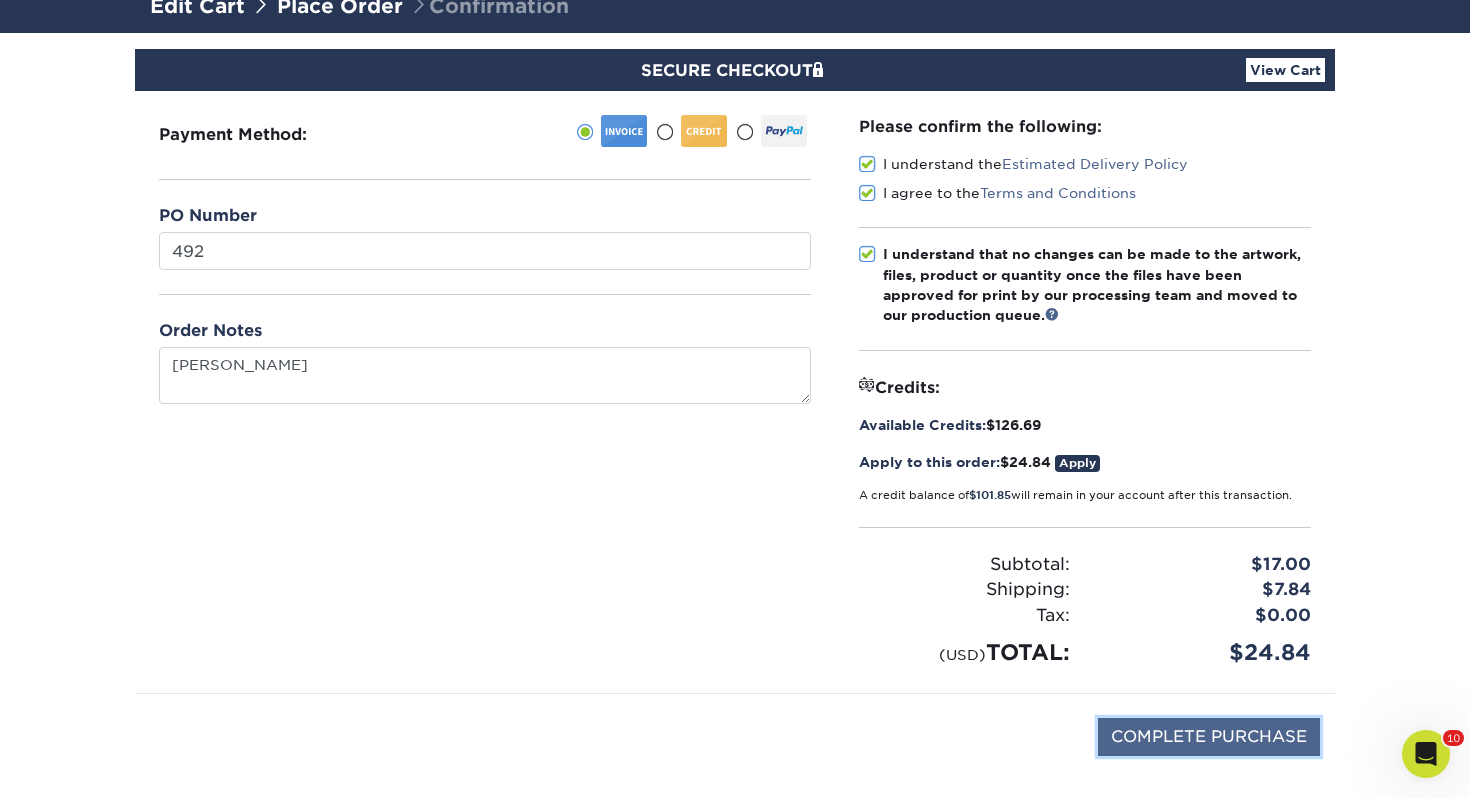 click on "COMPLETE PURCHASE" at bounding box center (1209, 737) 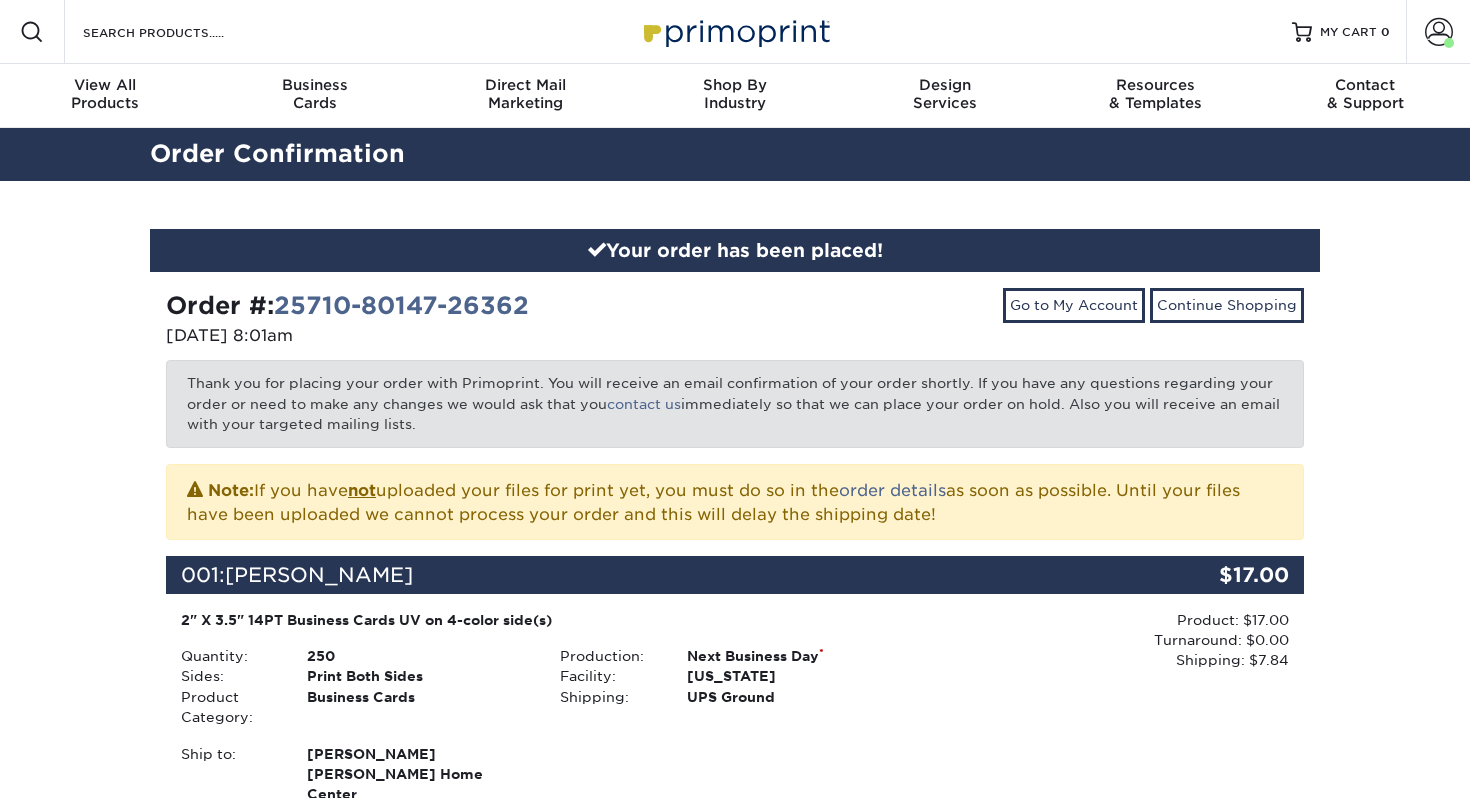 scroll, scrollTop: 0, scrollLeft: 0, axis: both 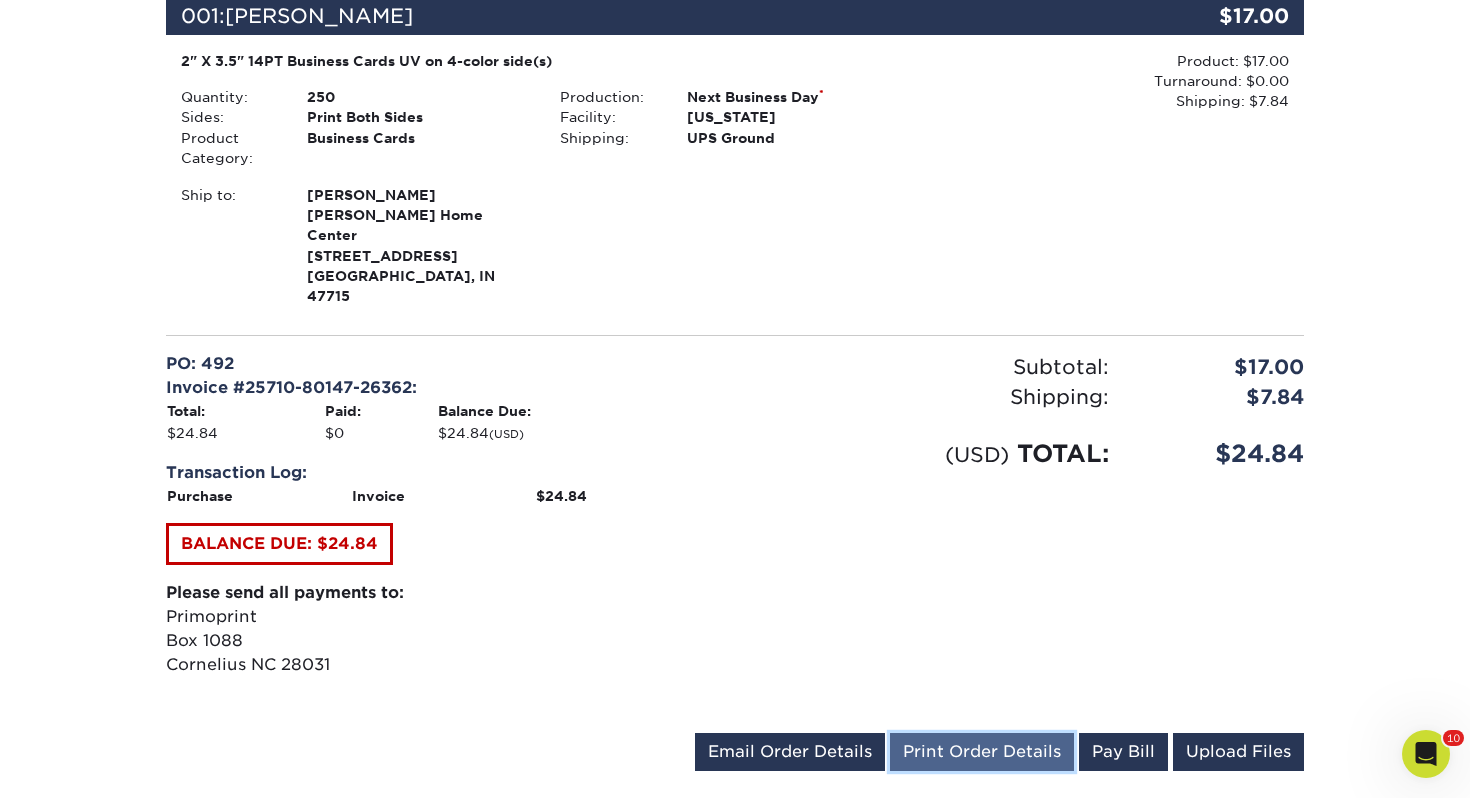 click on "Print Order Details" at bounding box center (982, 752) 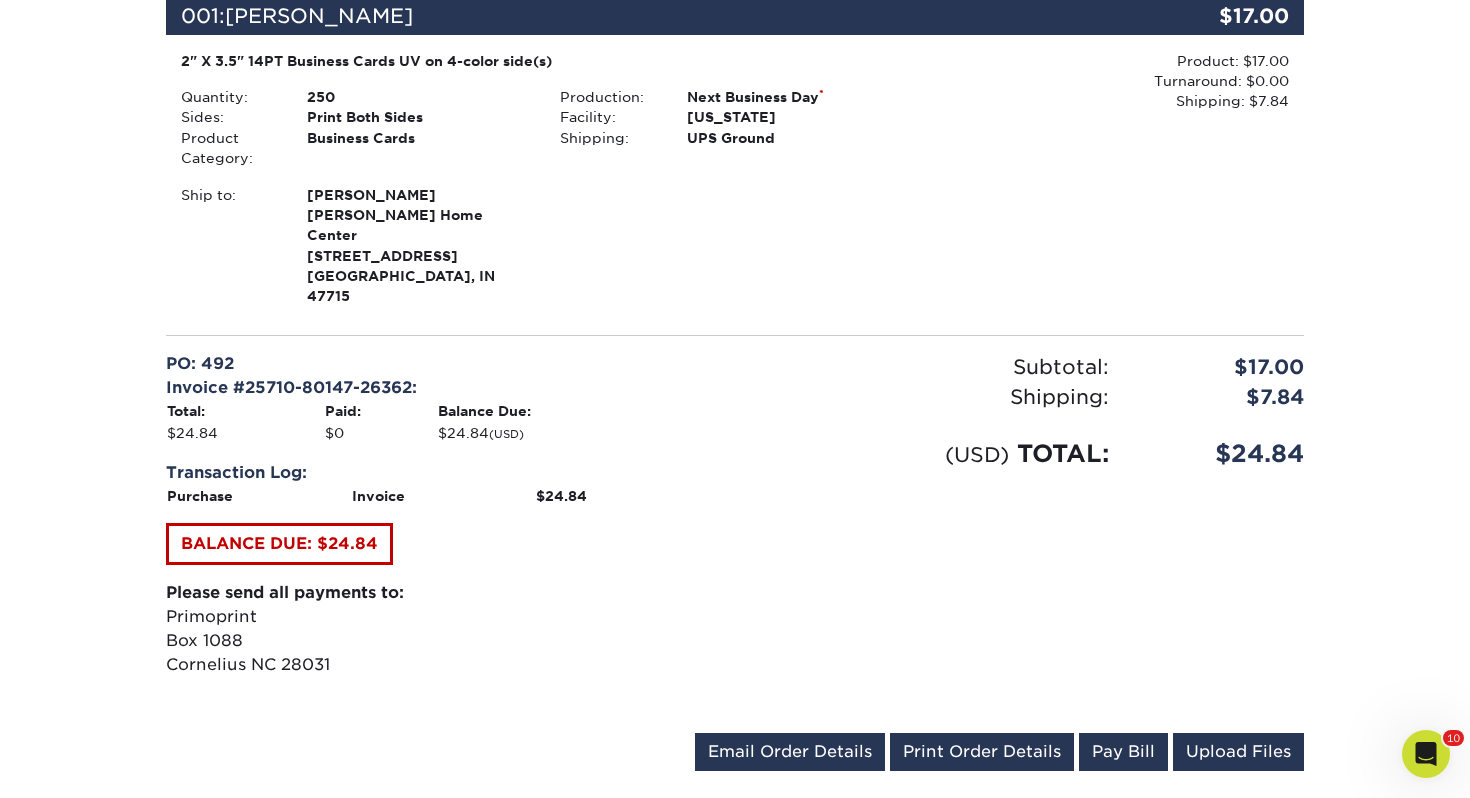 scroll, scrollTop: 0, scrollLeft: 0, axis: both 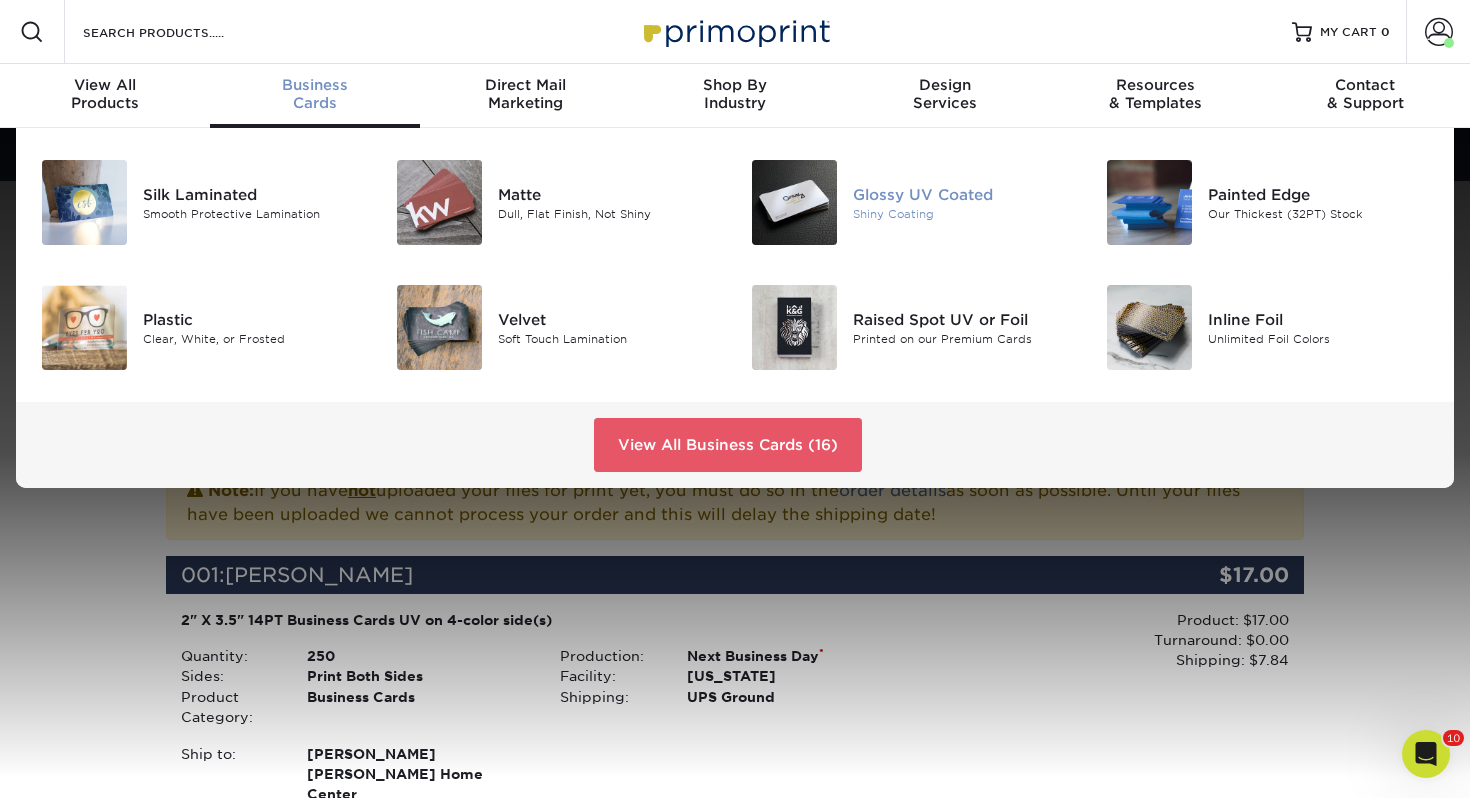 click at bounding box center (794, 202) 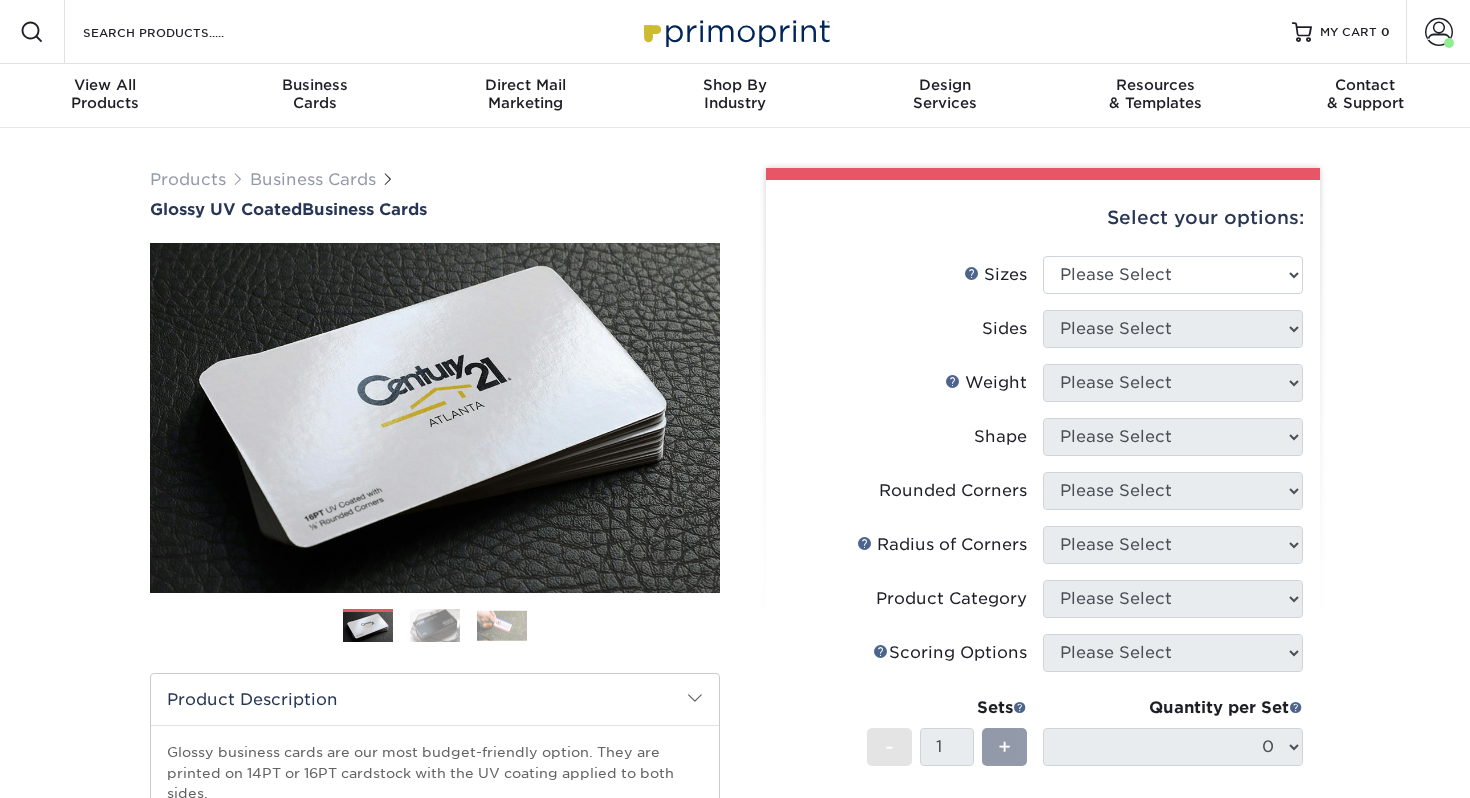 scroll, scrollTop: 0, scrollLeft: 0, axis: both 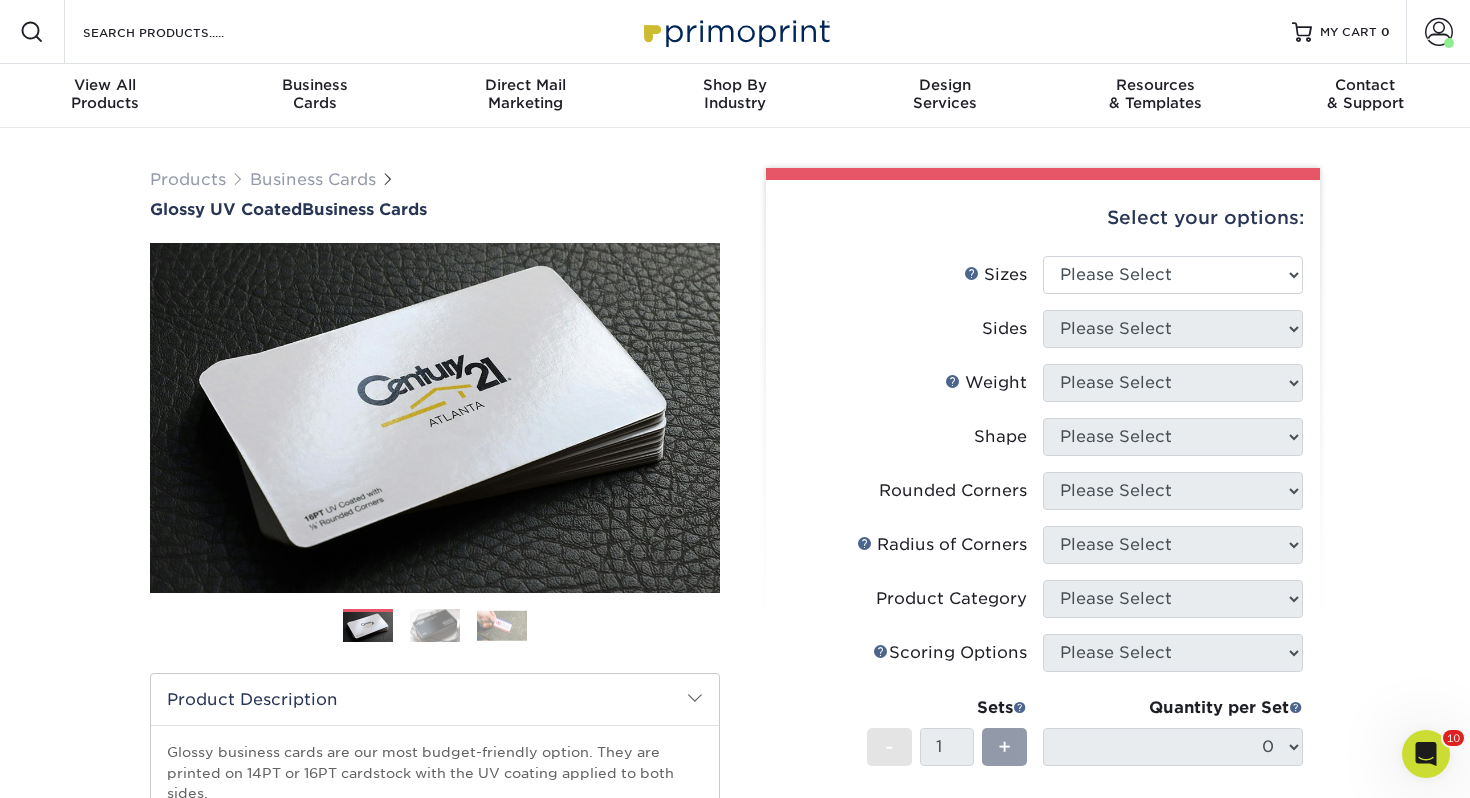 click on "Select your options:" at bounding box center (1043, 218) 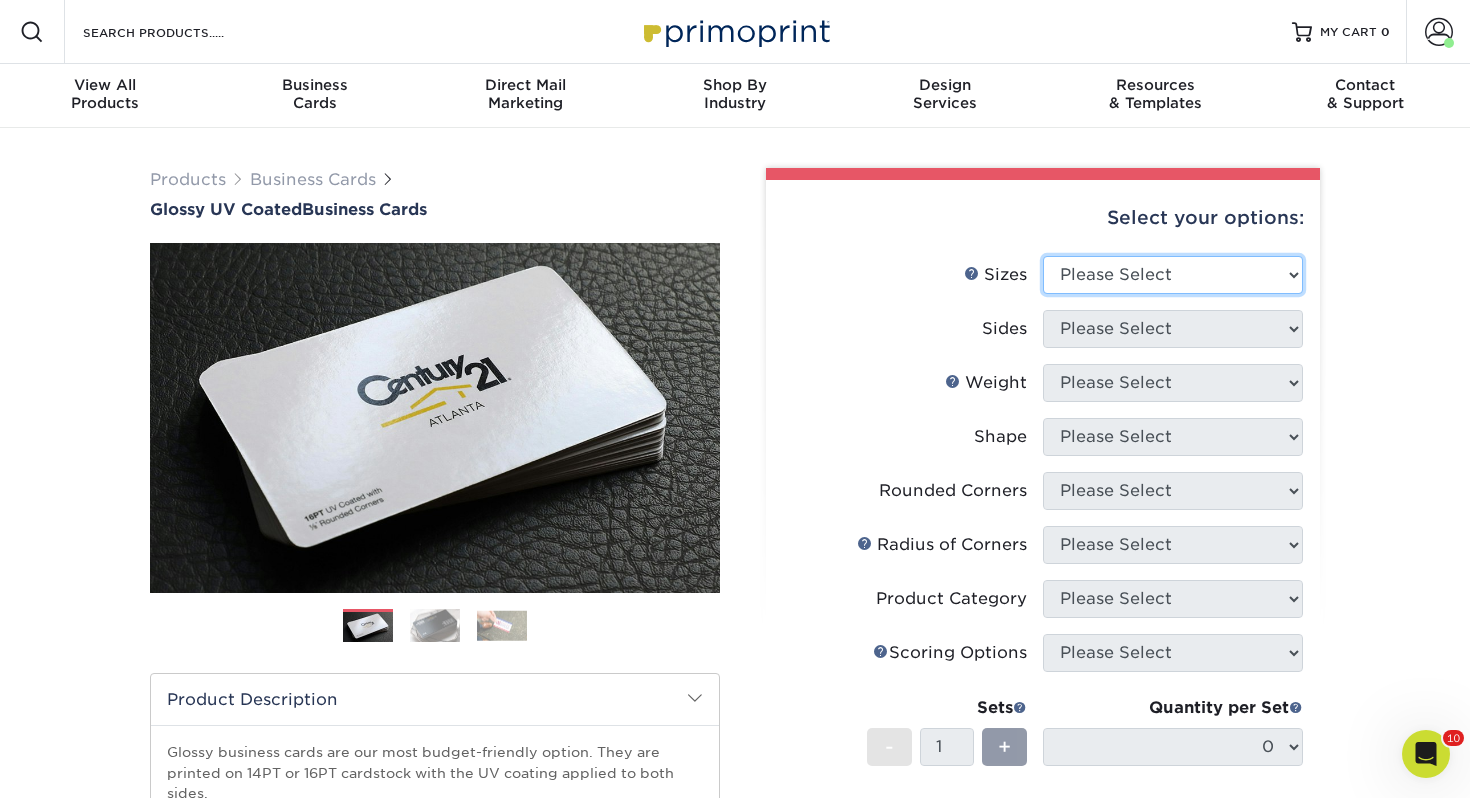click on "Please Select
1.5" x 3.5"  - Mini
1.75" x 3.5" - Mini
2" x 2" - Square
2" x 3" - Mini
2" x 3.5" - Standard
2" x 7" - Foldover Card
2.125" x 3.375" - European
2.5" x 2.5" - Square 3.5" x 4" - Foldover Card" at bounding box center [1173, 275] 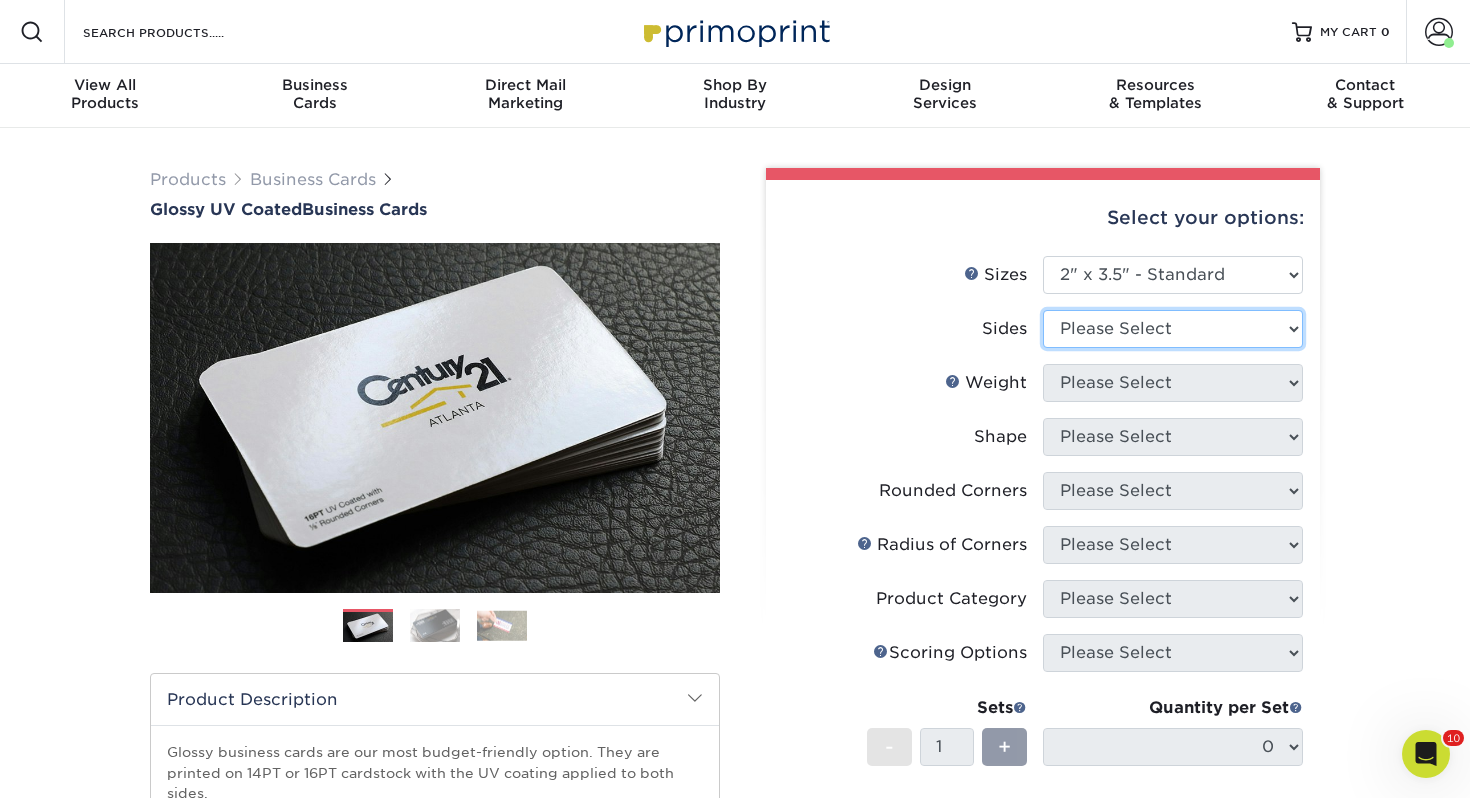 click on "Please Select Print Both Sides Print Front Only" at bounding box center (1173, 329) 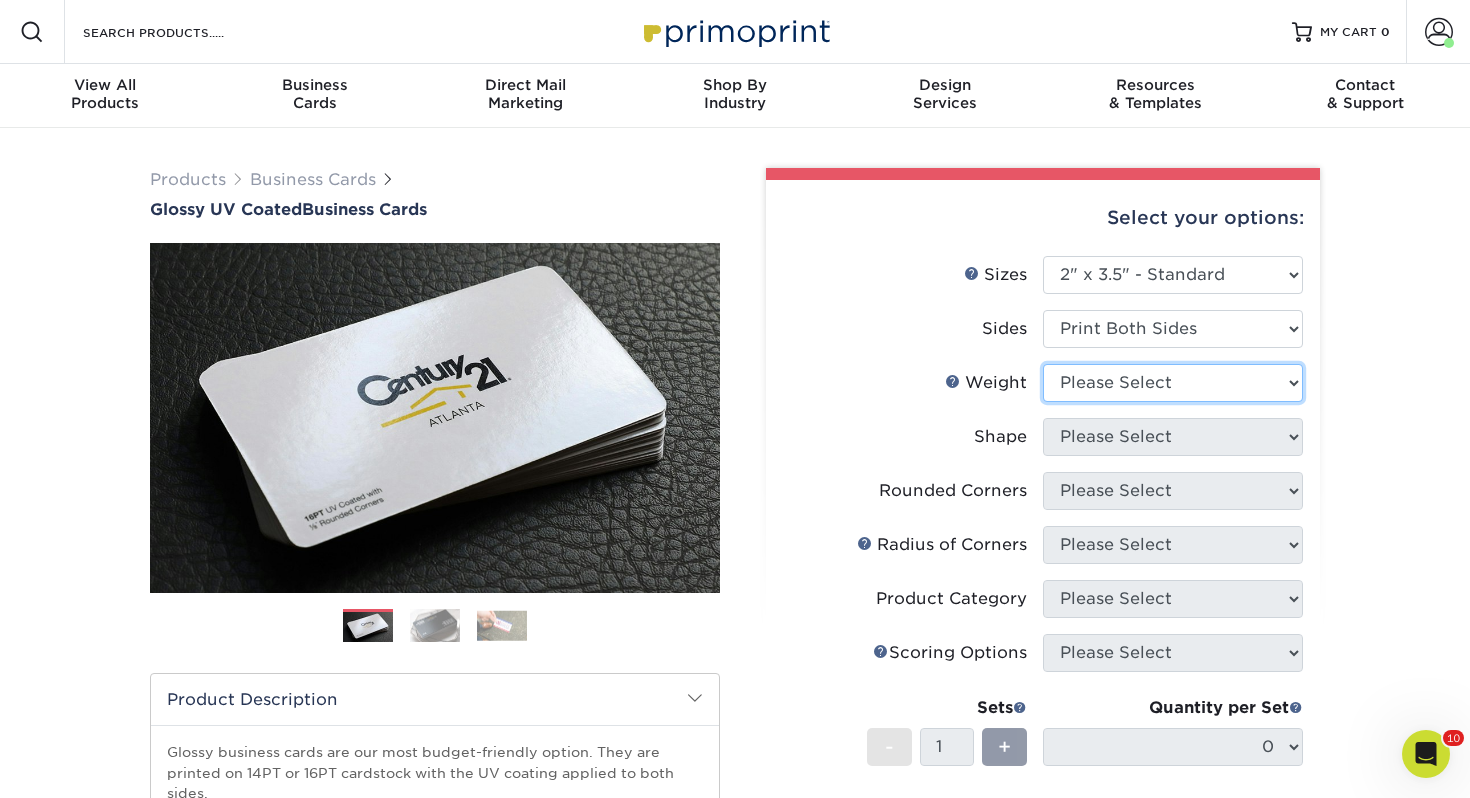 click on "Please Select 16PT 14PT" at bounding box center [1173, 383] 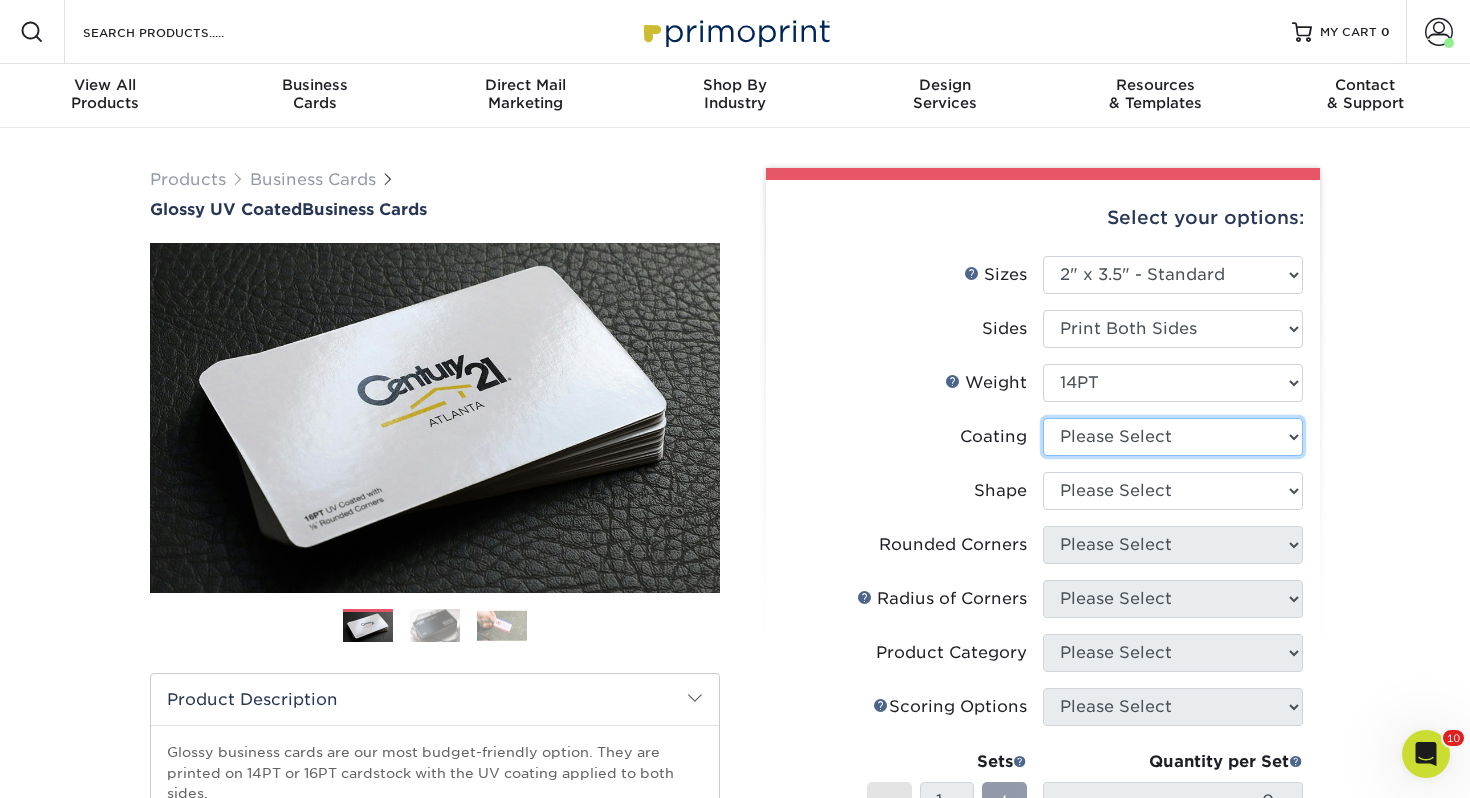 click at bounding box center [1173, 437] 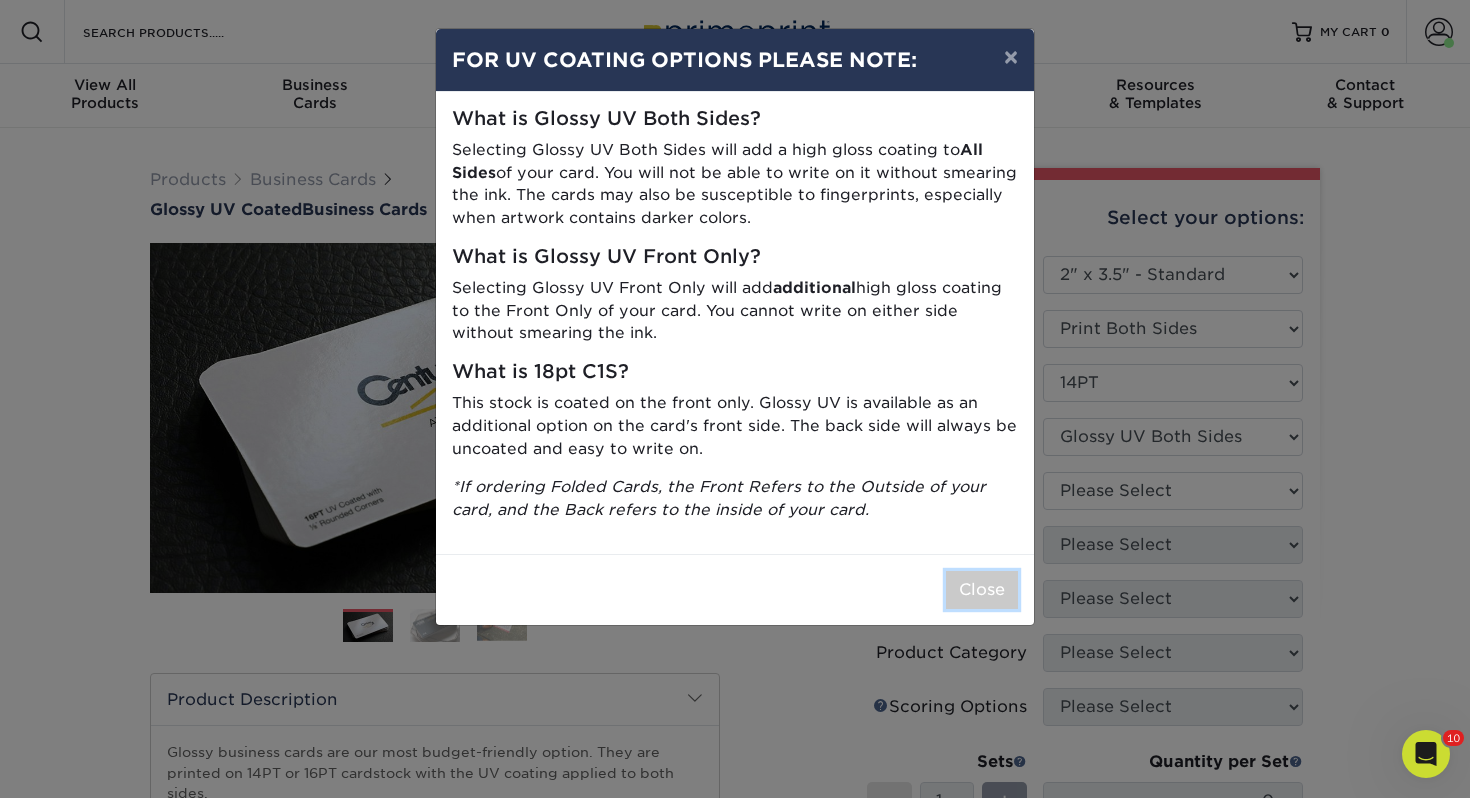 drag, startPoint x: 998, startPoint y: 585, endPoint x: 989, endPoint y: 562, distance: 24.698177 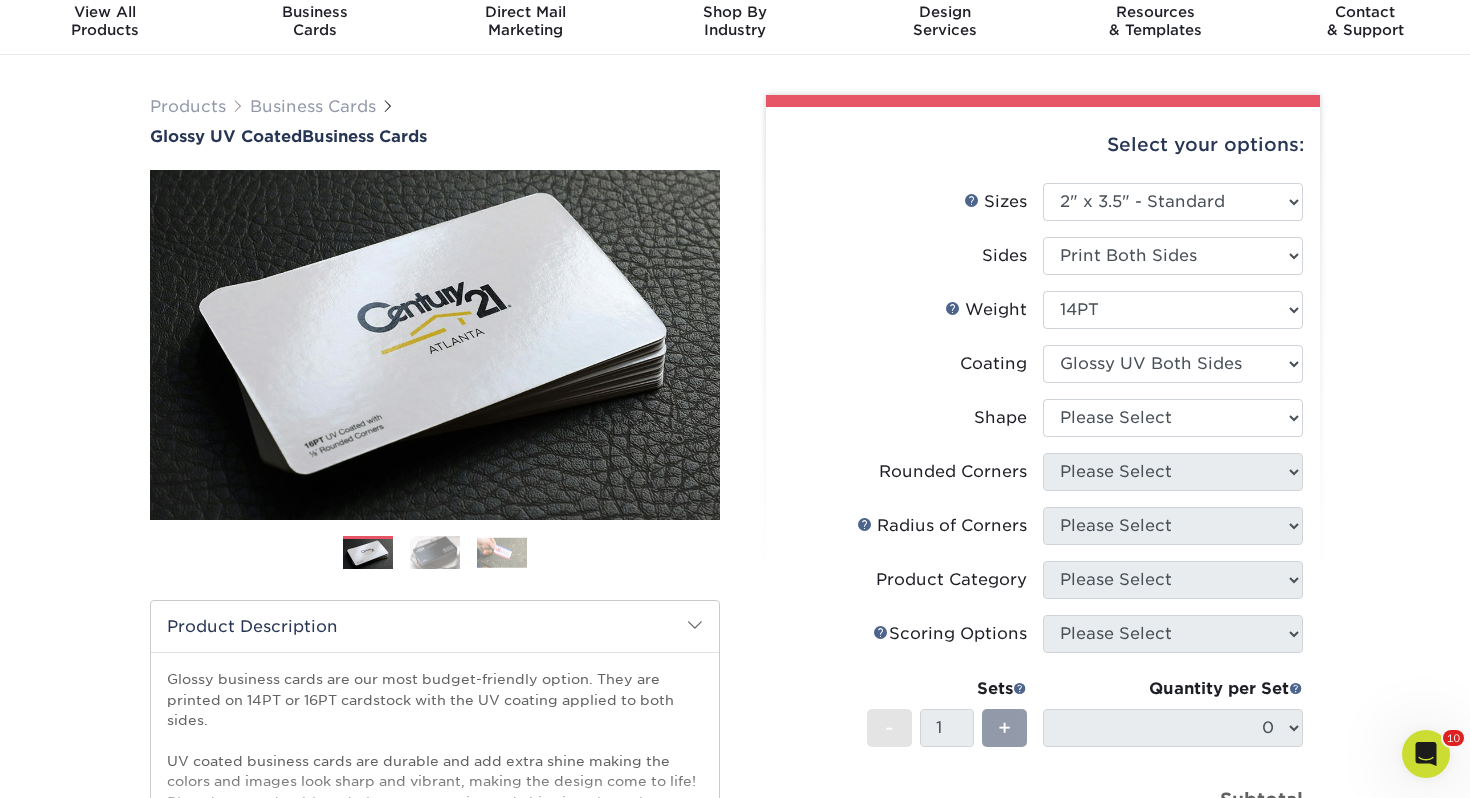 scroll, scrollTop: 97, scrollLeft: 0, axis: vertical 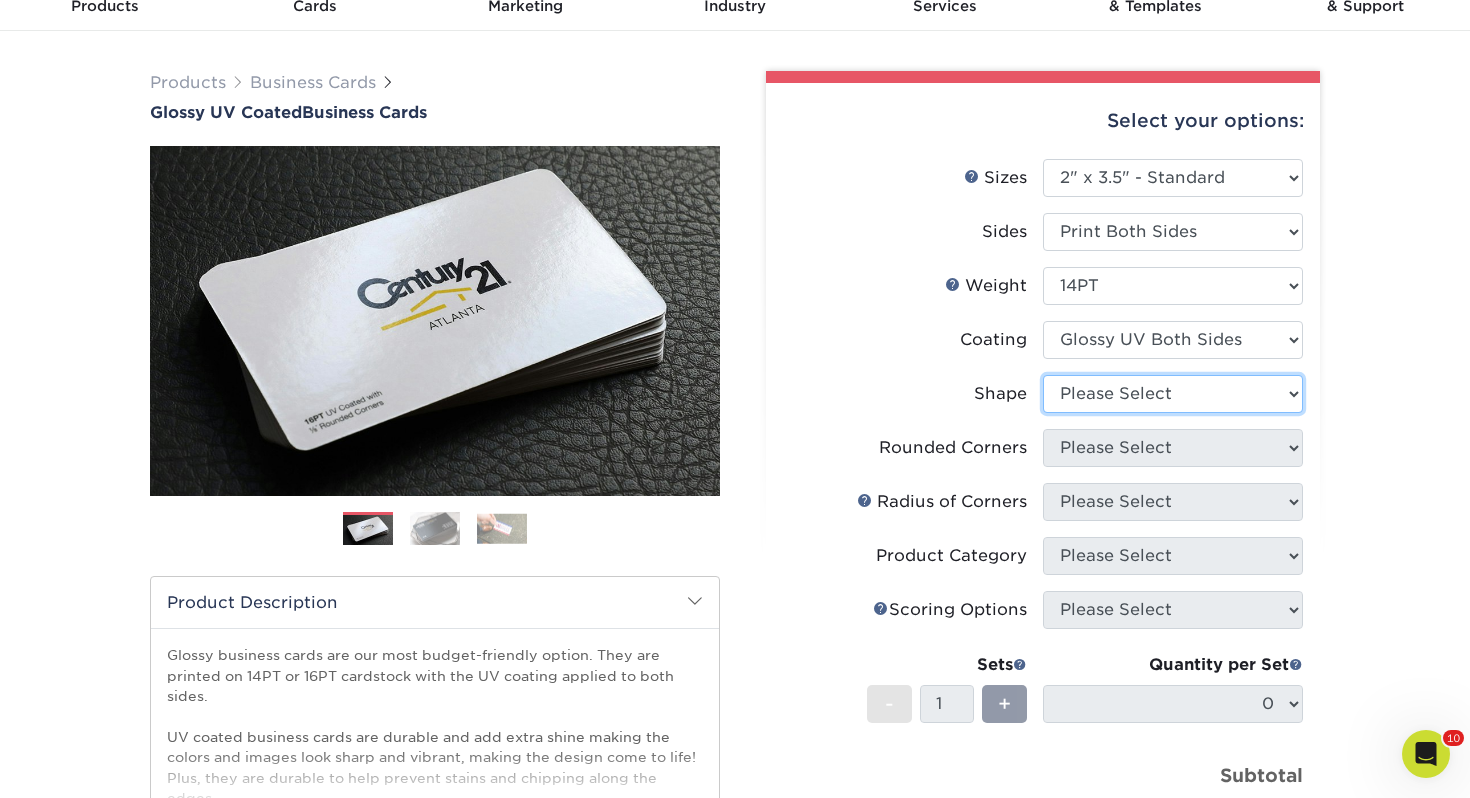 click on "Please Select Standard" at bounding box center (1173, 394) 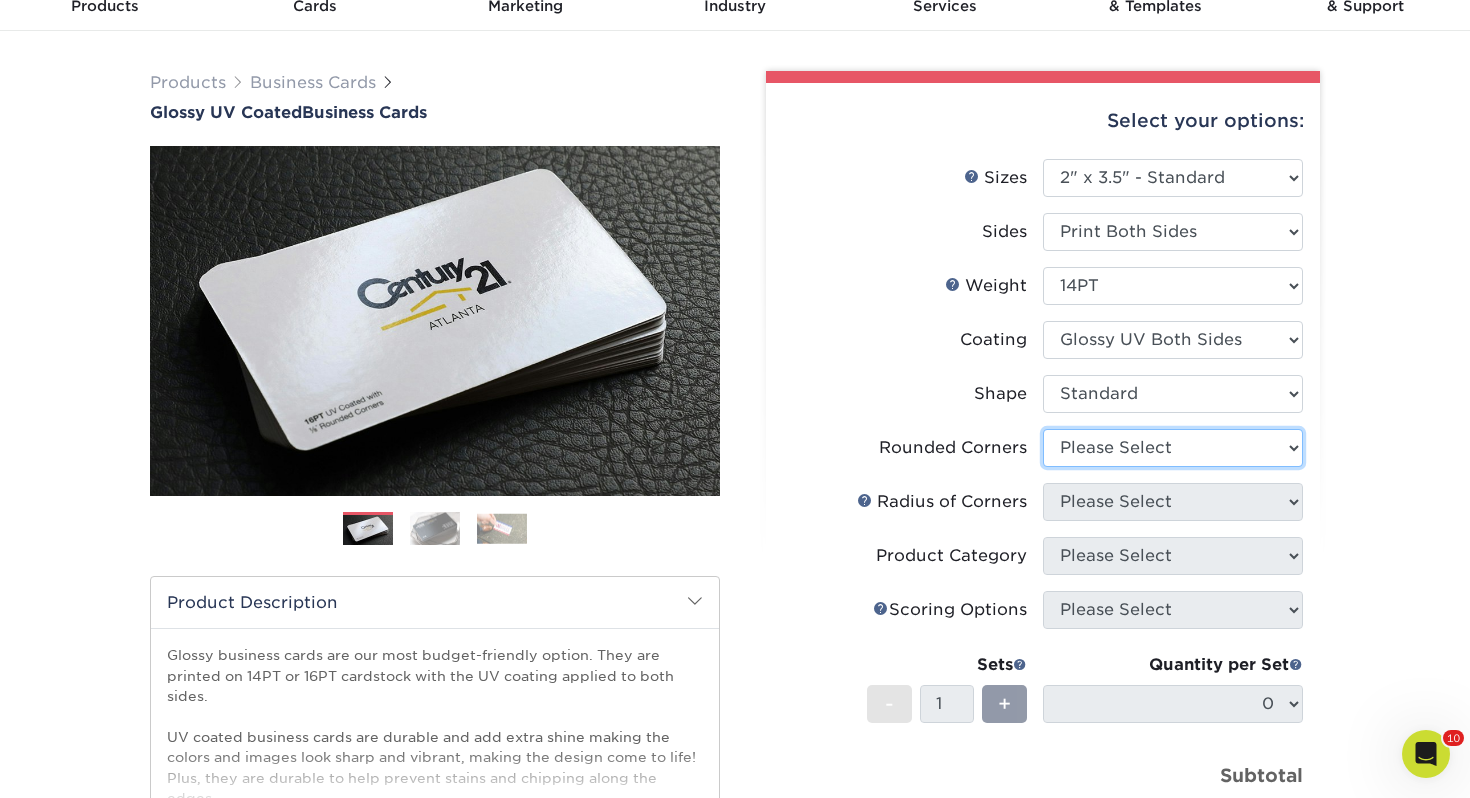 click on "Please Select
Yes - Round 2 Corners                                                    Yes - Round 4 Corners                                                    No" at bounding box center (1173, 448) 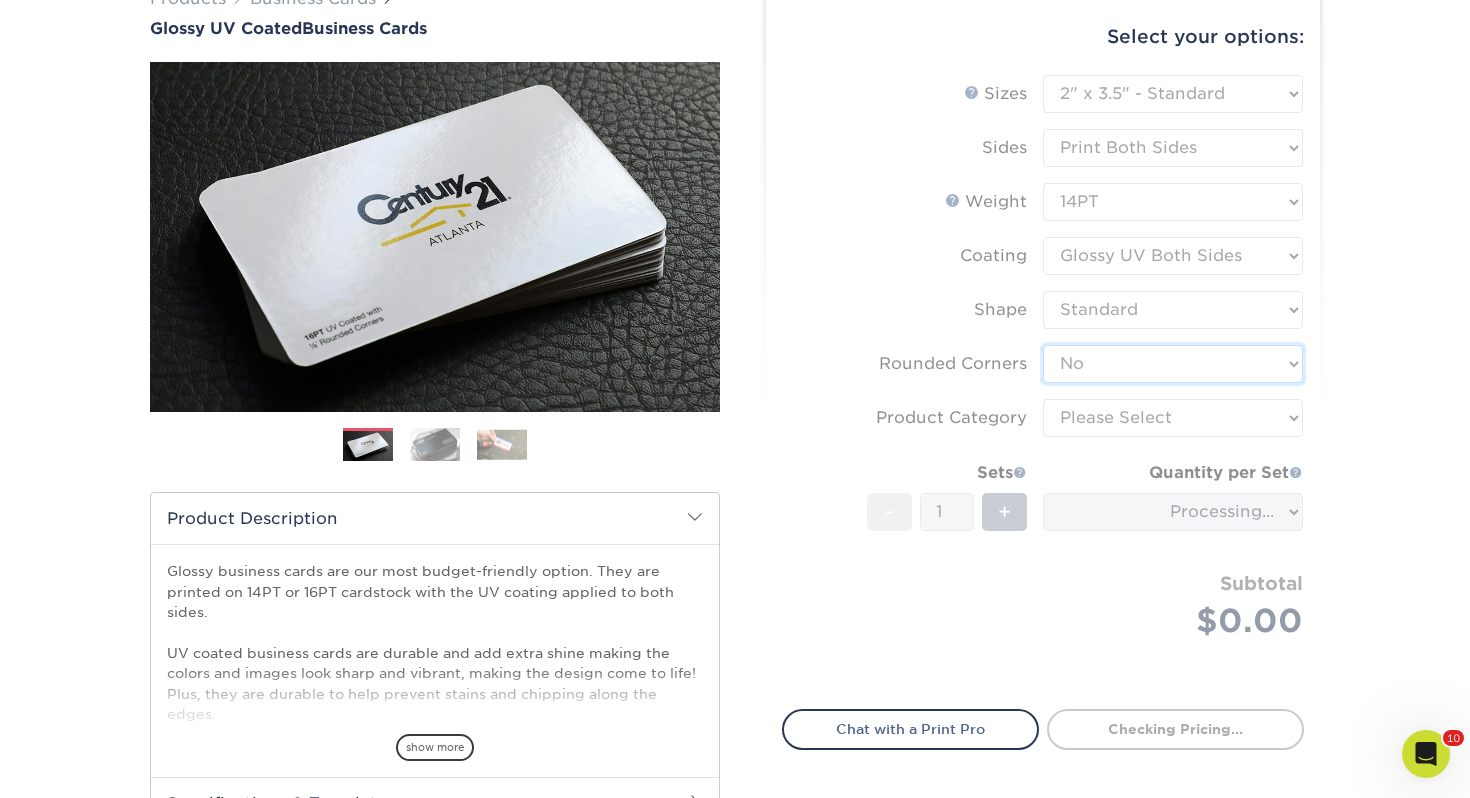 scroll, scrollTop: 183, scrollLeft: 0, axis: vertical 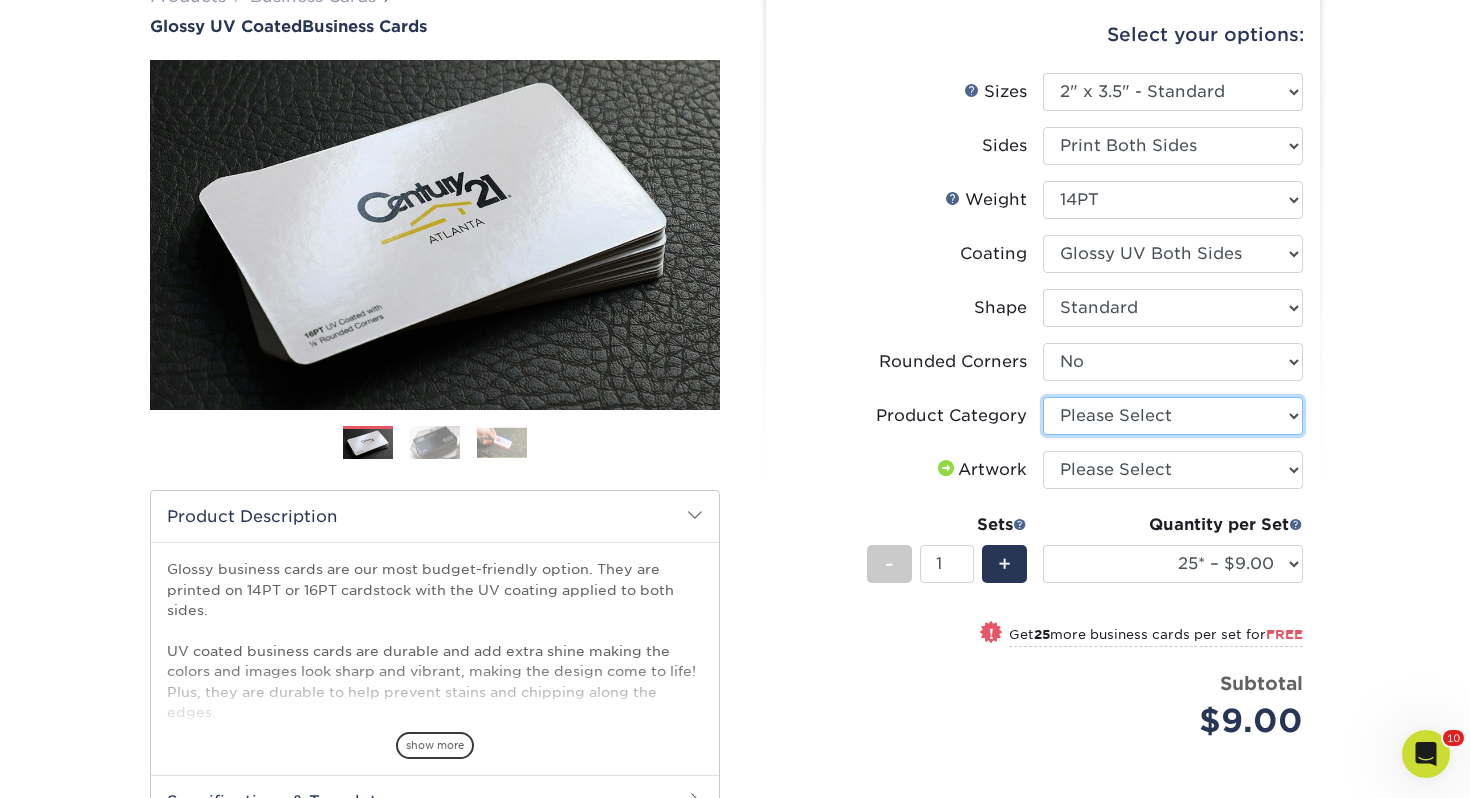 click on "Please Select Business Cards" at bounding box center (1173, 416) 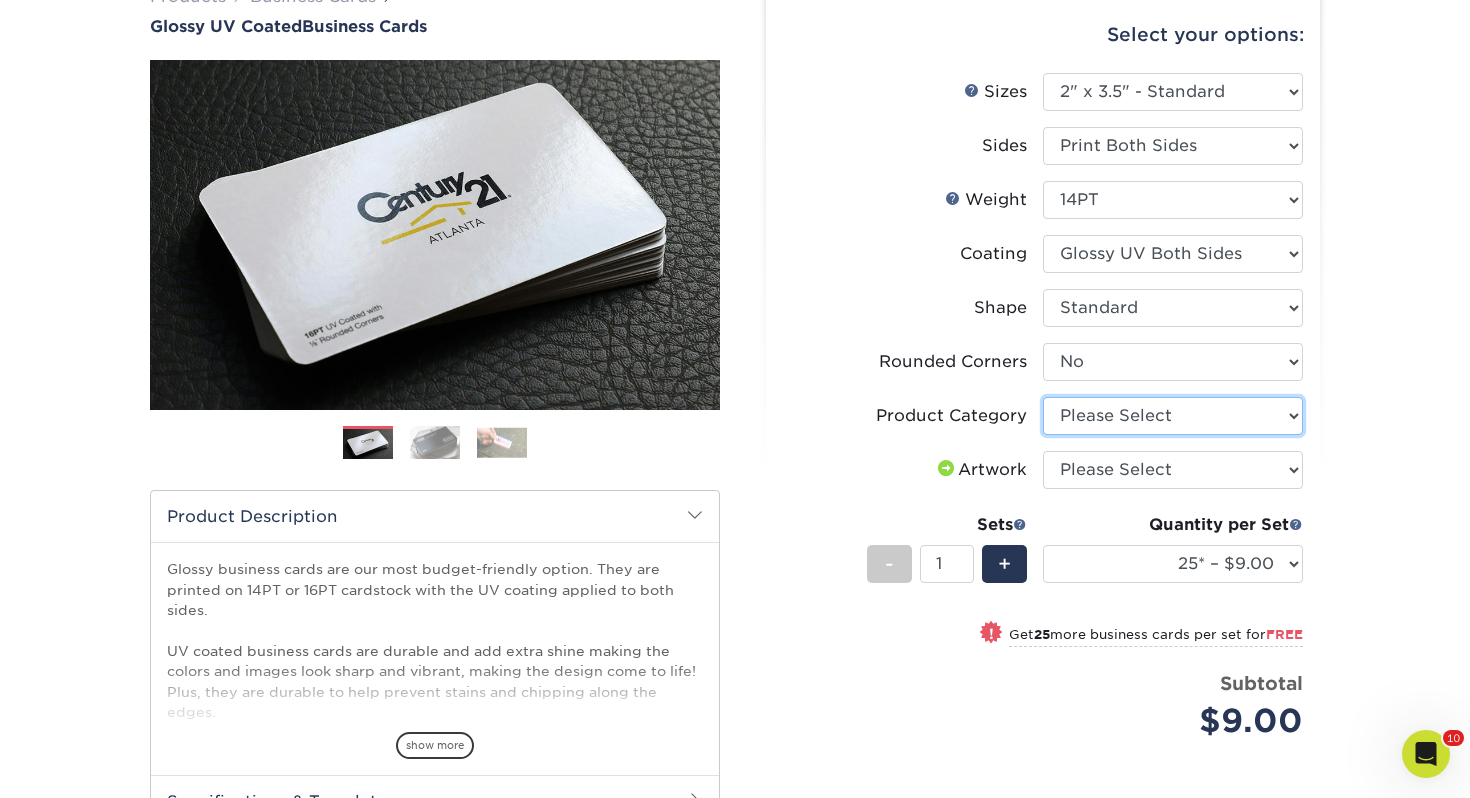select on "3b5148f1-0588-4f88-a218-97bcfdce65c1" 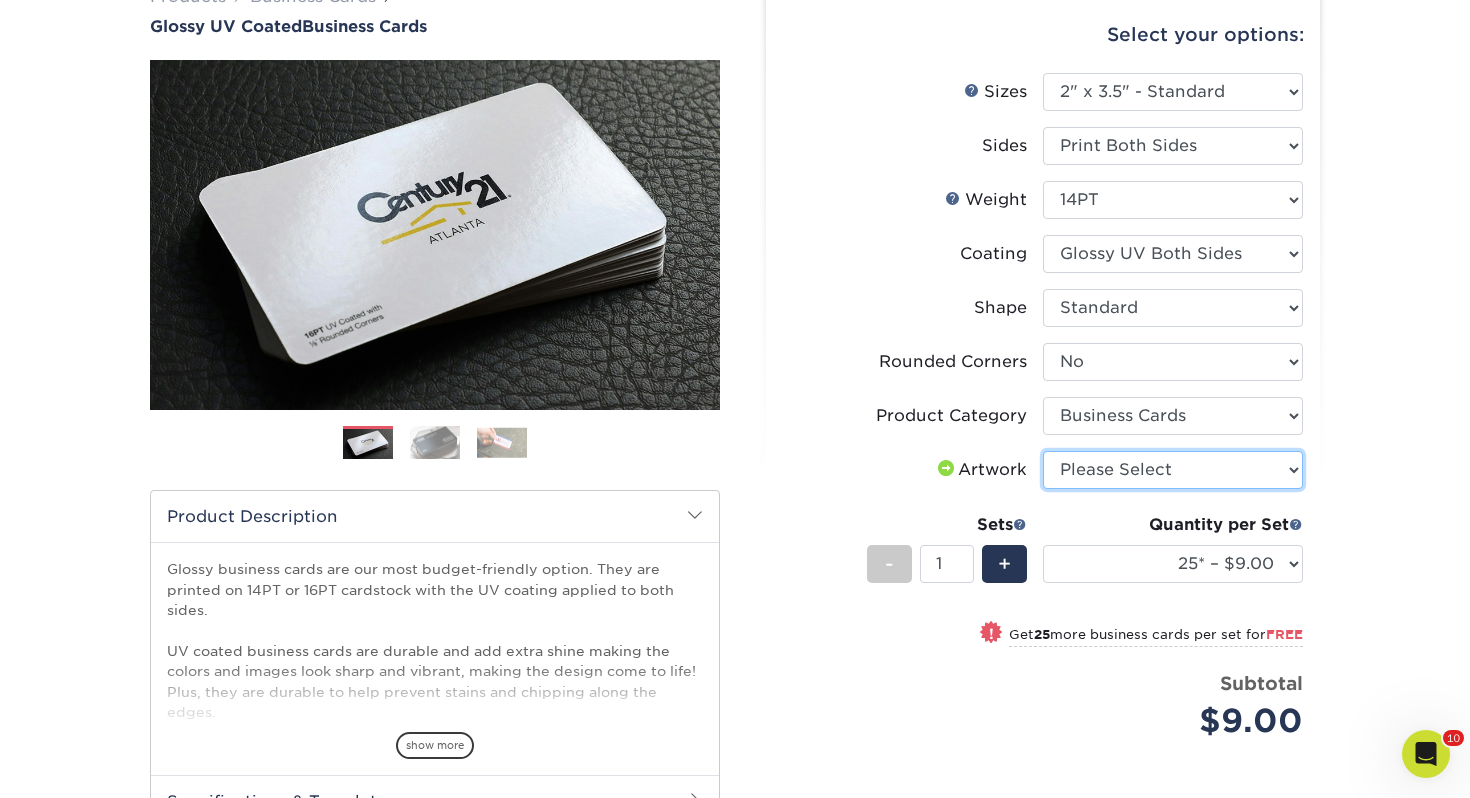 click on "Please Select I will upload files I need a design - $100" at bounding box center (1173, 470) 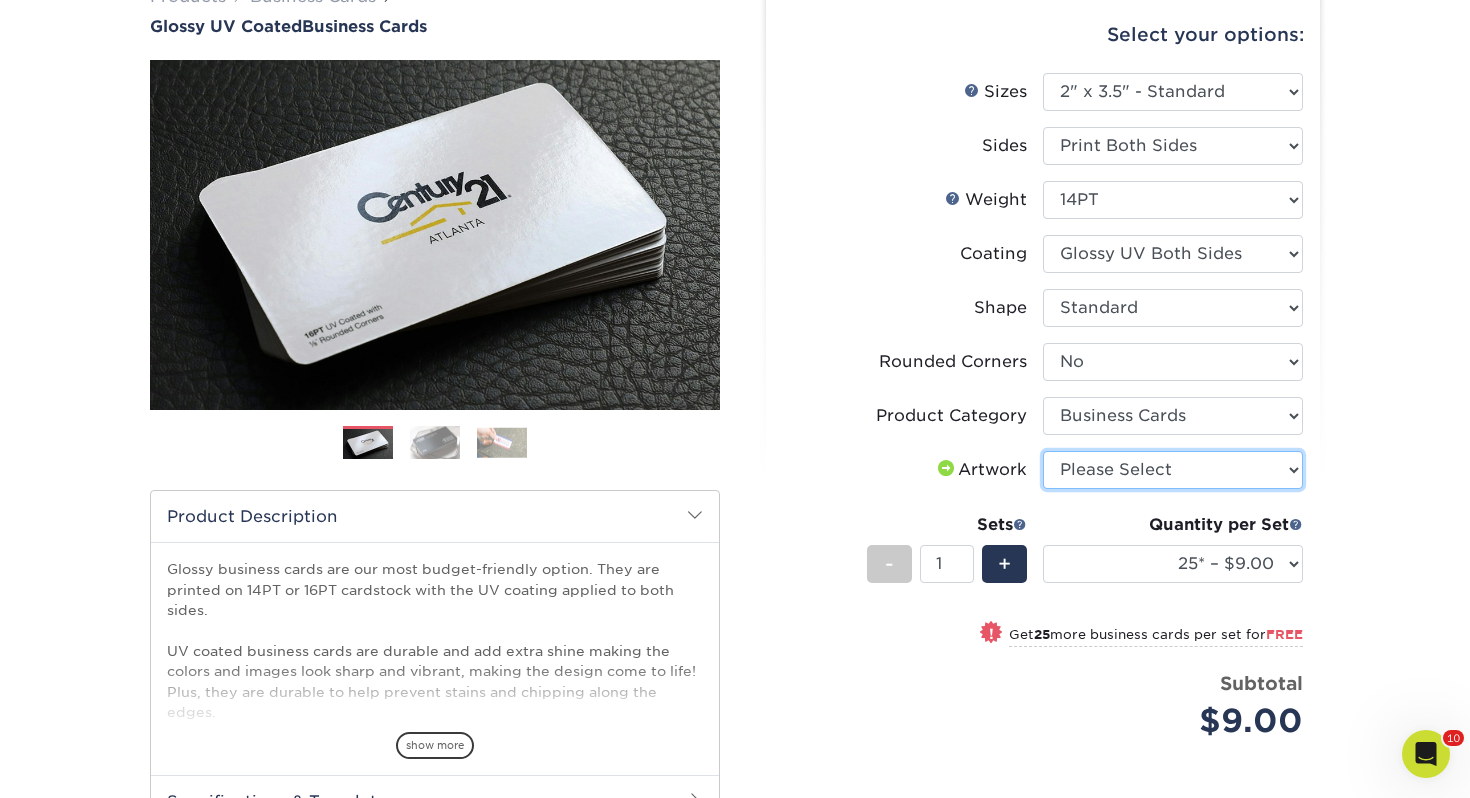 select on "upload" 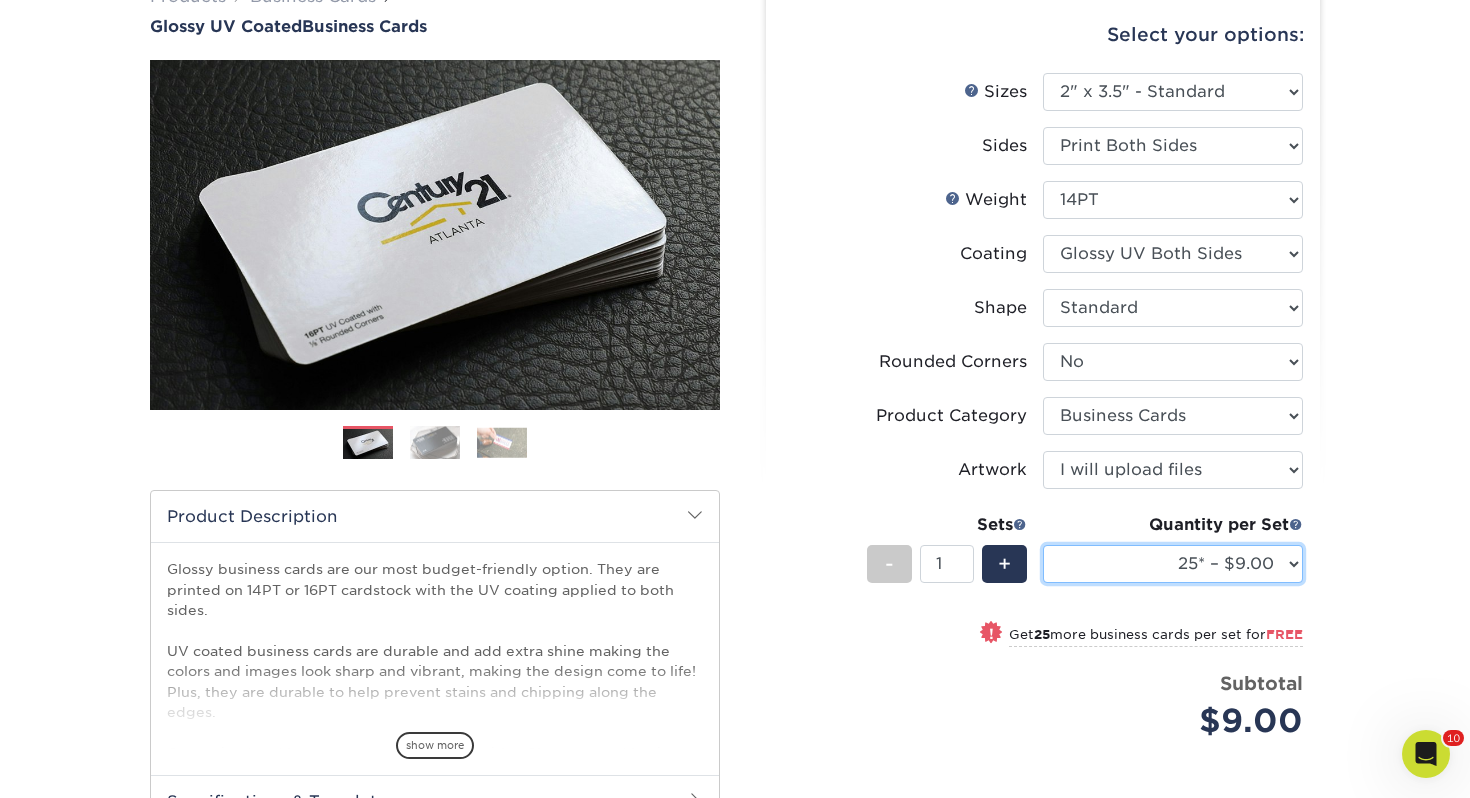 click on "25* – $9.00 50* – $9.00 100* – $9.00 250* – $17.00 500 – $33.00 1000 – $42.00 2500 – $75.00 5000 – $143.00 7500 – $206.00 10000 – $252.00 15000 – $371.00 20000 – $487.00 25000 – $603.00 30000 – $719.00 35000 – $835.00 40000 – $951.00 45000 – $1063.00 50000 – $1175.00 55000 – $1283.00 60000 – $1395.00 65000 – $1507.00 70000 – $1616.00 75000 – $1724.00 80000 – $1832.00 85000 – $1909.00 90000 – $2044.00 95000 – $2153.00 100000 – $2253.00" at bounding box center [1173, 564] 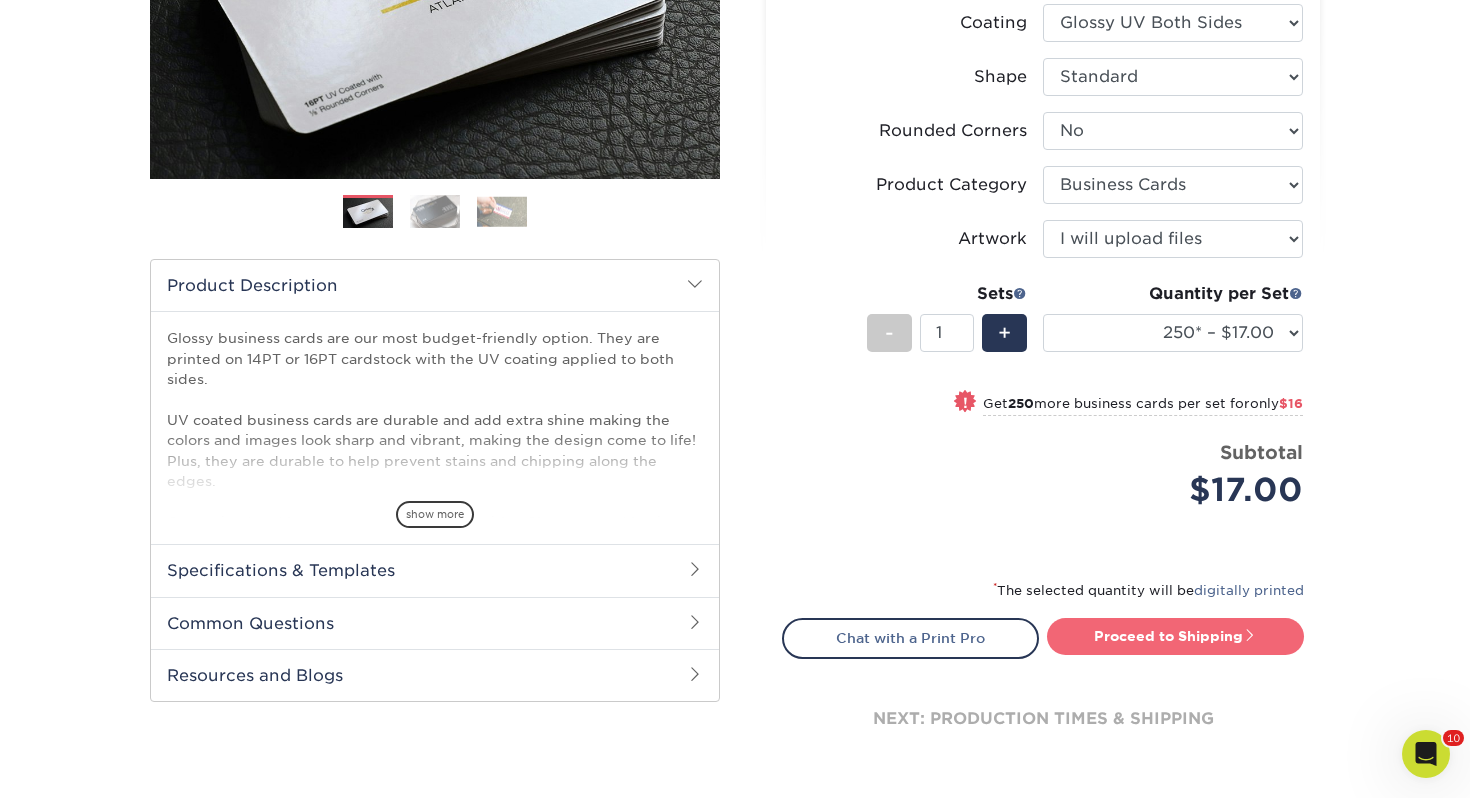 click on "Proceed to Shipping" at bounding box center [1175, 636] 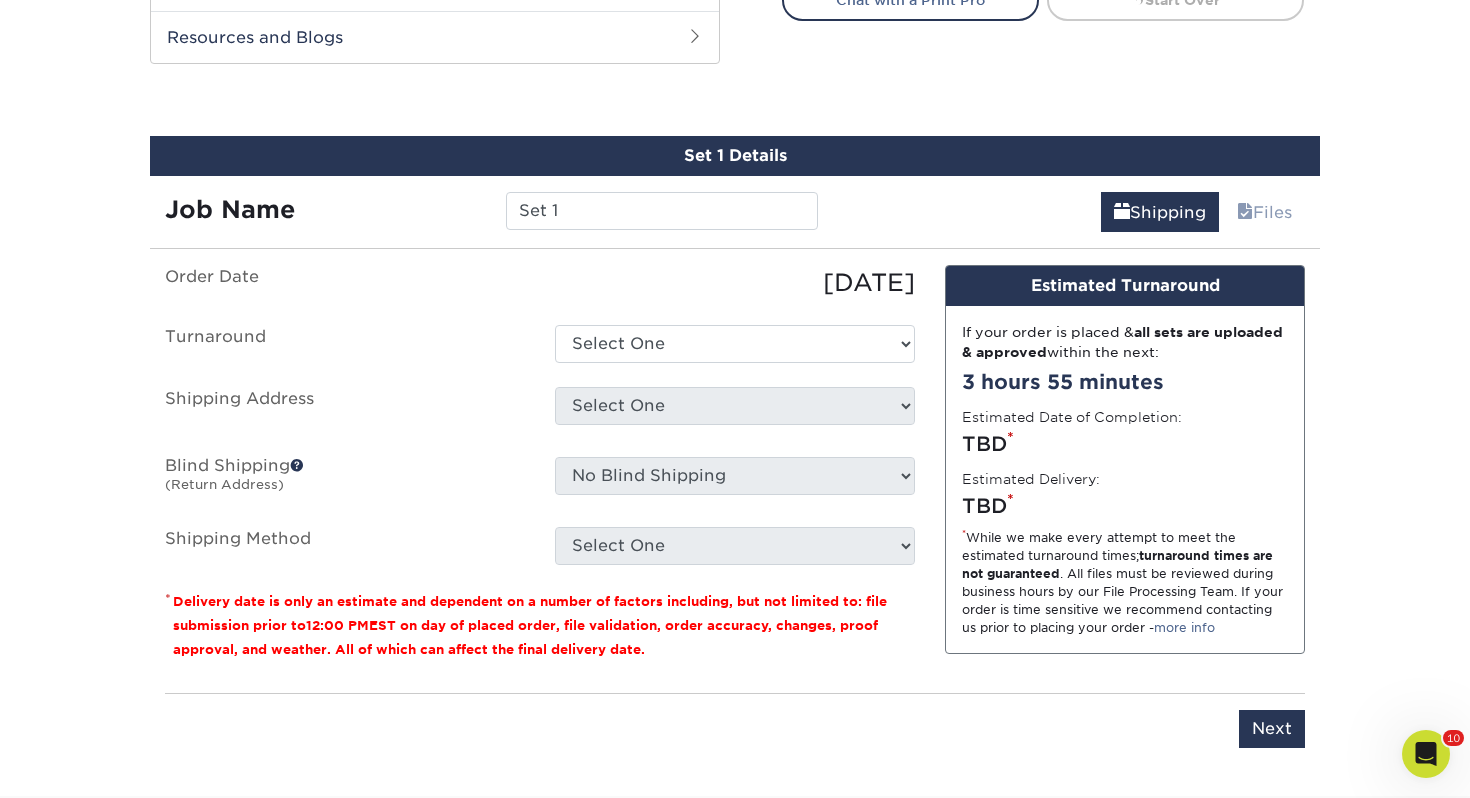 scroll, scrollTop: 1086, scrollLeft: 0, axis: vertical 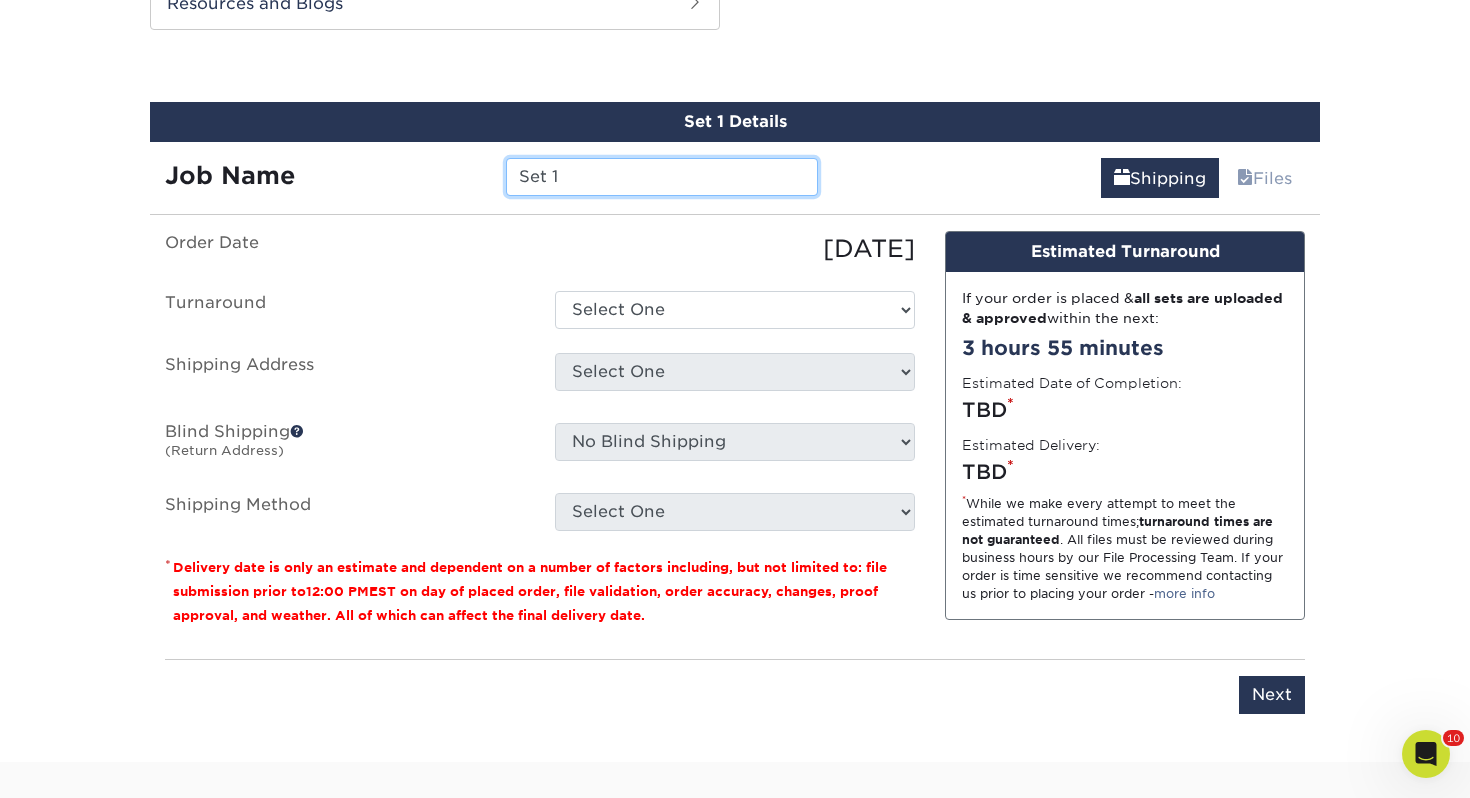 click on "Set 1" at bounding box center [661, 177] 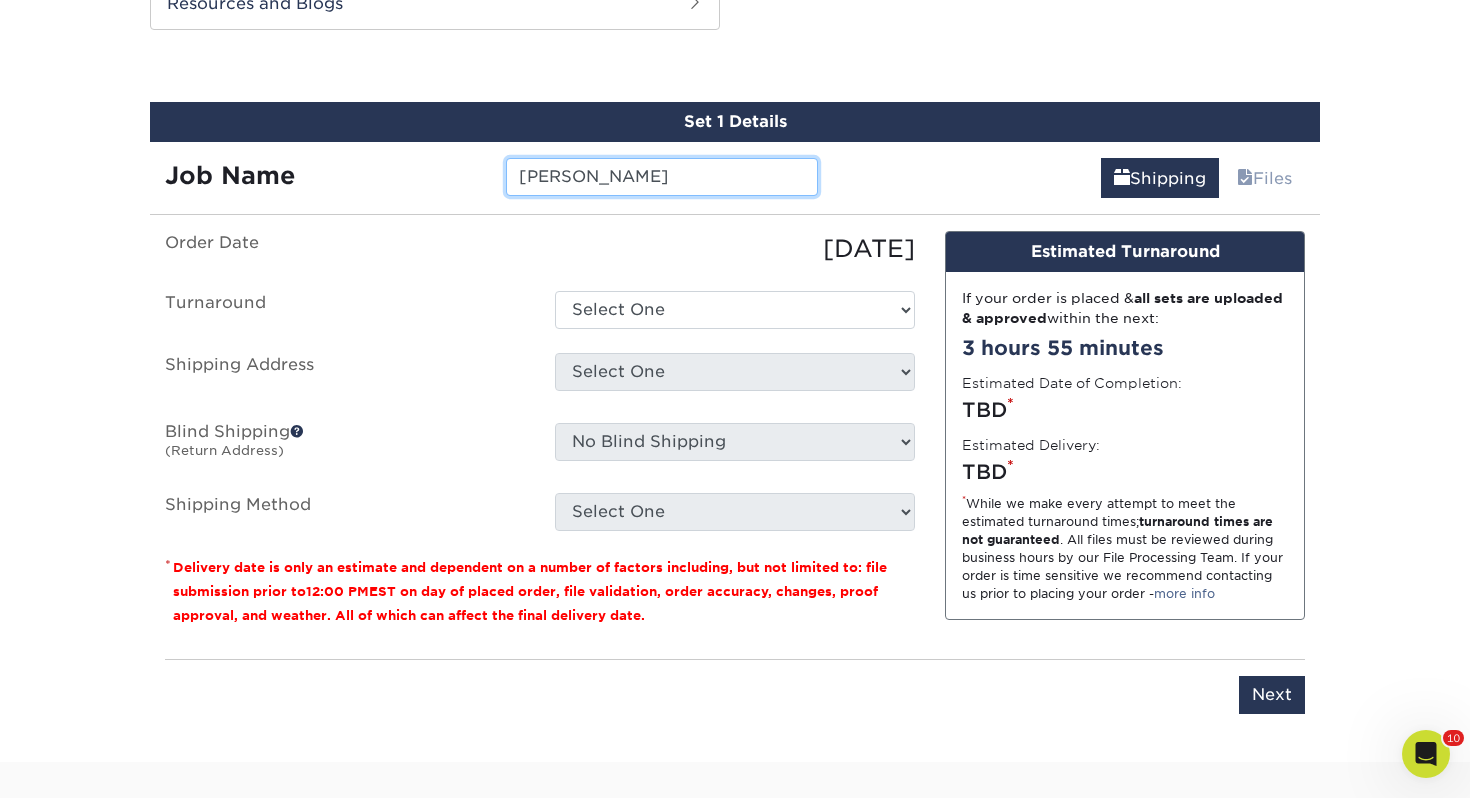 type on "Mikayla Tucker" 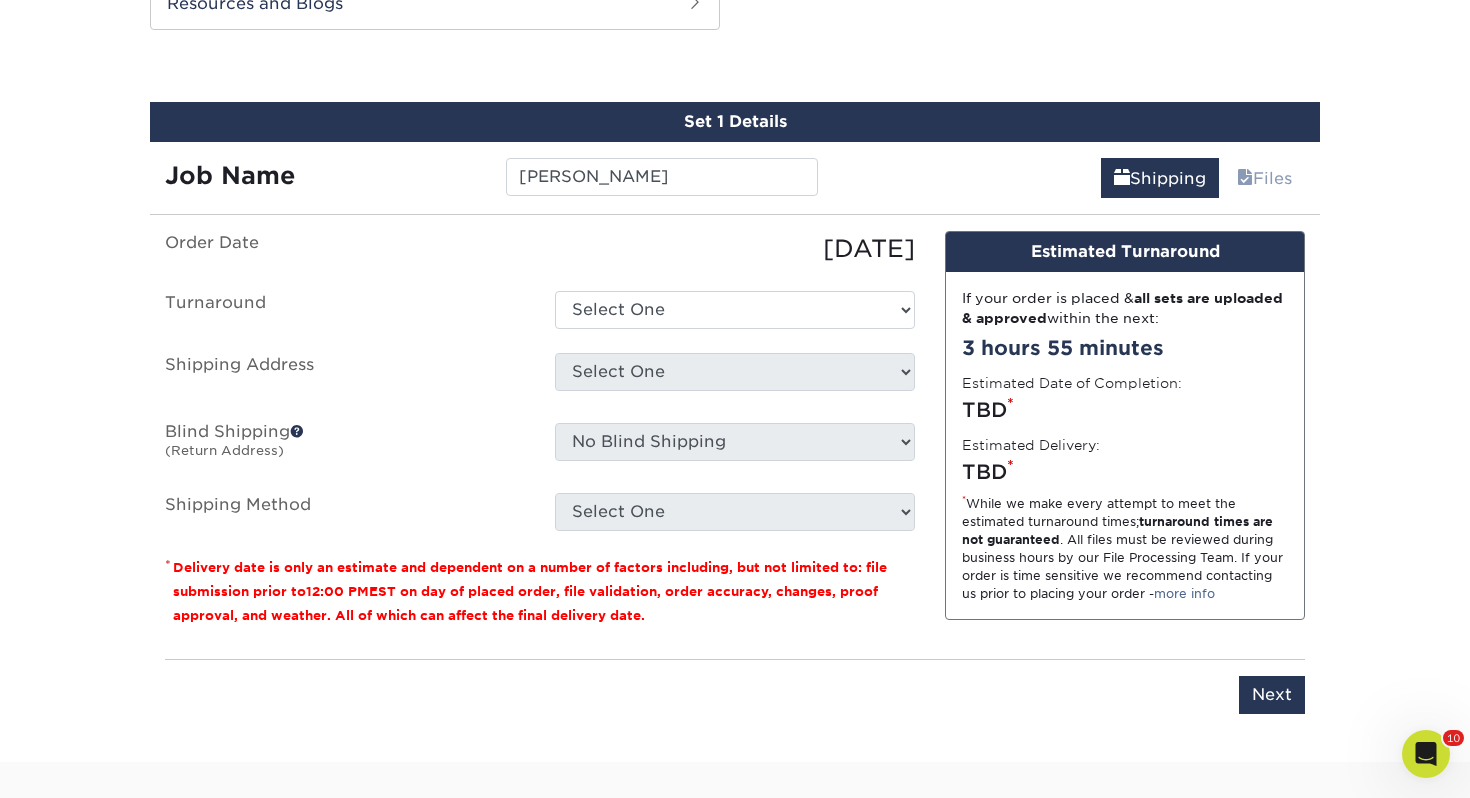 click on "Order Date
07/10/2025
Turnaround
Select One 2-4 Business Days 2 Day Next Business Day
Shipping Address
Select One
Adrian, MI" at bounding box center [540, 381] 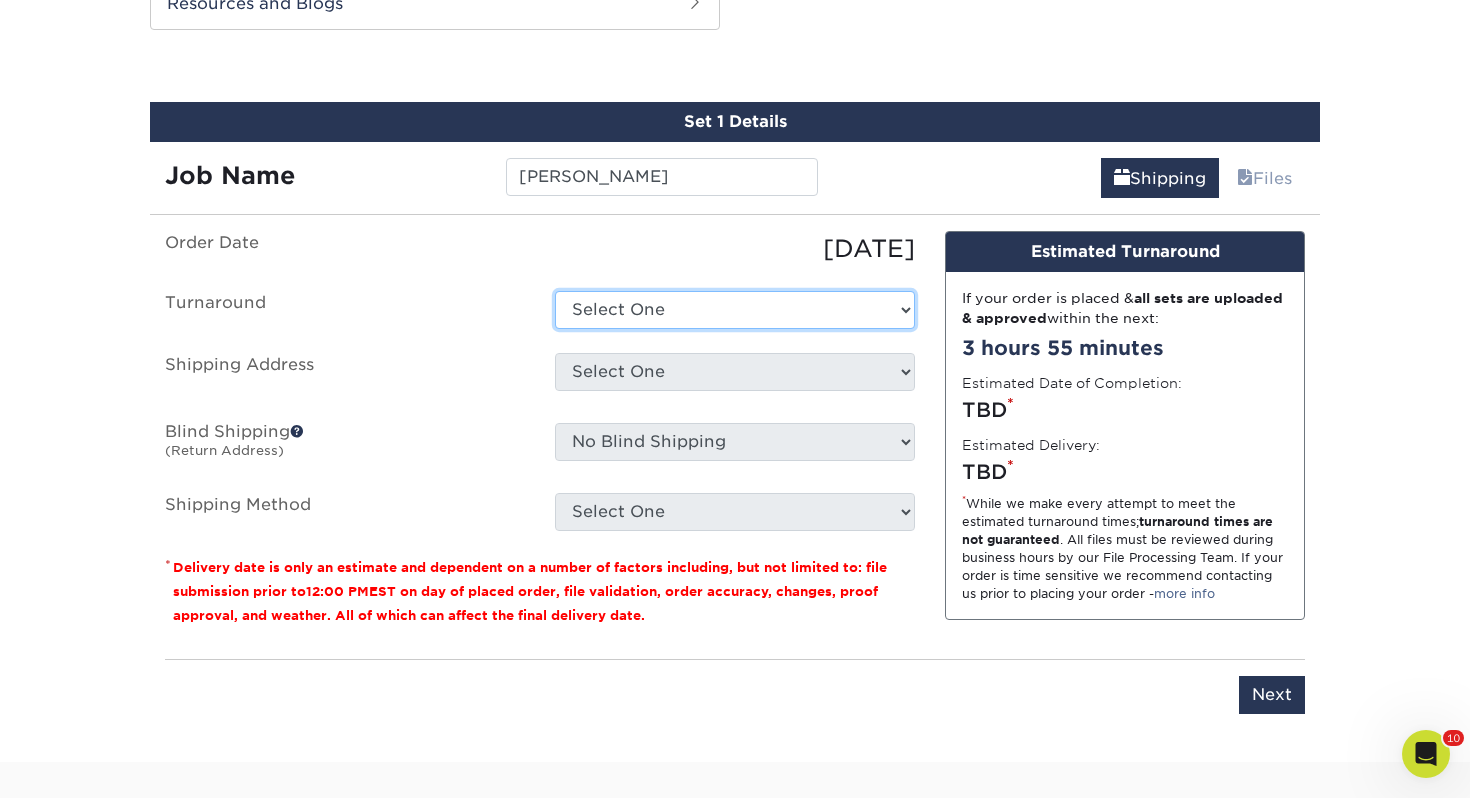click on "Select One 2-4 Business Days 2 Day Next Business Day" at bounding box center [735, 310] 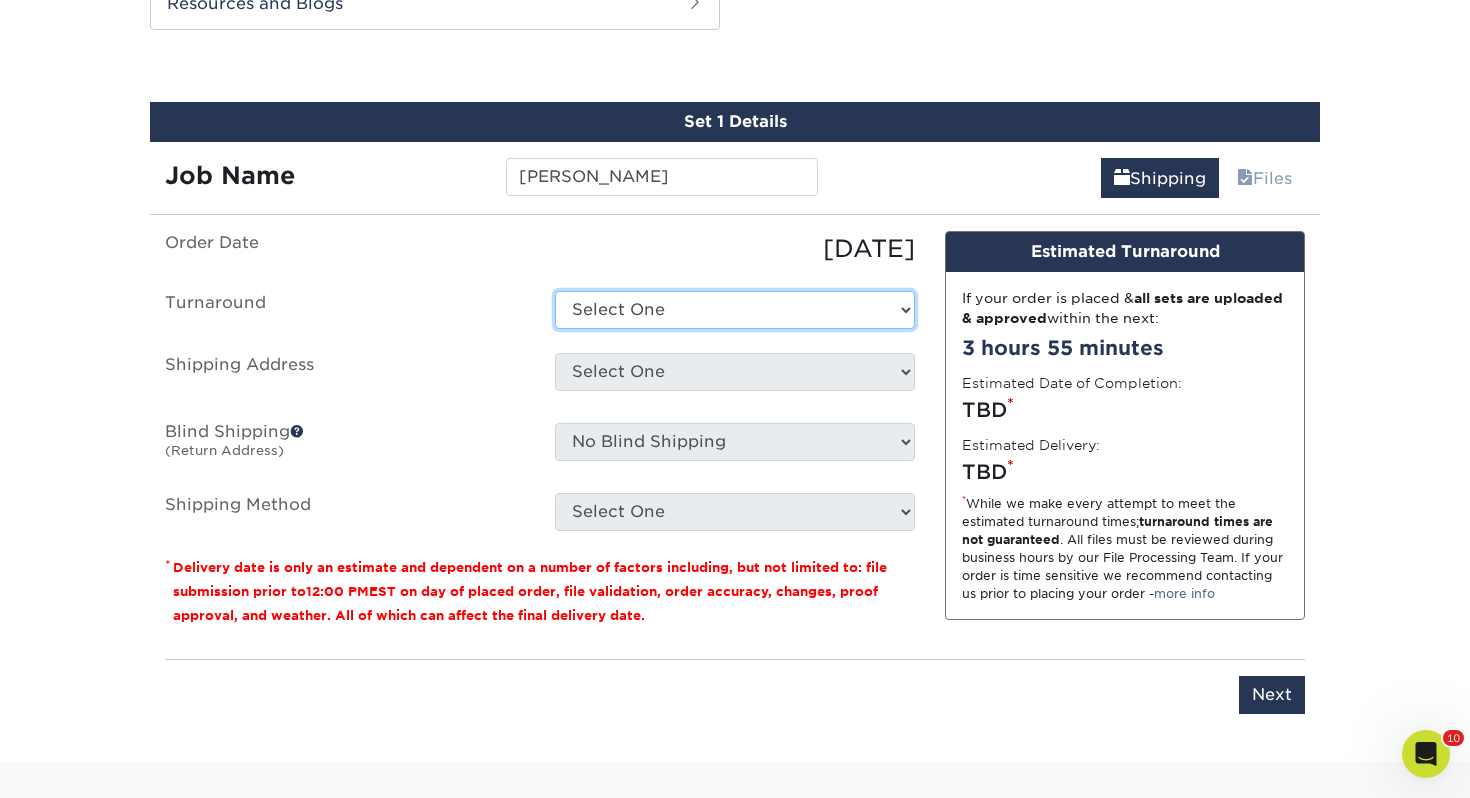 select on "0d2015eb-ac6c-4252-b2f1-1c5560e96a65" 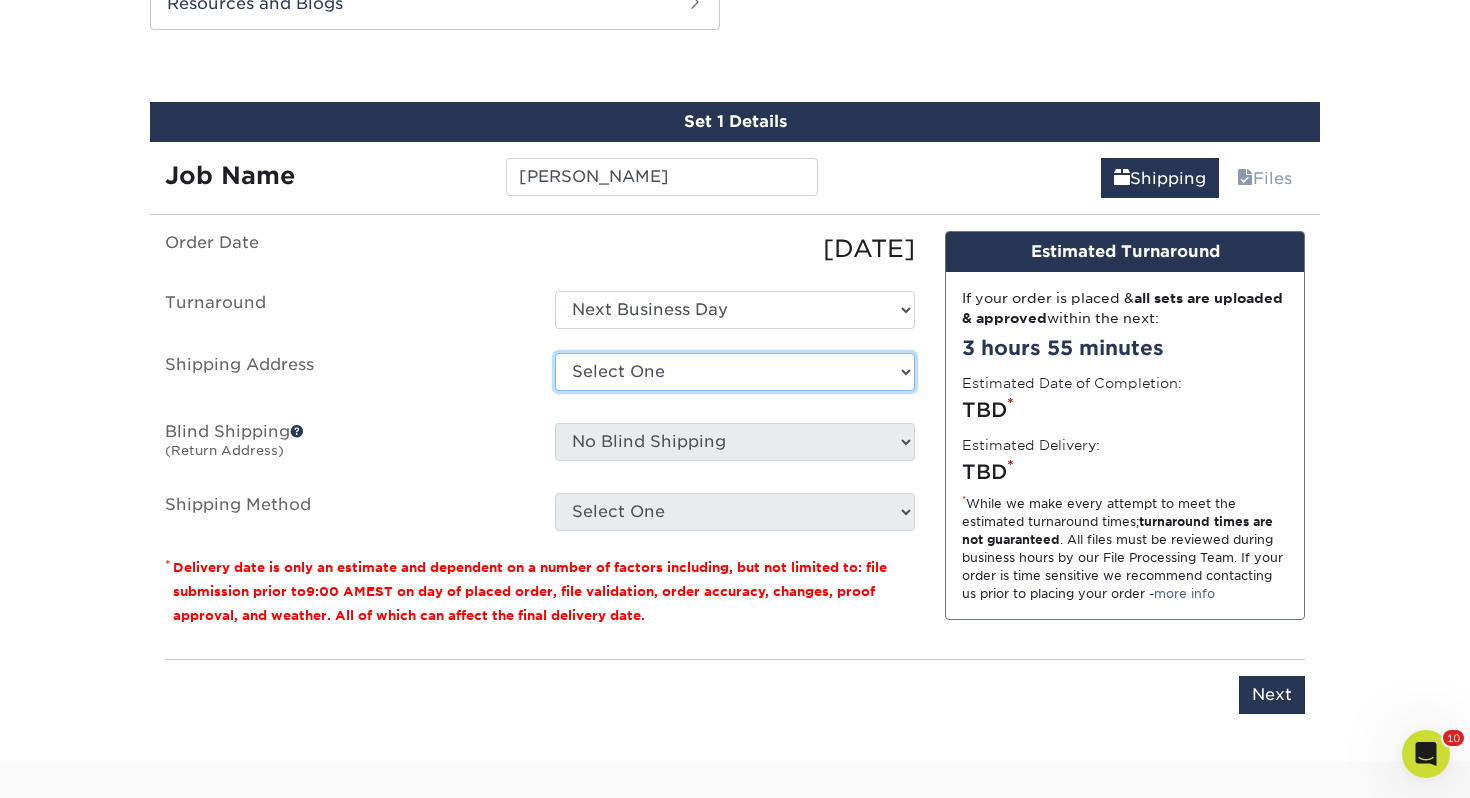 click on "Select One
Adrian, MI Akron, OH" at bounding box center (735, 372) 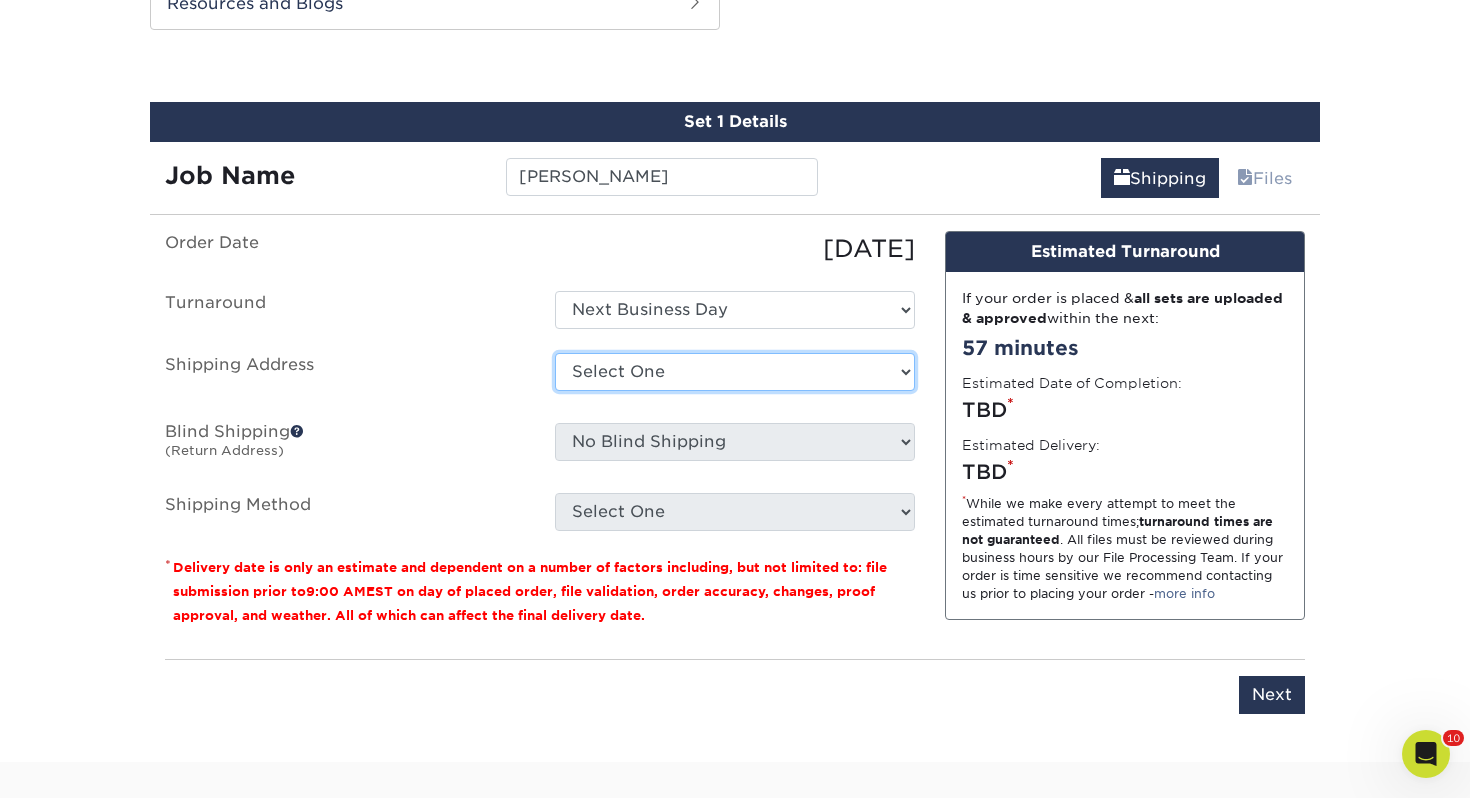 select on "111181" 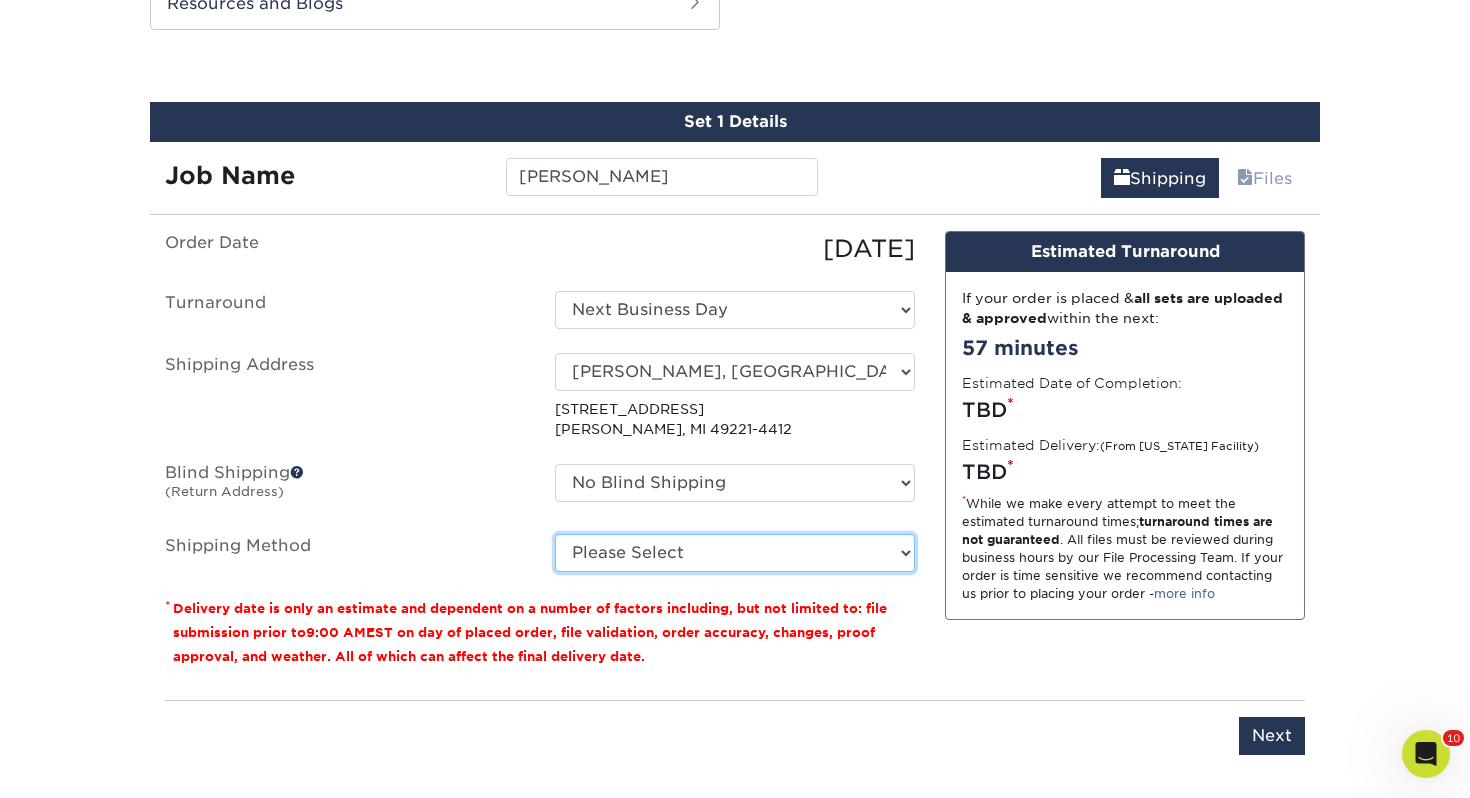 click on "Please Select Ground Shipping (+$7.84) 3 Day Shipping Service (+$18.09) 2 Day Air Shipping (+$18.55) Next Day Shipping by 5pm (+$20.85) Next Day Shipping by 12 noon (+$21.91) Next Day Air Early A.M. (+$117.87)" at bounding box center (735, 553) 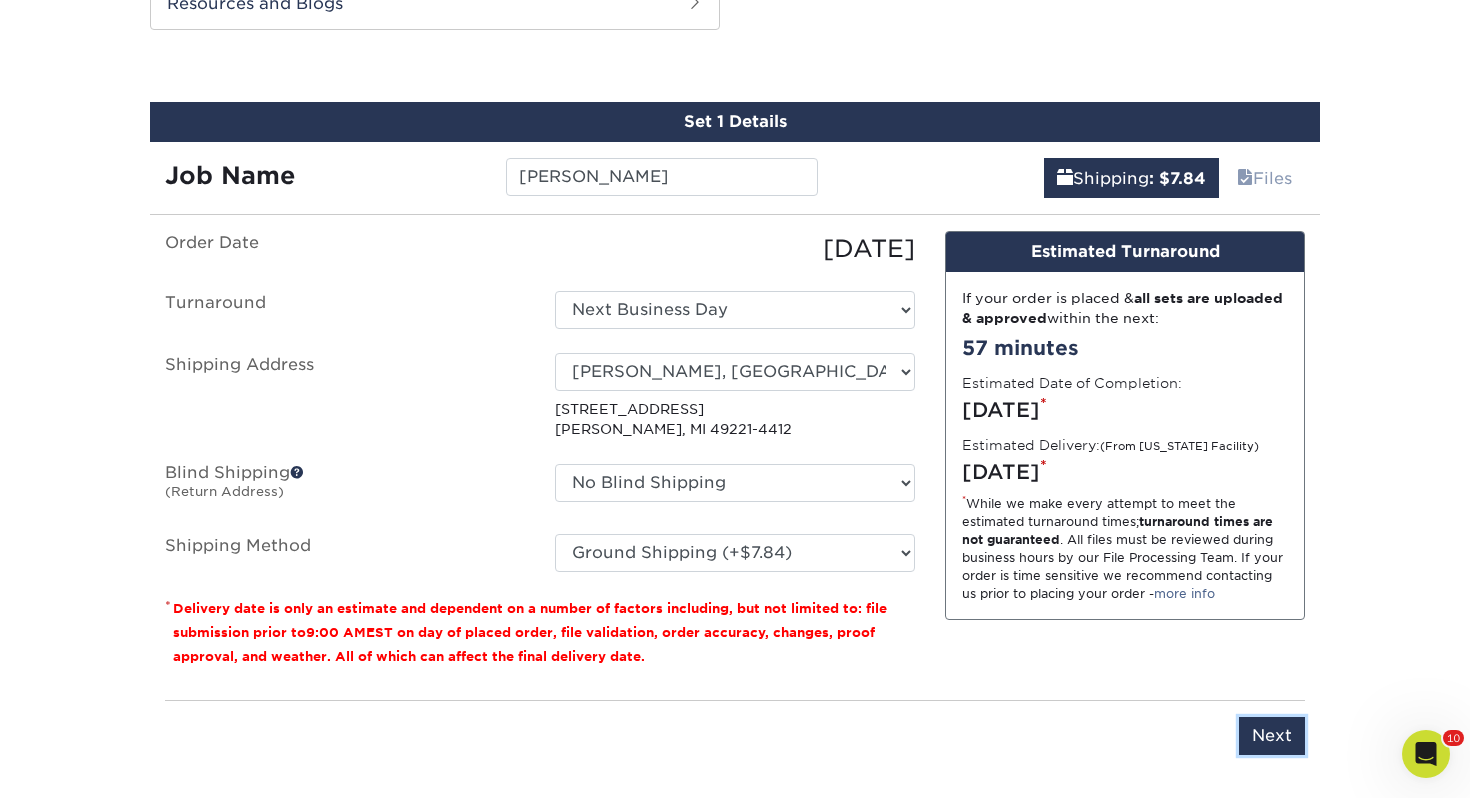 click on "Next" at bounding box center [1272, 736] 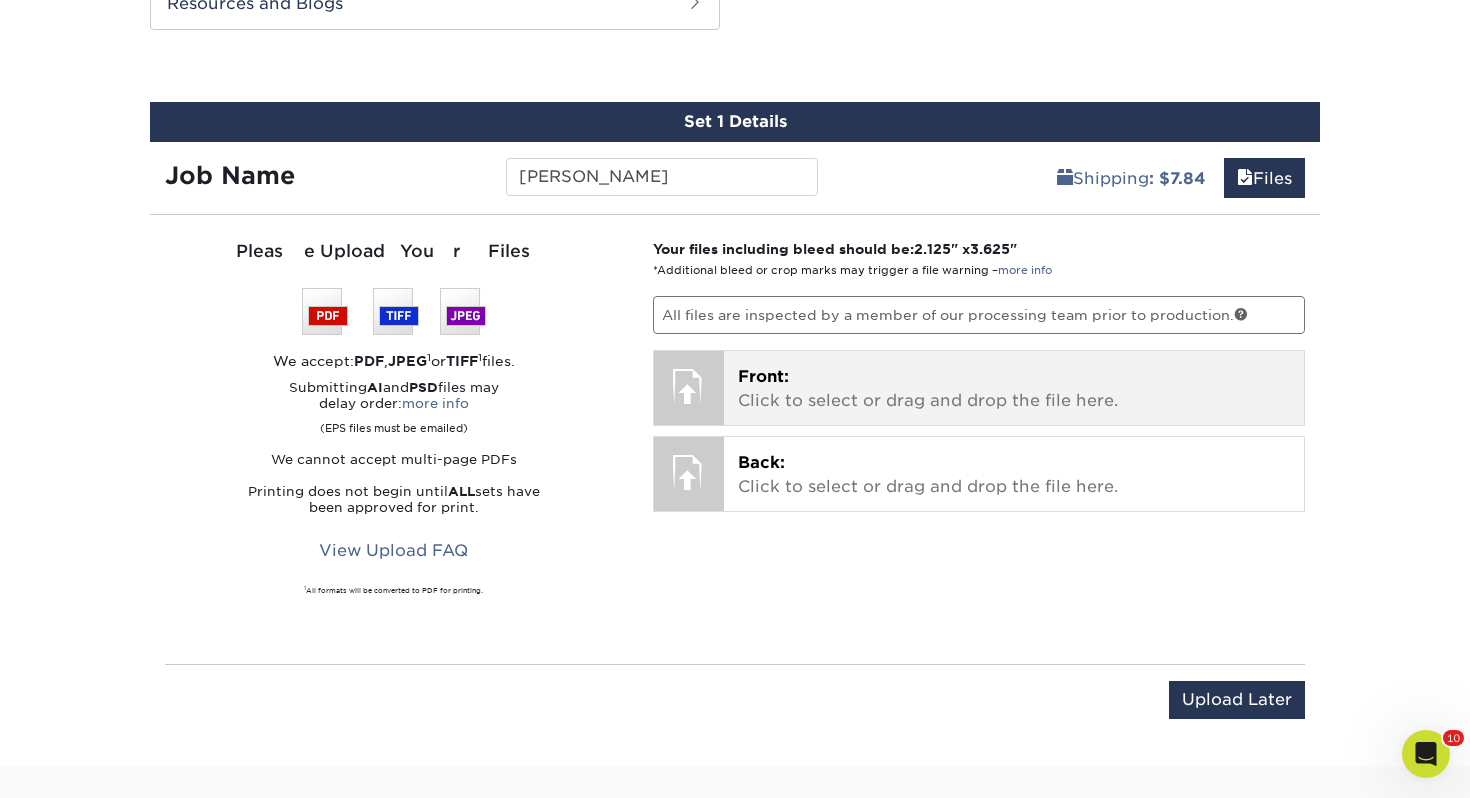 click on "Front: Click to select or drag and drop the file here." at bounding box center (1014, 389) 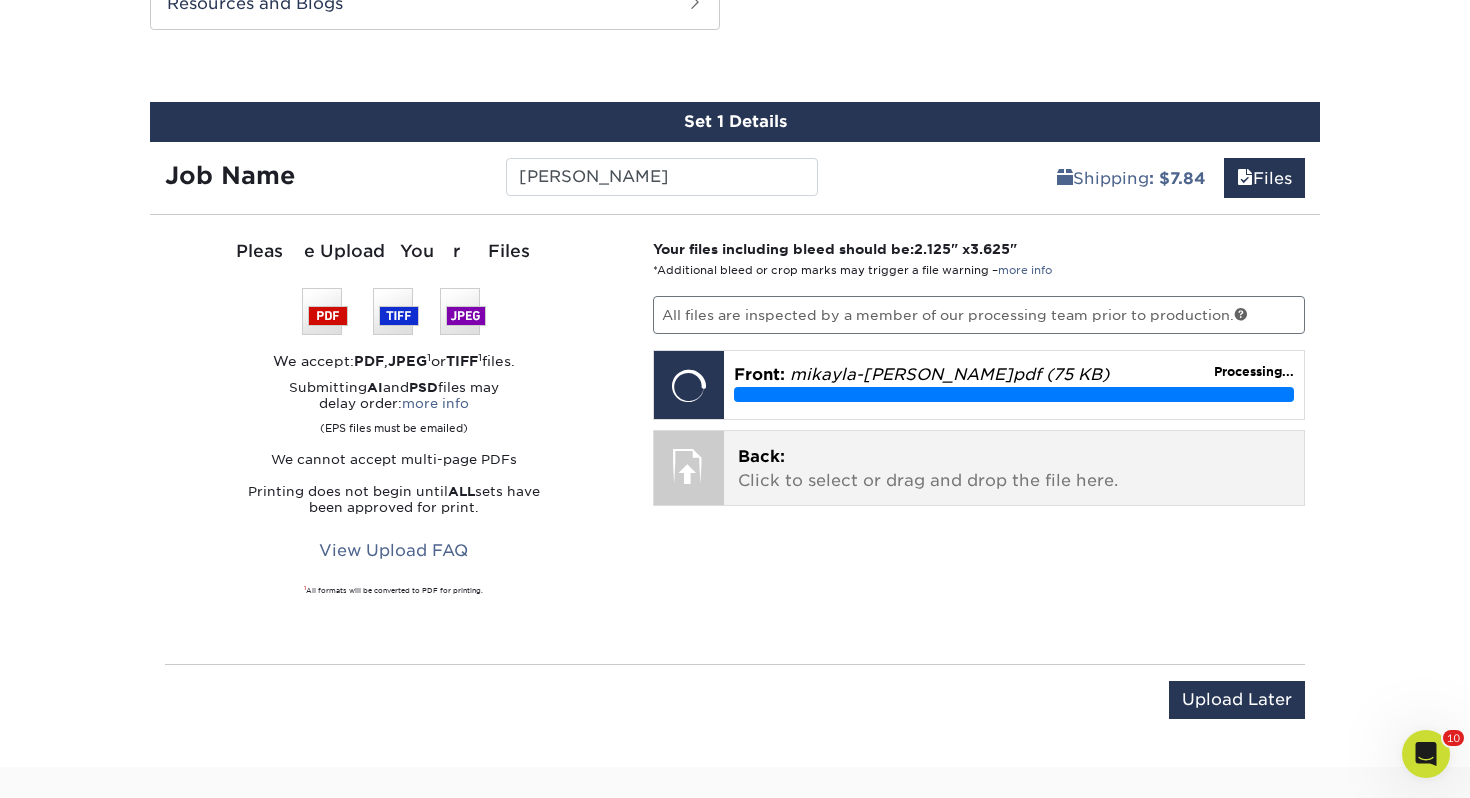 click on "Back: Click to select or drag and drop the file here." at bounding box center (1014, 469) 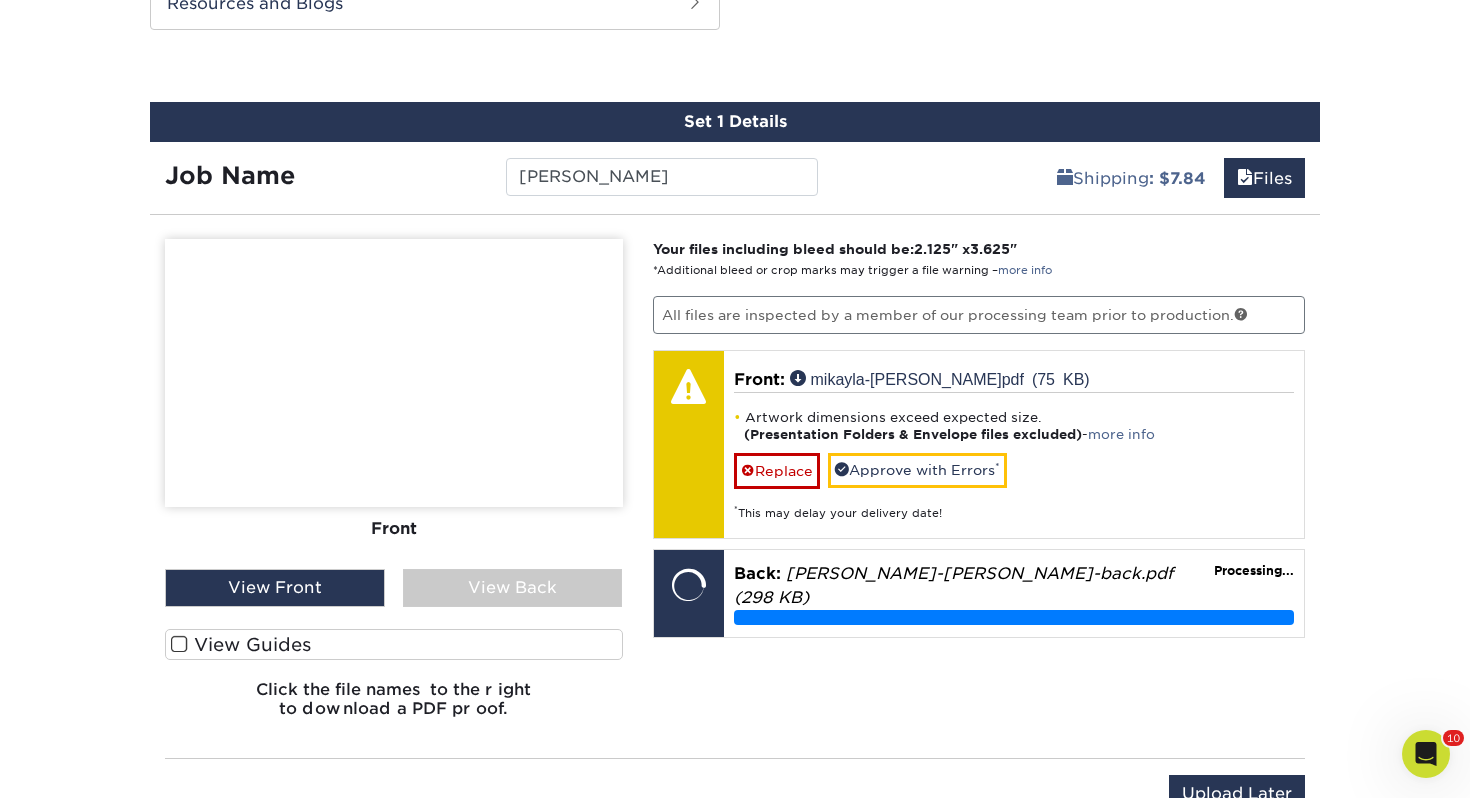 click on "View Guides" at bounding box center [394, 644] 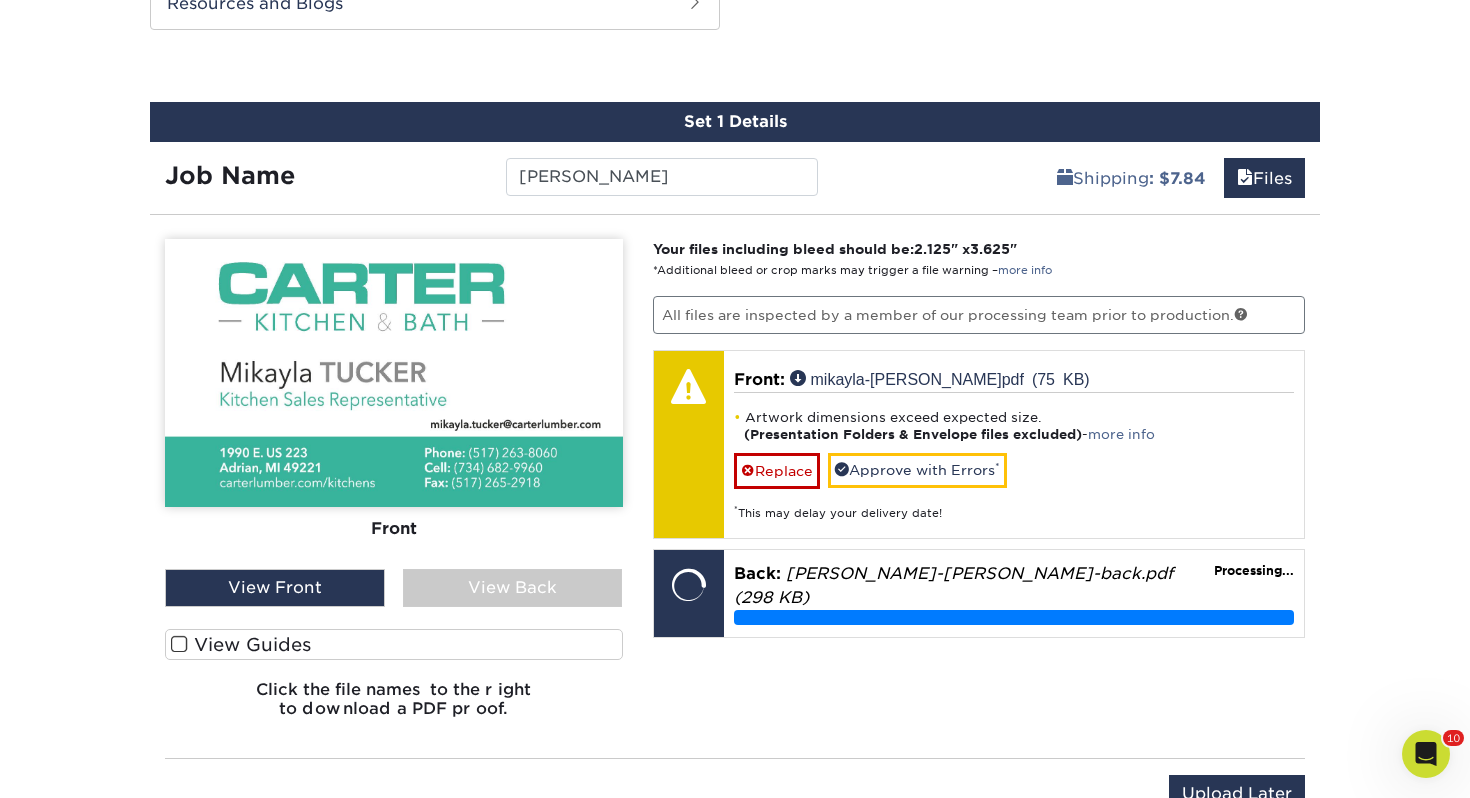 click on "View Guides" at bounding box center [0, 0] 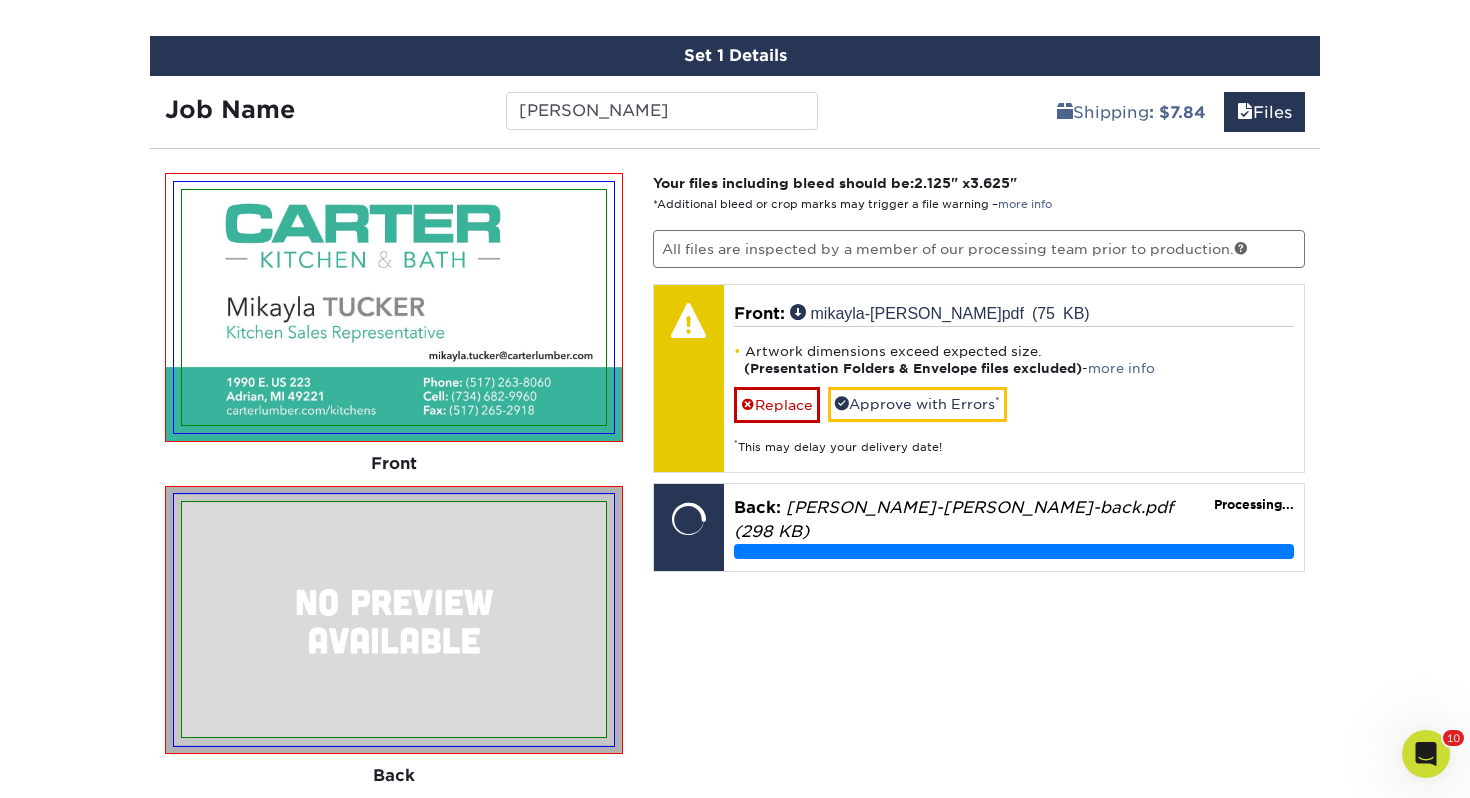 scroll, scrollTop: 1154, scrollLeft: 0, axis: vertical 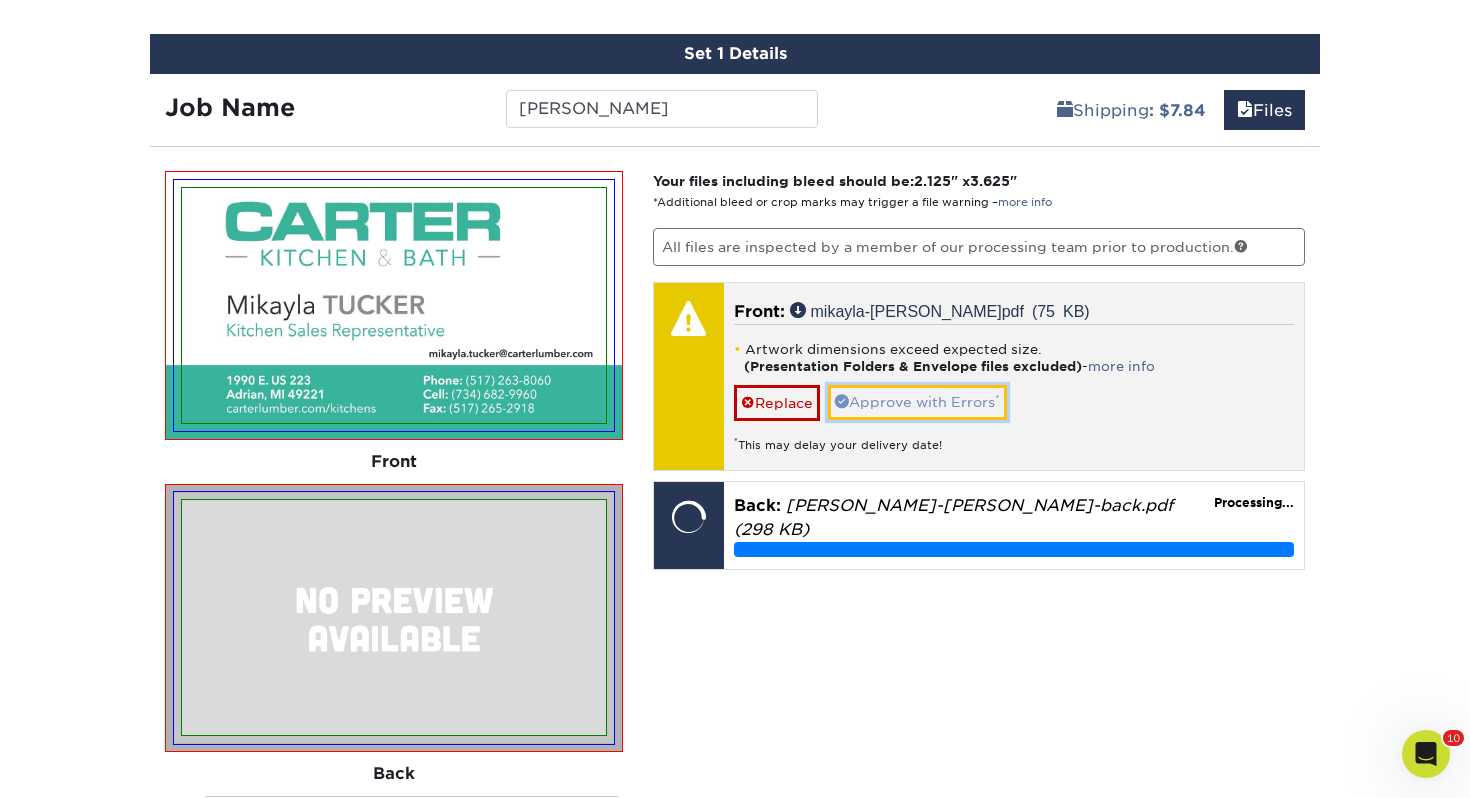 click on "Approve with Errors *" at bounding box center [917, 402] 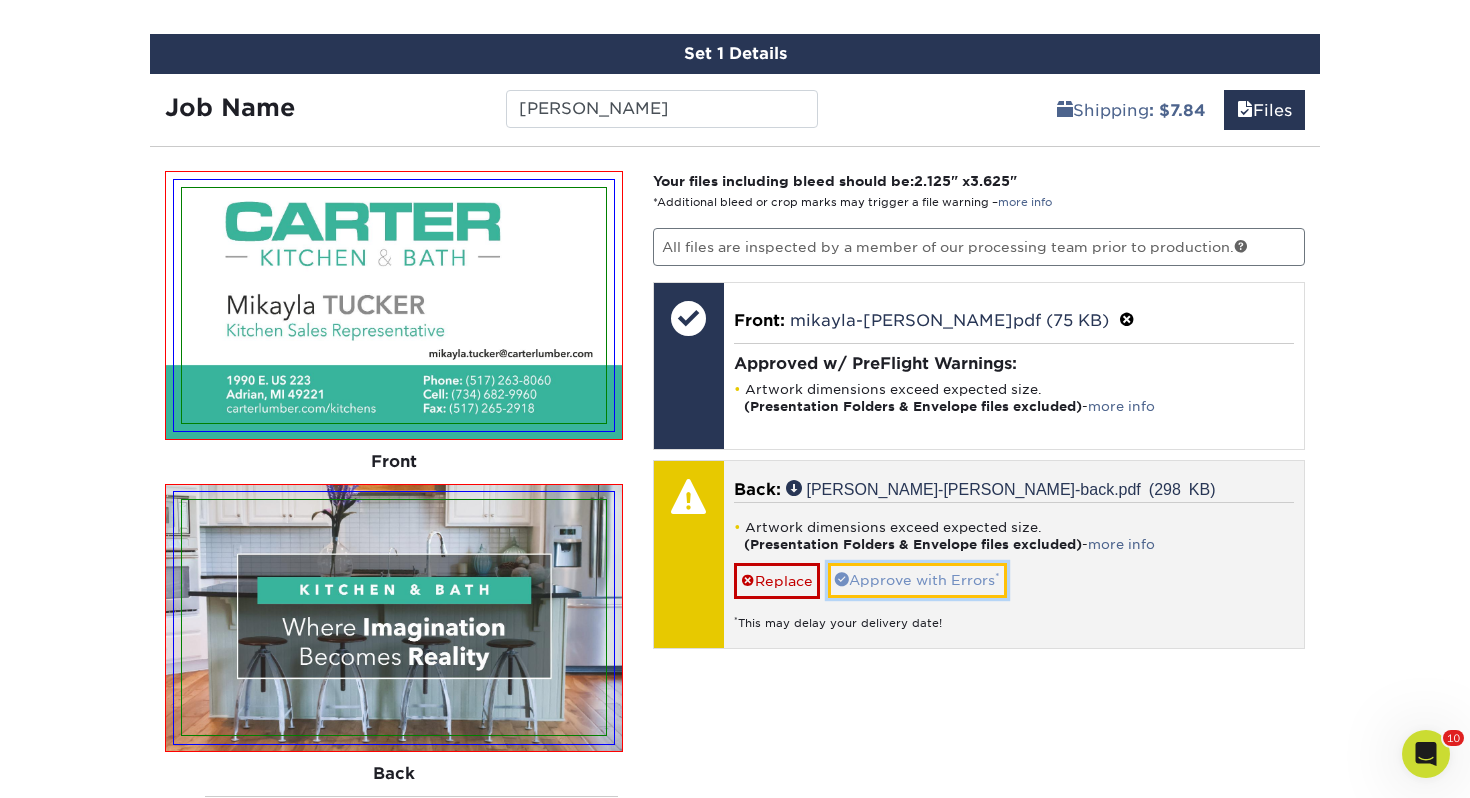 click on "Approve with Errors *" at bounding box center [917, 580] 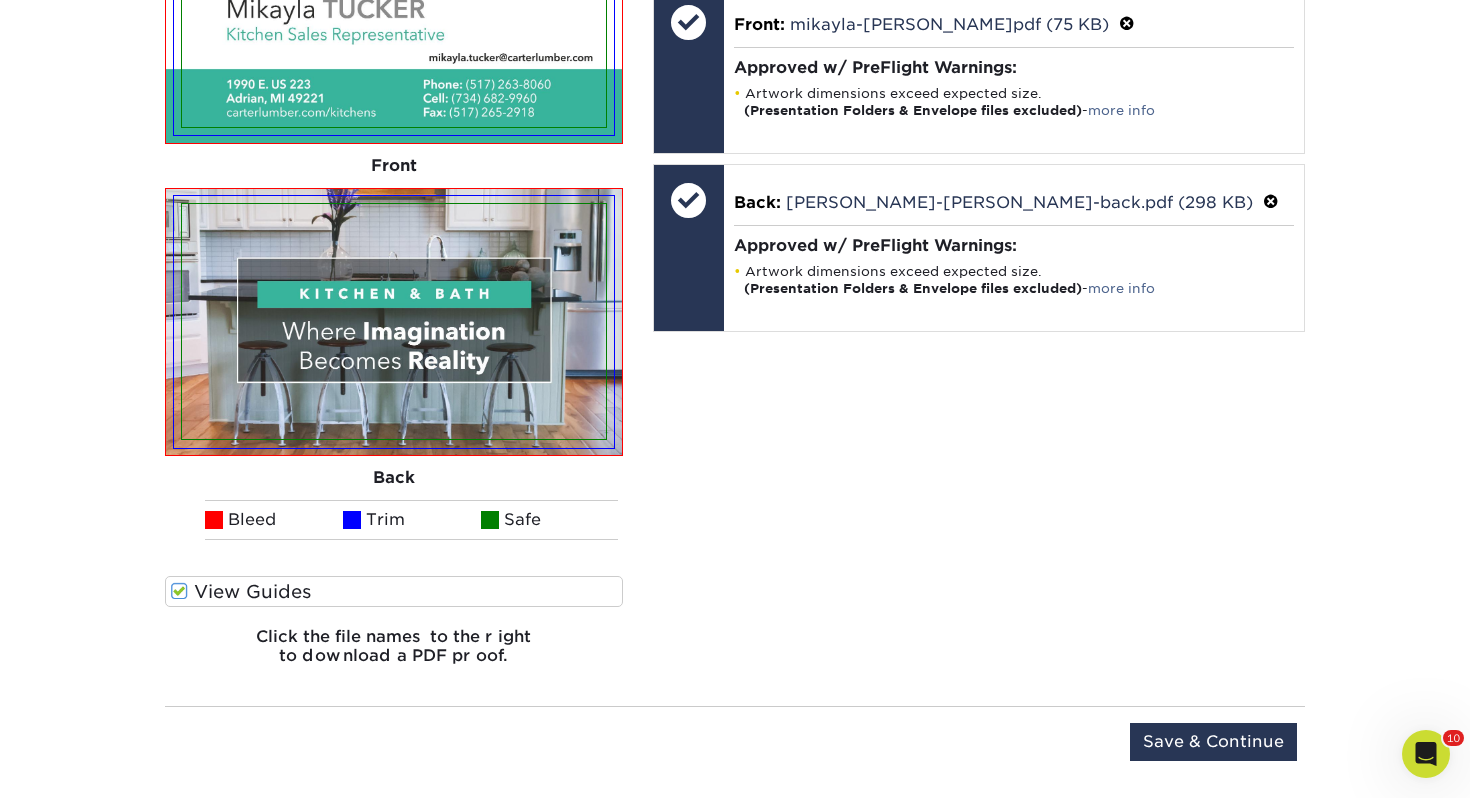 scroll, scrollTop: 1473, scrollLeft: 0, axis: vertical 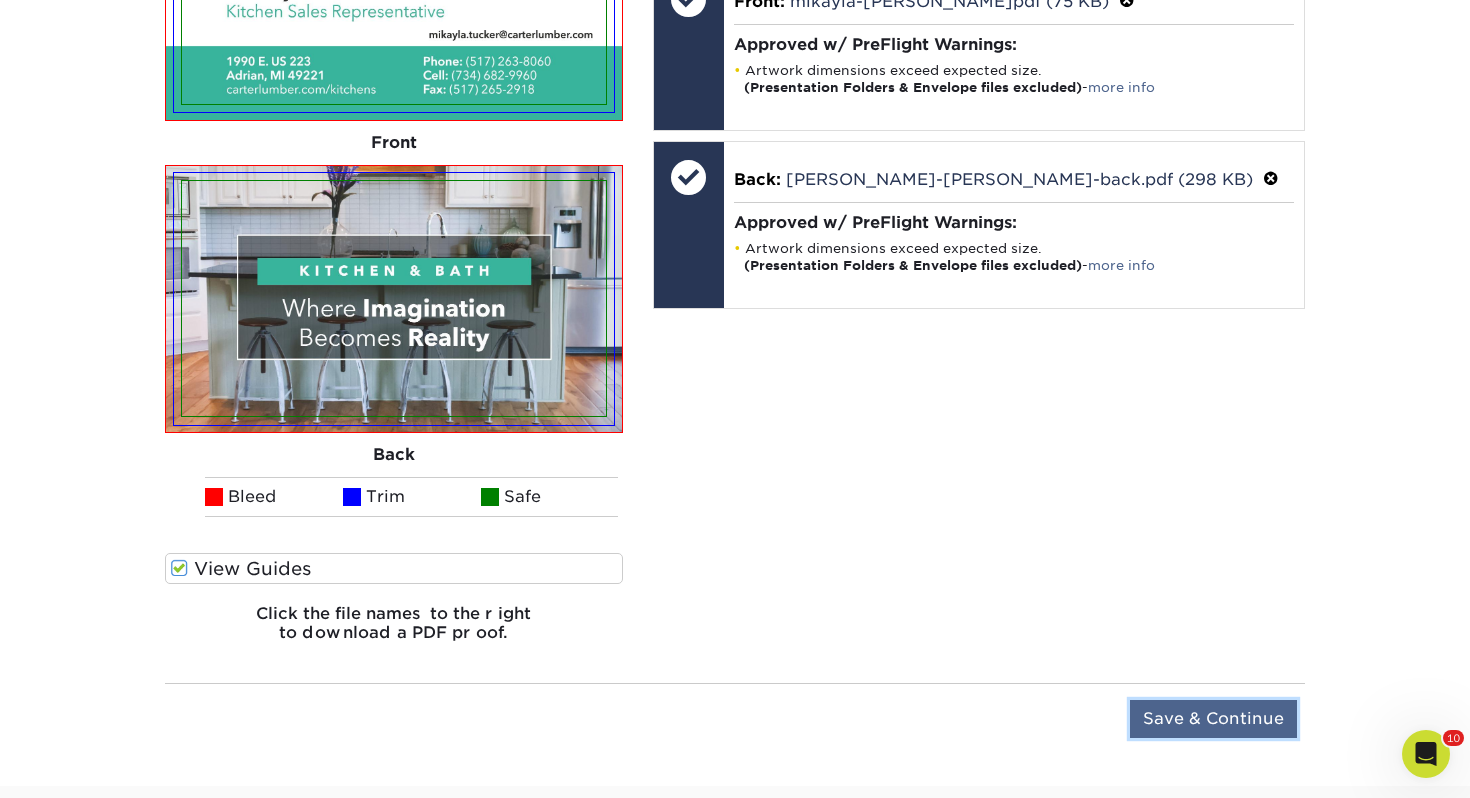 click on "Save & Continue" at bounding box center [1213, 719] 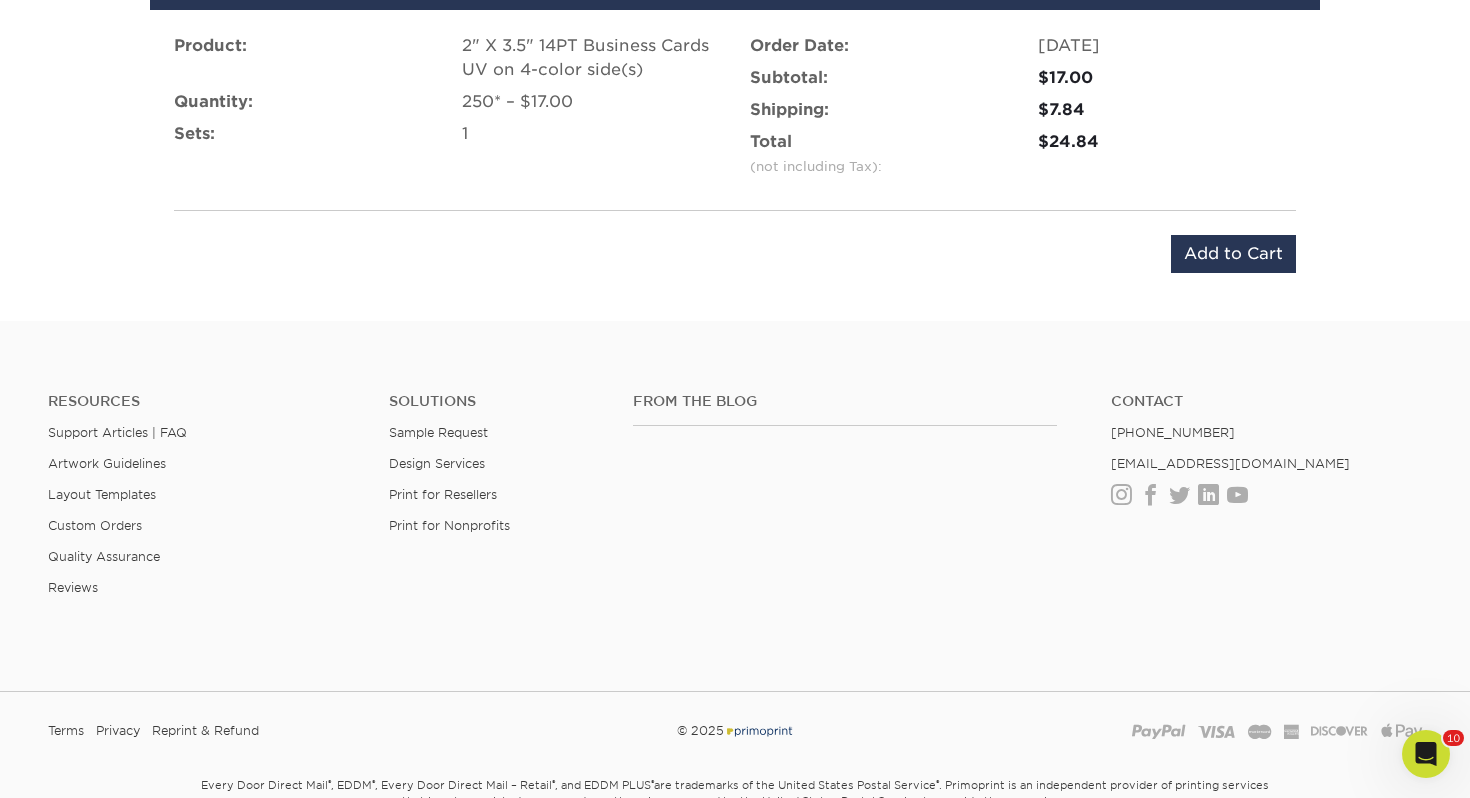 scroll, scrollTop: 1214, scrollLeft: 0, axis: vertical 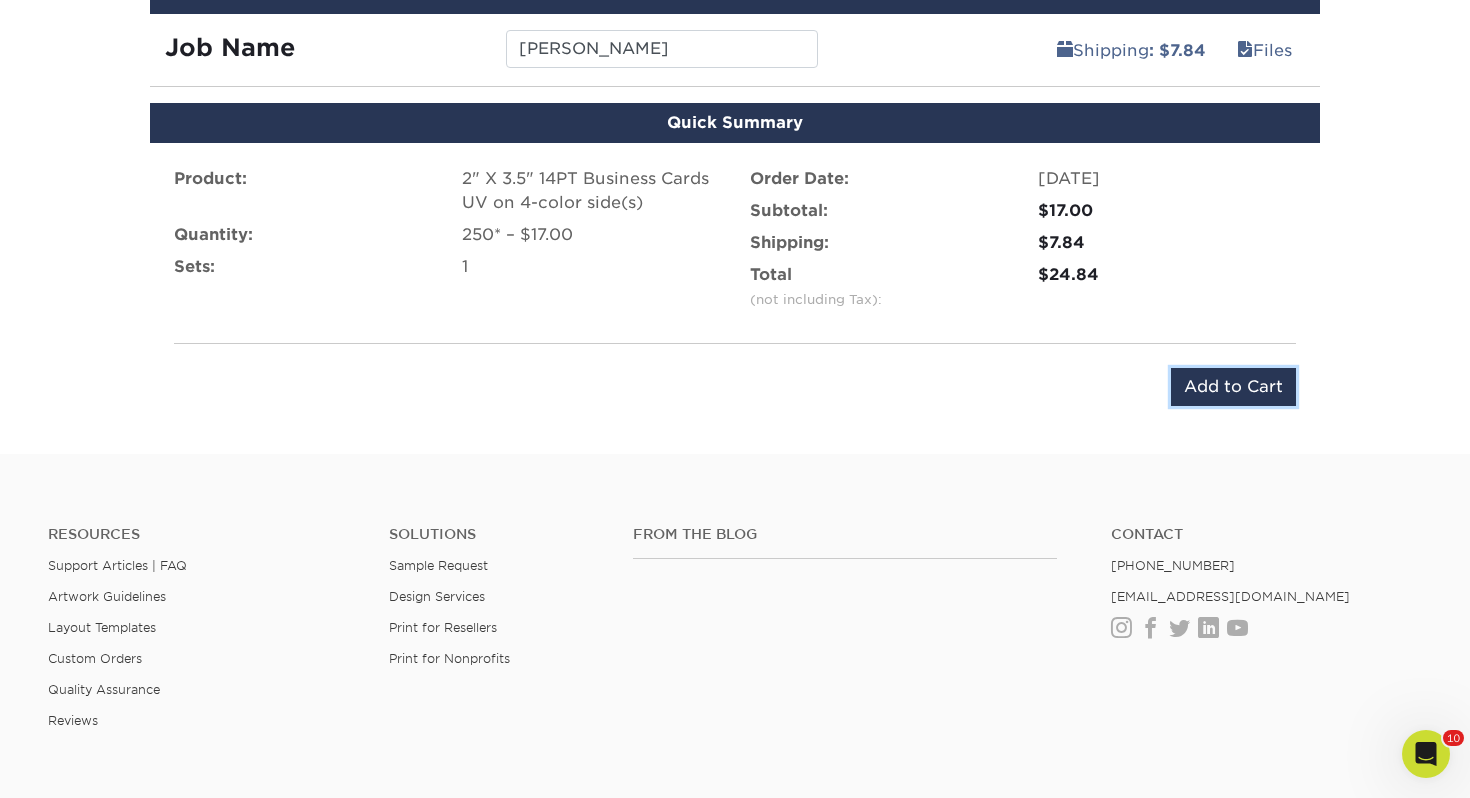 click on "Add to Cart" at bounding box center [1233, 387] 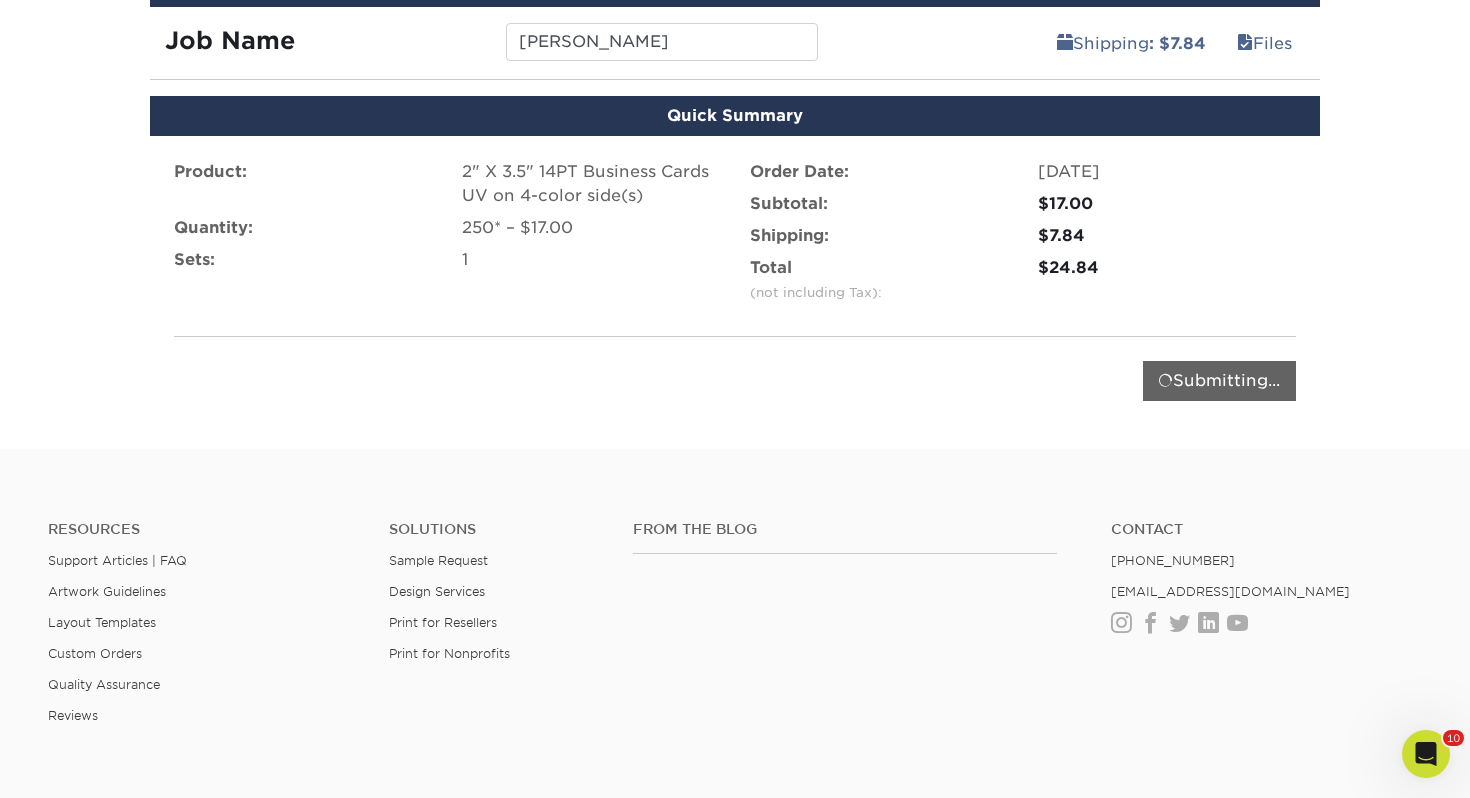 scroll, scrollTop: 1223, scrollLeft: 0, axis: vertical 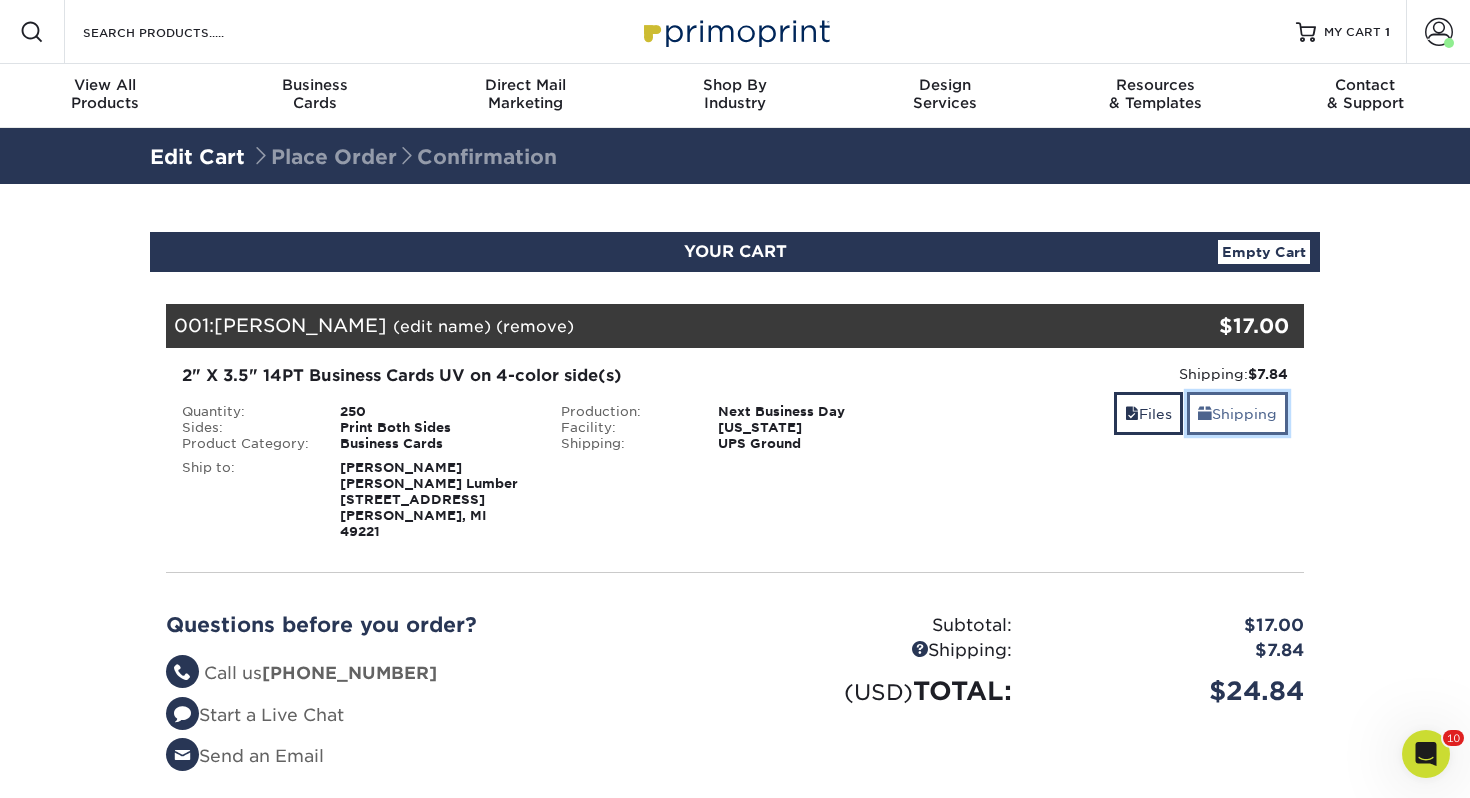 click on "Shipping" at bounding box center [1237, 413] 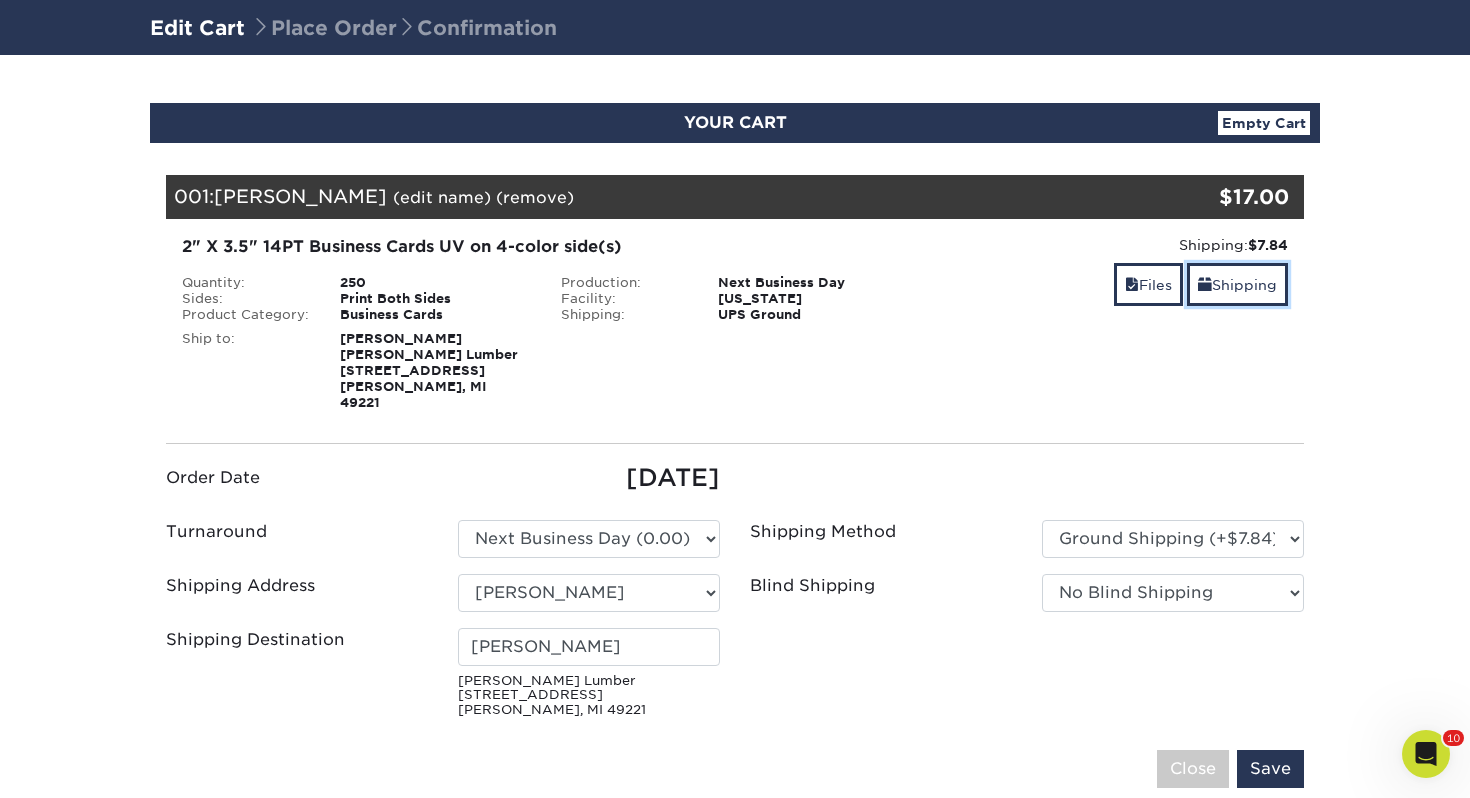 scroll, scrollTop: 198, scrollLeft: 0, axis: vertical 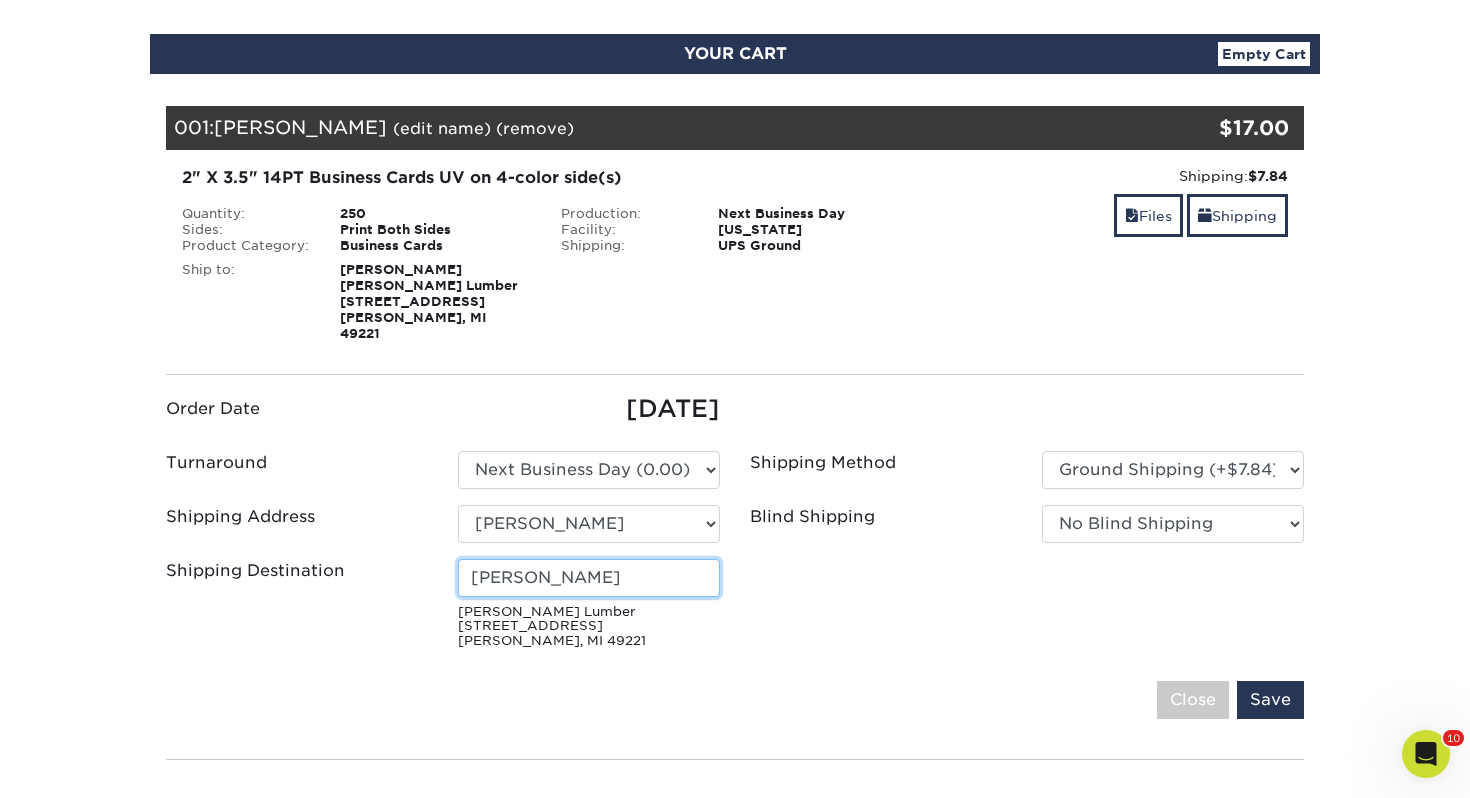 drag, startPoint x: 420, startPoint y: 545, endPoint x: 138, endPoint y: 521, distance: 283.01944 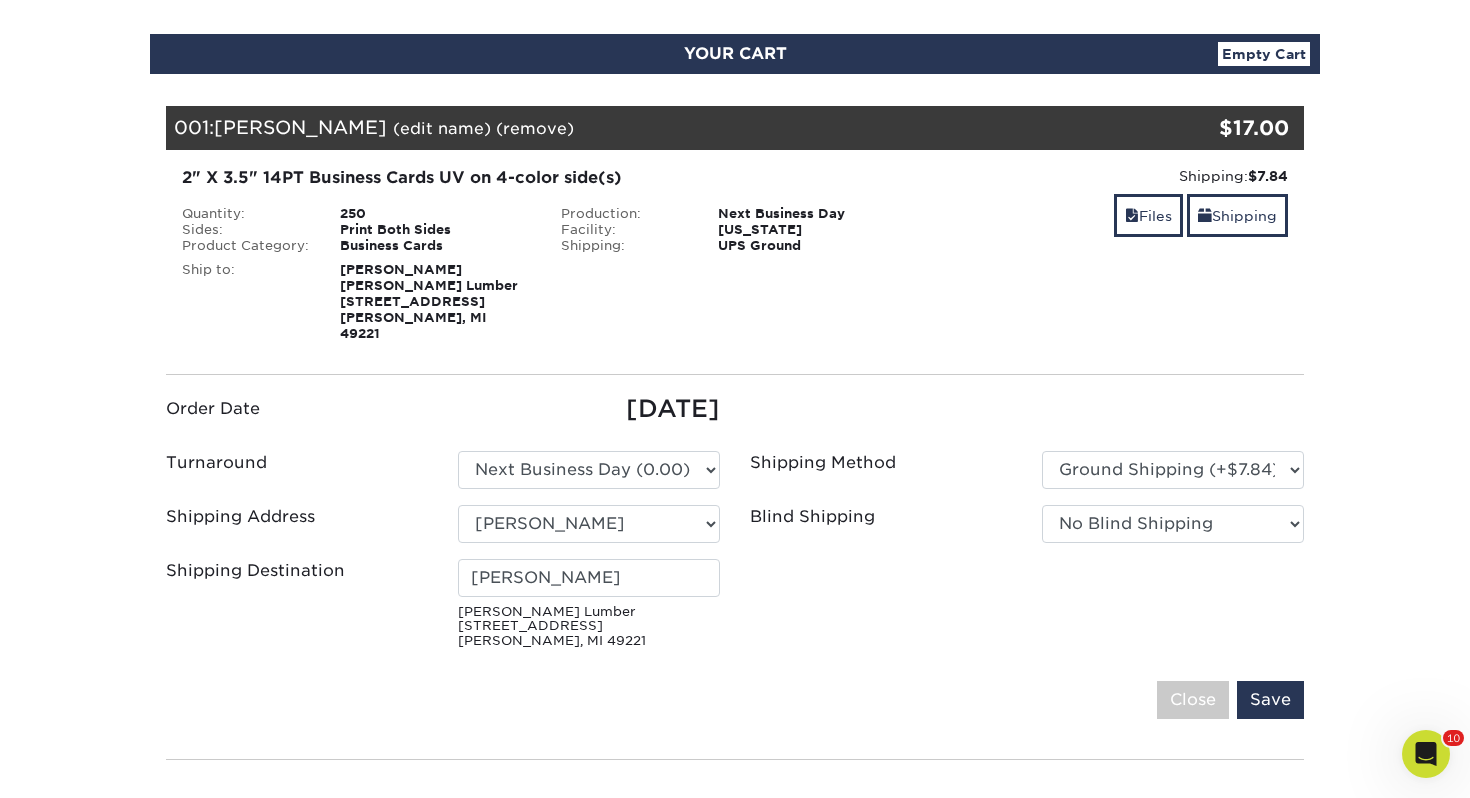 click on "Your Cart is Empty
View Account
Active Orders
Order History
Contact Us
Business Cards
100  cards from  $ 9
Learn More
250 $ 54" at bounding box center [735, 566] 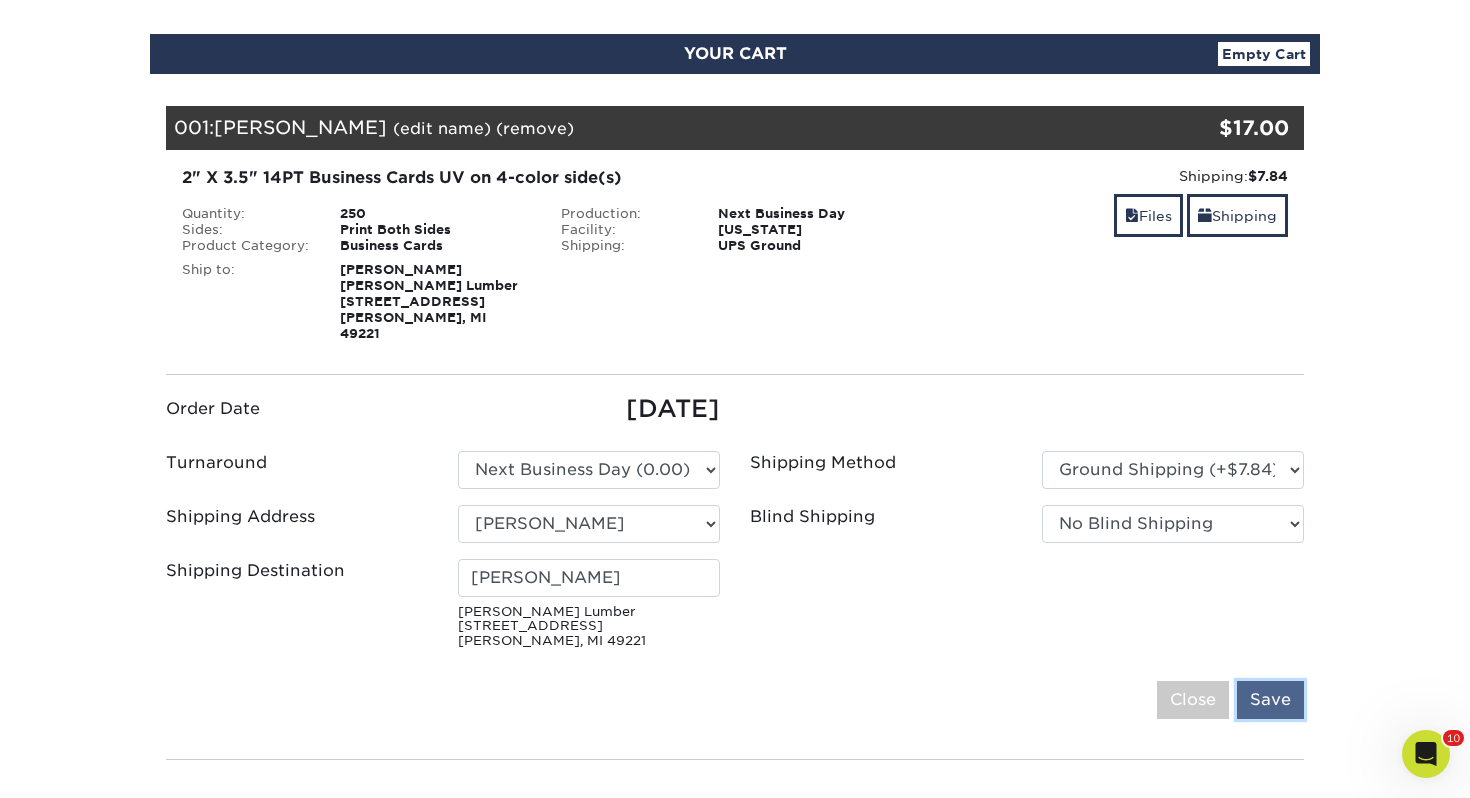 click on "Save" at bounding box center [1270, 700] 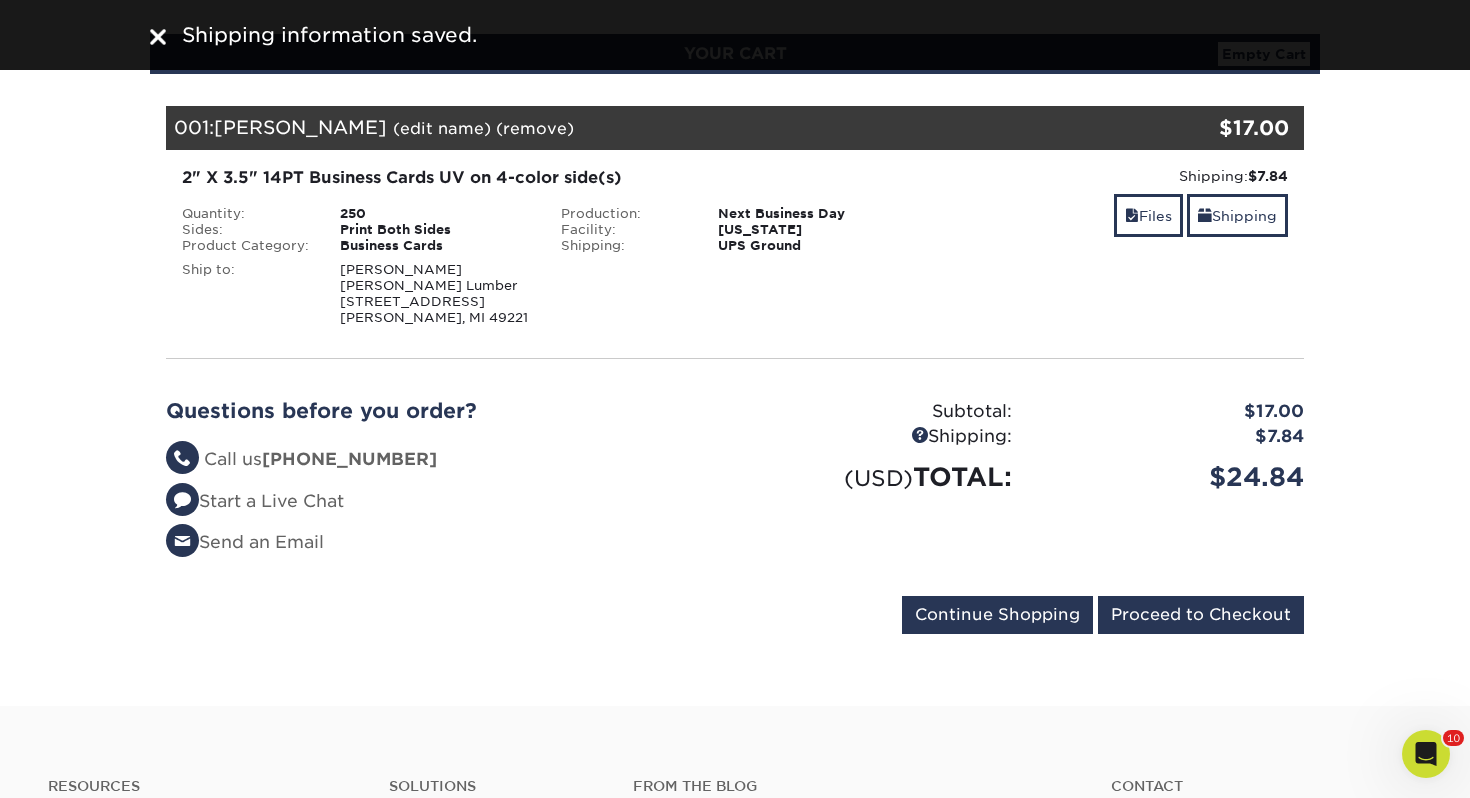 scroll, scrollTop: 341, scrollLeft: 0, axis: vertical 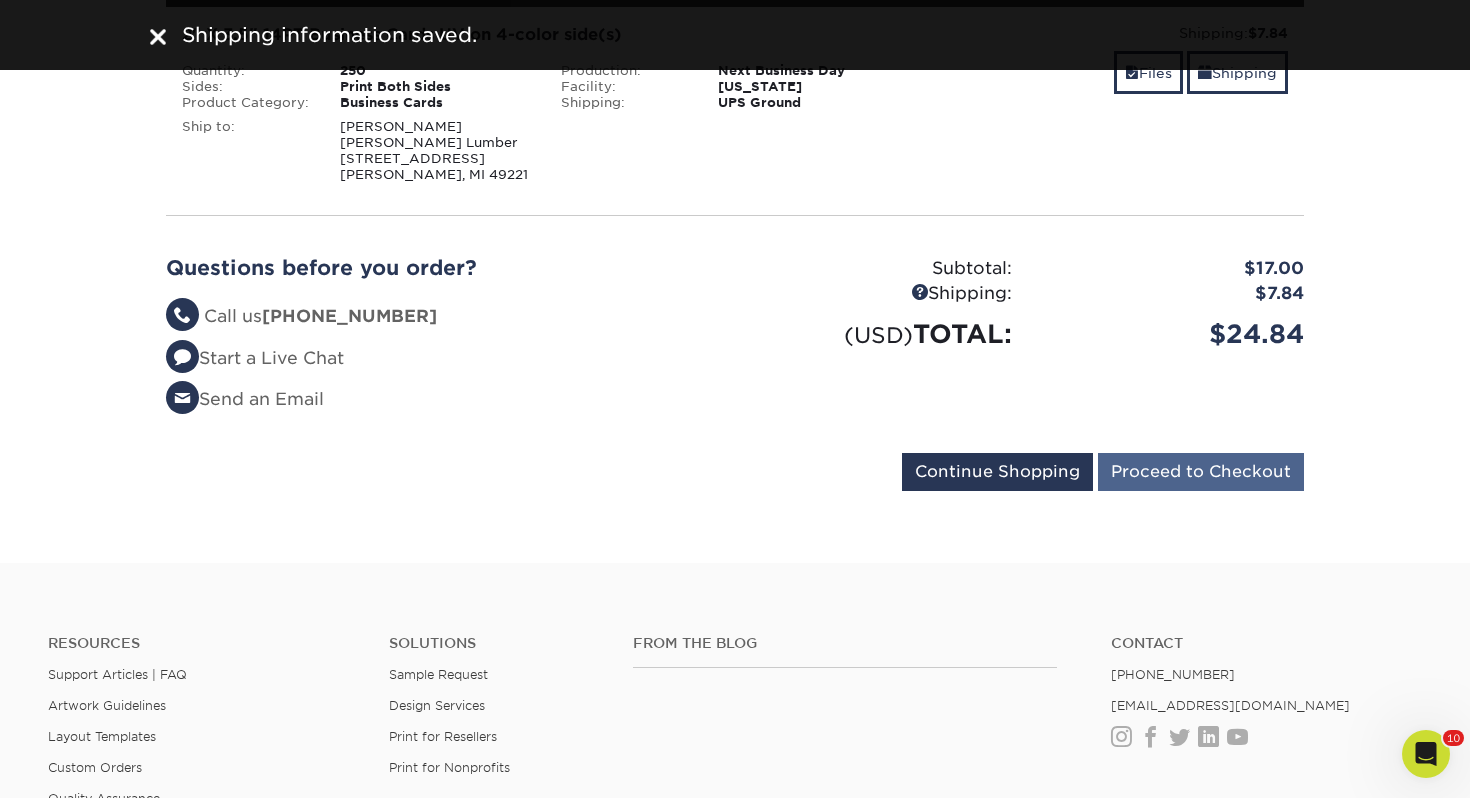 click on "Continue Shopping
Proceed to Checkout" at bounding box center (735, 476) 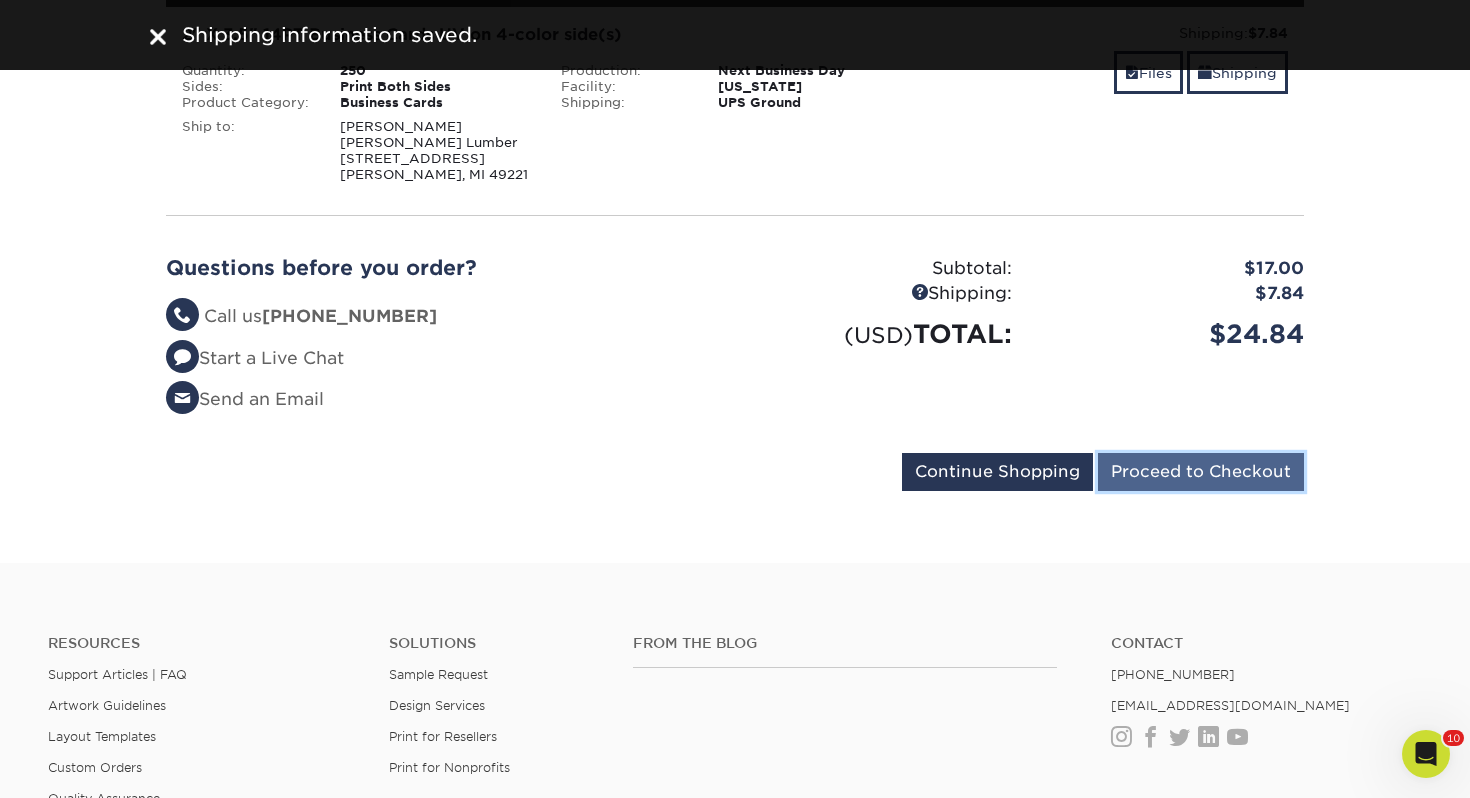 click on "Proceed to Checkout" at bounding box center [1201, 472] 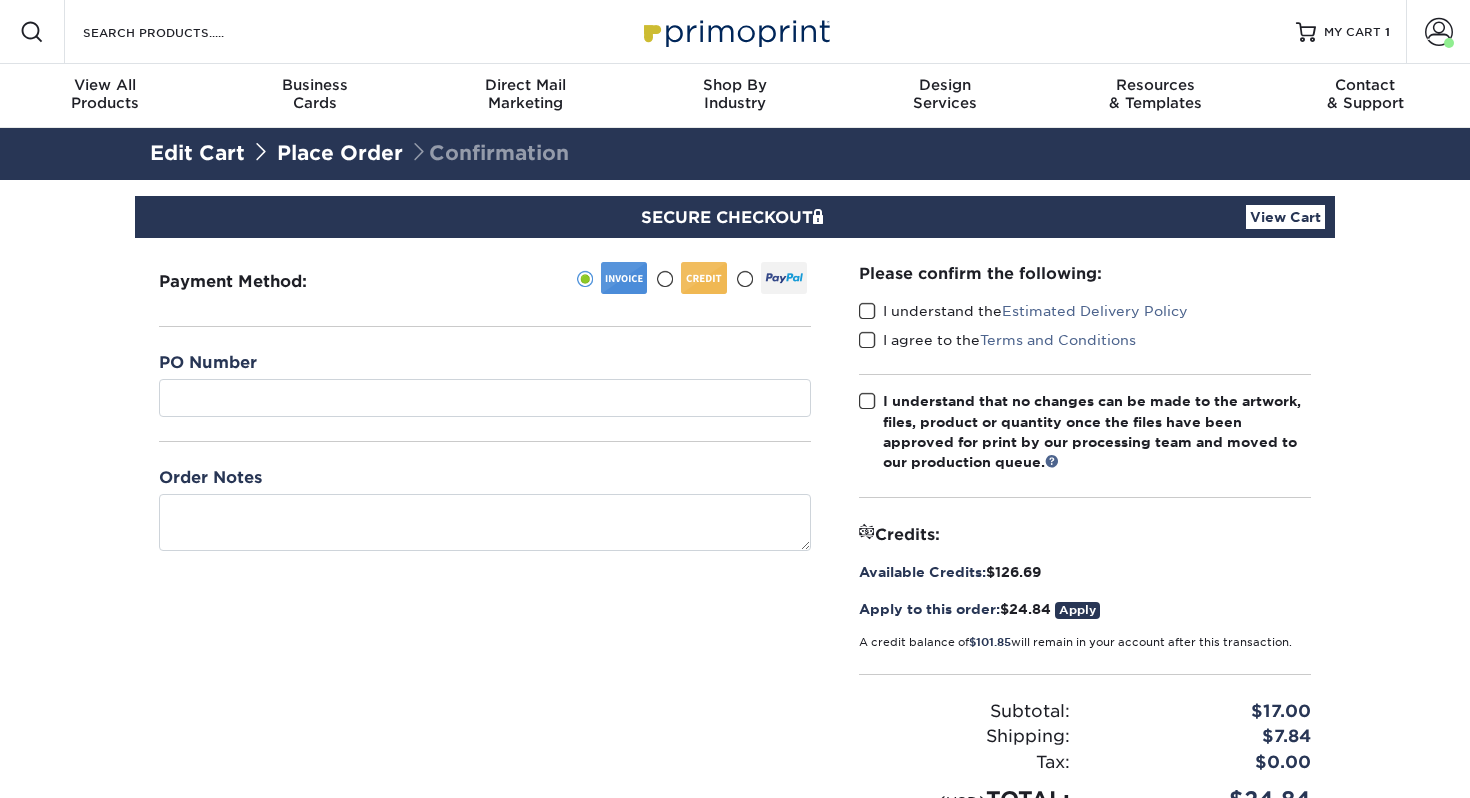 scroll, scrollTop: 0, scrollLeft: 0, axis: both 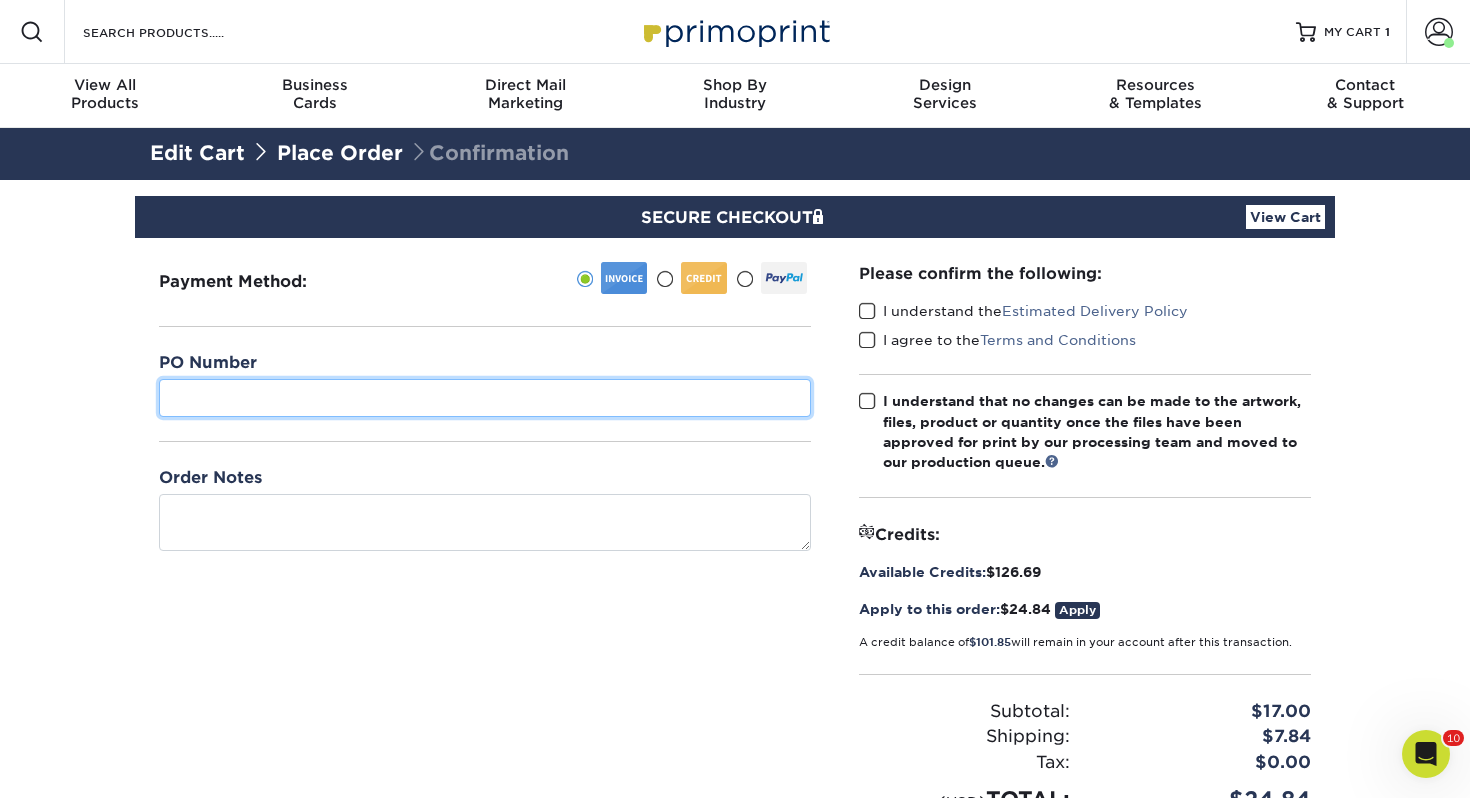 click at bounding box center (485, 398) 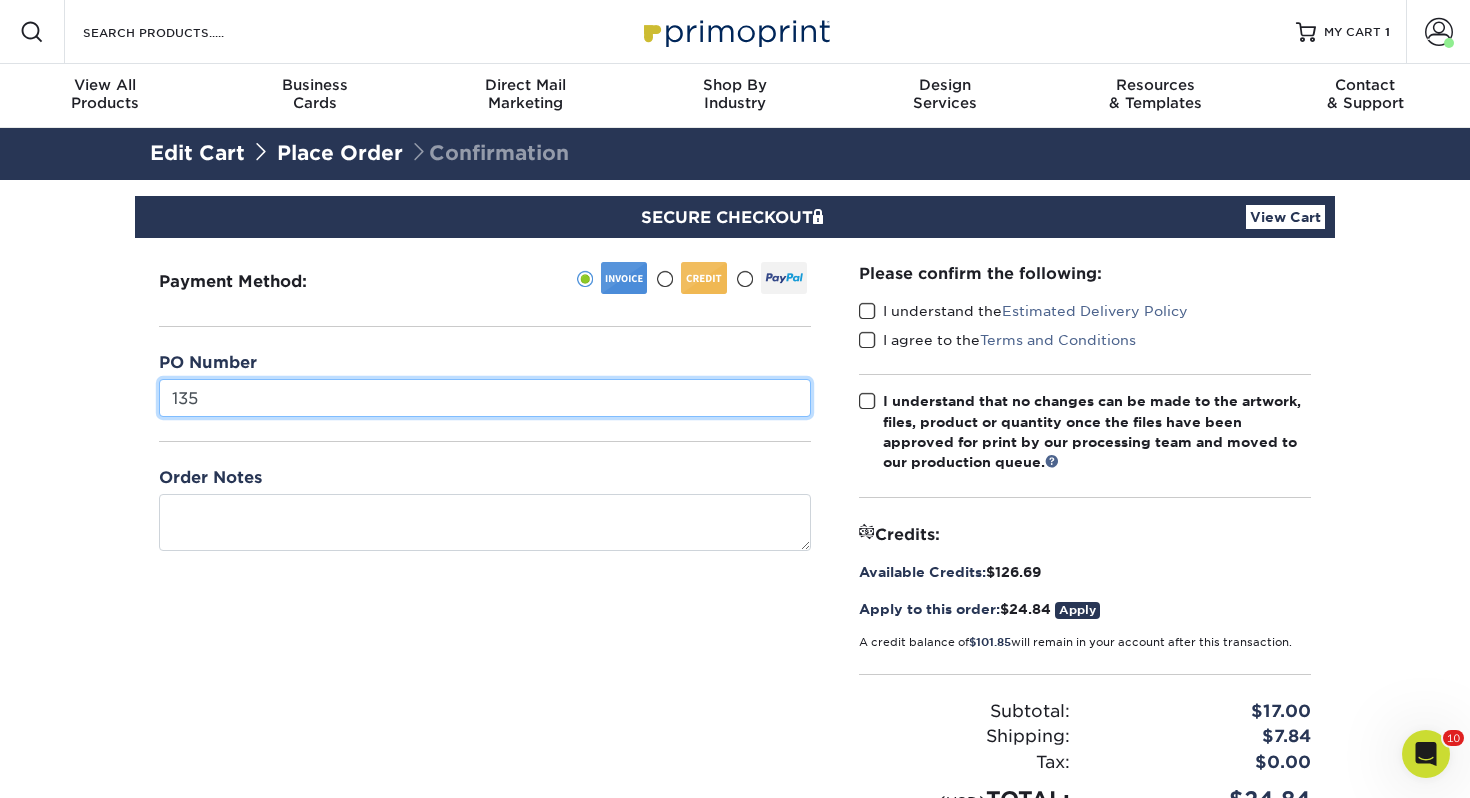 type on "135" 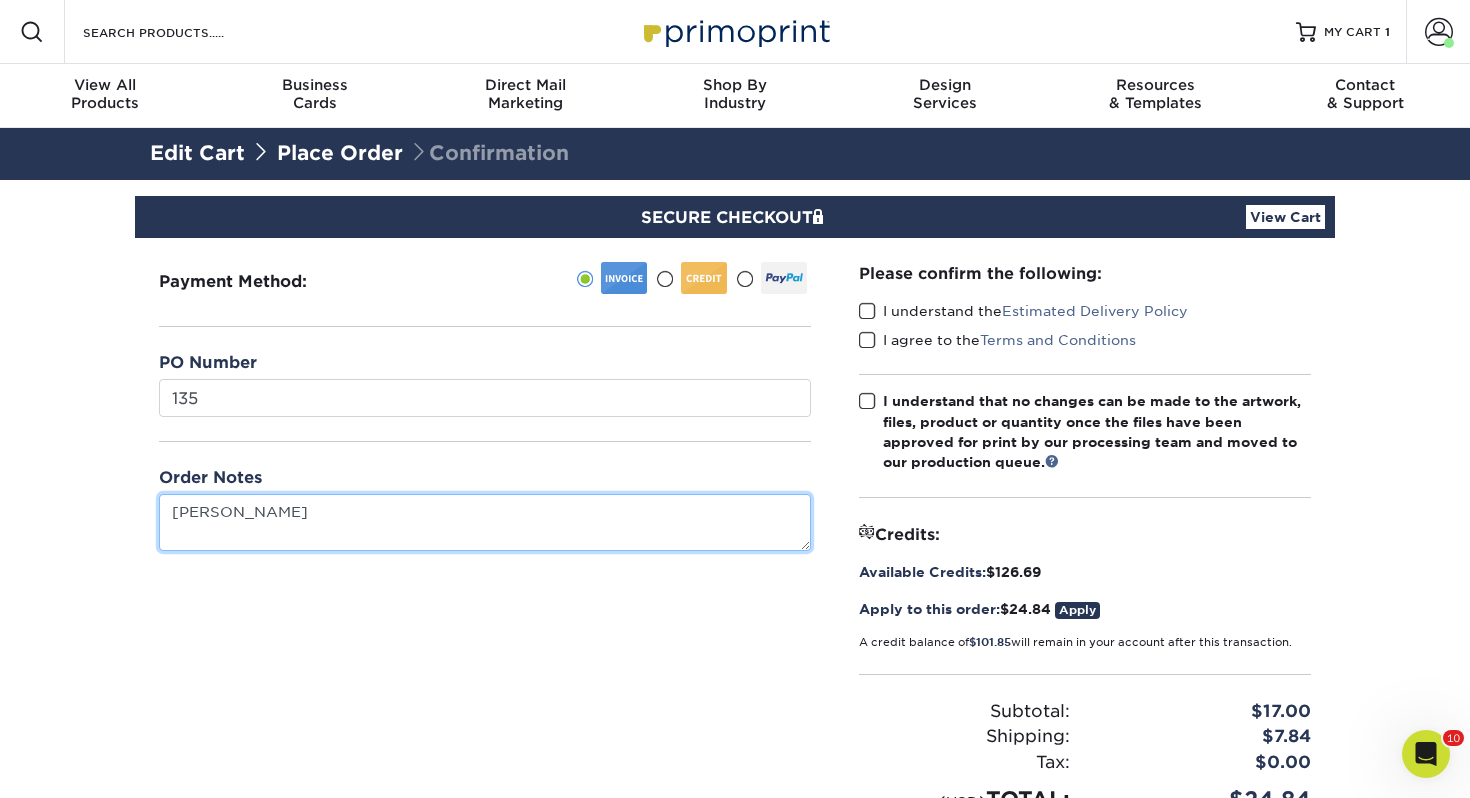 type on "[PERSON_NAME]" 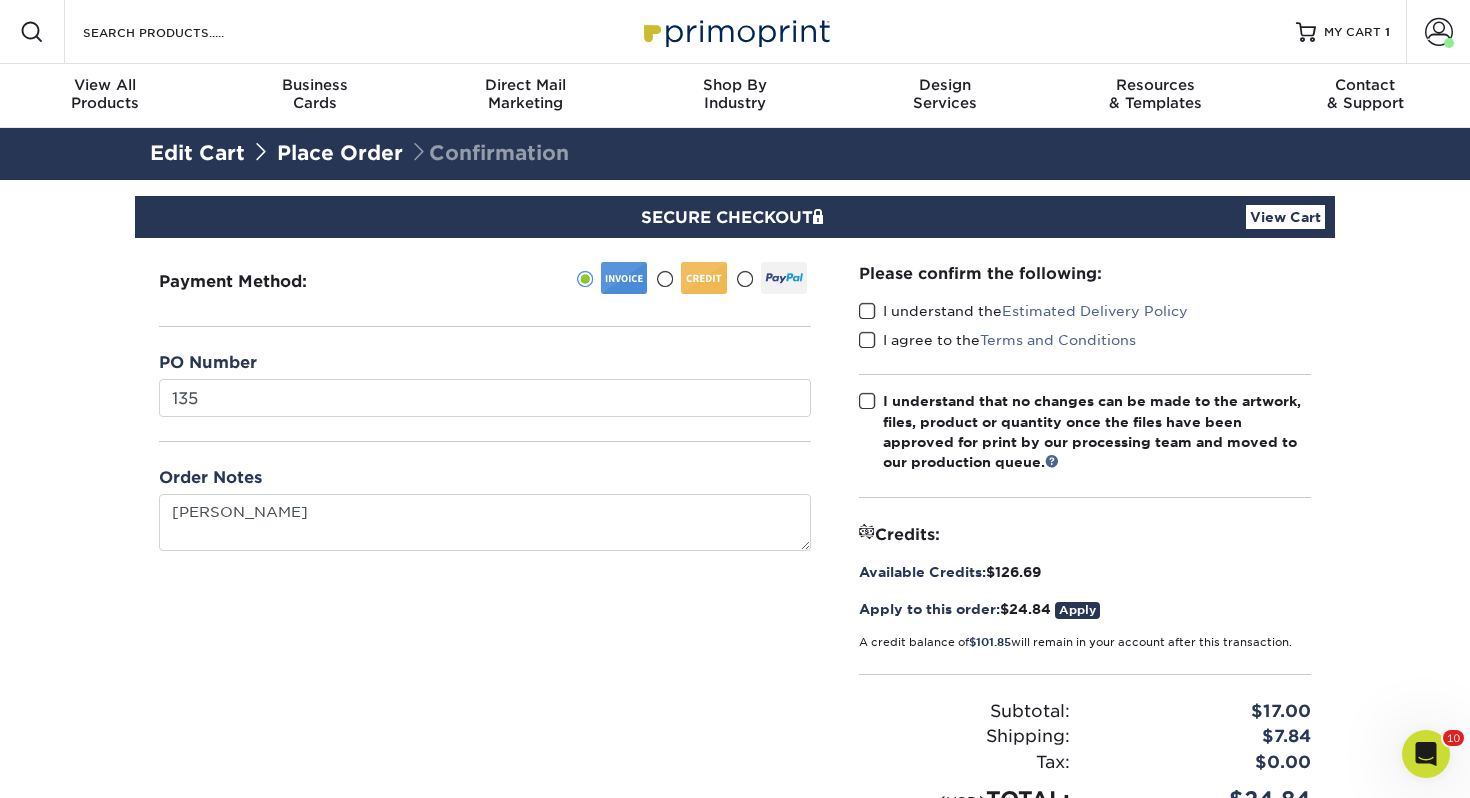 click at bounding box center [867, 311] 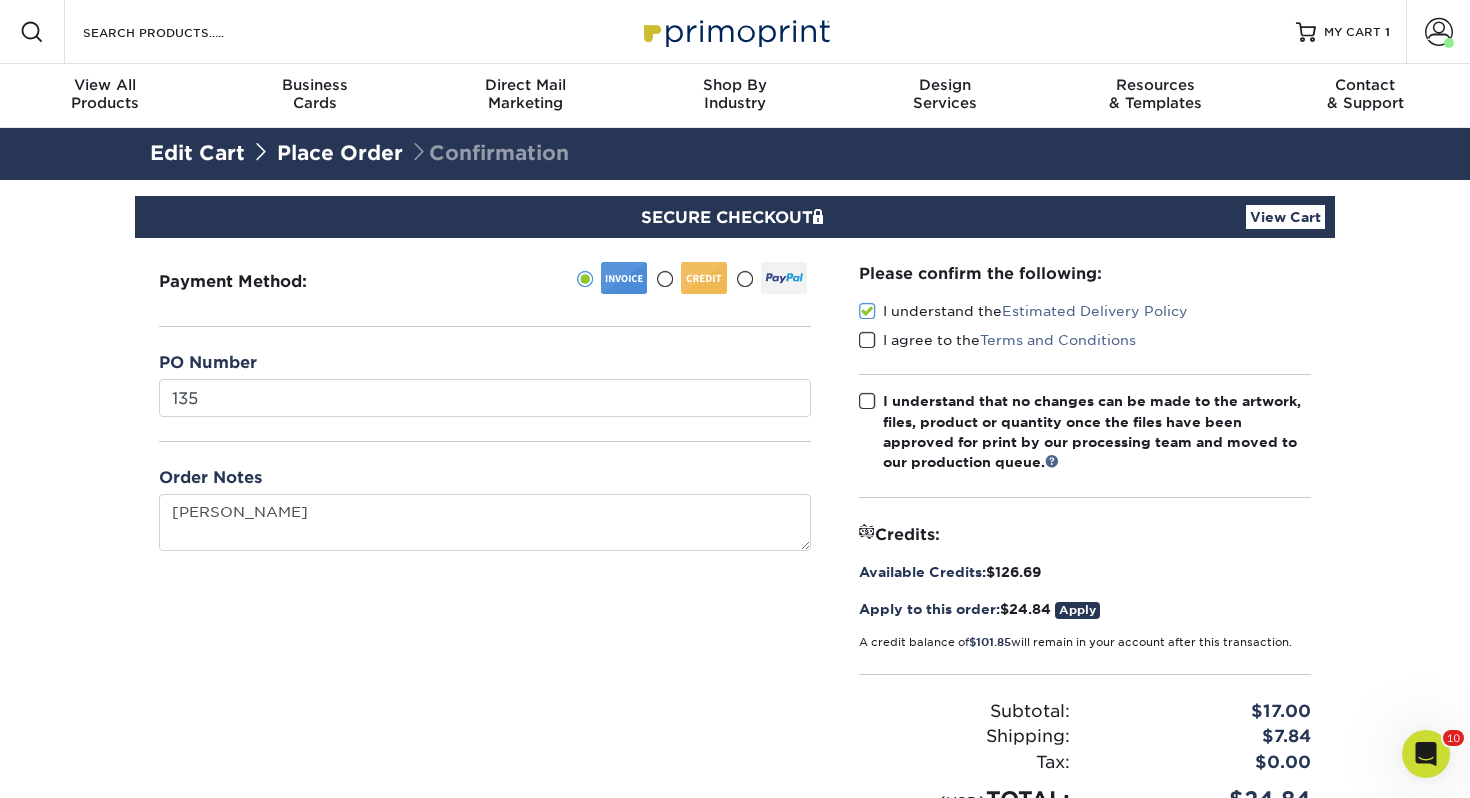 click at bounding box center [867, 340] 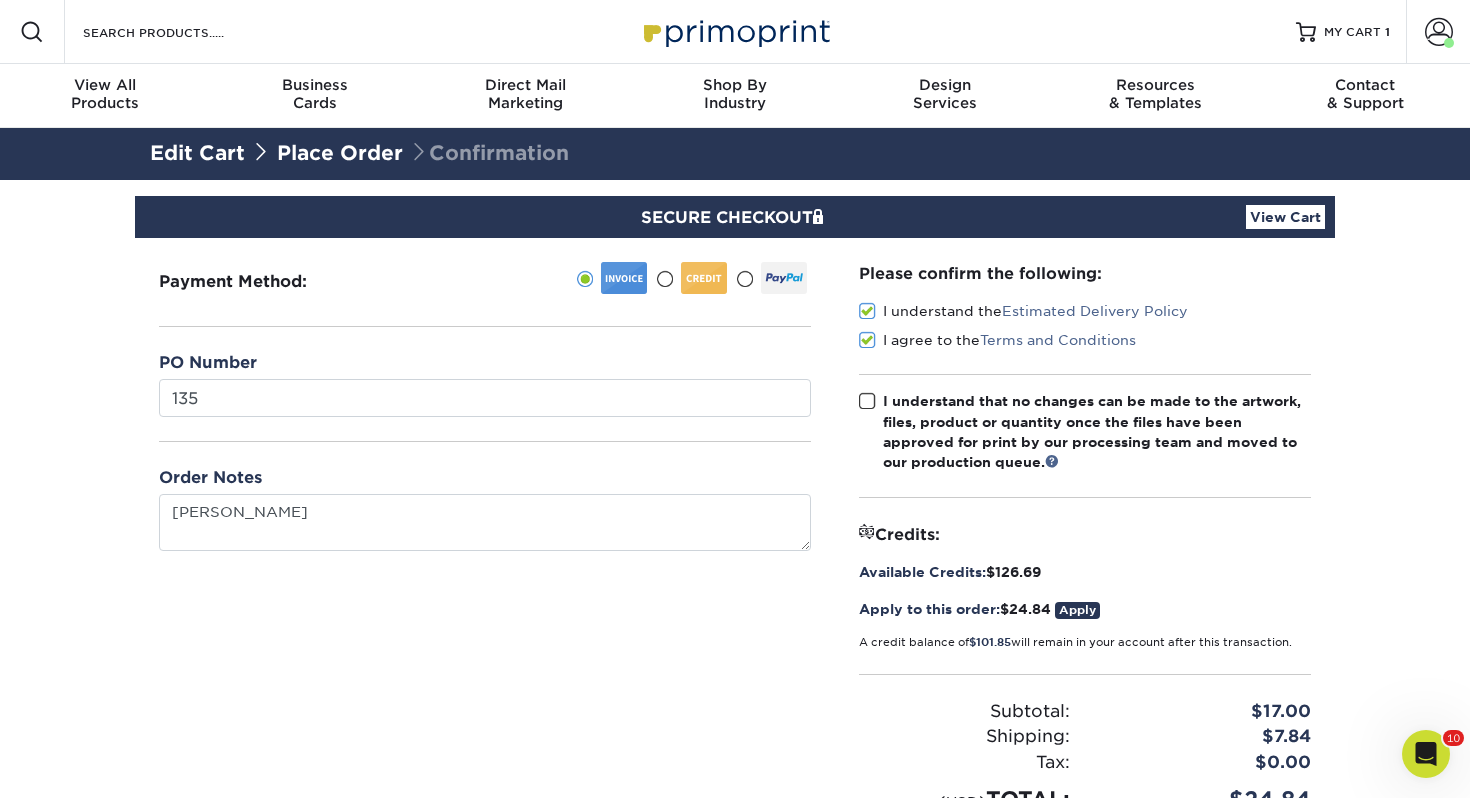 click at bounding box center (867, 401) 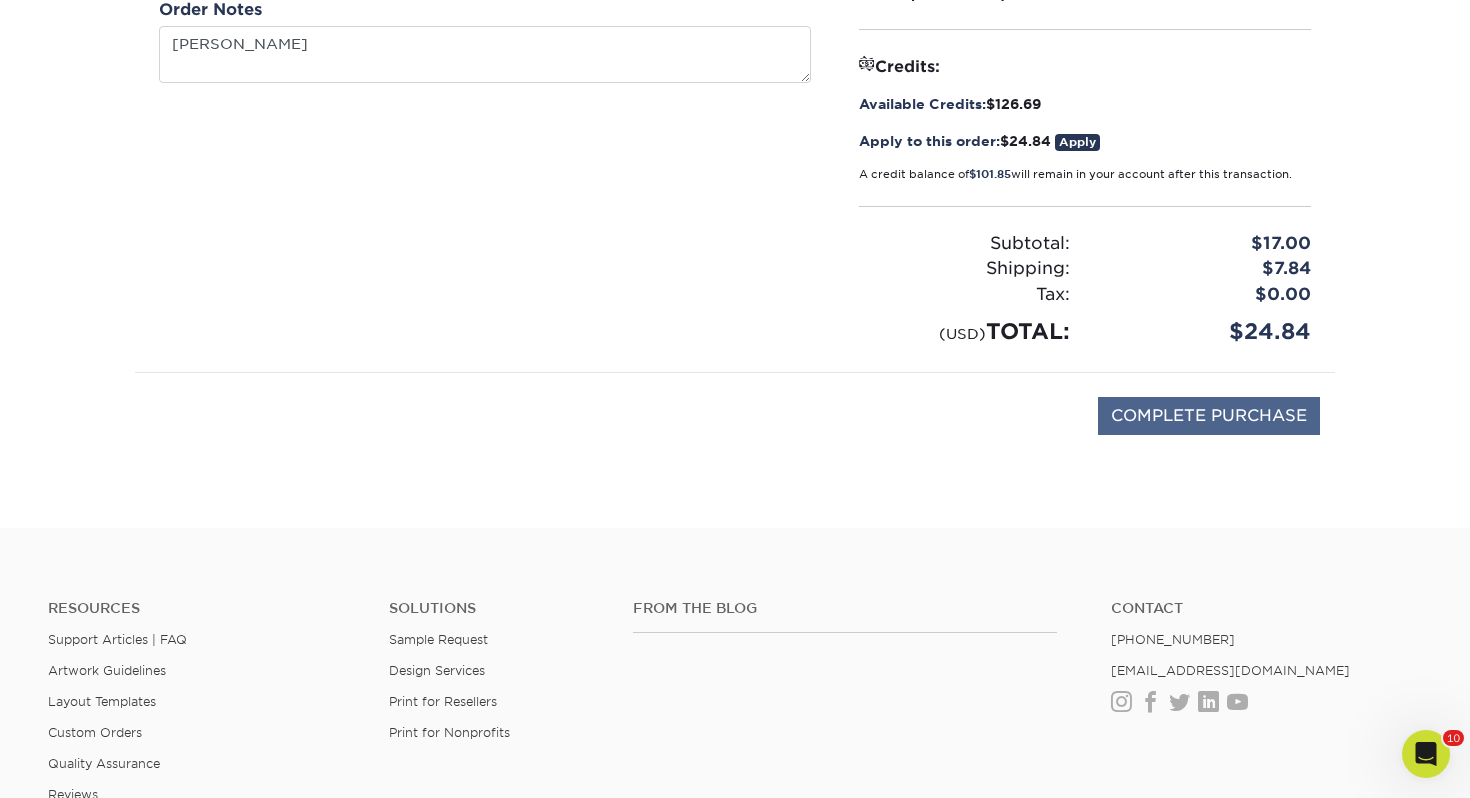 scroll, scrollTop: 463, scrollLeft: 0, axis: vertical 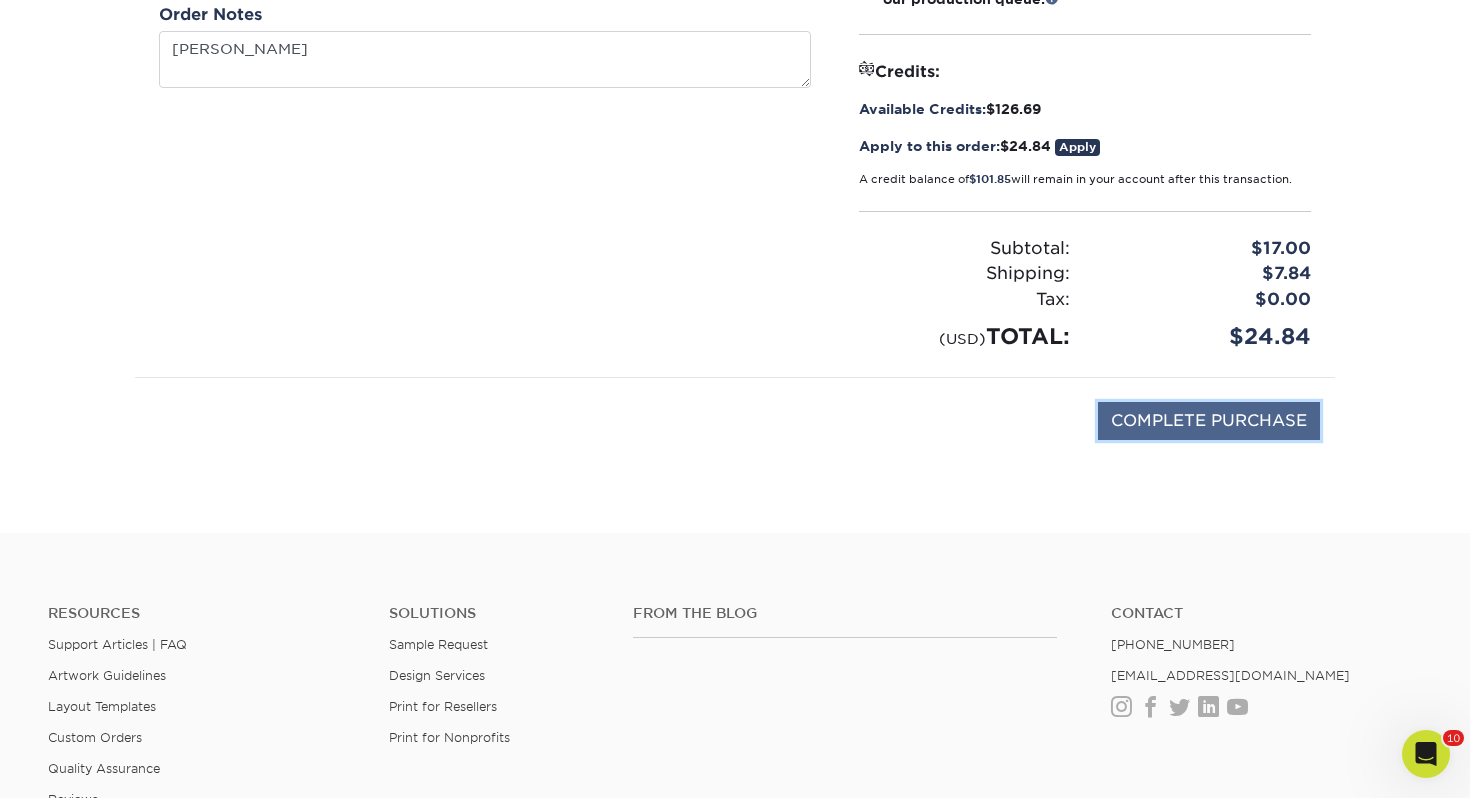 click on "COMPLETE PURCHASE" at bounding box center (1209, 421) 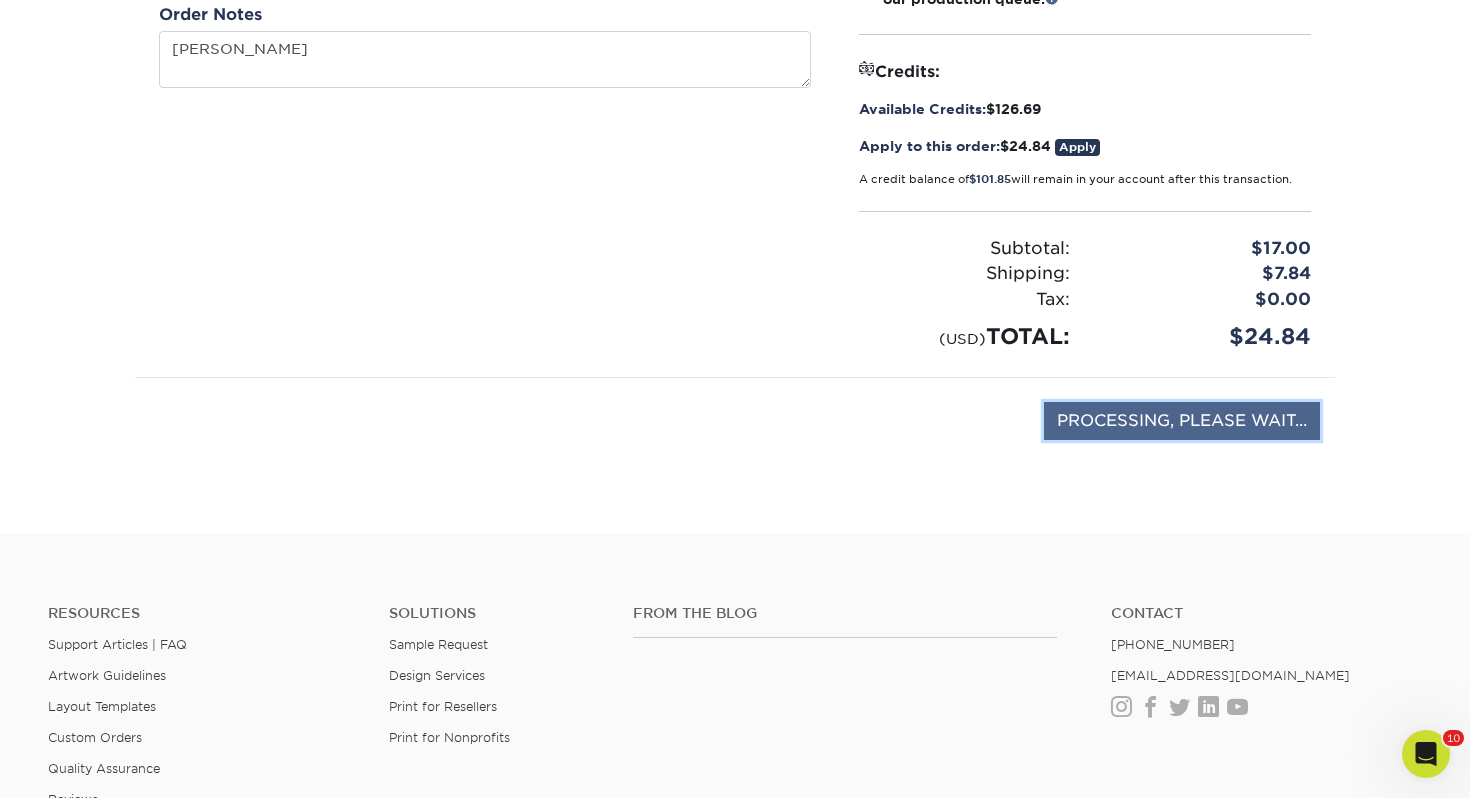scroll, scrollTop: 464, scrollLeft: 0, axis: vertical 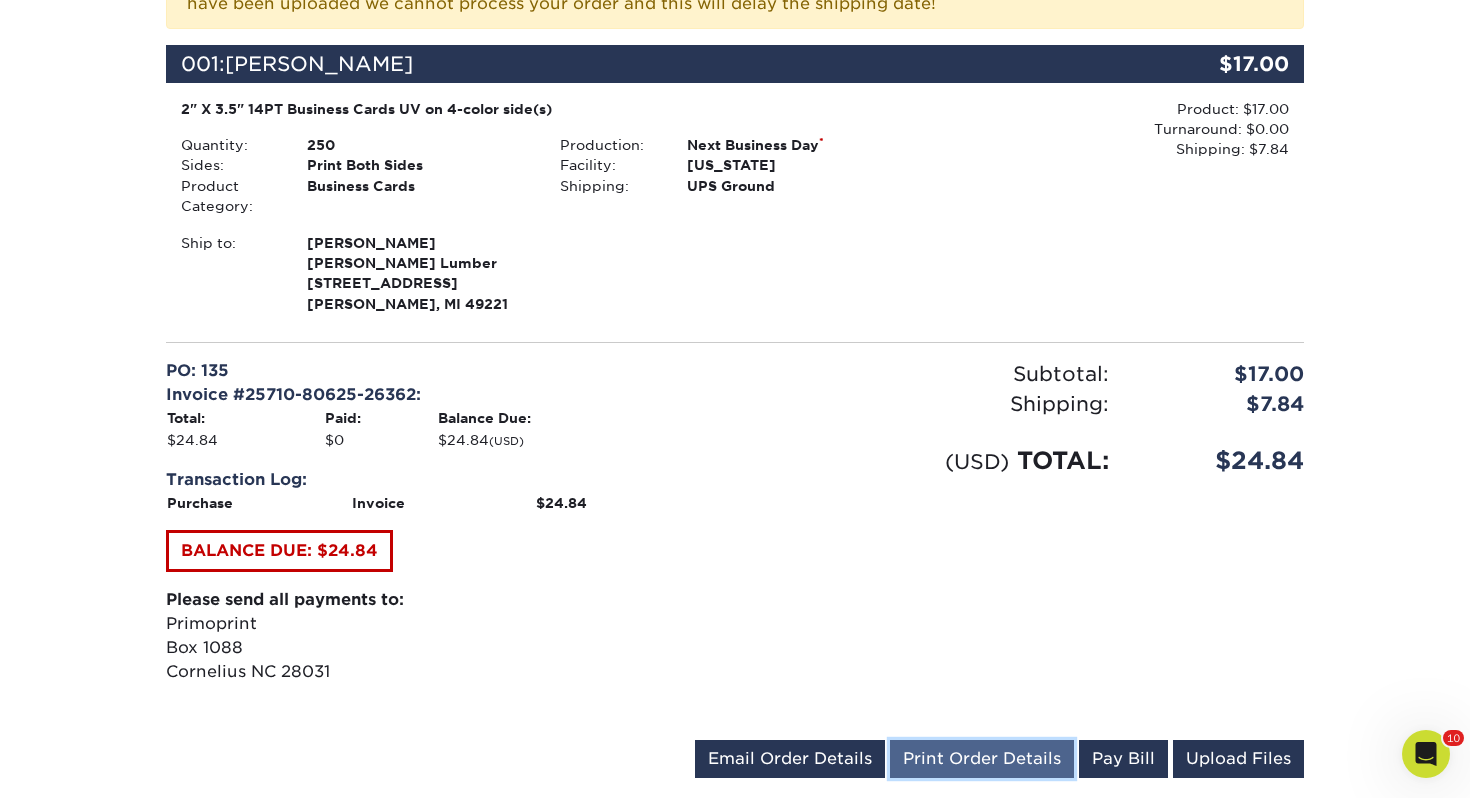 click on "Print Order Details" at bounding box center [982, 759] 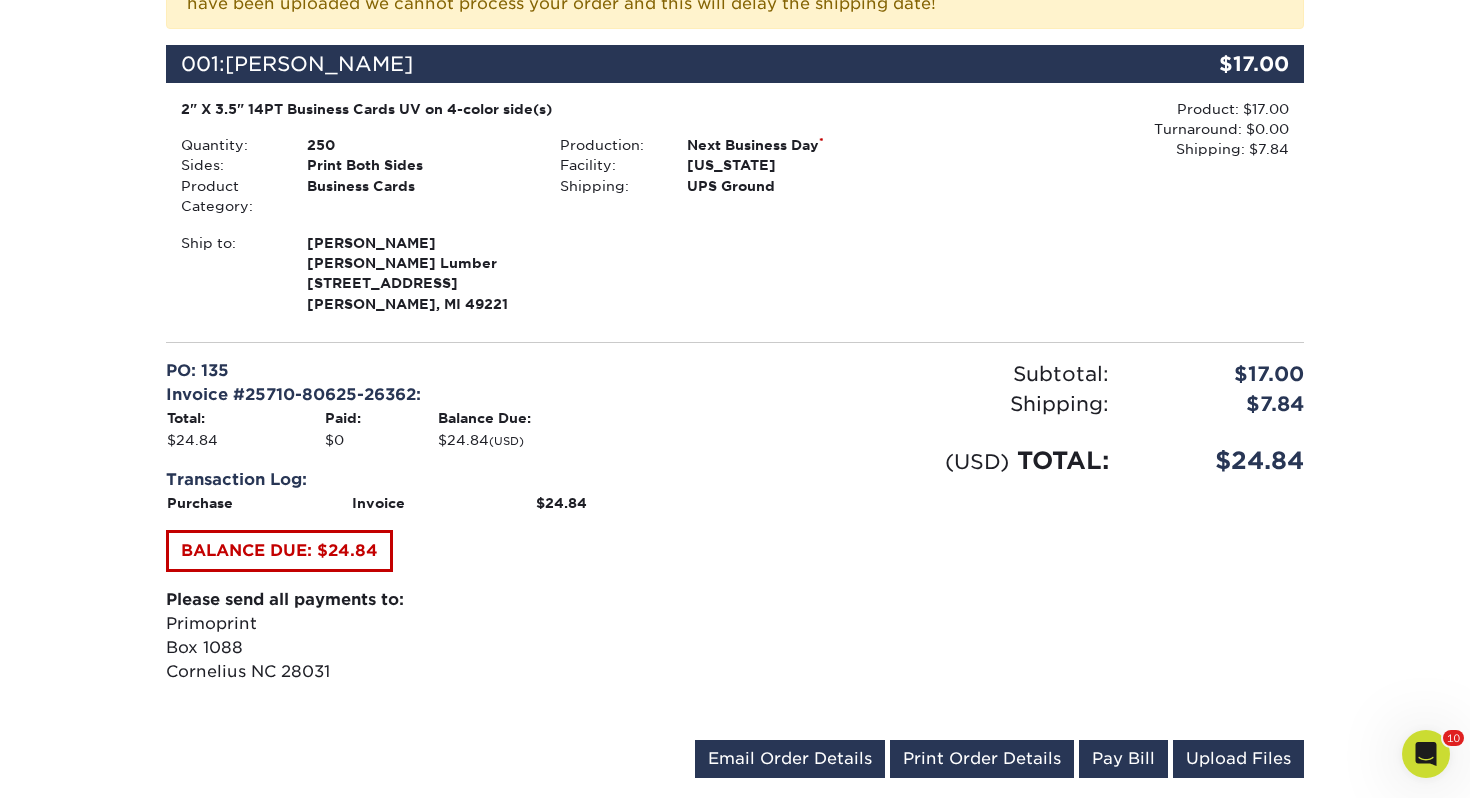 scroll, scrollTop: 0, scrollLeft: 0, axis: both 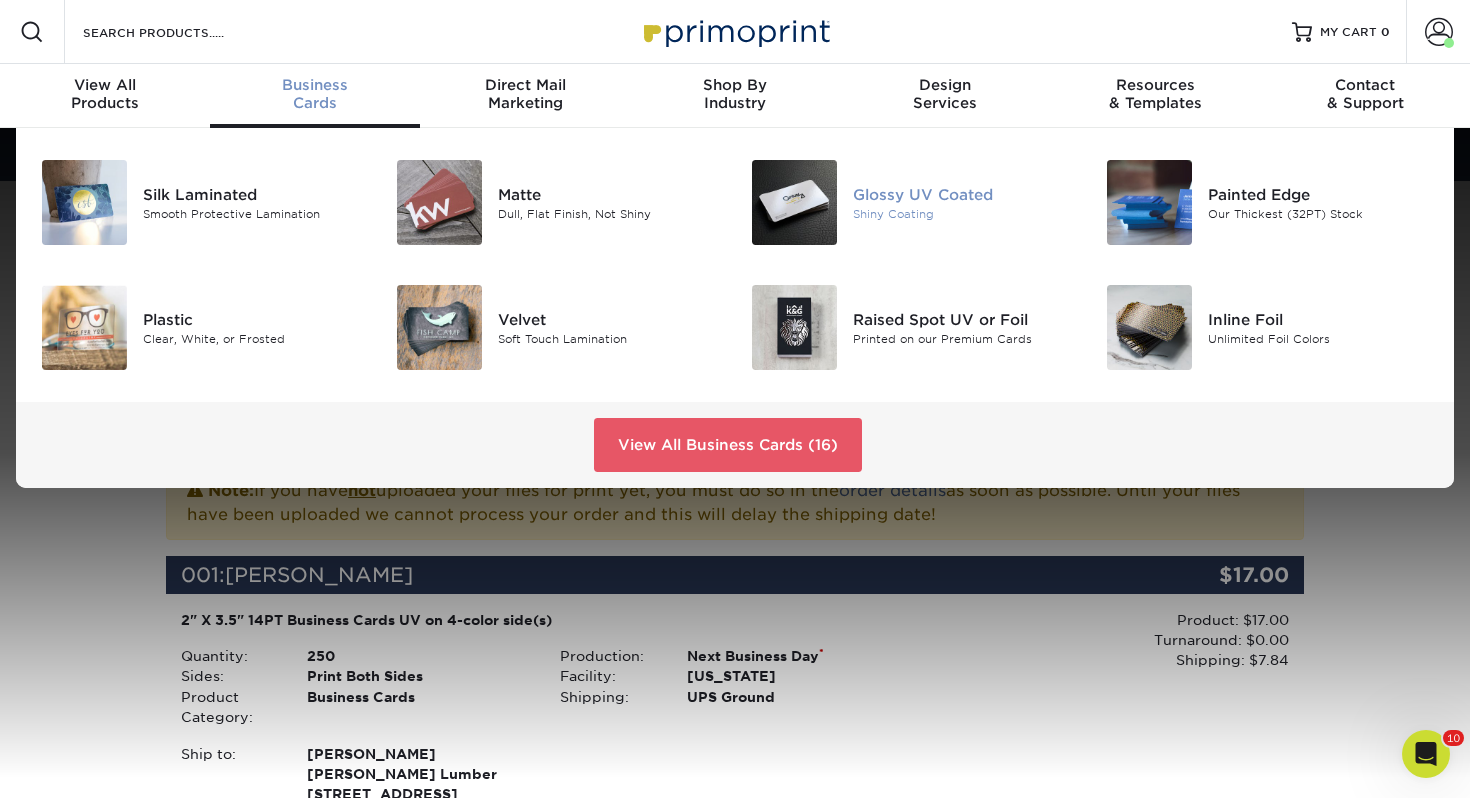 click on "Glossy UV Coated
Shiny Coating" at bounding box center (971, 202) 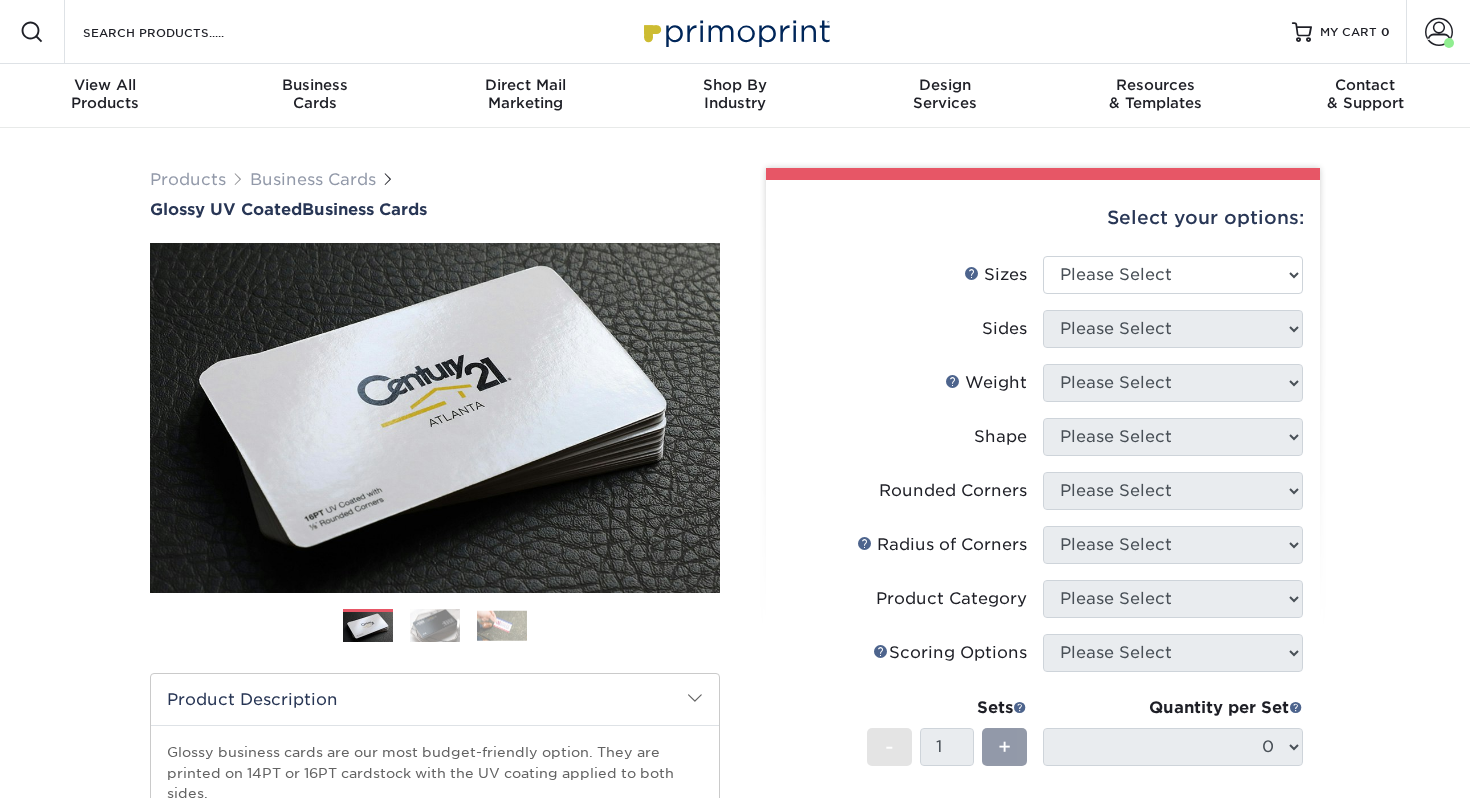 scroll, scrollTop: 0, scrollLeft: 0, axis: both 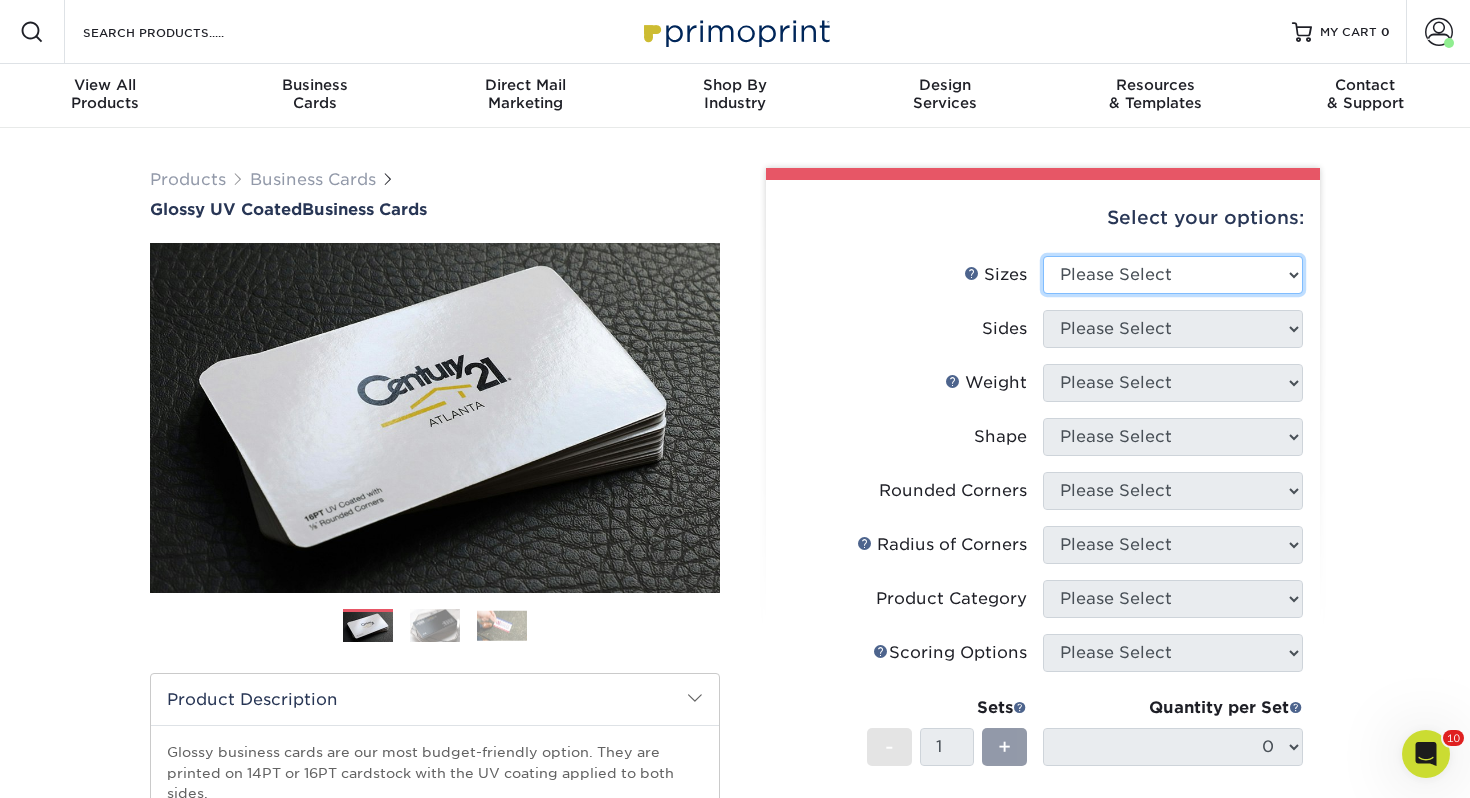 click on "Please Select
1.5" x 3.5"  - Mini
1.75" x 3.5" - Mini
2" x 2" - Square
2" x 3" - Mini
2" x 3.5" - Standard
2" x 7" - Foldover Card
2.125" x 3.375" - European
2.5" x 2.5" - Square 3.5" x 4" - Foldover Card" at bounding box center (1173, 275) 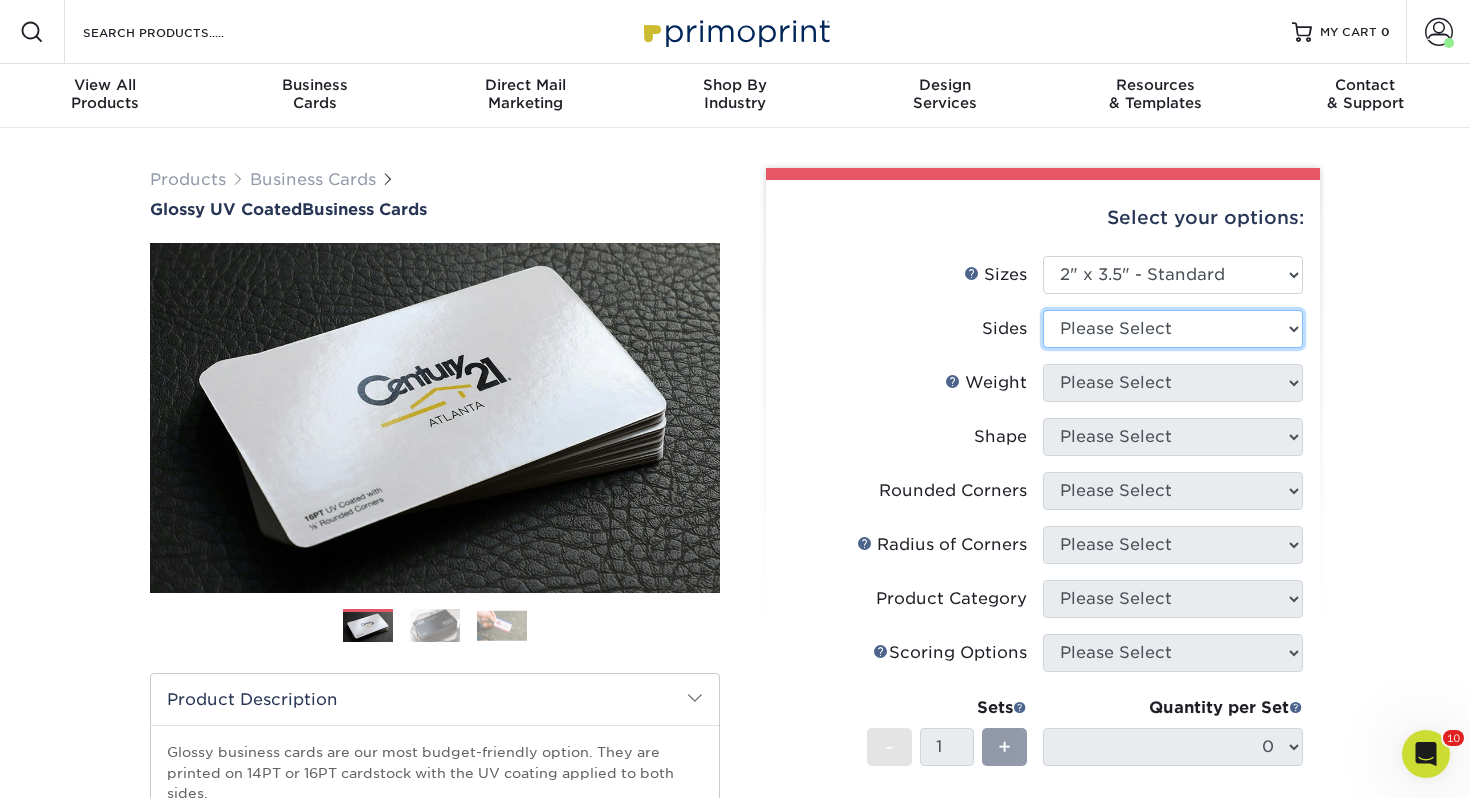 click on "Please Select Print Both Sides Print Front Only" at bounding box center (1173, 329) 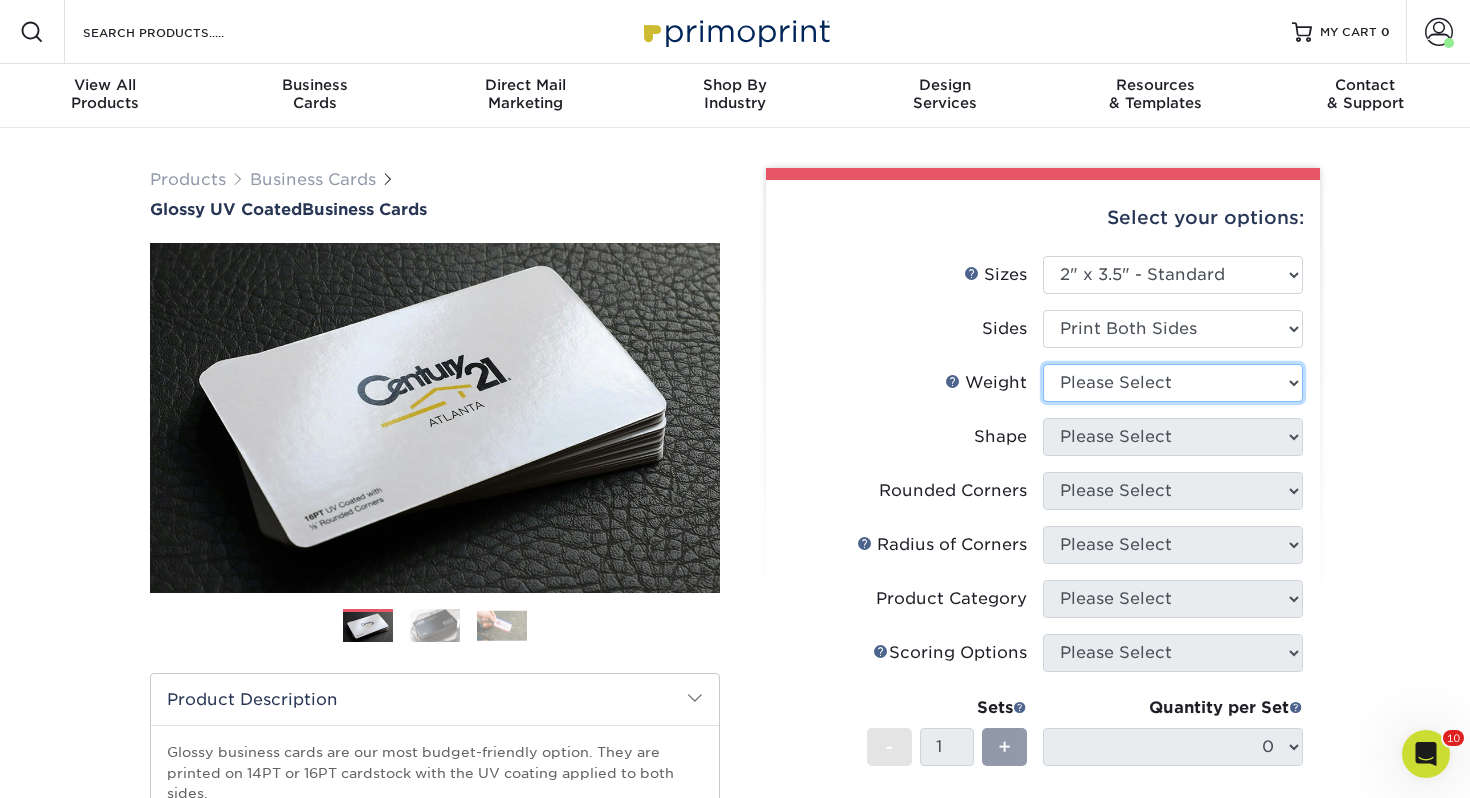 click on "Please Select 16PT 14PT" at bounding box center [1173, 383] 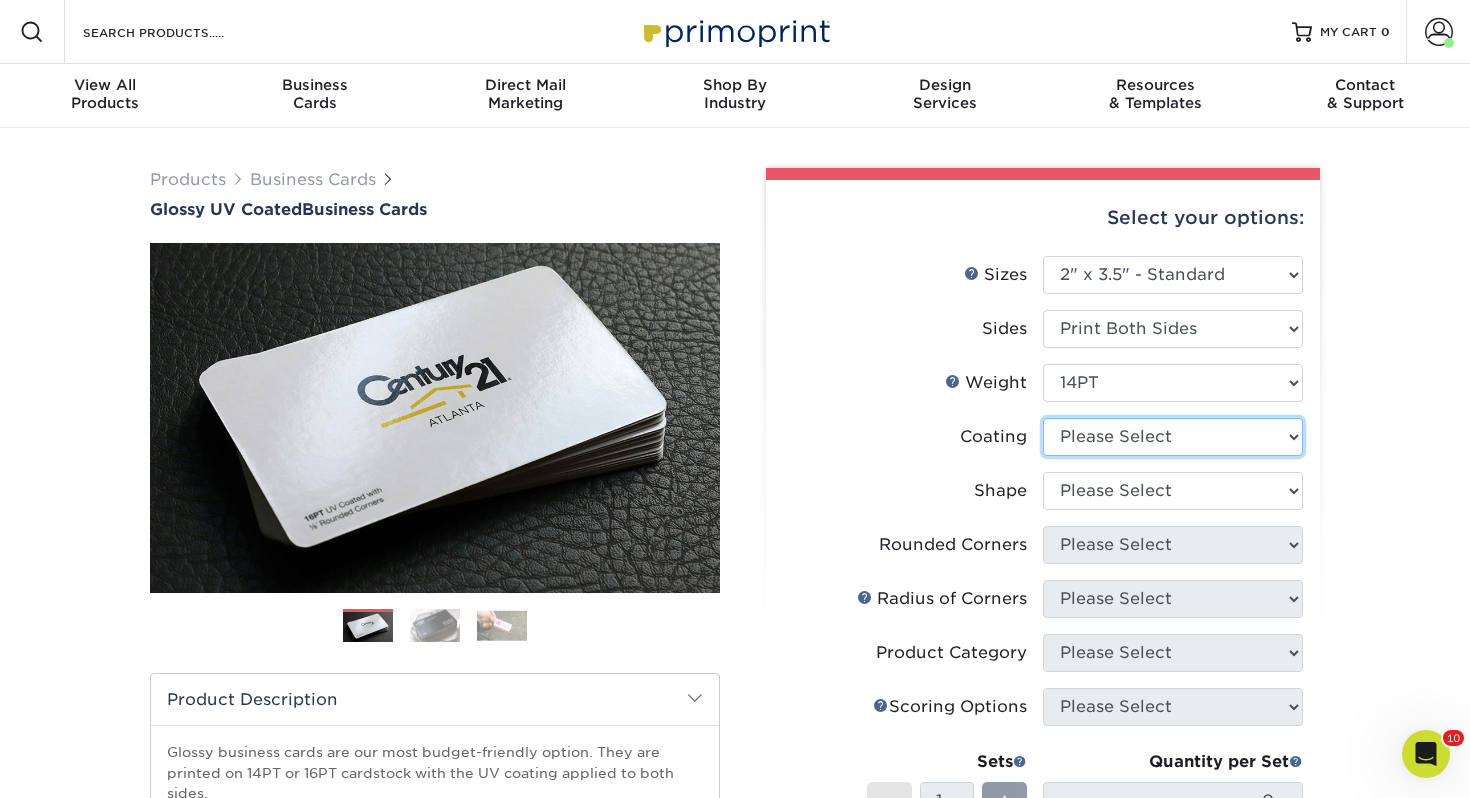 click at bounding box center (1173, 437) 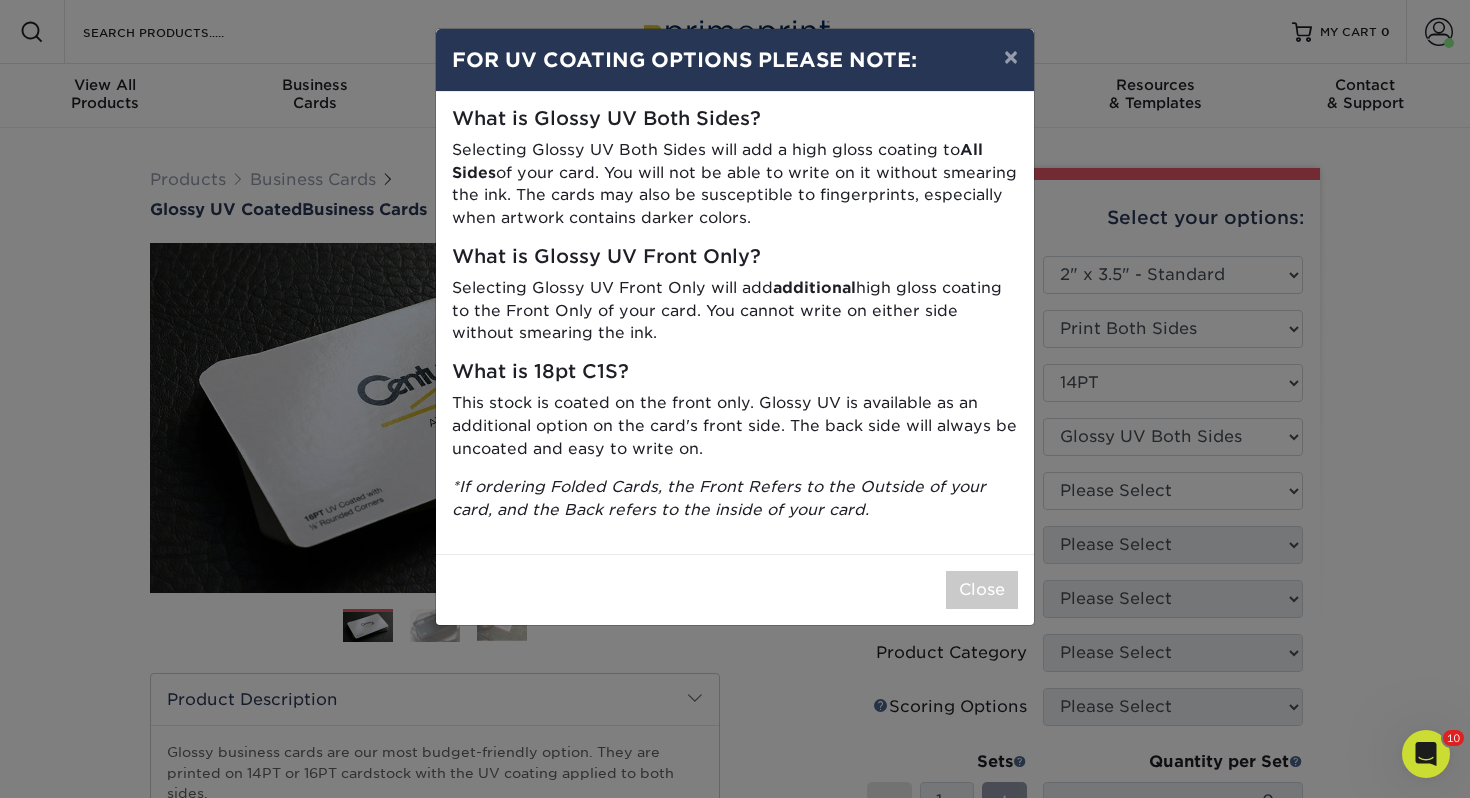 click on "×
FOR UV COATING OPTIONS PLEASE NOTE:
What is Glossy UV Both Sides?
Selecting Glossy UV Both Sides will add a high gloss coating to  All Sides  of your card. You will not be able to write on it without smearing the ink. The cards may also be susceptible to fingerprints, especially when artwork contains darker colors.
What is Glossy UV Front Only?
Selecting Glossy UV Front Only will add  additional  high gloss coating to the Front Only of your card. You cannot write on either side without smearing the ink.
What is 18pt C1S?
This stock is coated on the front only. Glossy UV is available as an additional option on the card's front side. The back side will always be uncoated and easy to write on.
*If ordering Folded Cards, the Front Refers to the Outside of your card, and the Back refers to the inside of your card." at bounding box center (735, 399) 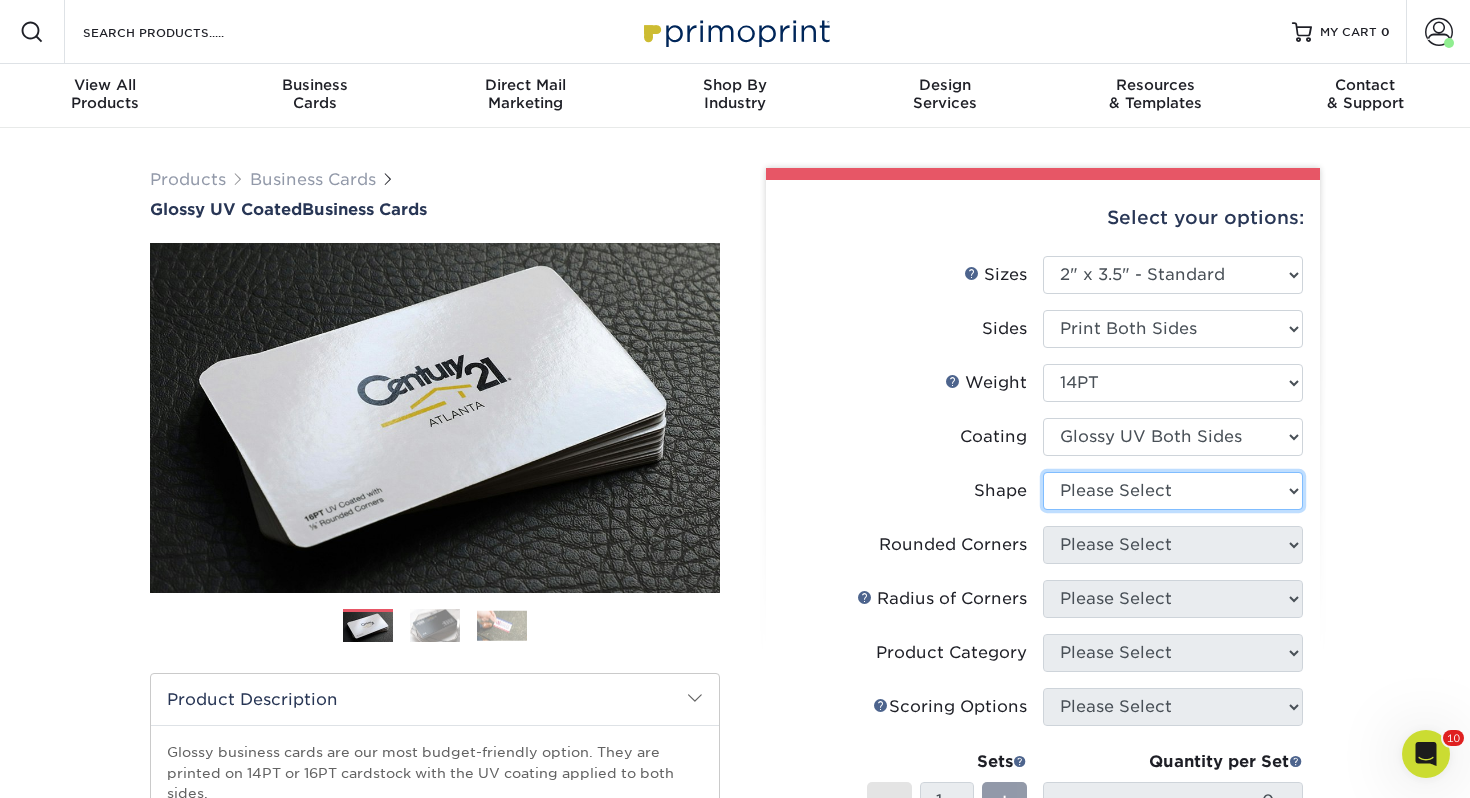 click on "Please Select Standard" at bounding box center (1173, 491) 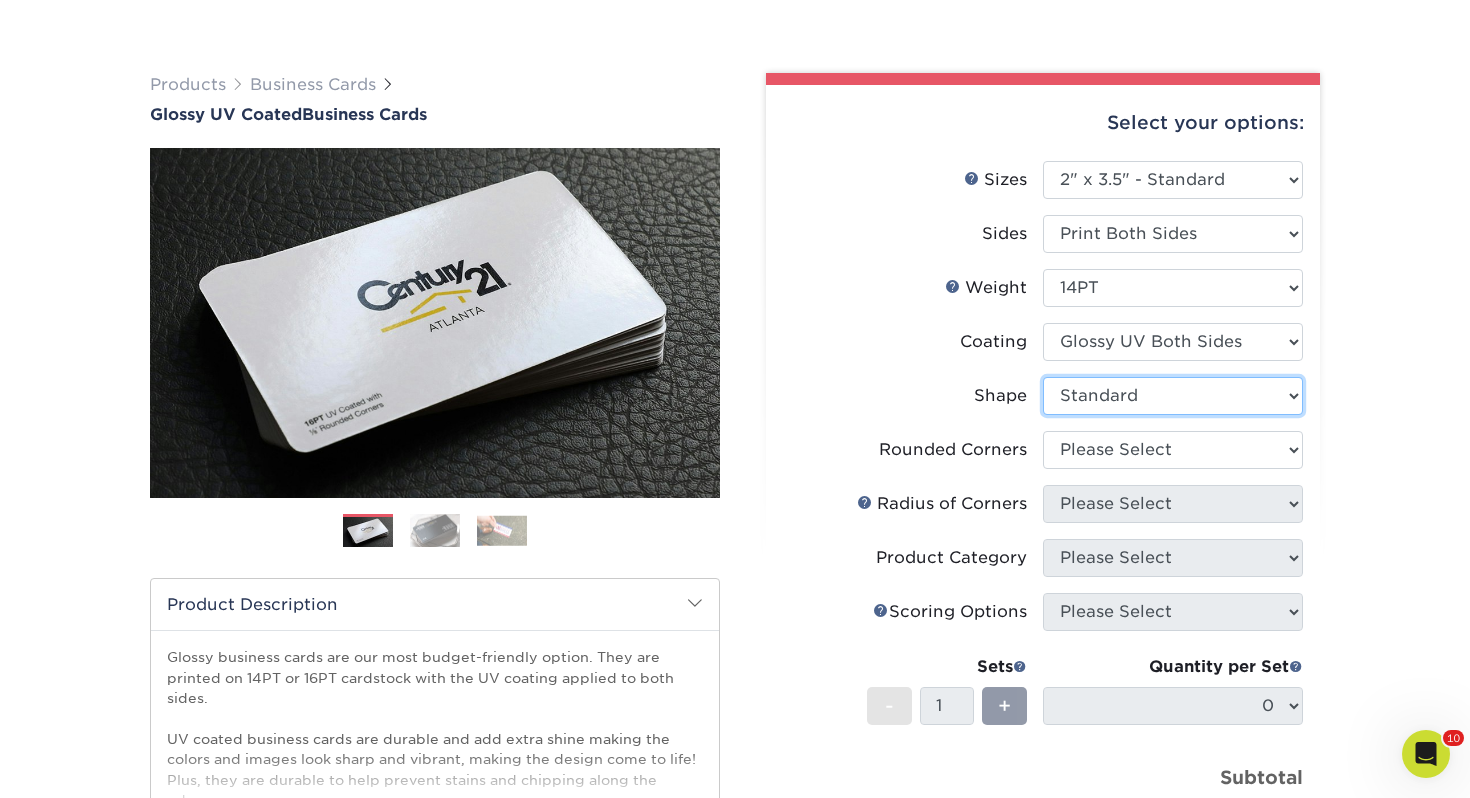 scroll, scrollTop: 102, scrollLeft: 0, axis: vertical 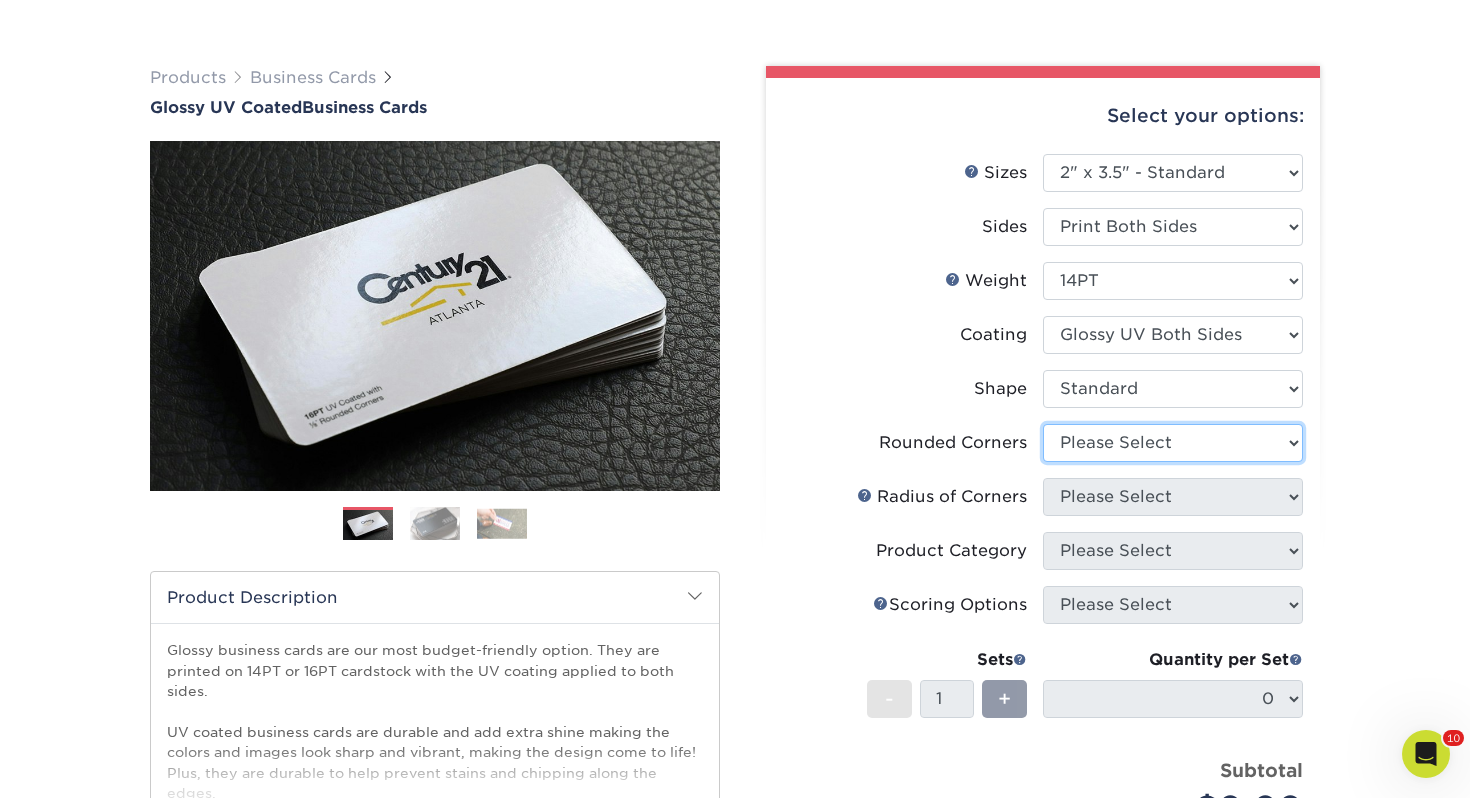 click on "Please Select
Yes - Round 2 Corners                                                    Yes - Round 4 Corners                                                    No" at bounding box center (1173, 443) 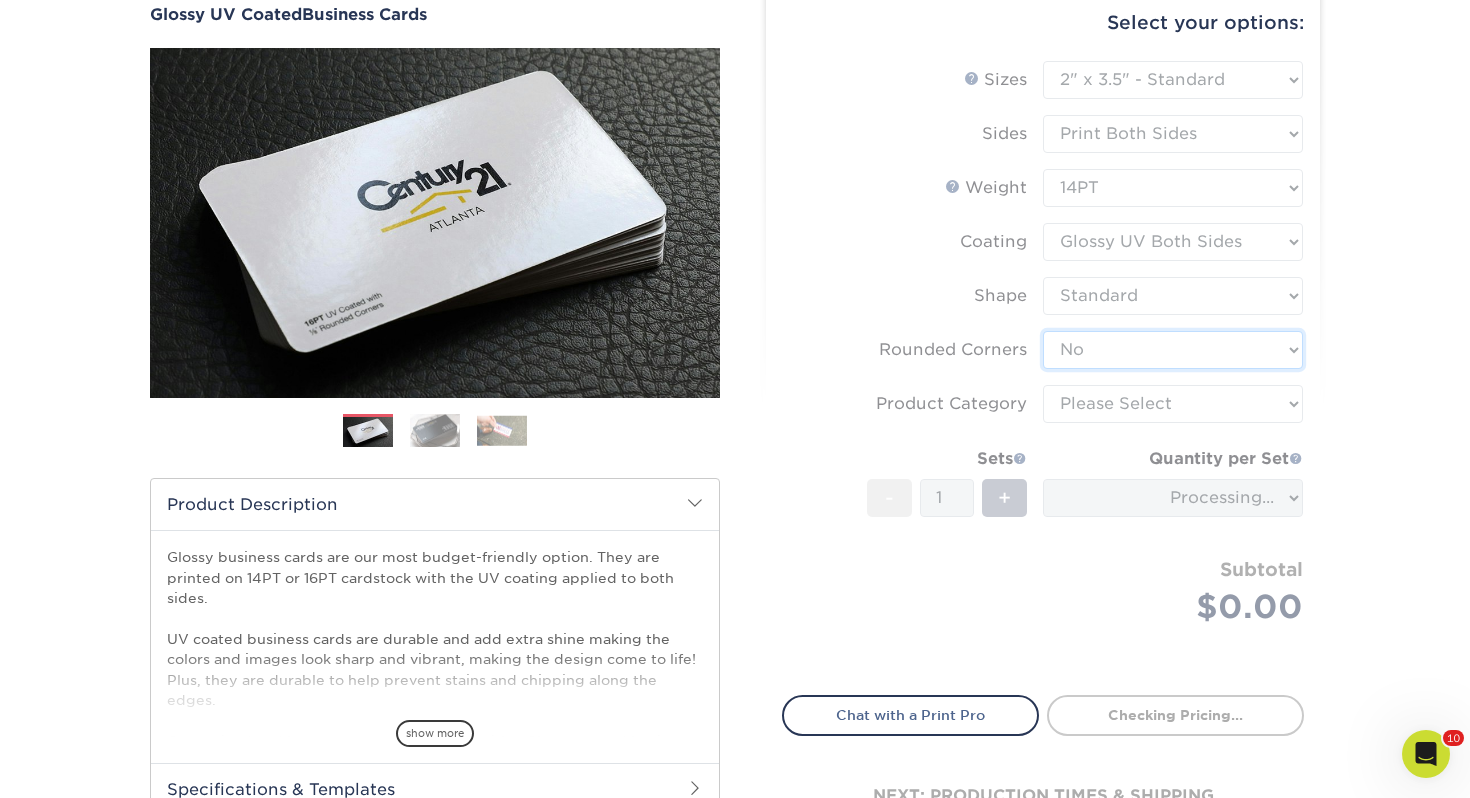scroll, scrollTop: 244, scrollLeft: 0, axis: vertical 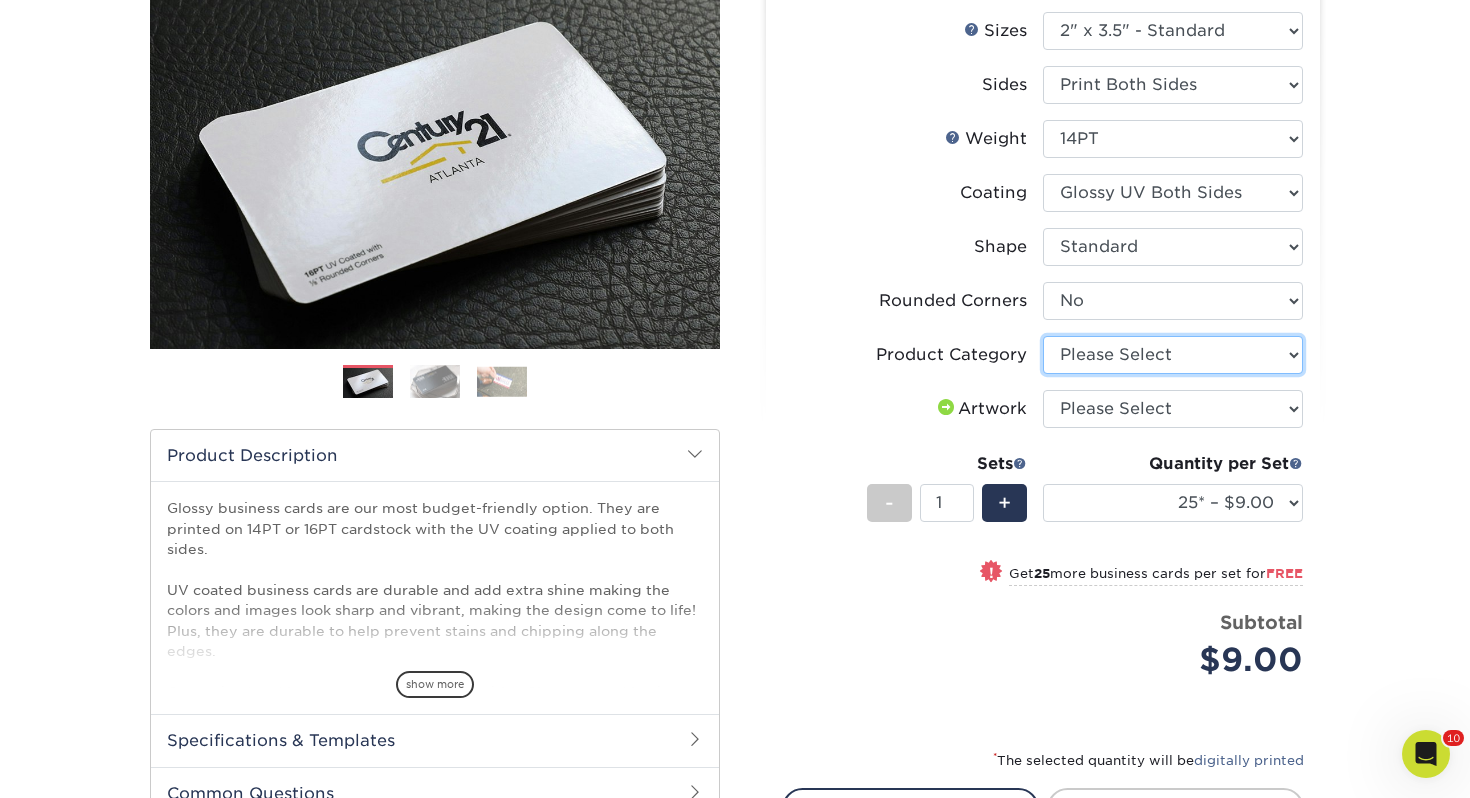 click on "Please Select Business Cards" at bounding box center (1173, 355) 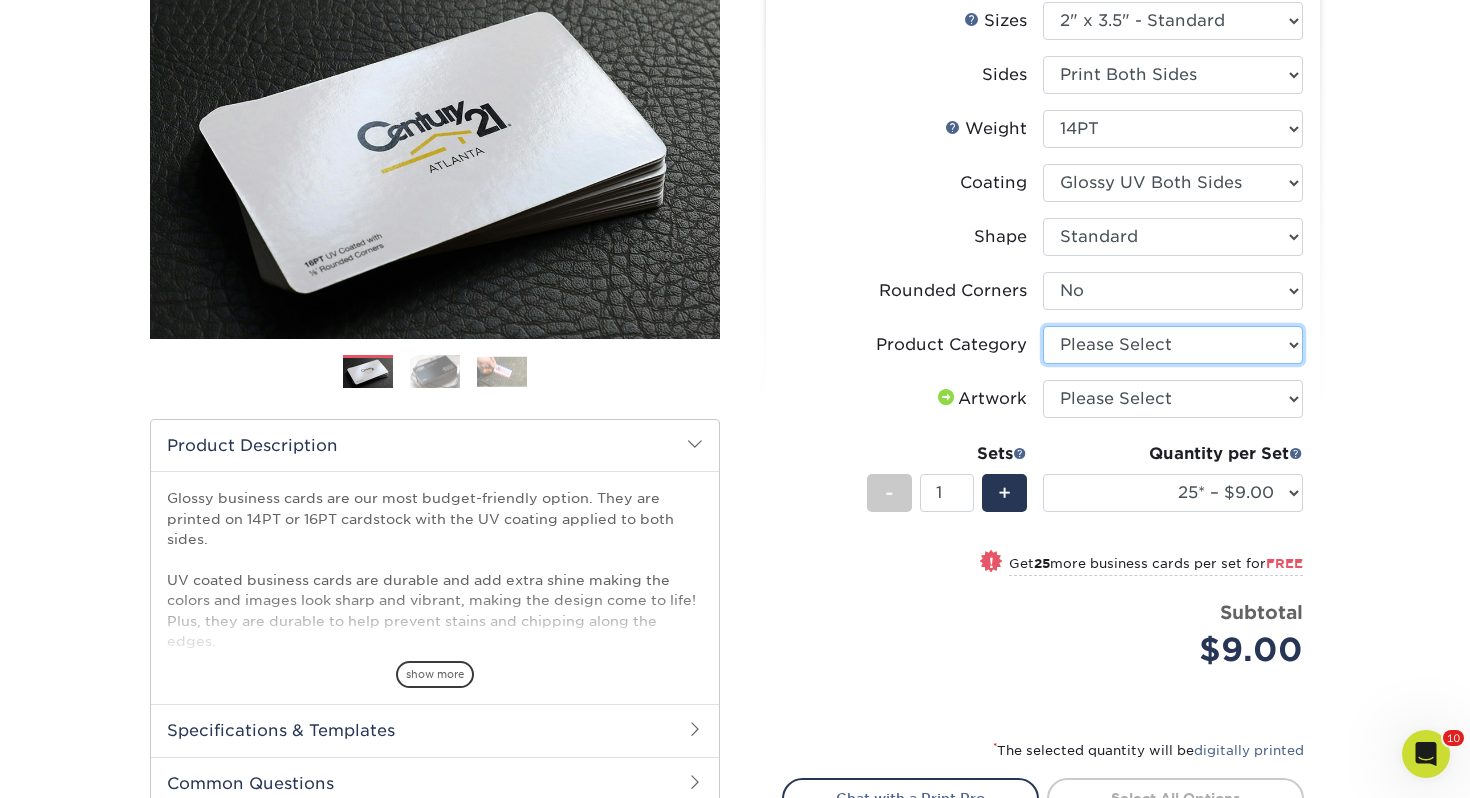 scroll, scrollTop: 254, scrollLeft: 0, axis: vertical 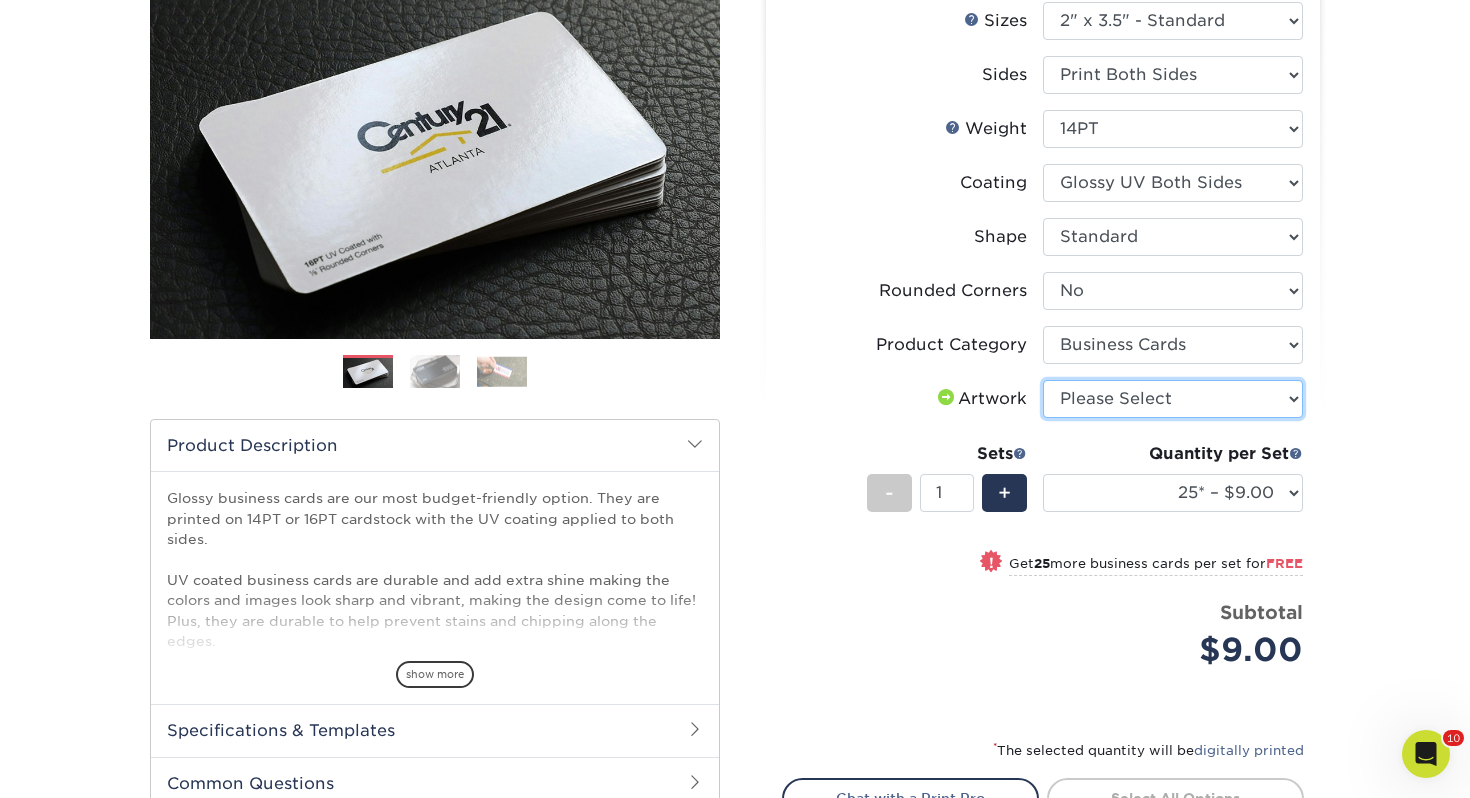 click on "Please Select I will upload files I need a design - $100" at bounding box center [1173, 399] 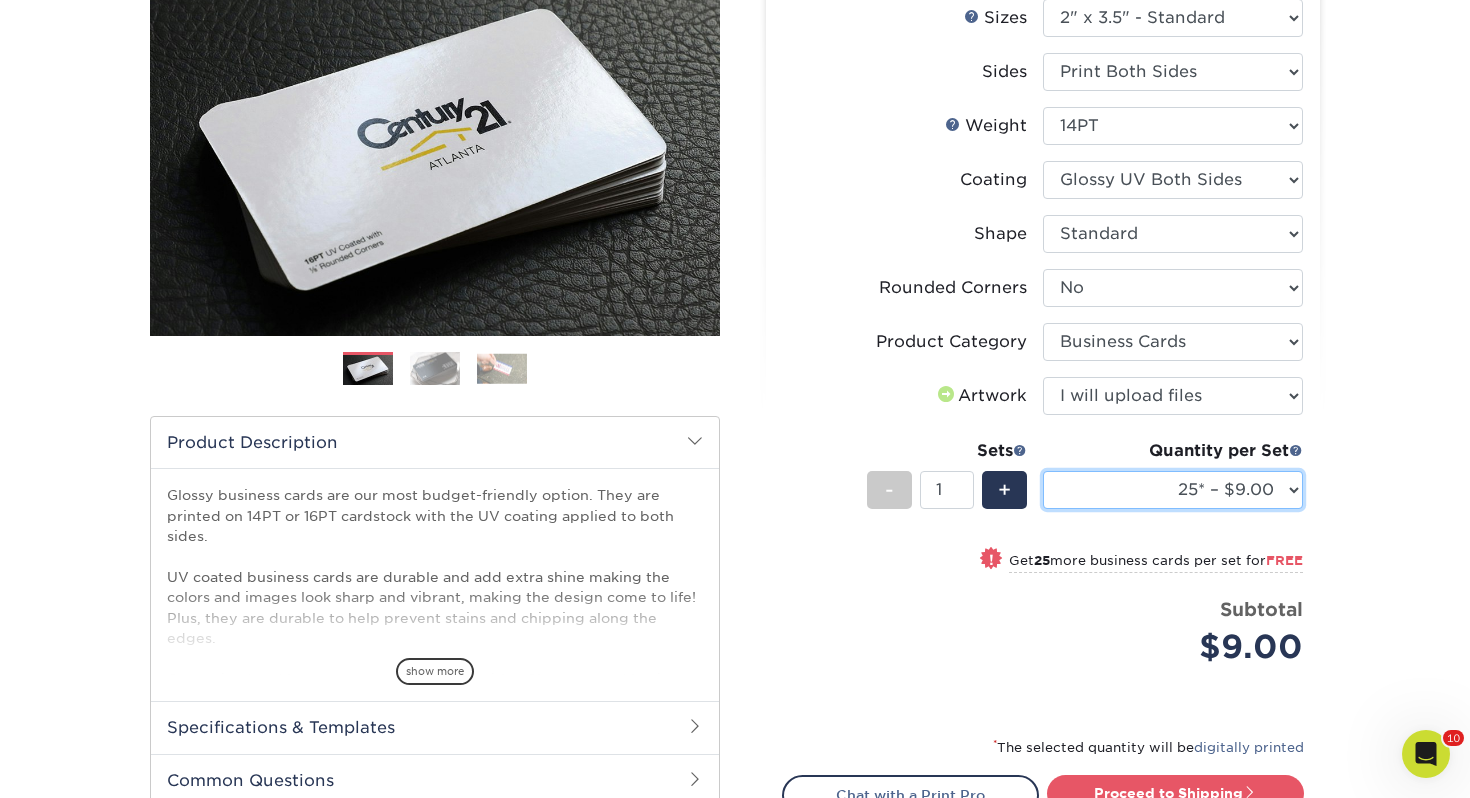 click on "25* – $9.00 50* – $9.00 100* – $9.00 250* – $17.00 500 – $33.00 1000 – $42.00 2500 – $75.00 5000 – $143.00 7500 – $206.00 10000 – $252.00 15000 – $371.00 20000 – $487.00 25000 – $603.00 30000 – $719.00 35000 – $835.00 40000 – $951.00 45000 – $1063.00 50000 – $1175.00 55000 – $1283.00 60000 – $1395.00 65000 – $1507.00 70000 – $1616.00 75000 – $1724.00 80000 – $1832.00 85000 – $1909.00 90000 – $2044.00 95000 – $2153.00 100000 – $2253.00" at bounding box center (1173, 490) 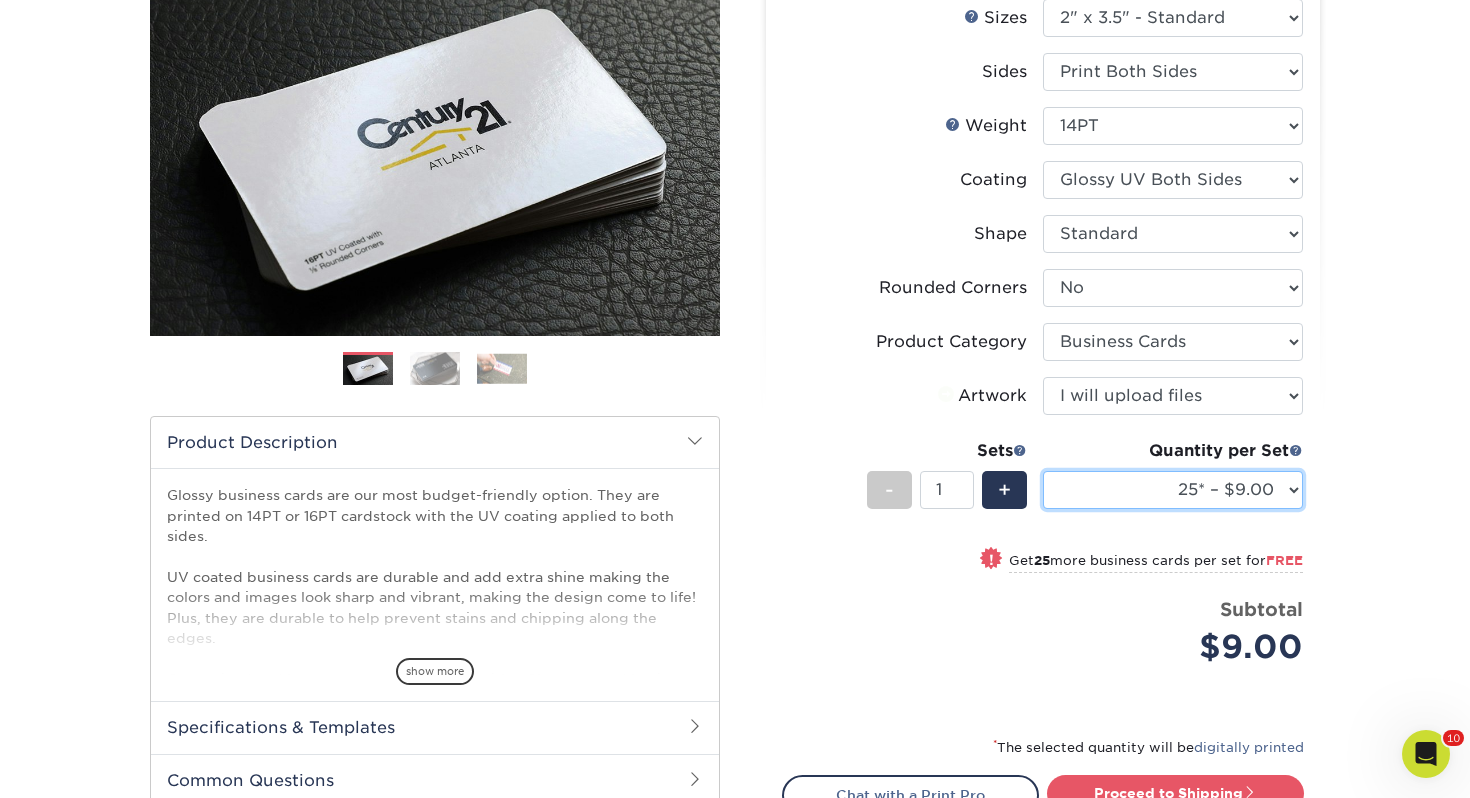 scroll, scrollTop: 255, scrollLeft: 0, axis: vertical 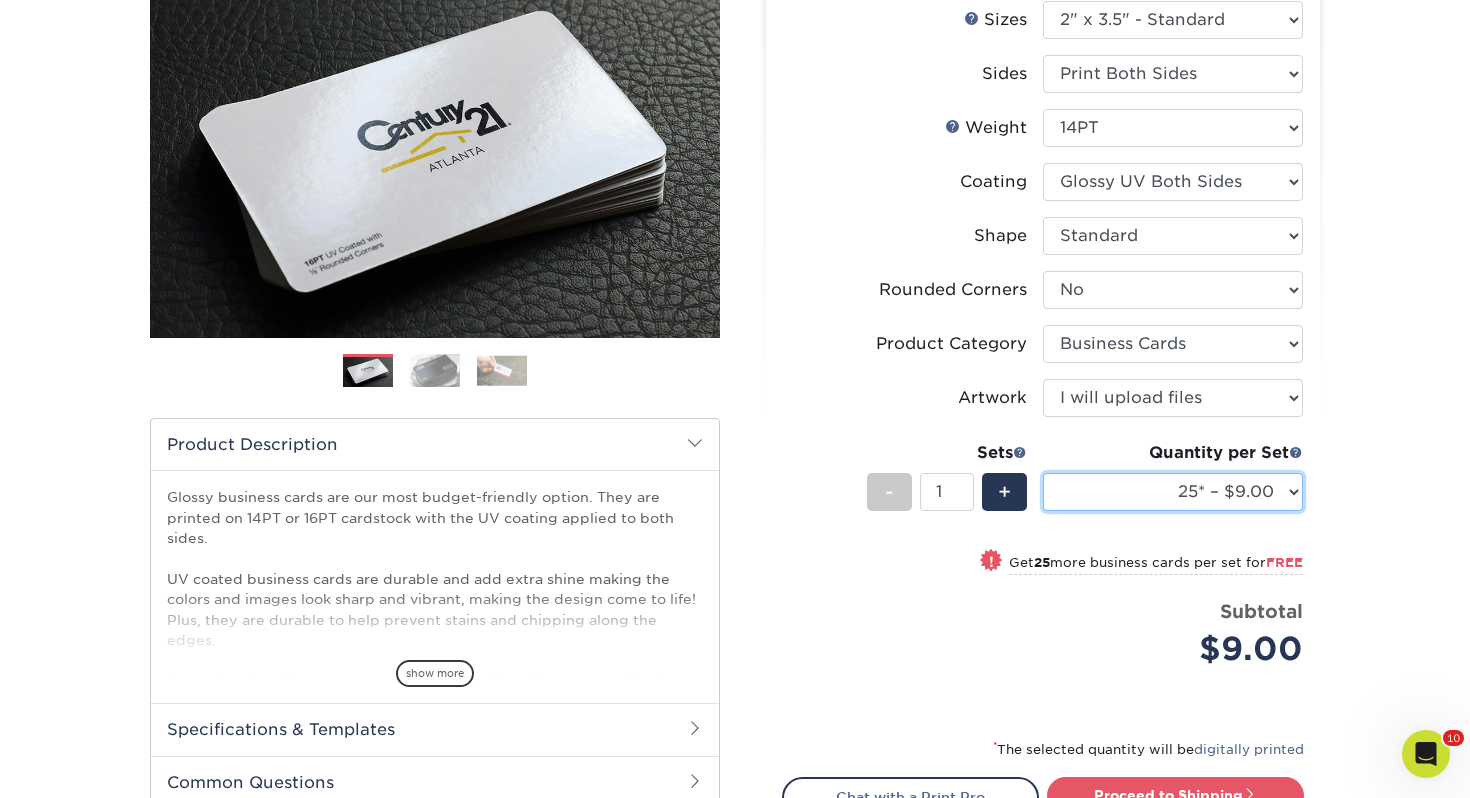 select on "250* – $17.00" 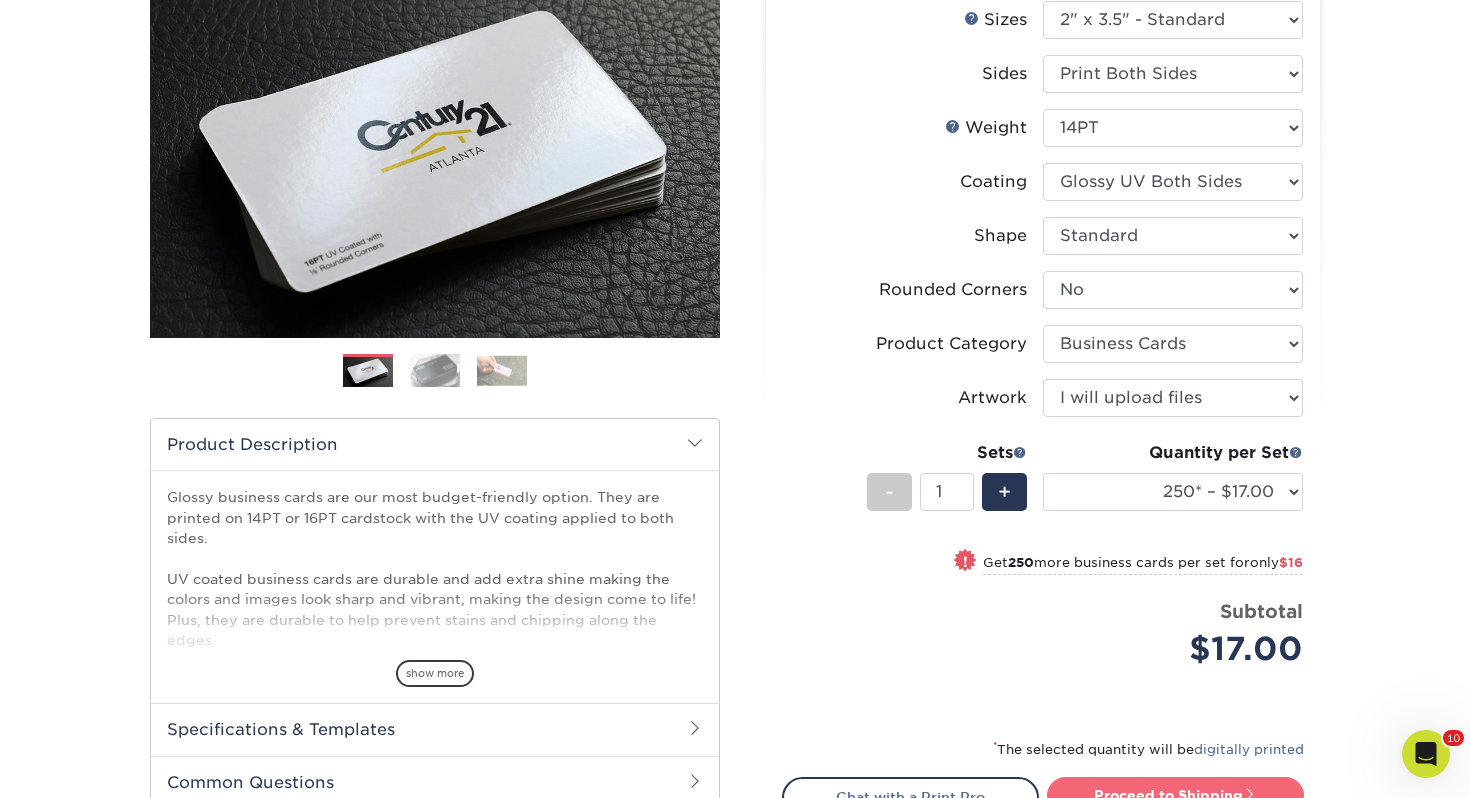 click on "Proceed to Shipping" at bounding box center [1175, 795] 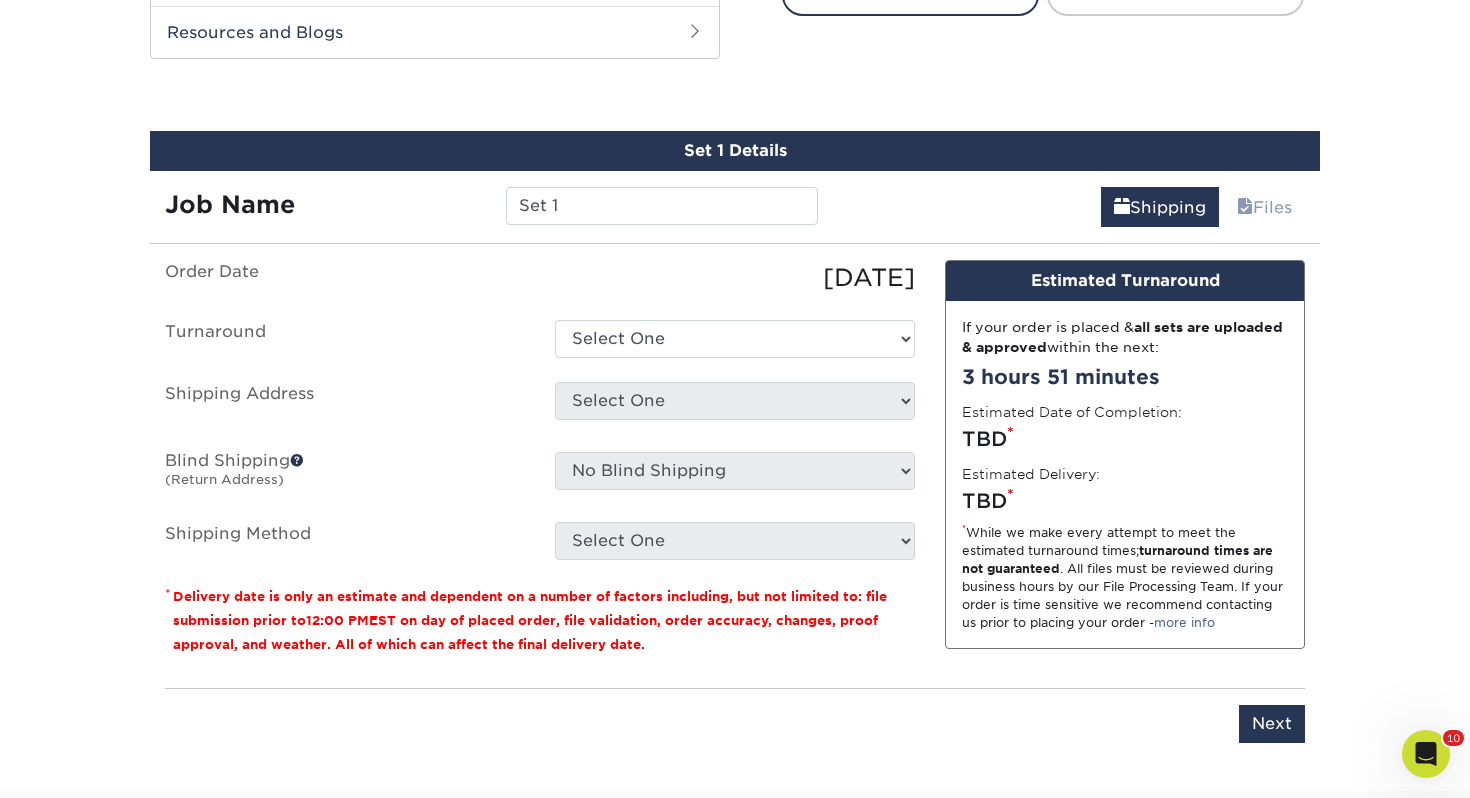 scroll, scrollTop: 1086, scrollLeft: 0, axis: vertical 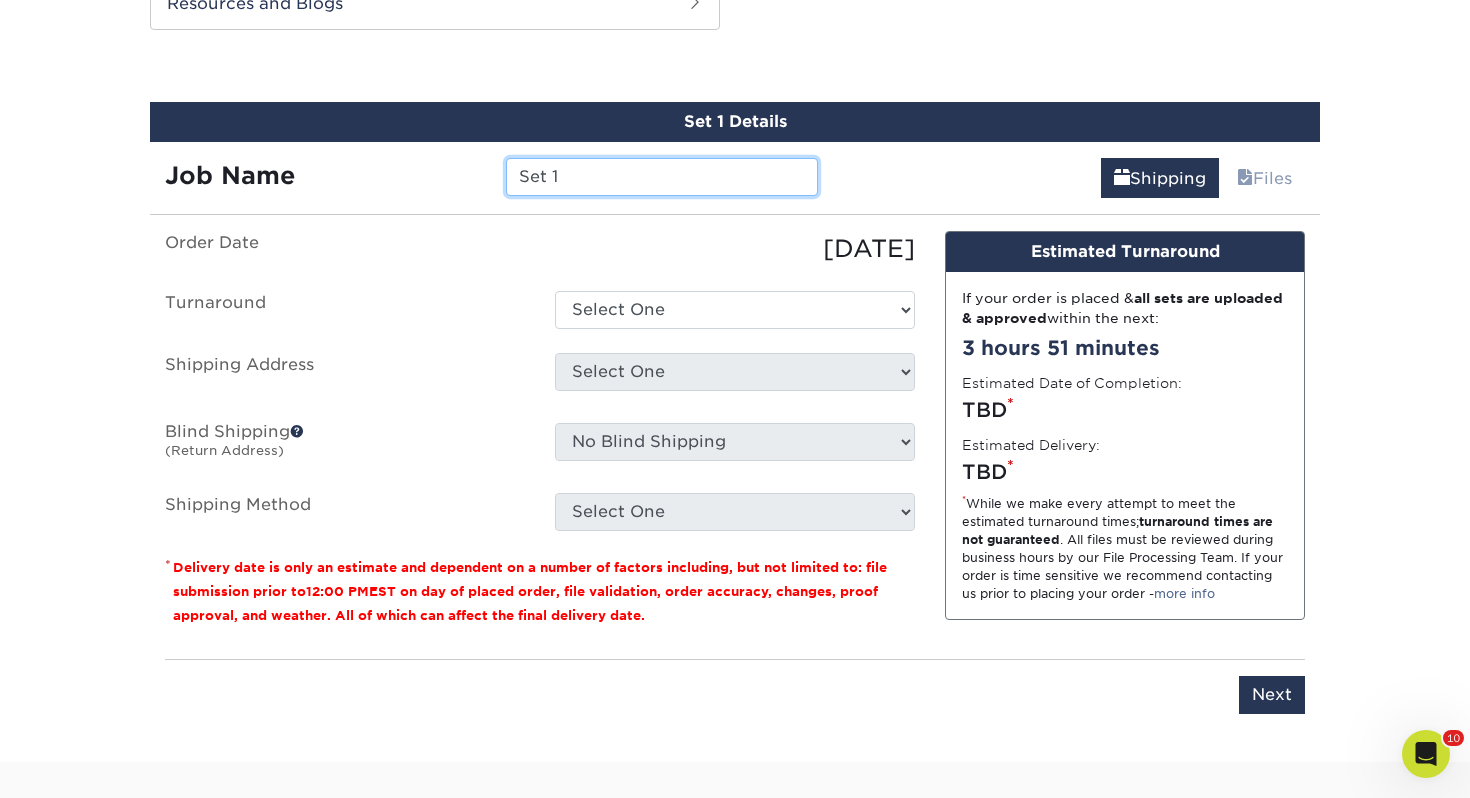 click on "Set 1" at bounding box center (661, 177) 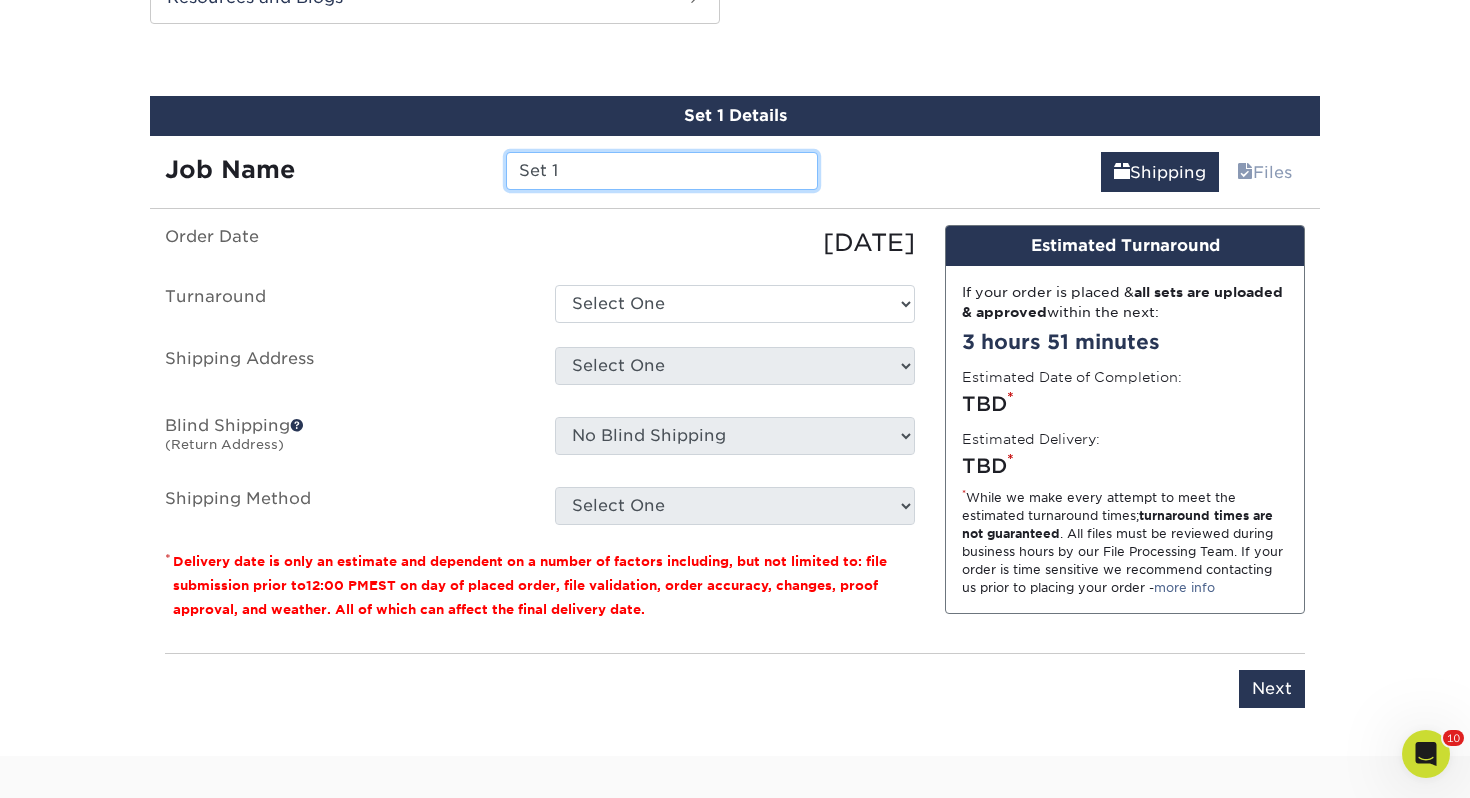 drag, startPoint x: 685, startPoint y: 185, endPoint x: 171, endPoint y: 123, distance: 517.72577 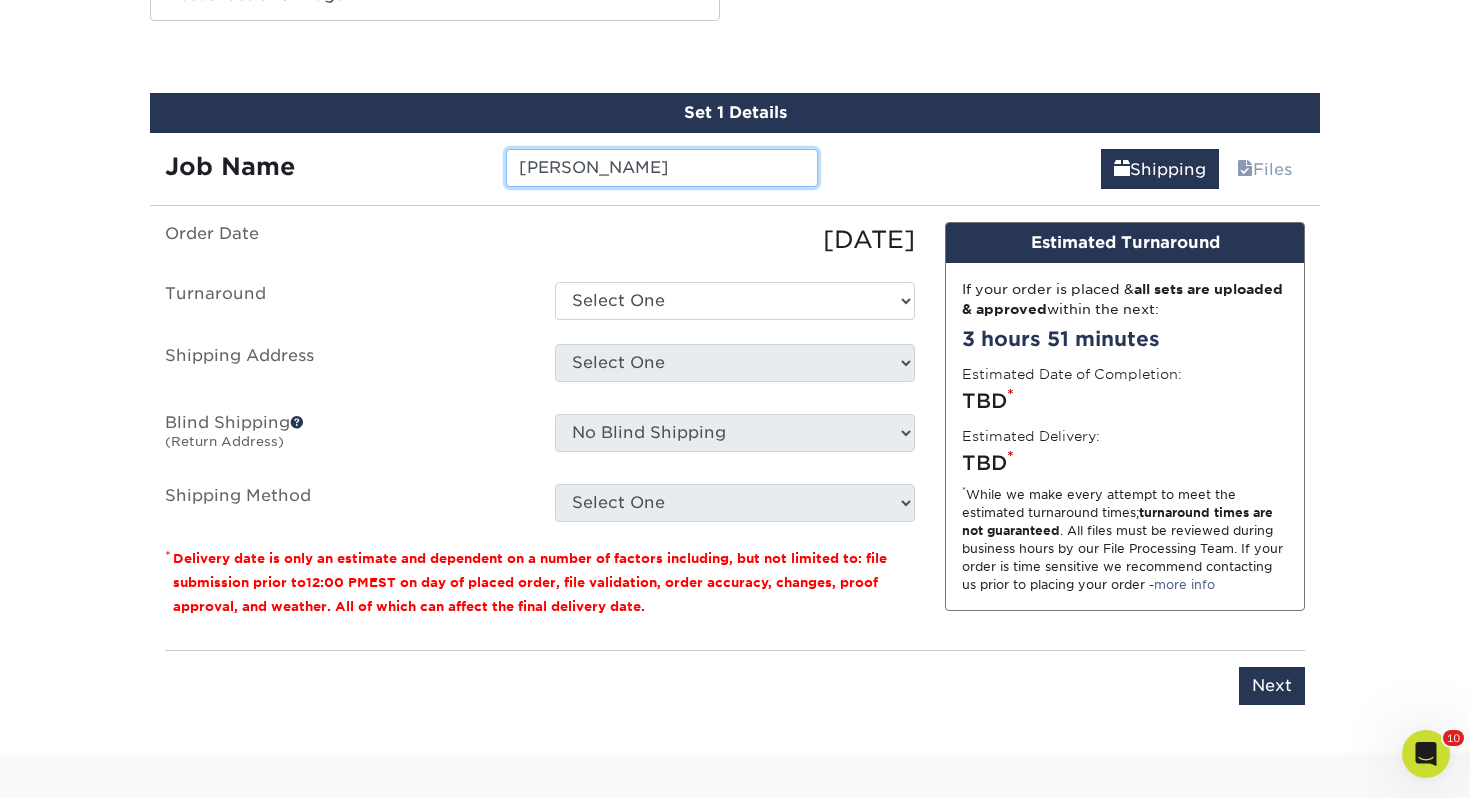 type on "[PERSON_NAME]" 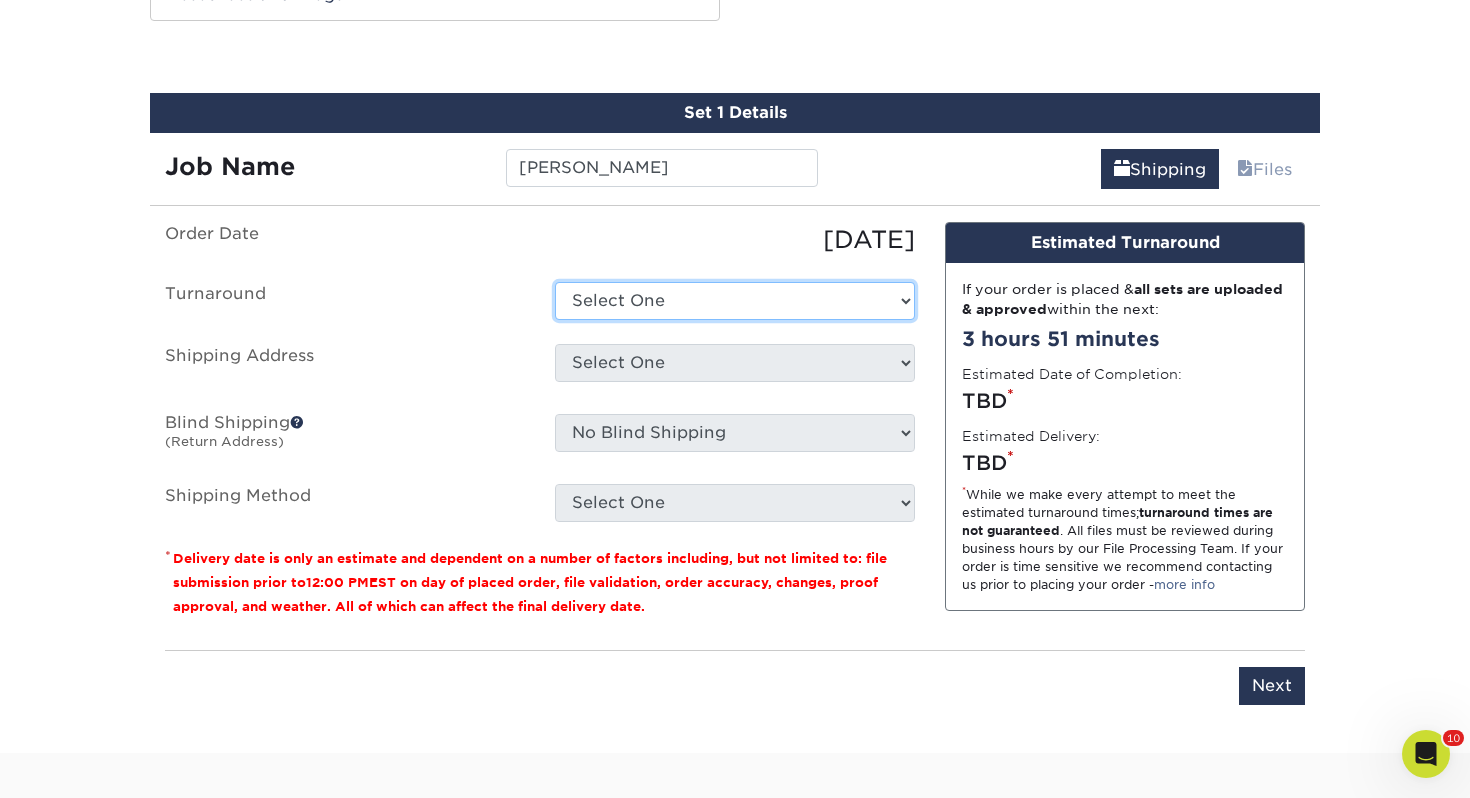 click on "Select One 2-4 Business Days 2 Day Next Business Day" at bounding box center (735, 301) 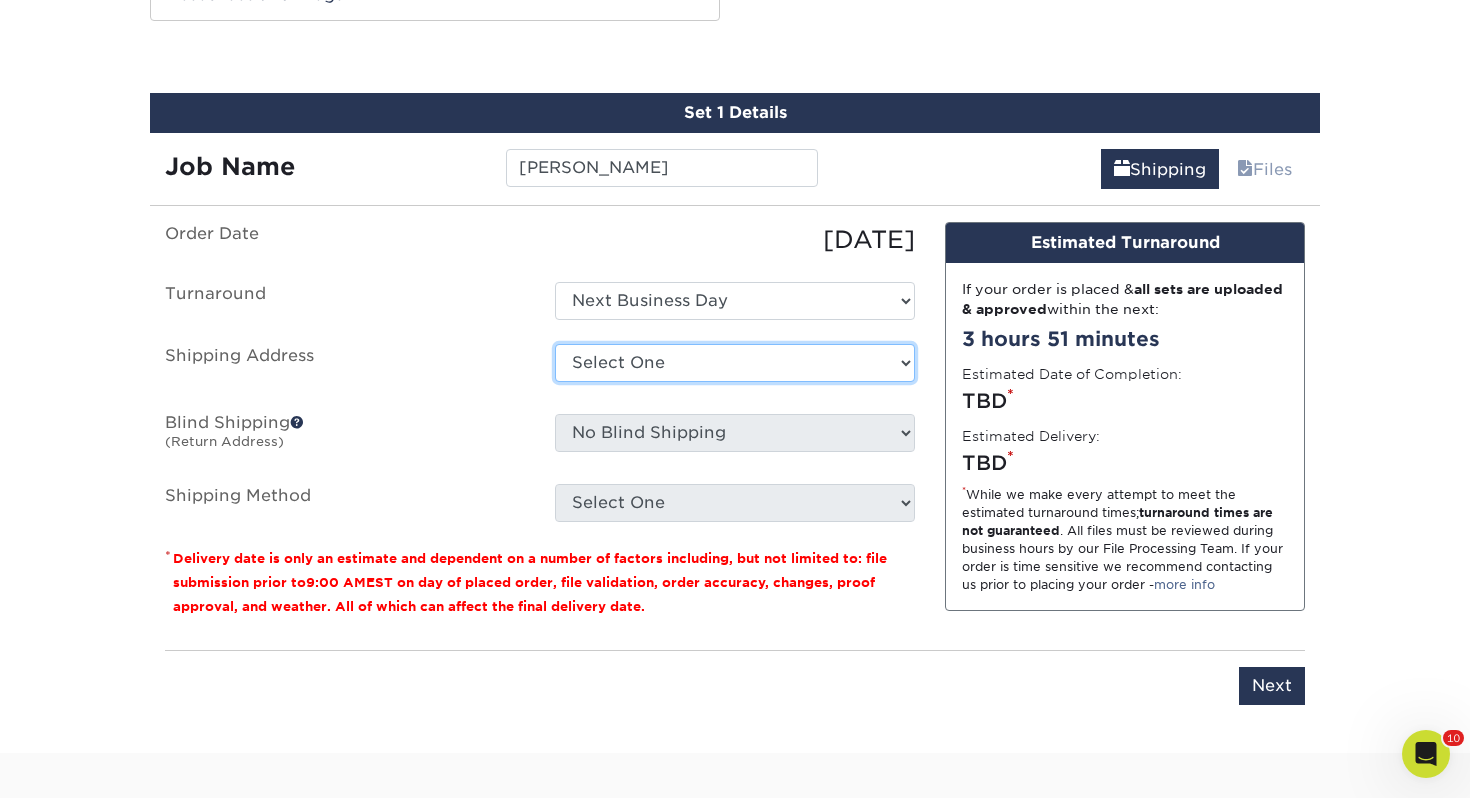 click on "Select One
Adrian, MI Akron, OH" at bounding box center [735, 363] 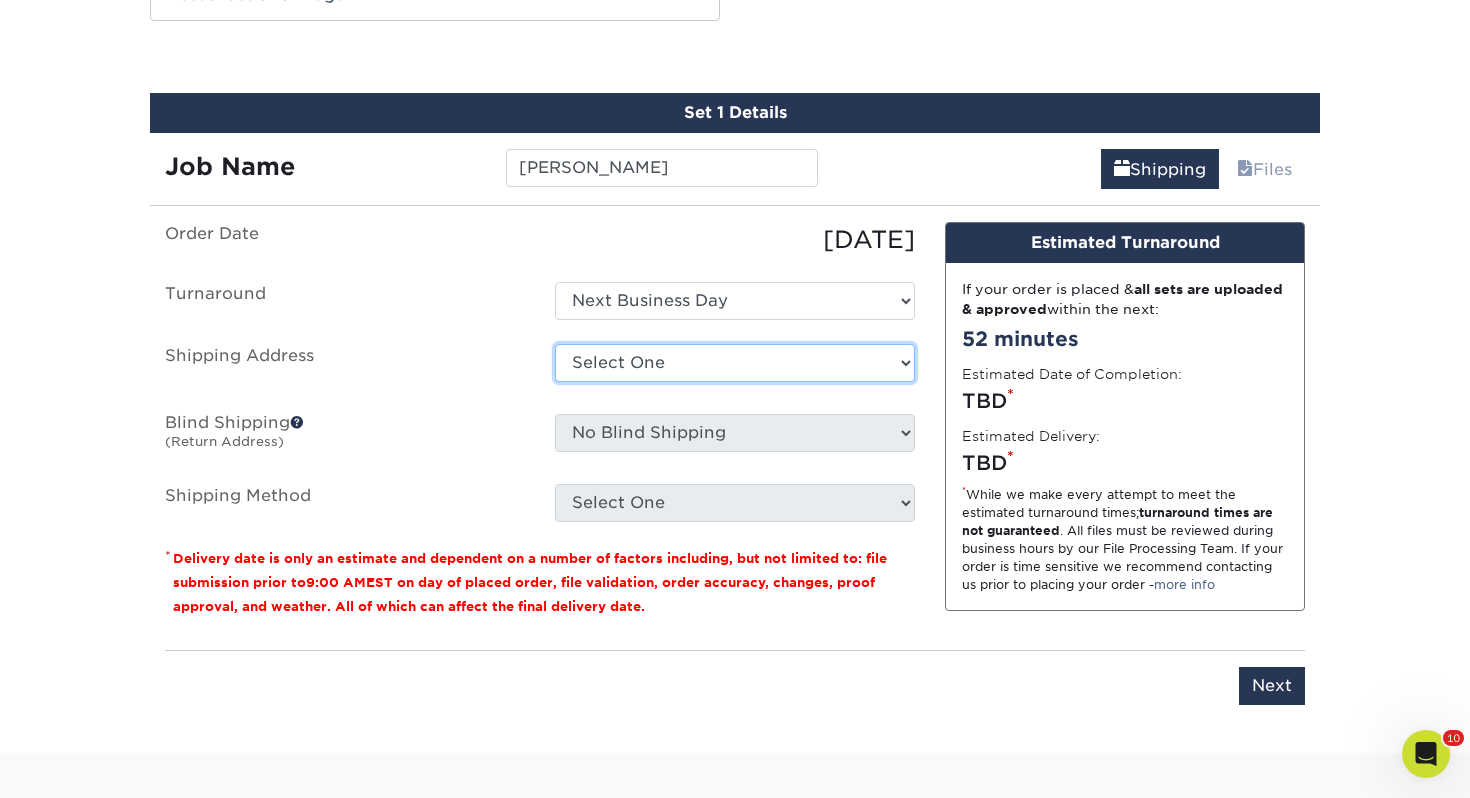 select on "104805" 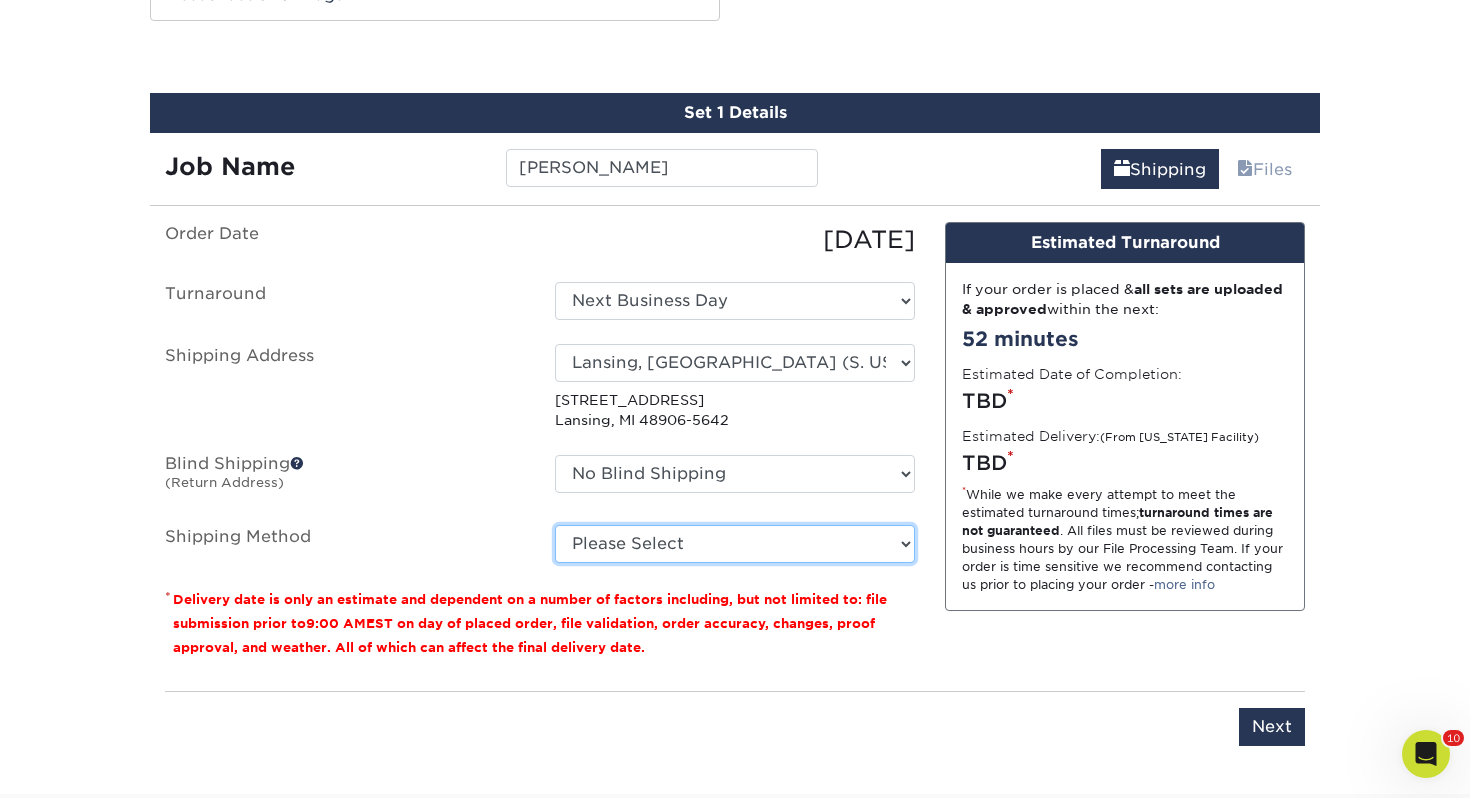 click on "Please Select Ground Shipping (+$7.84) 3 Day Shipping Service (+$14.77) 2 Day Air Shipping (+$15.23) Next Day Shipping by 5pm (+$17.54) Next Day Shipping by 12 noon (+$18.59) Next Day Air Early A.M. (+$111.25)" at bounding box center [735, 544] 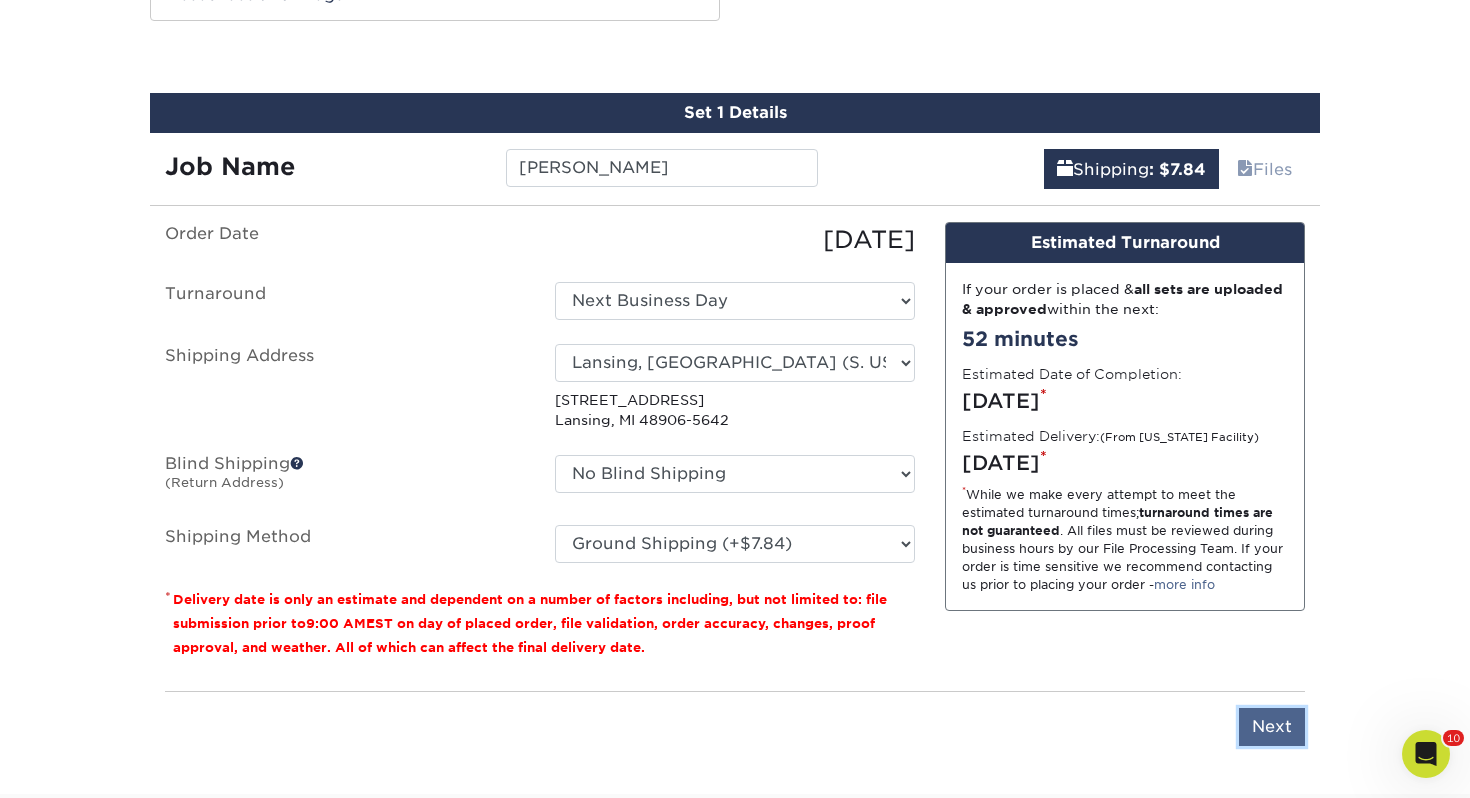 click on "Next" at bounding box center [1272, 727] 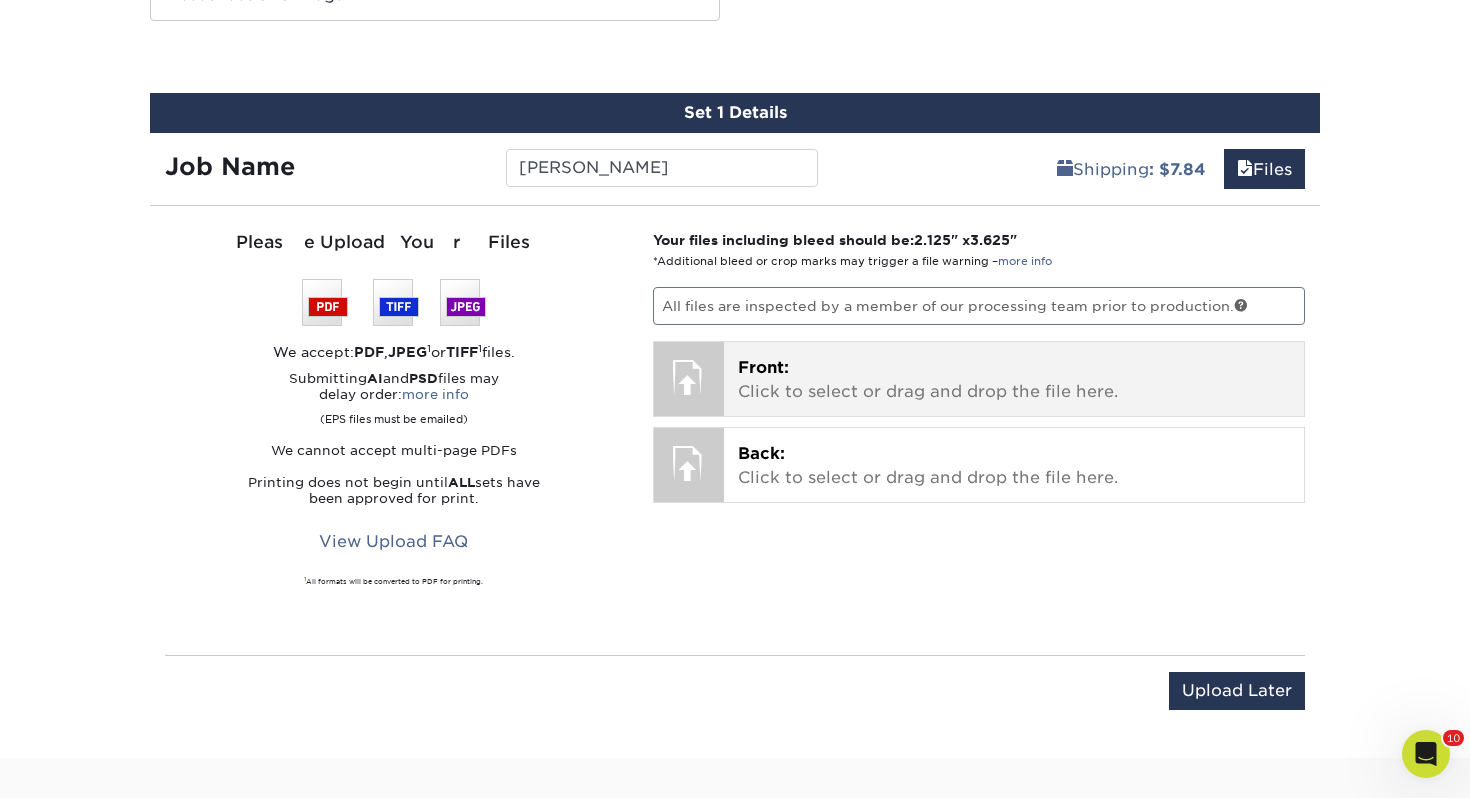 click on "Front: Click to select or drag and drop the file here." at bounding box center (1014, 380) 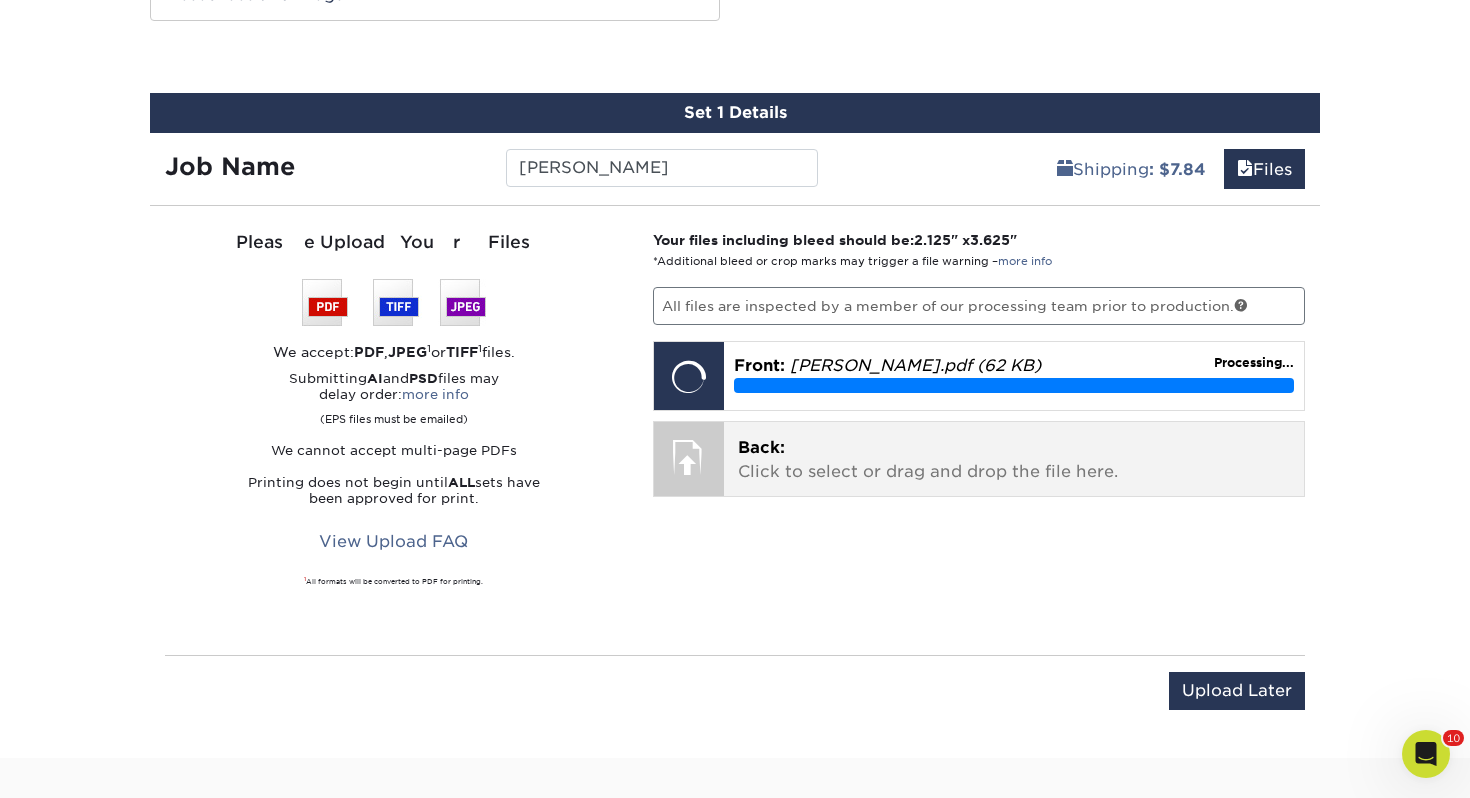 click on "Back: Click to select or drag and drop the file here." at bounding box center [1014, 460] 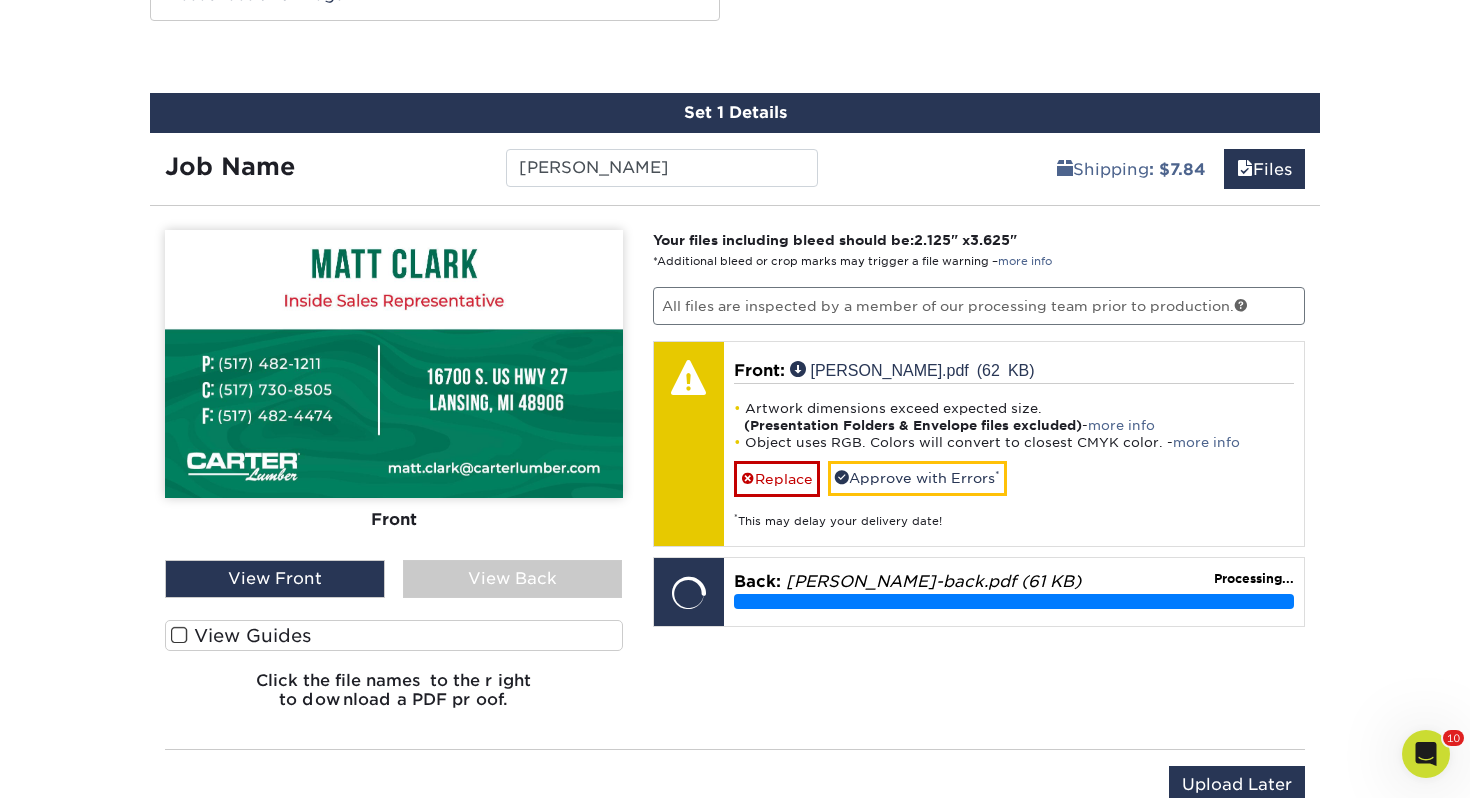 click on "View Guides" at bounding box center (394, 635) 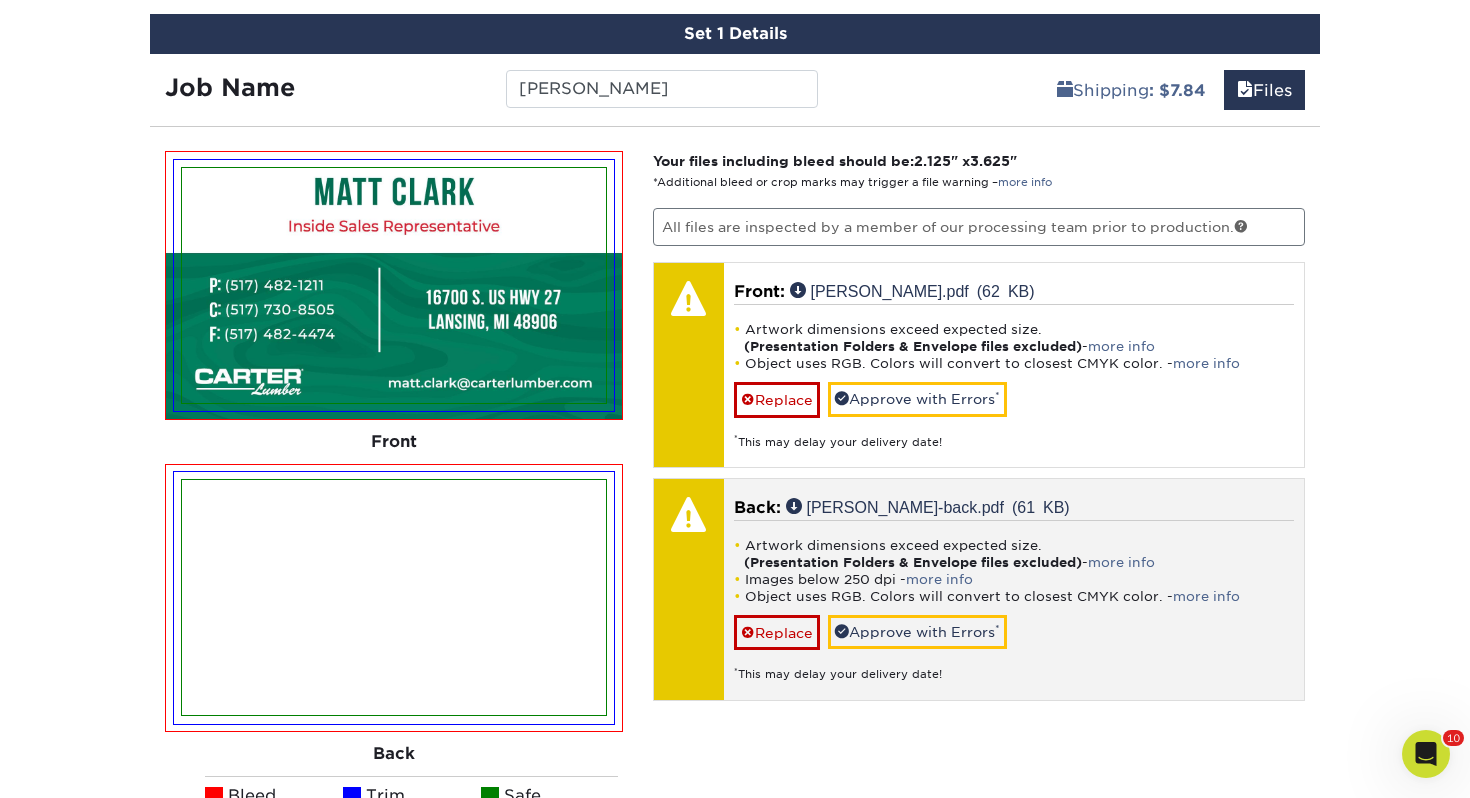 scroll, scrollTop: 1200, scrollLeft: 0, axis: vertical 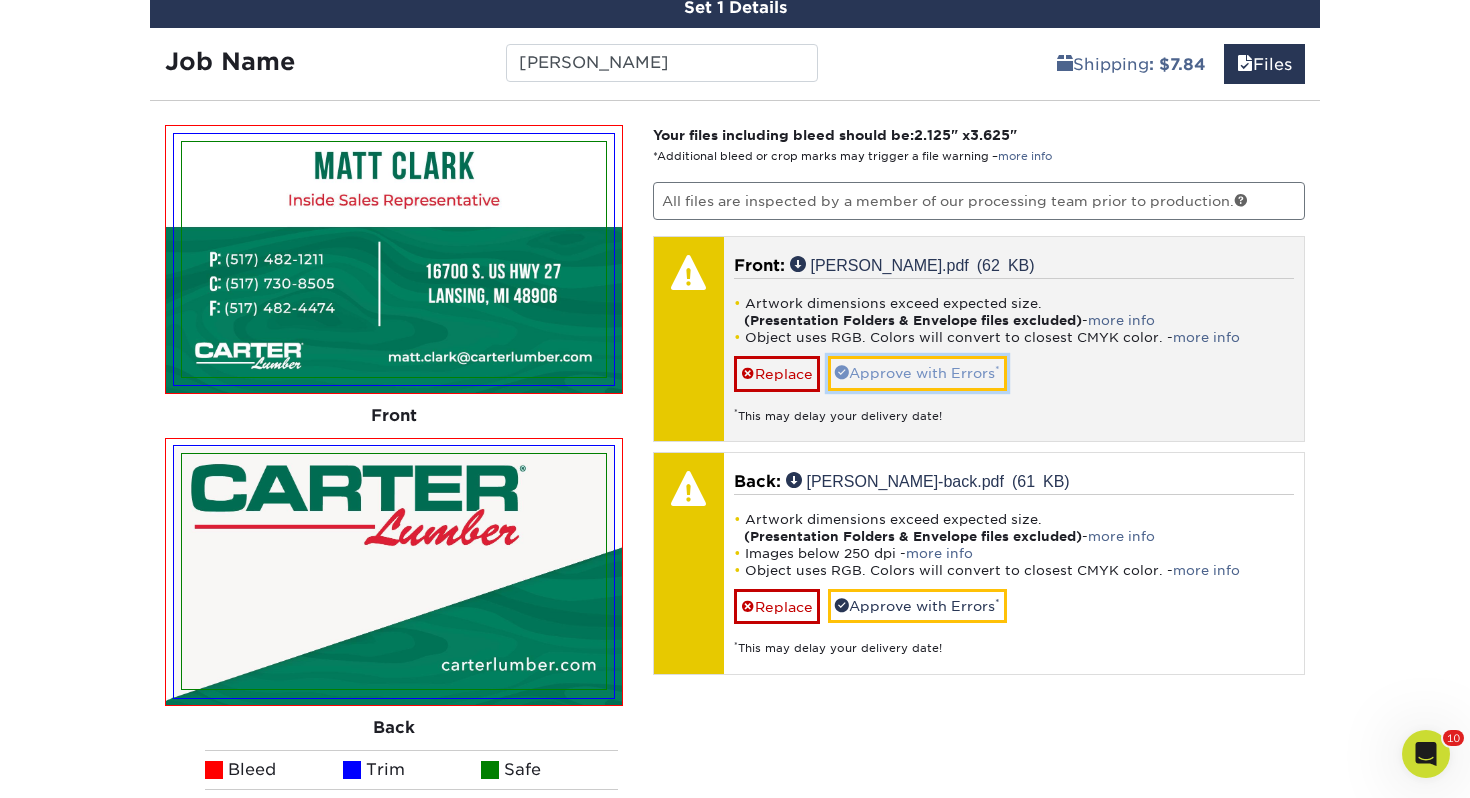 click on "Approve with Errors *" at bounding box center (917, 373) 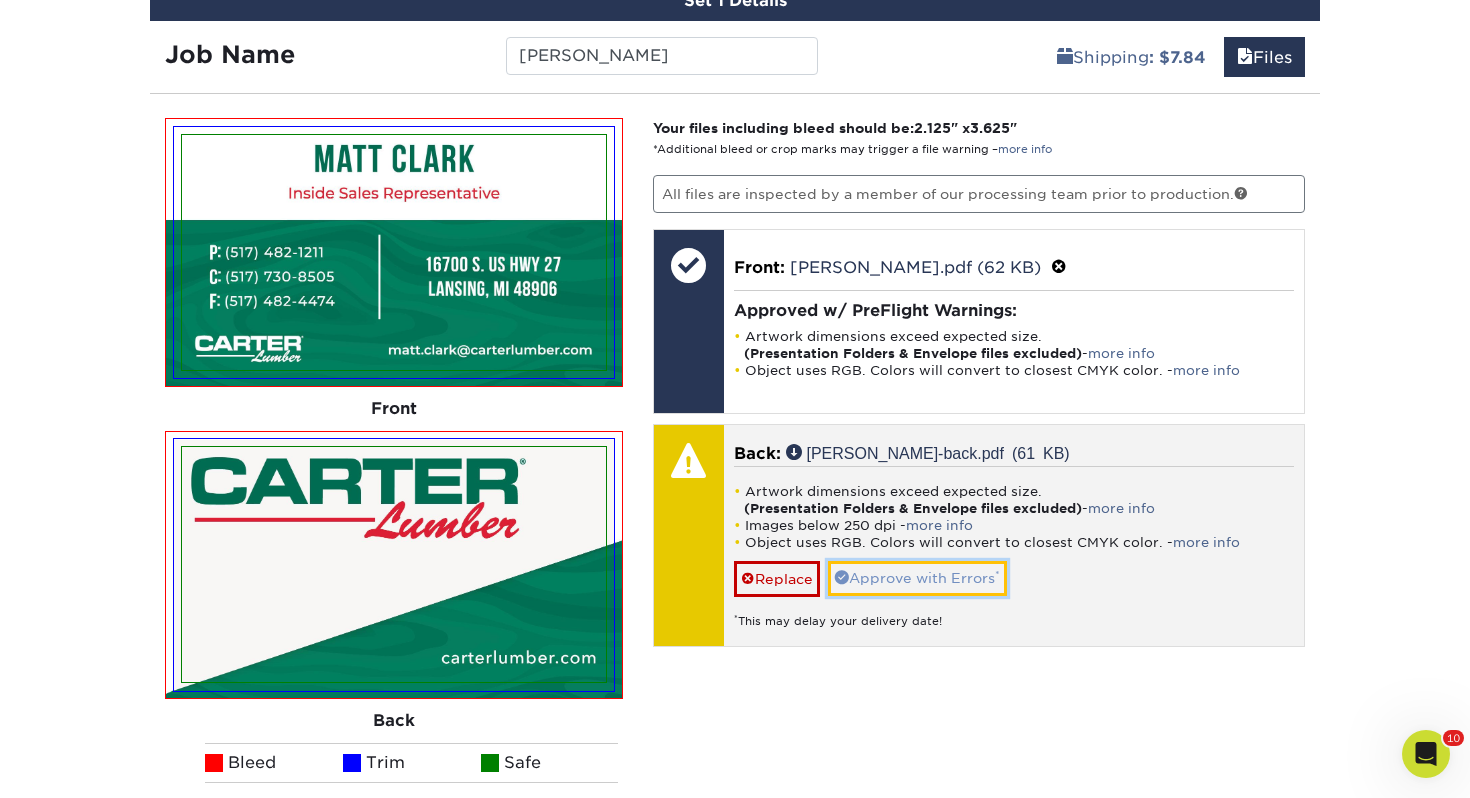 click on "Approve with Errors *" at bounding box center (917, 578) 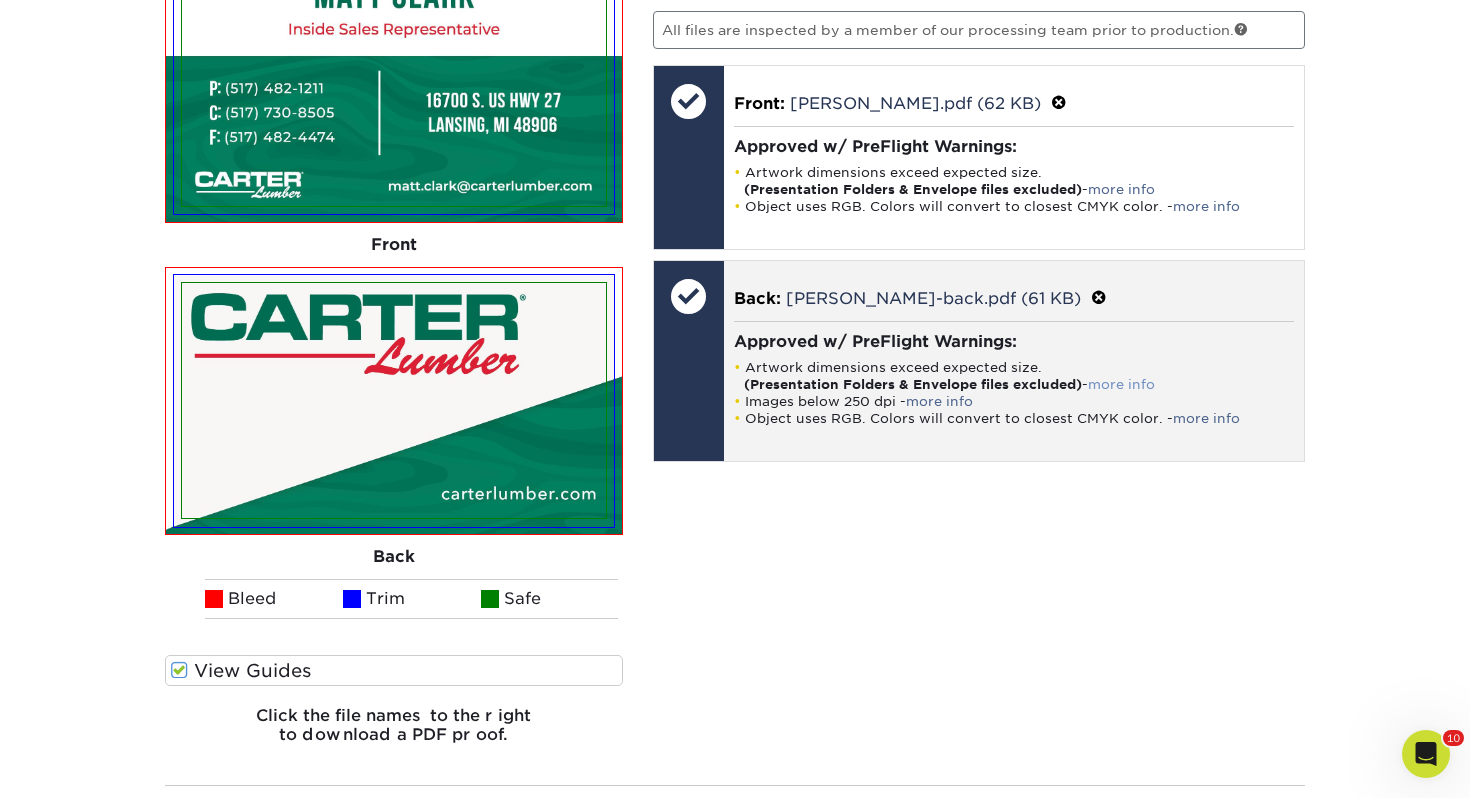 scroll, scrollTop: 1530, scrollLeft: 0, axis: vertical 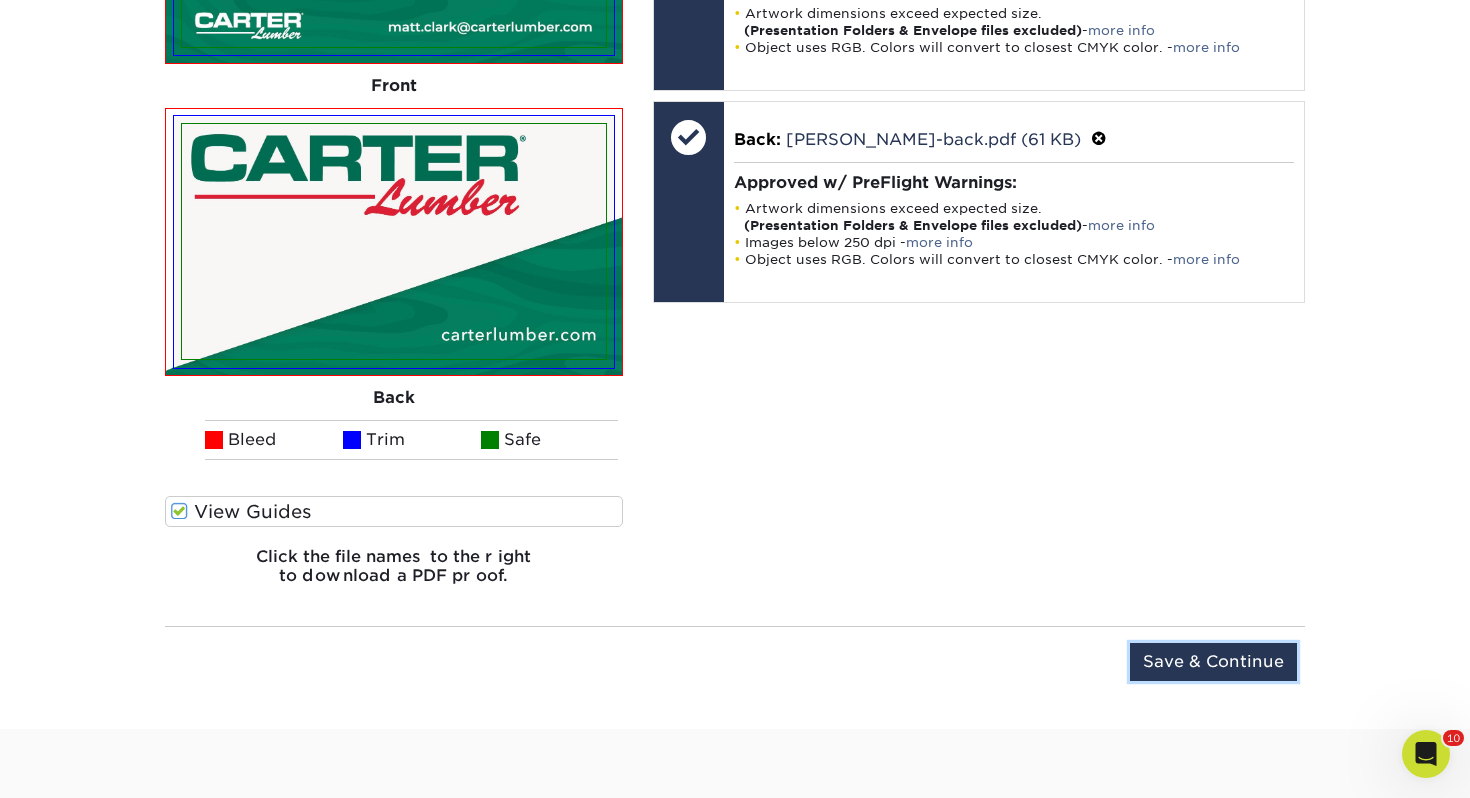 click on "Save & Continue" at bounding box center (1213, 662) 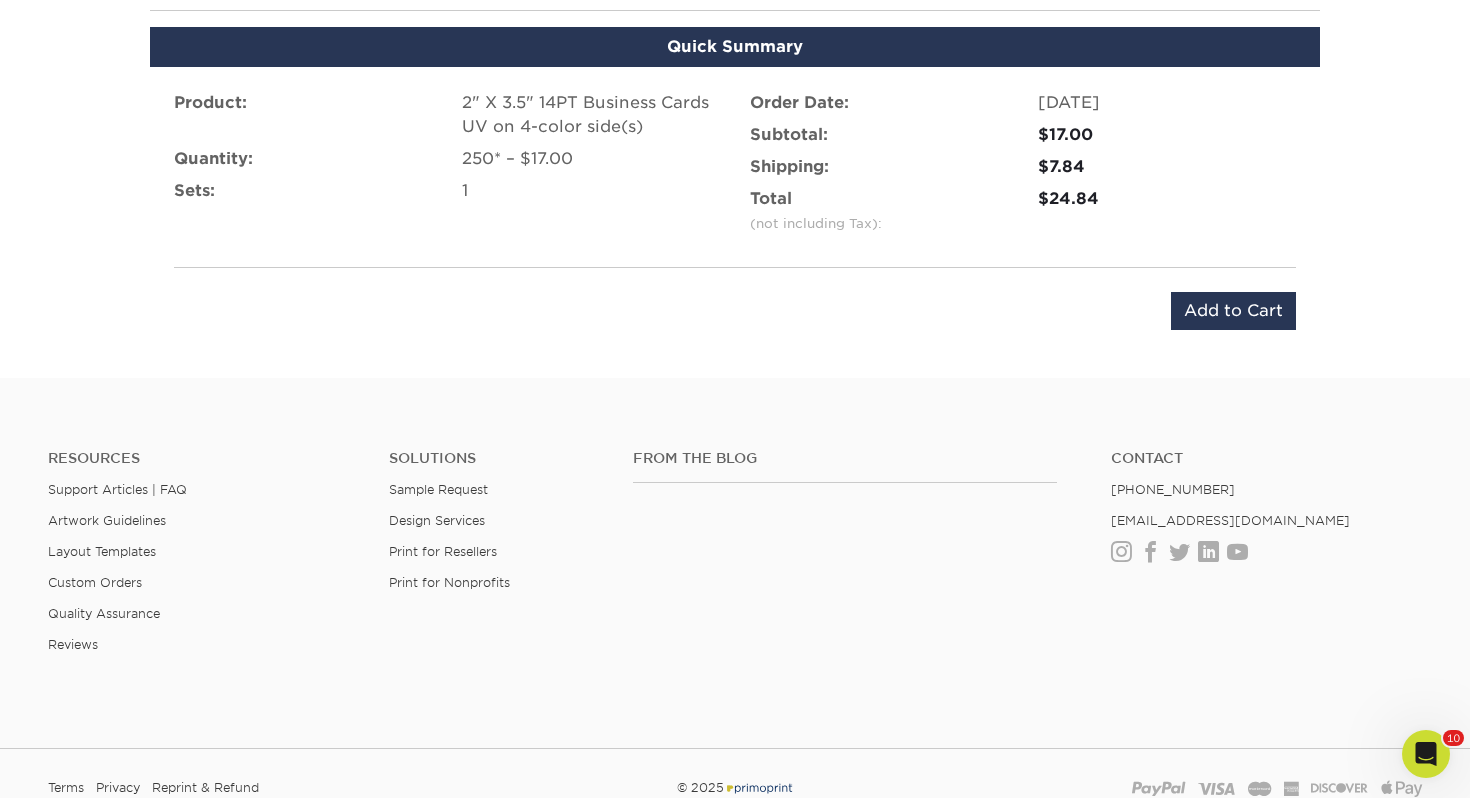 scroll, scrollTop: 1382, scrollLeft: 0, axis: vertical 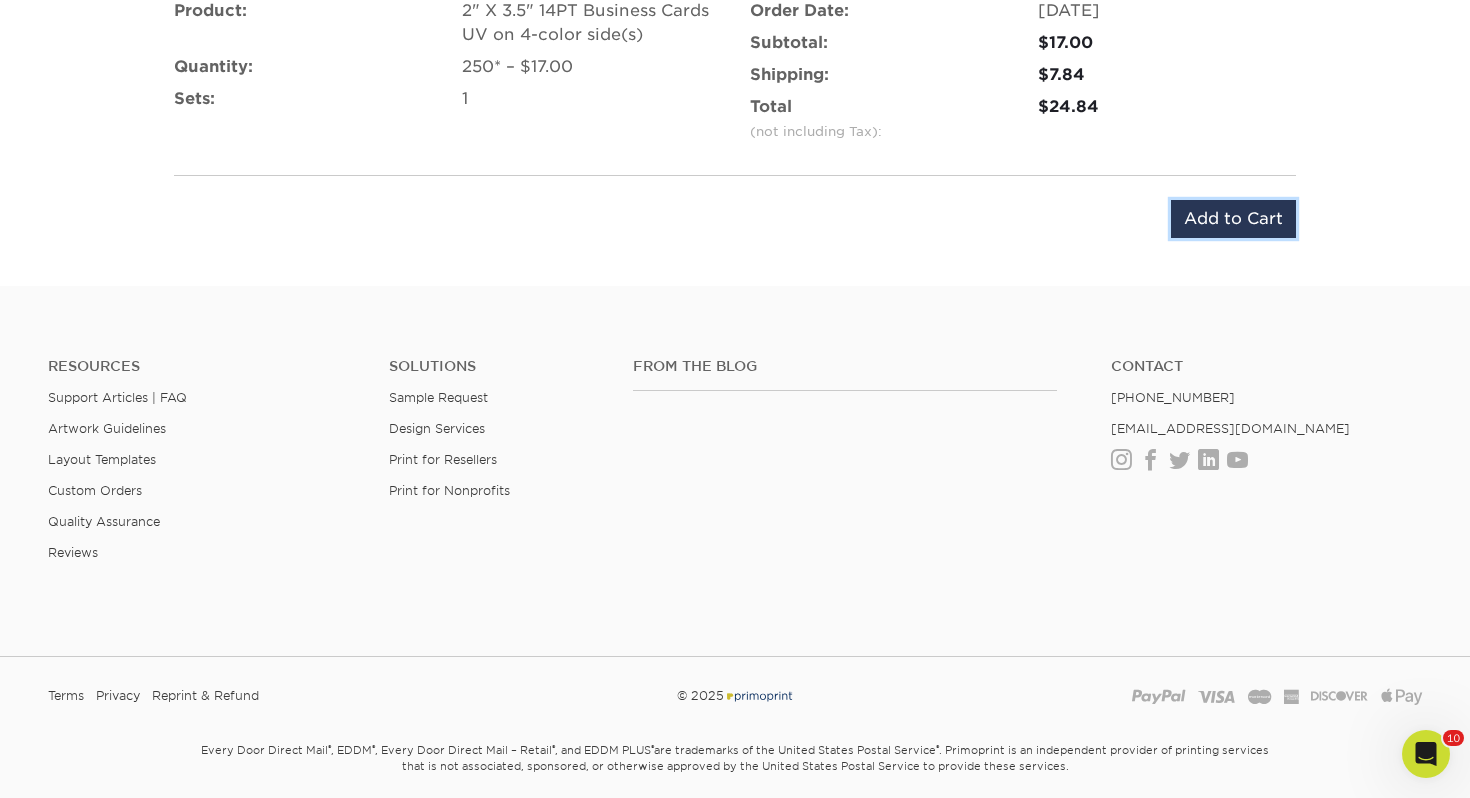 click on "Add to Cart" at bounding box center [1233, 219] 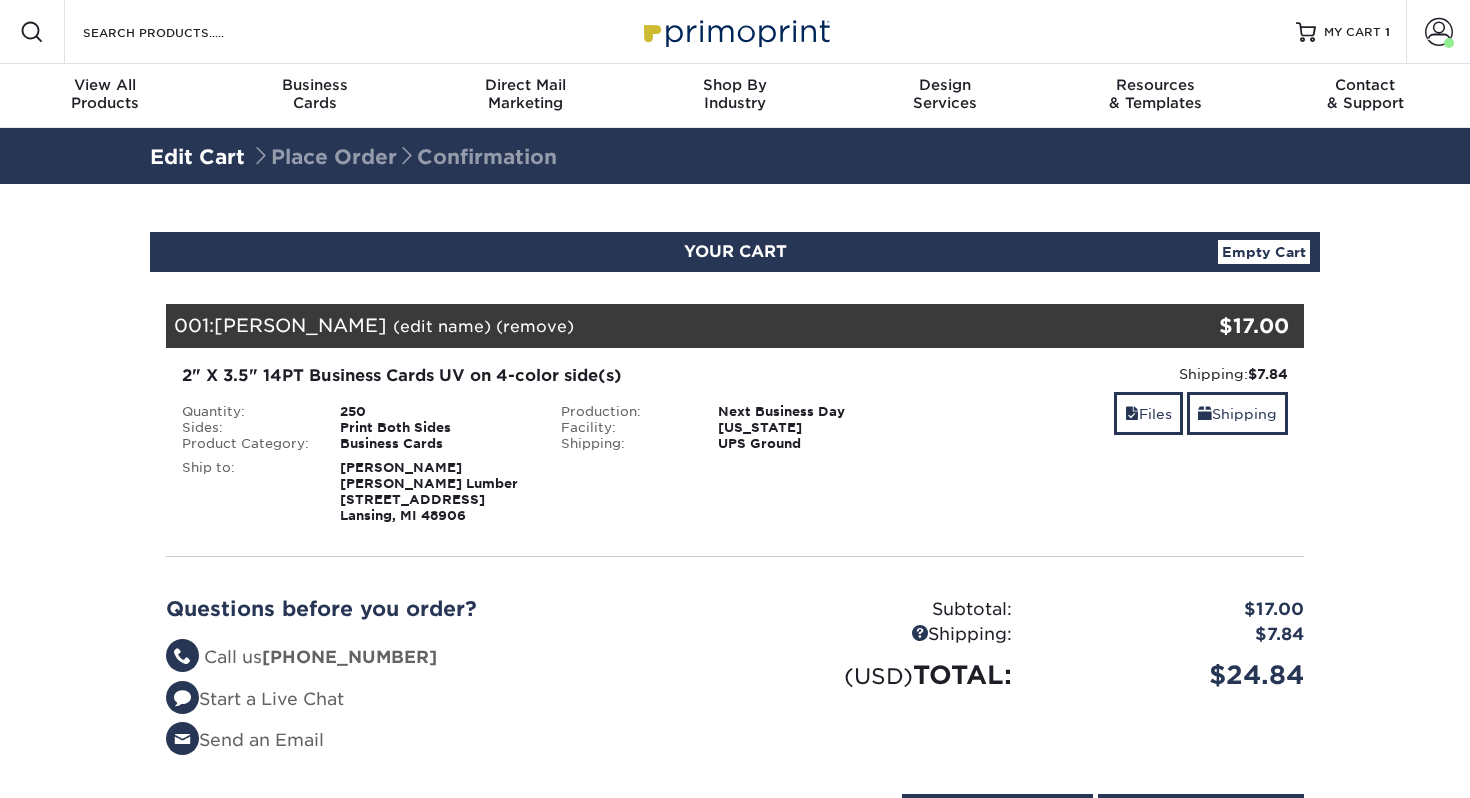 select on "104805" 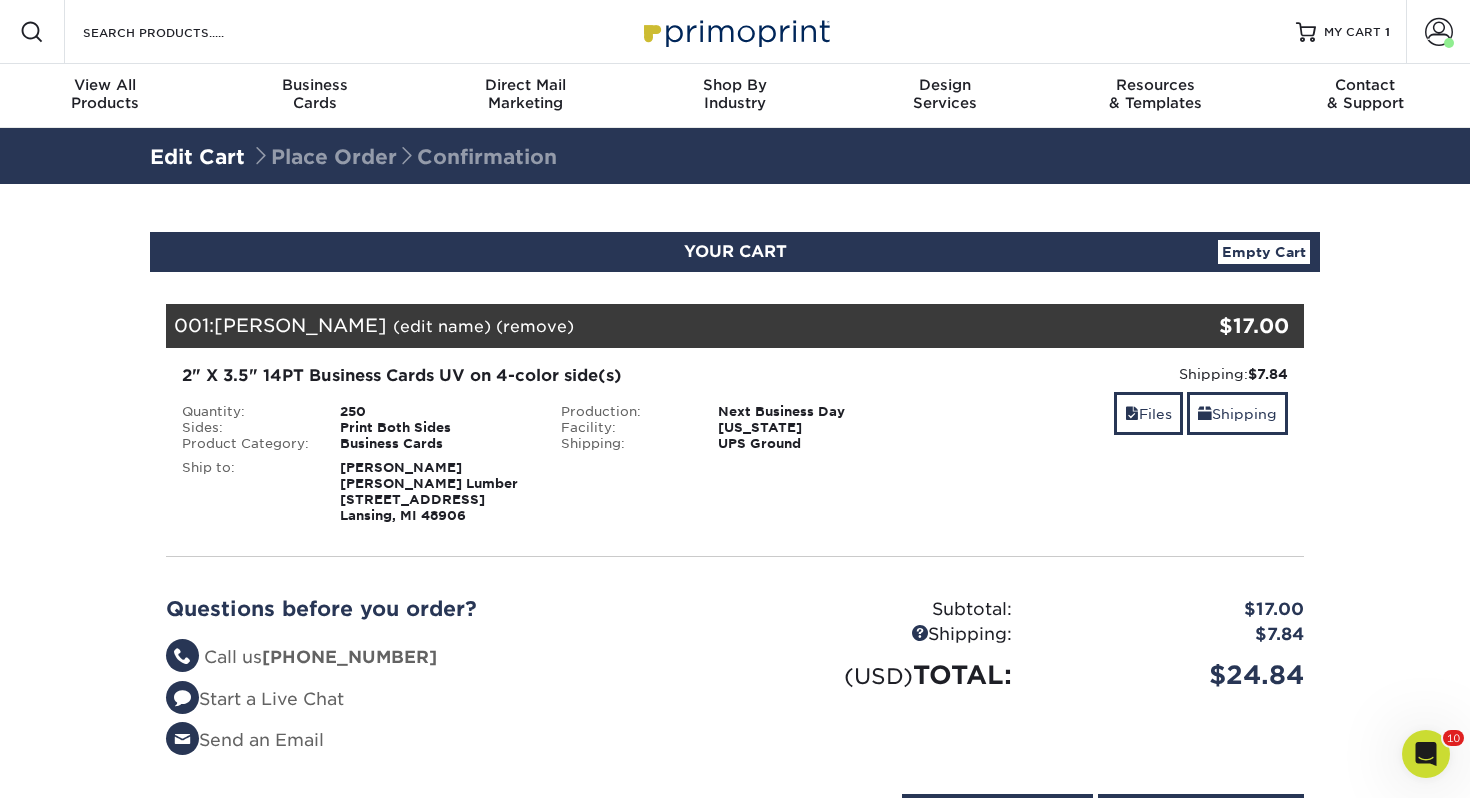 scroll, scrollTop: 0, scrollLeft: 0, axis: both 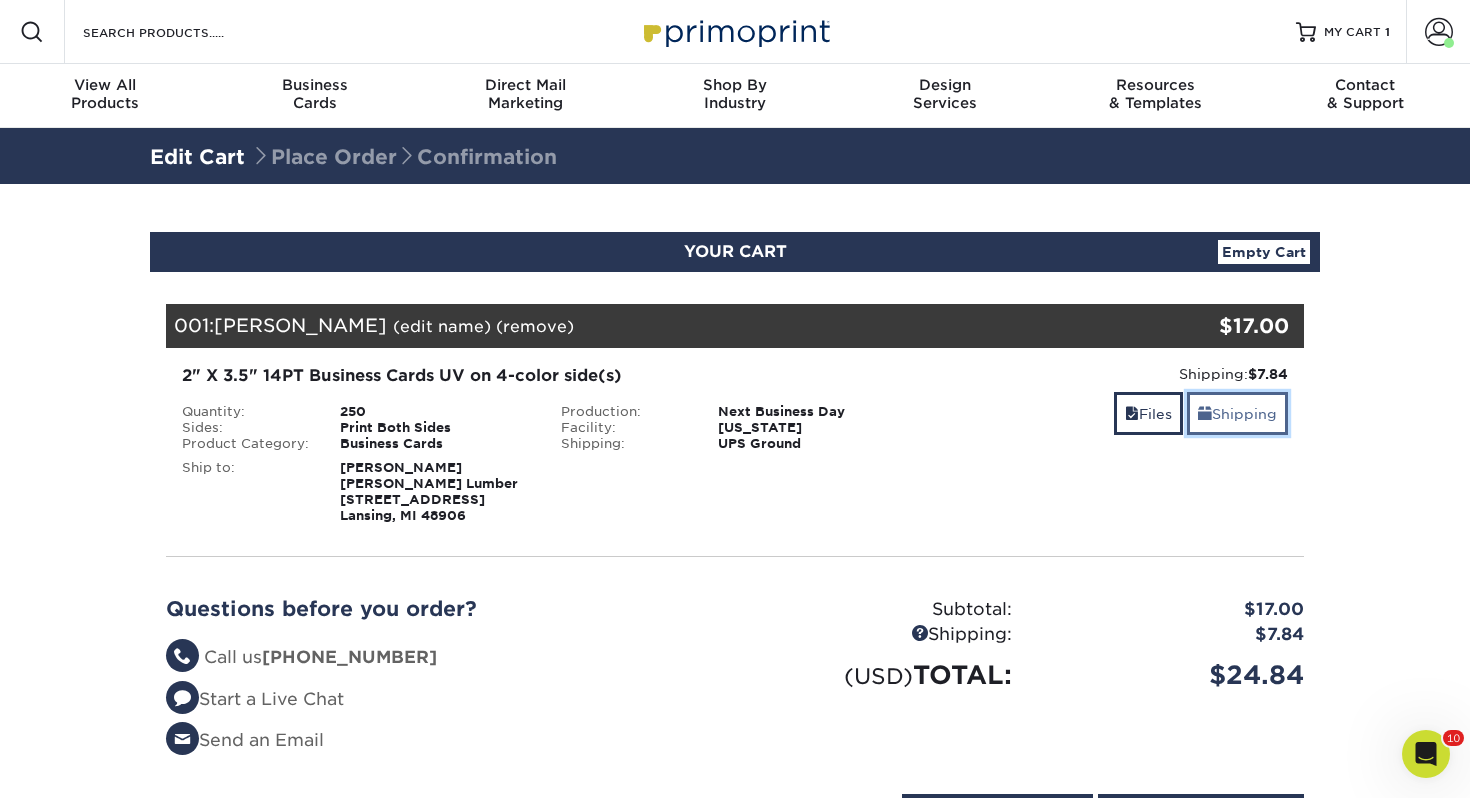 click on "Shipping" at bounding box center [1237, 413] 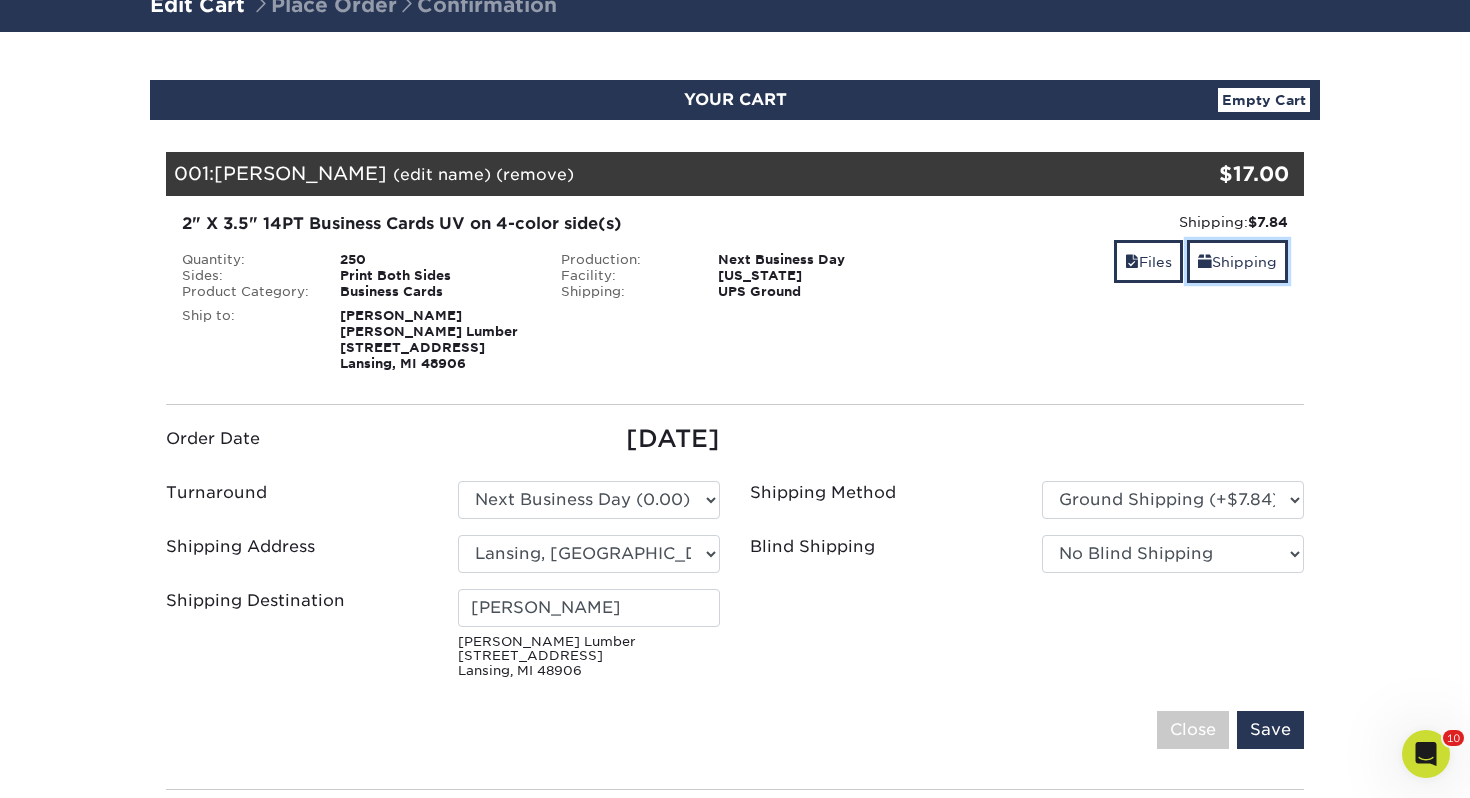 scroll, scrollTop: 177, scrollLeft: 0, axis: vertical 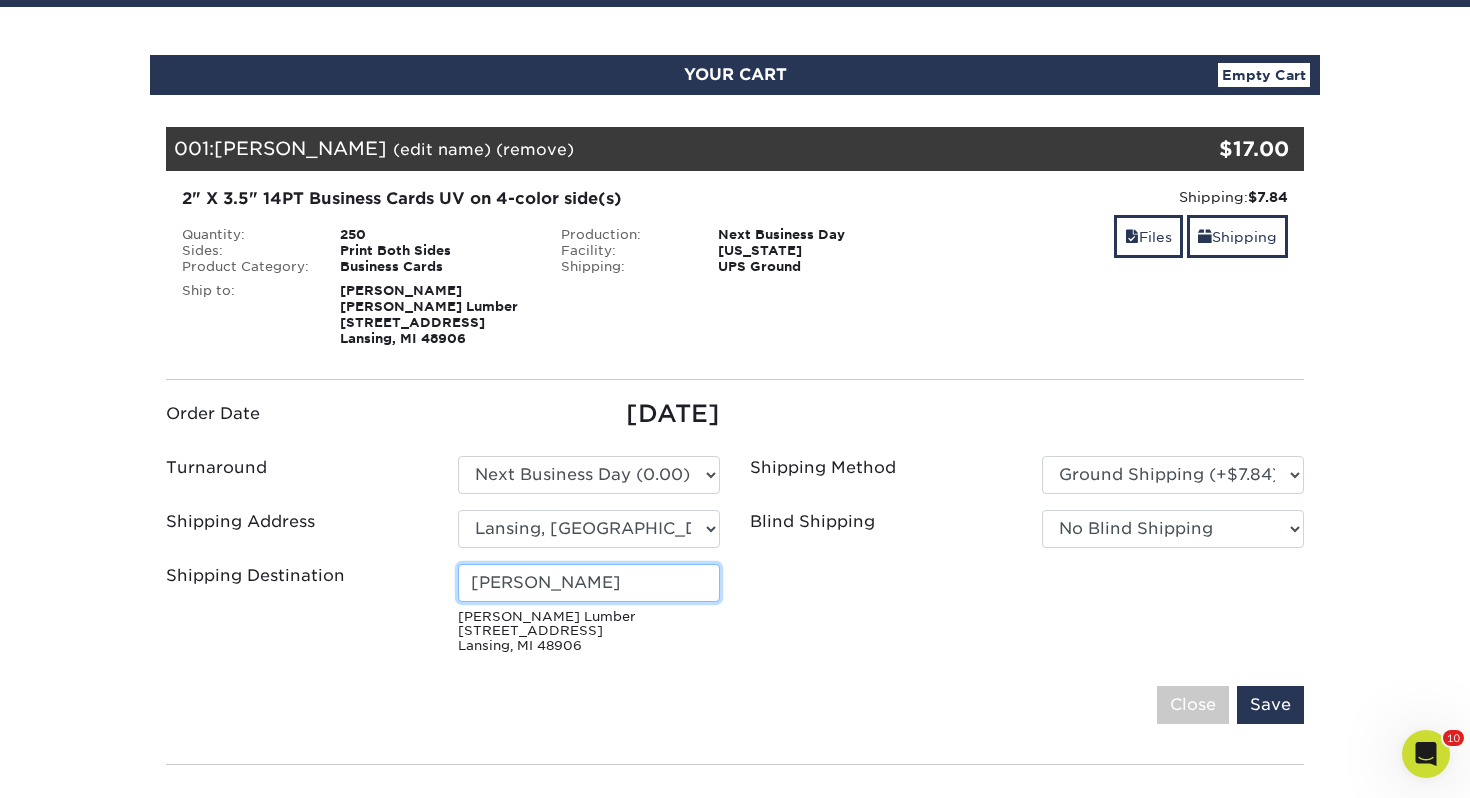 drag, startPoint x: 645, startPoint y: 589, endPoint x: 230, endPoint y: 559, distance: 416.08292 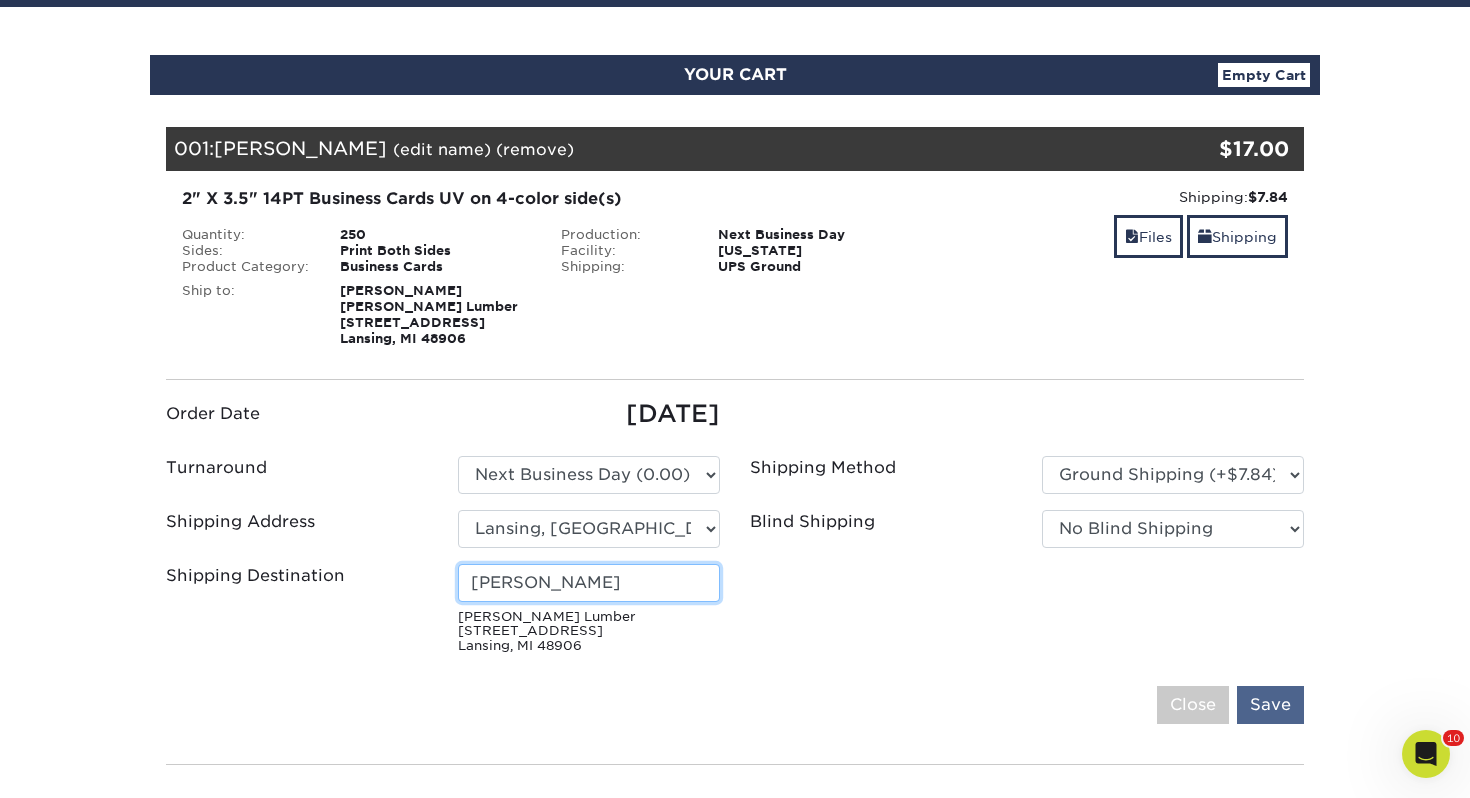 type on "[PERSON_NAME]" 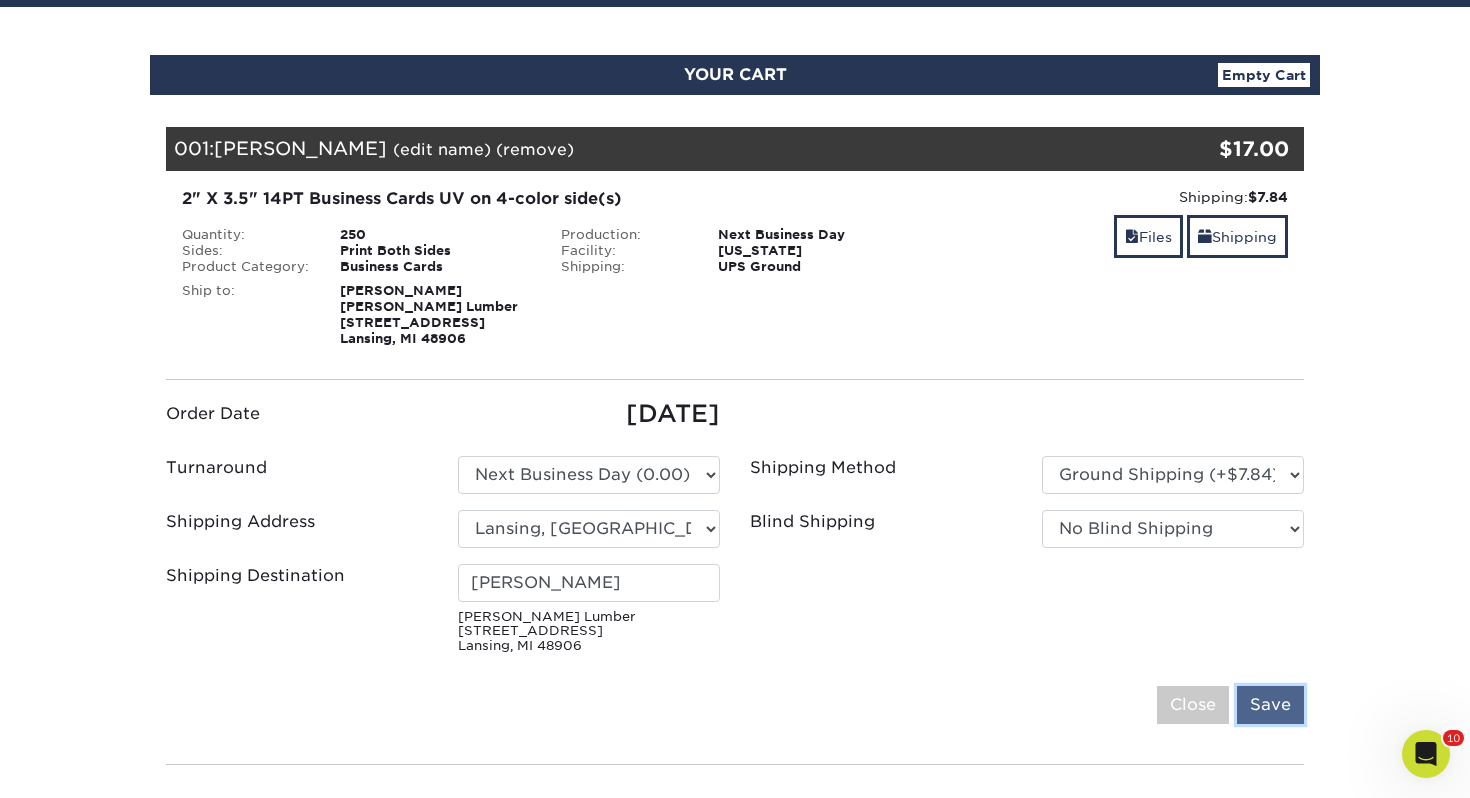 click on "Save" at bounding box center (1270, 705) 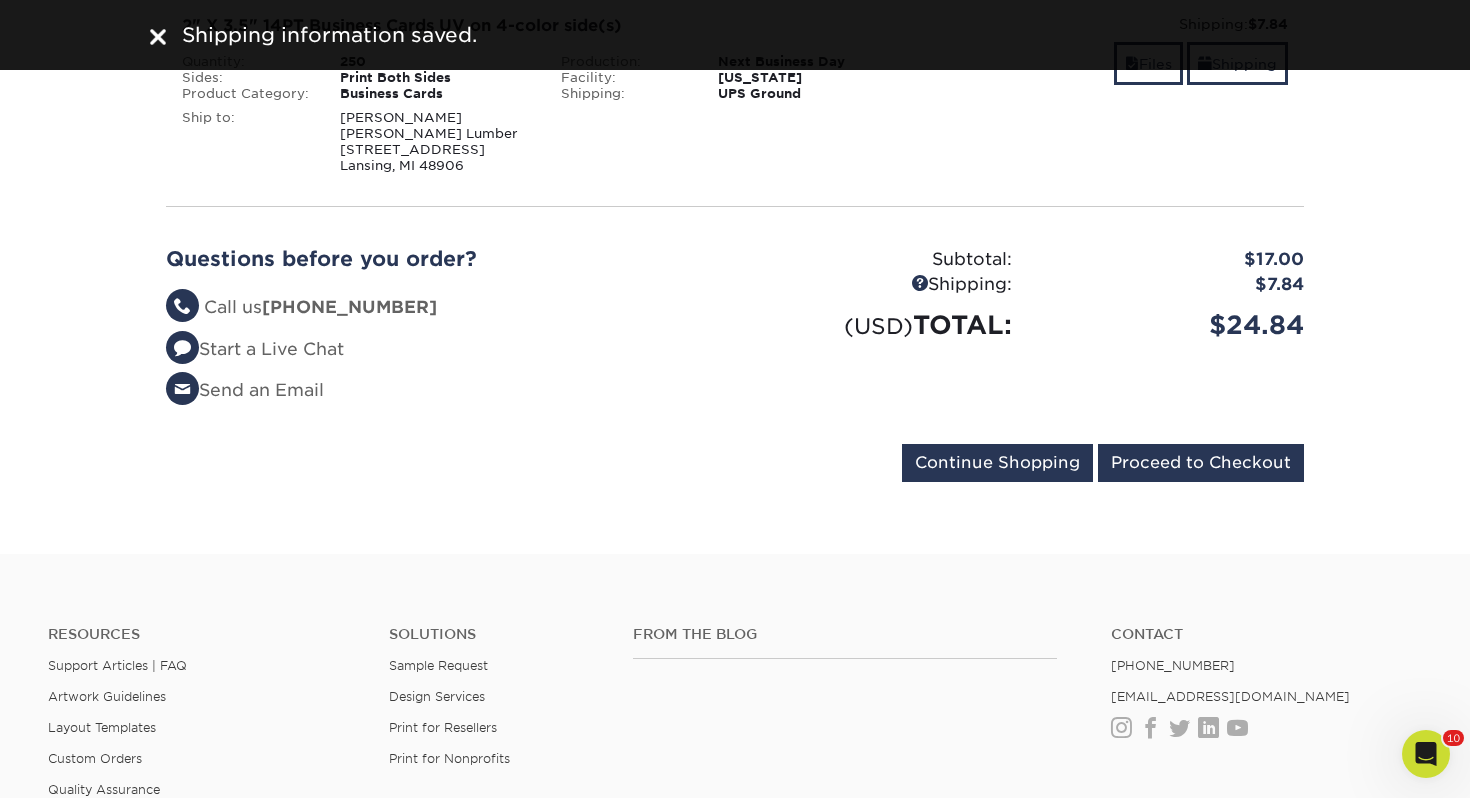 scroll, scrollTop: 436, scrollLeft: 0, axis: vertical 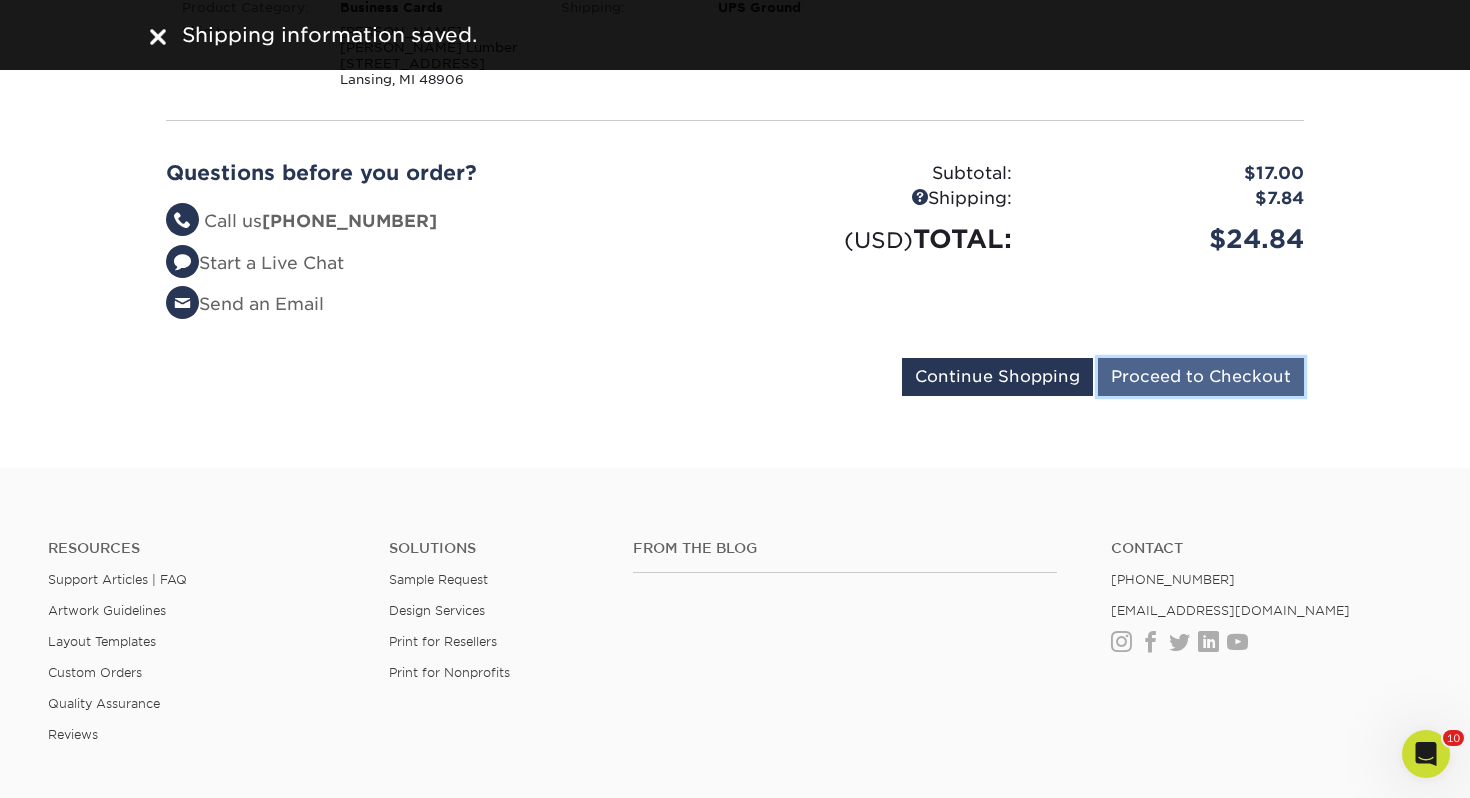 click on "Proceed to Checkout" at bounding box center [1201, 377] 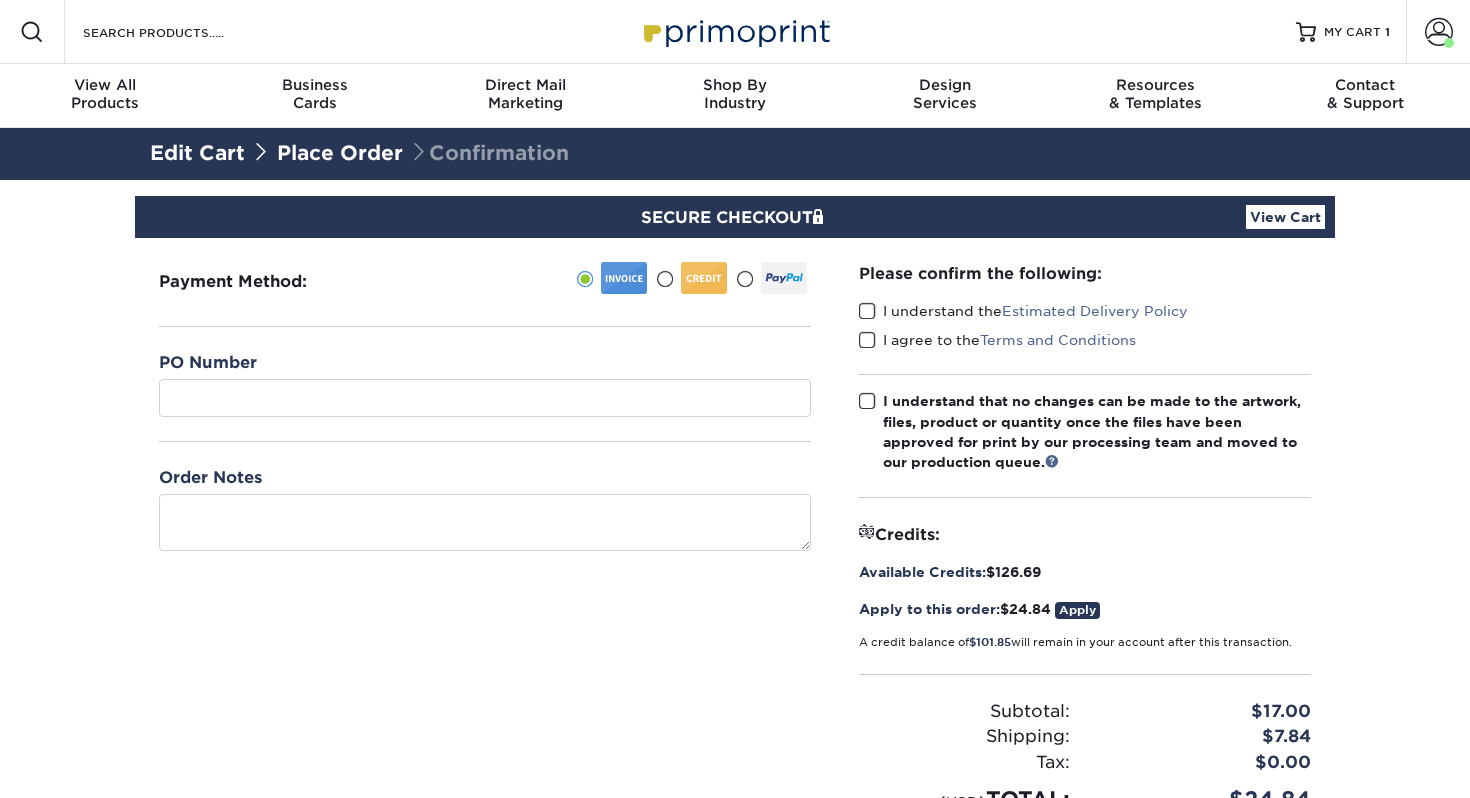 scroll, scrollTop: 0, scrollLeft: 0, axis: both 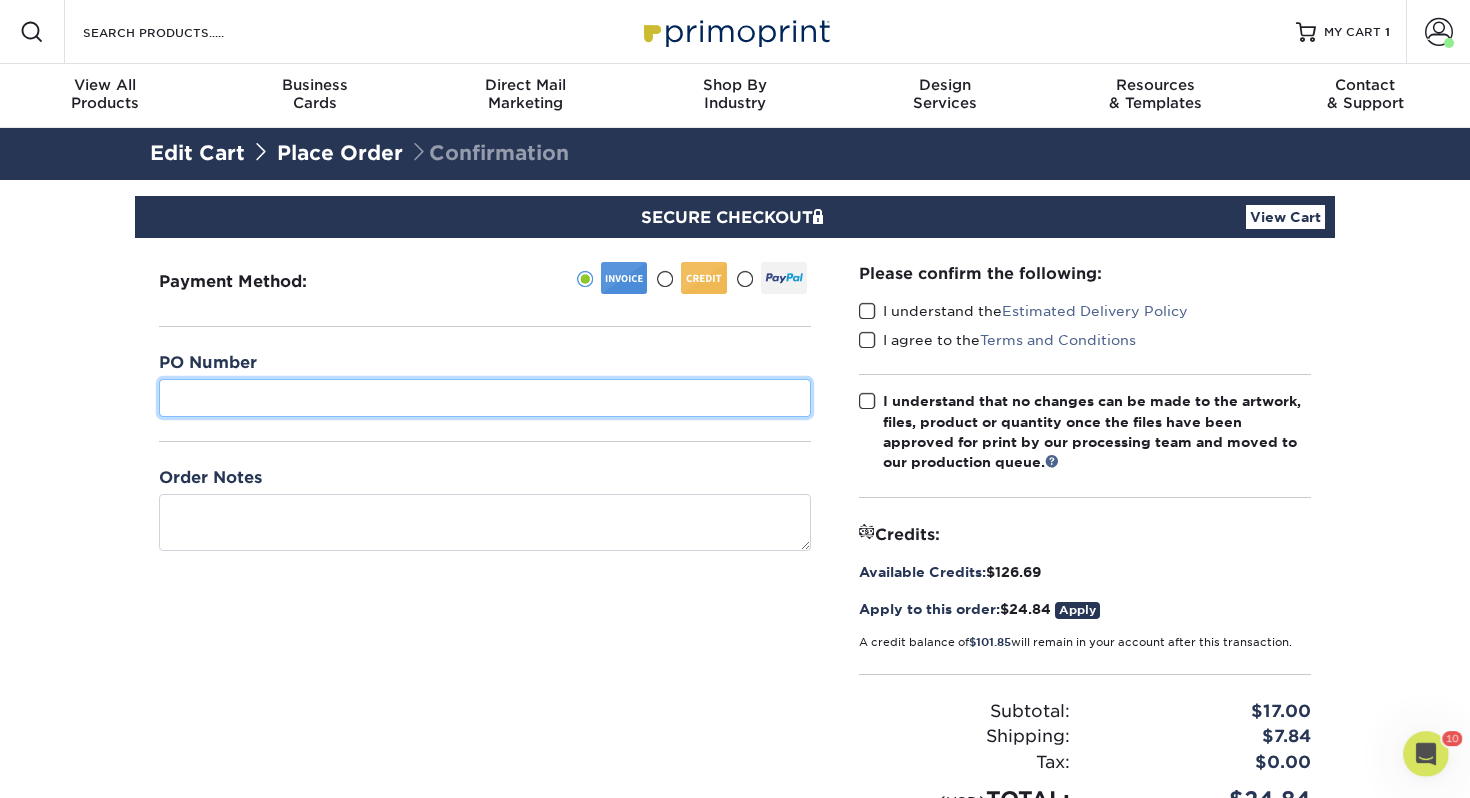 click at bounding box center [485, 398] 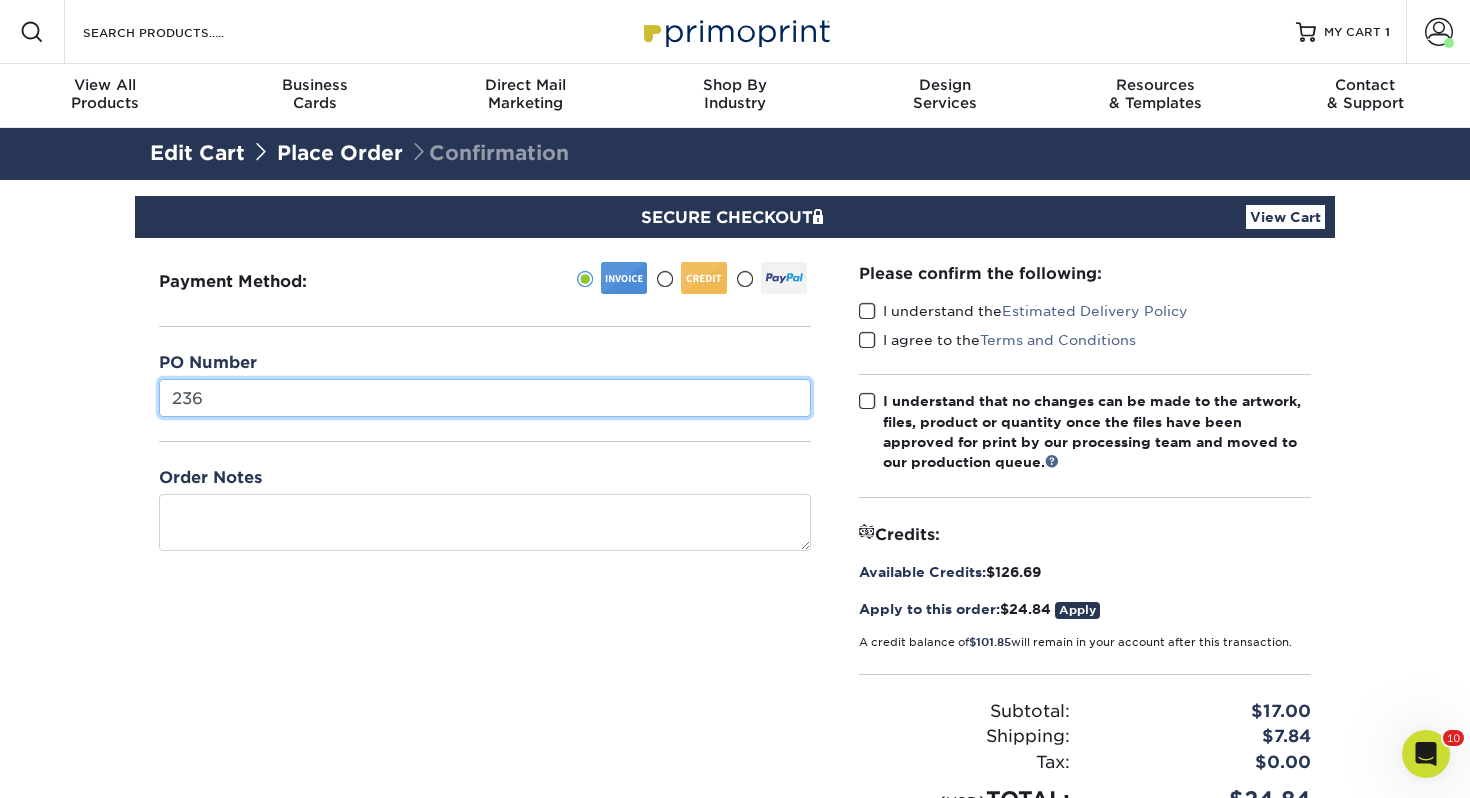 type on "236" 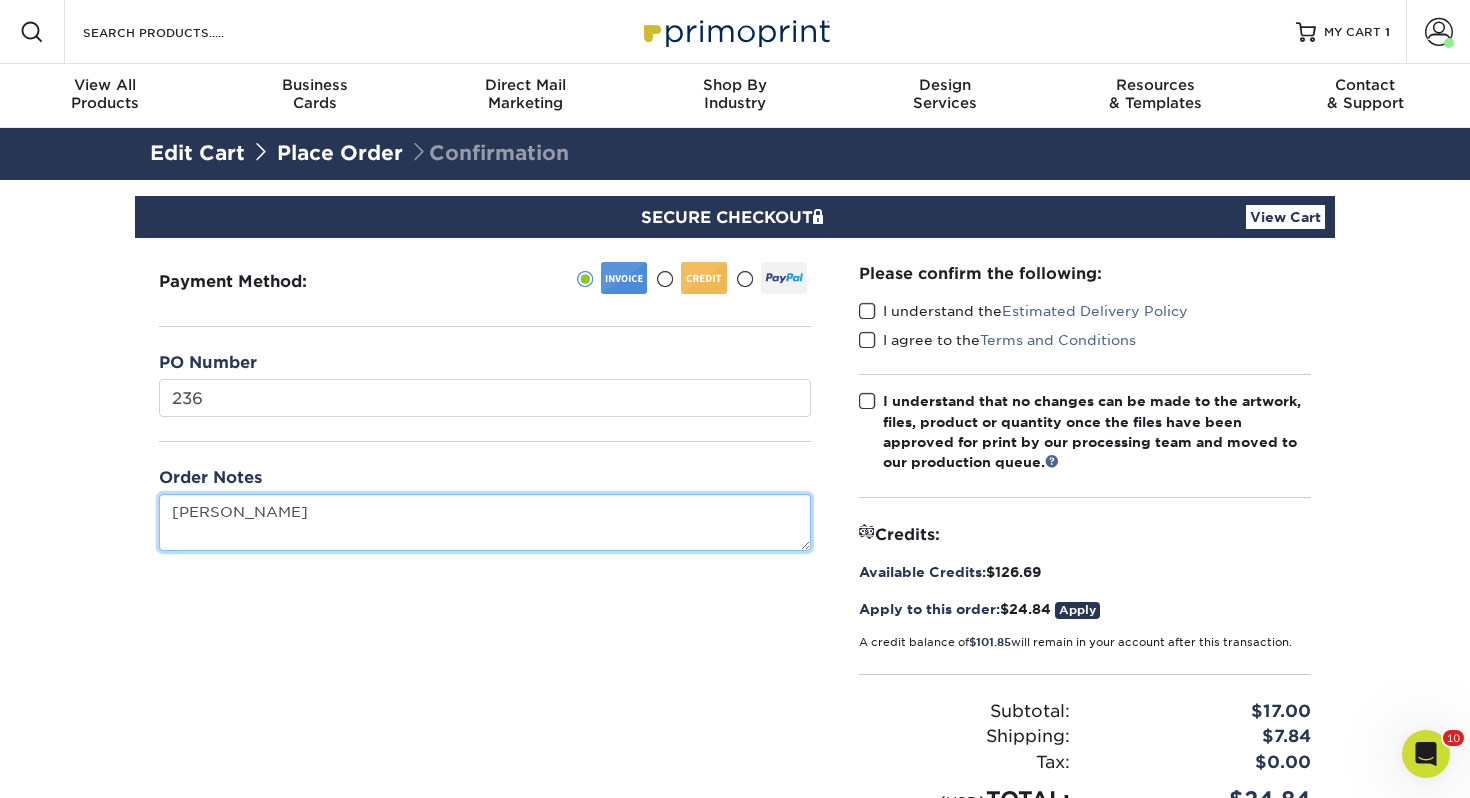 type on "[PERSON_NAME]" 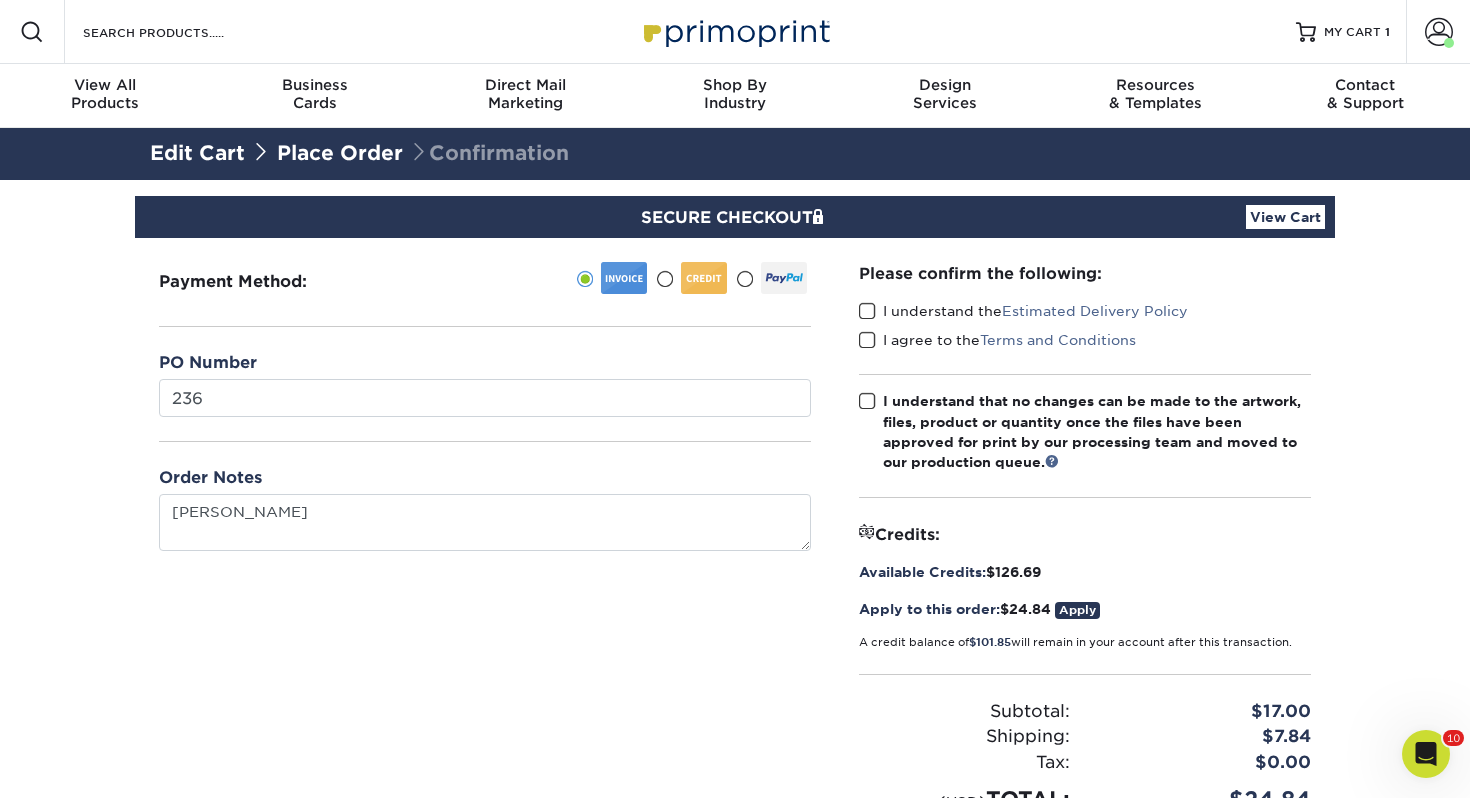 drag, startPoint x: 864, startPoint y: 312, endPoint x: 873, endPoint y: 334, distance: 23.769728 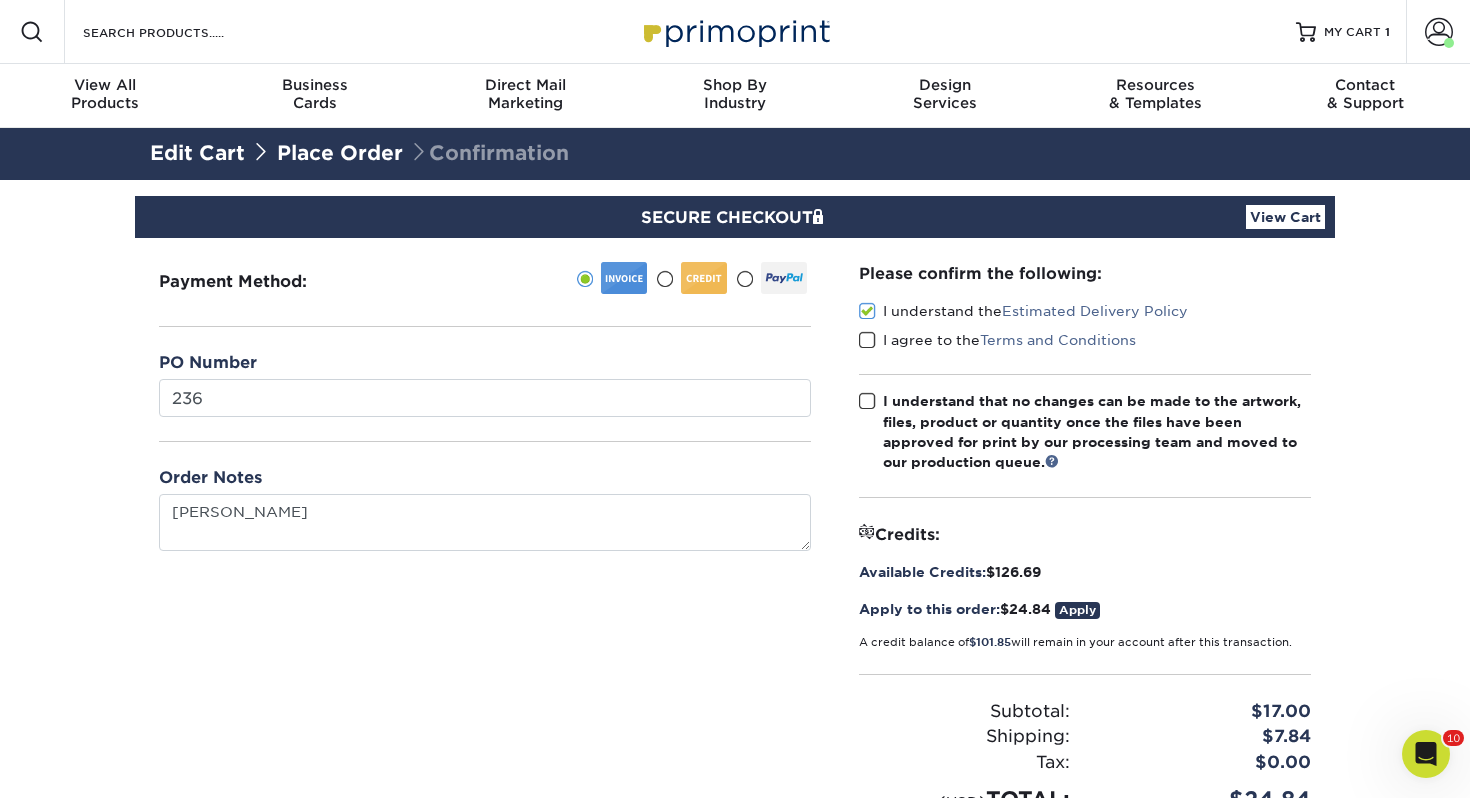 click at bounding box center (867, 340) 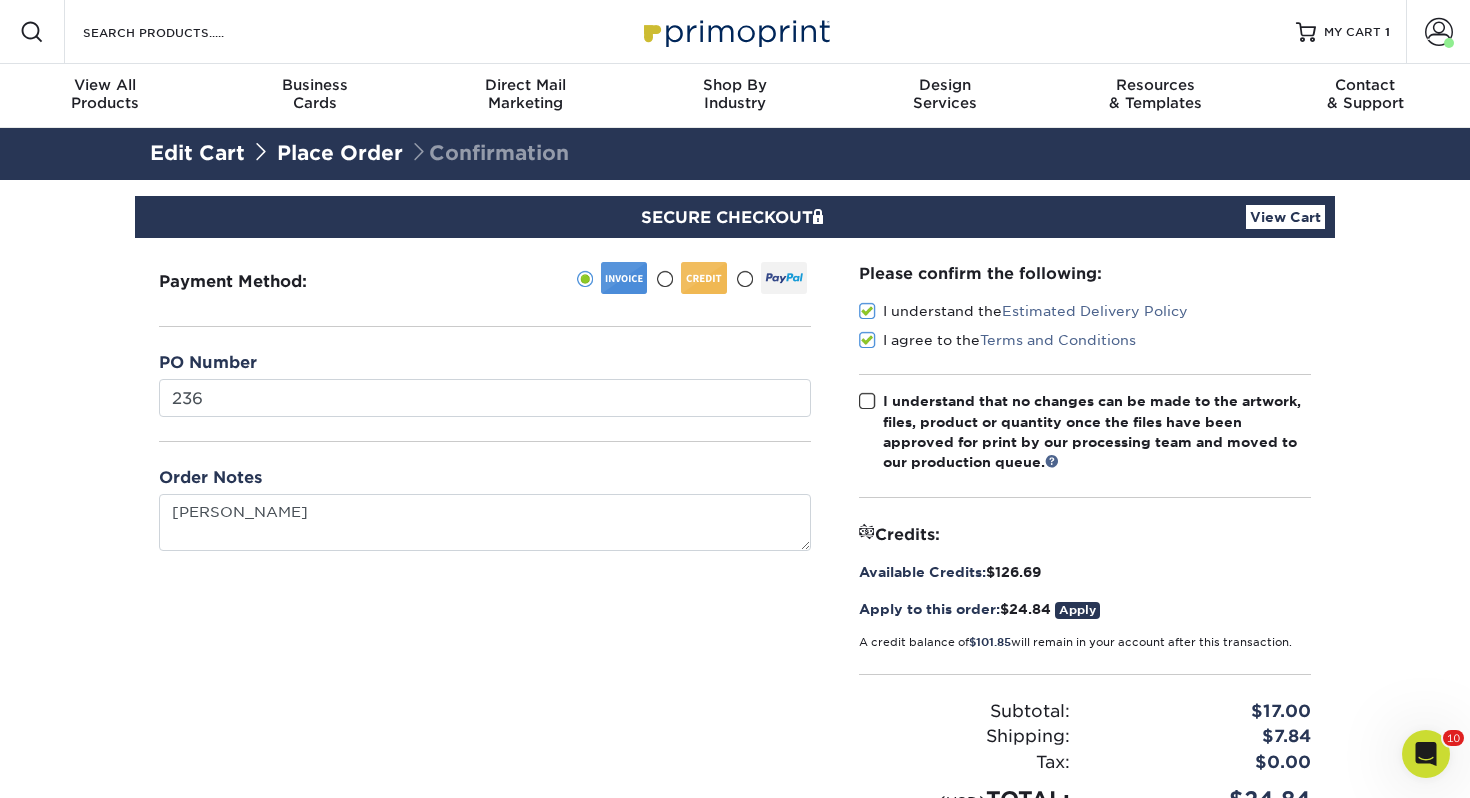 click on "I understand that no changes can be made to the artwork, files, product or quantity once the files have been approved for print by our processing team and moved to our production queue." at bounding box center (1085, 432) 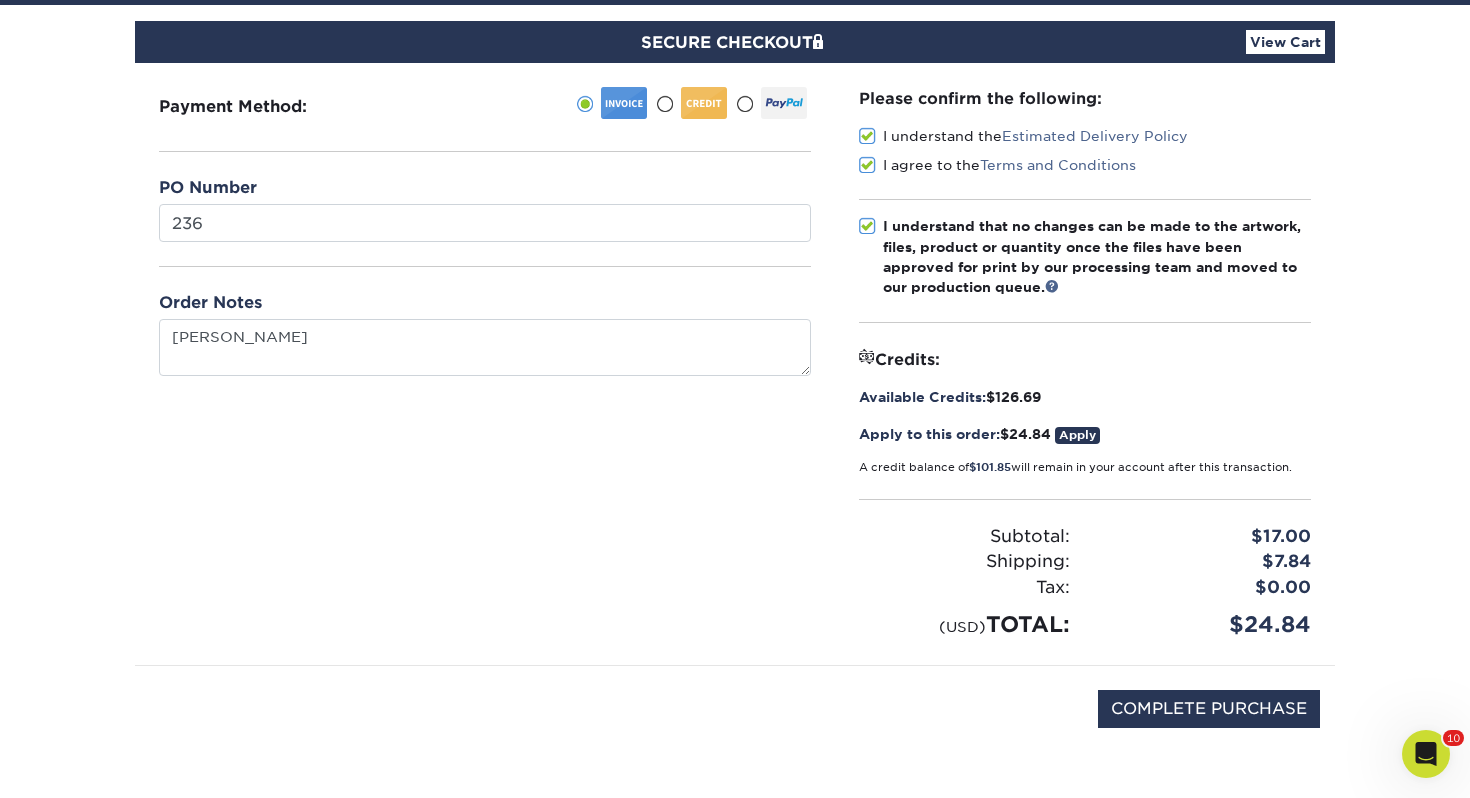 scroll, scrollTop: 381, scrollLeft: 0, axis: vertical 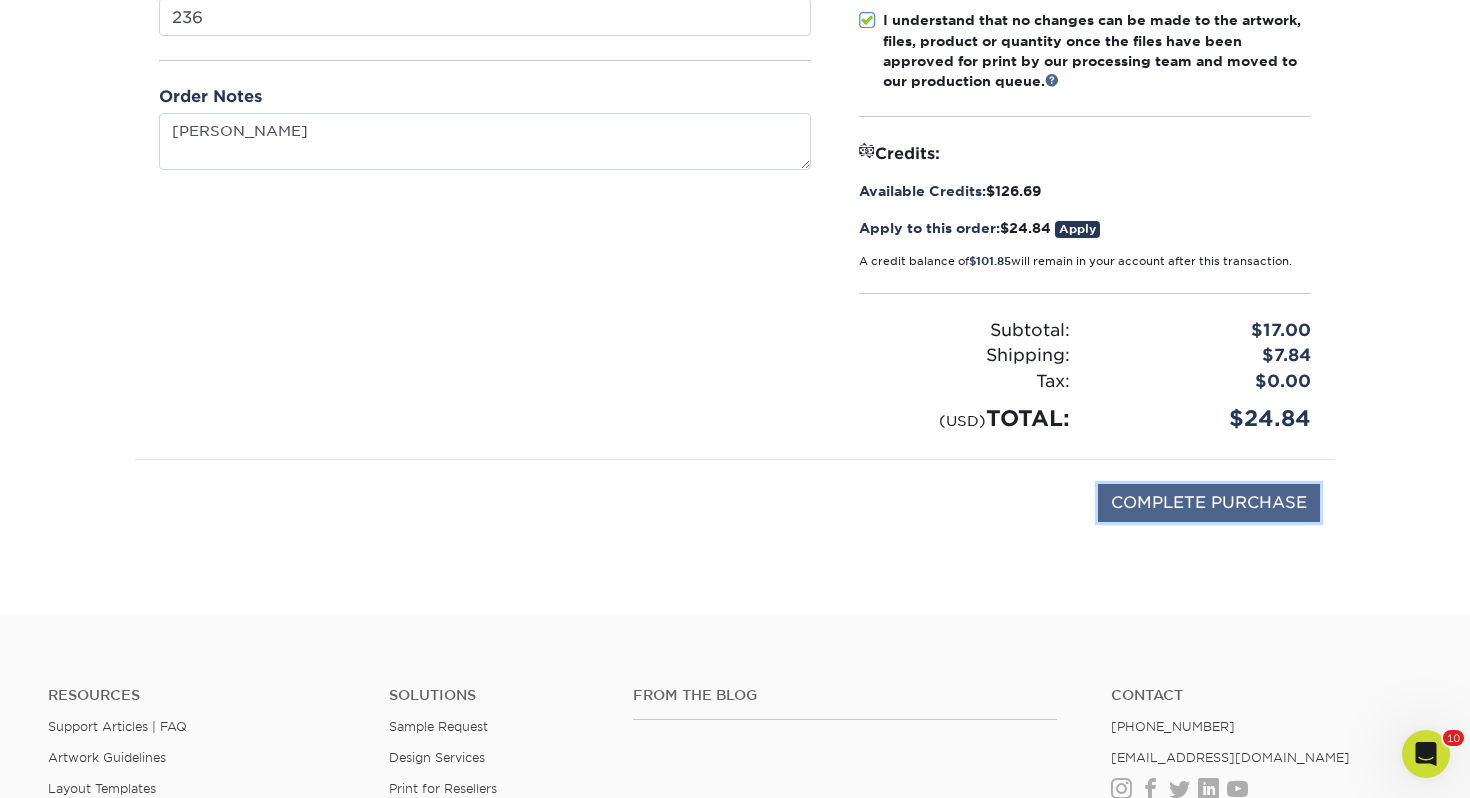 click on "COMPLETE PURCHASE" at bounding box center [1209, 503] 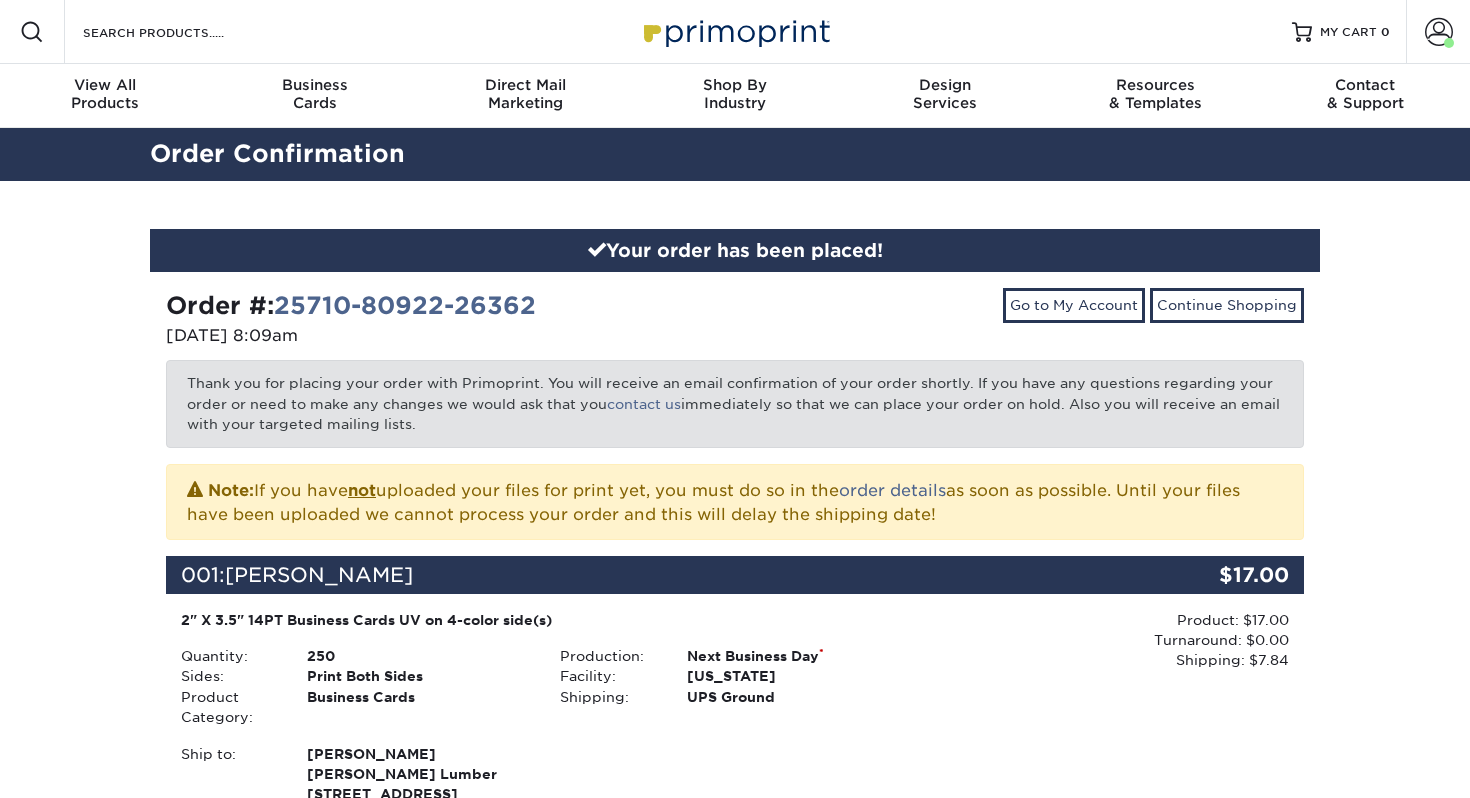 scroll, scrollTop: 0, scrollLeft: 0, axis: both 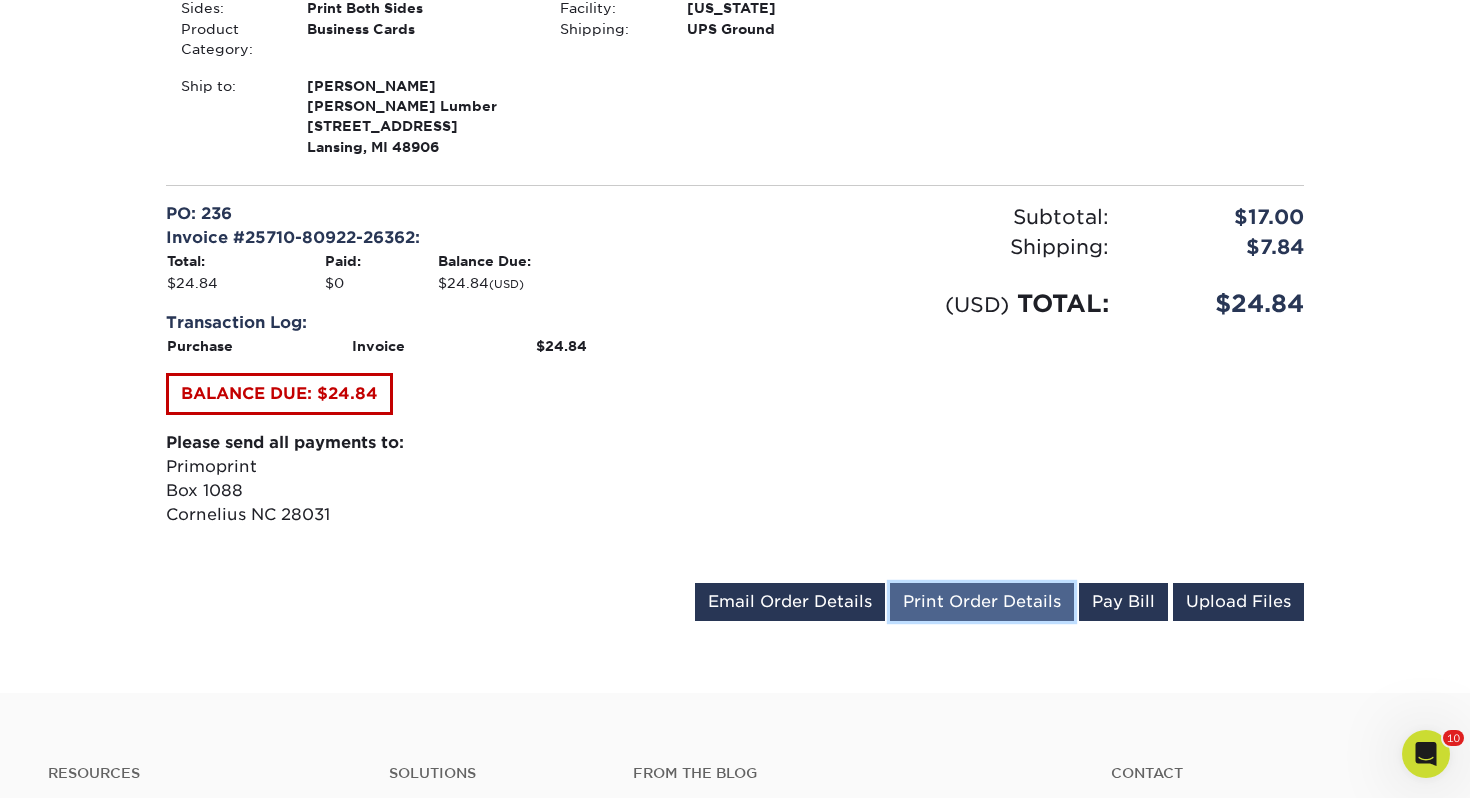 click on "Print Order Details" at bounding box center (982, 602) 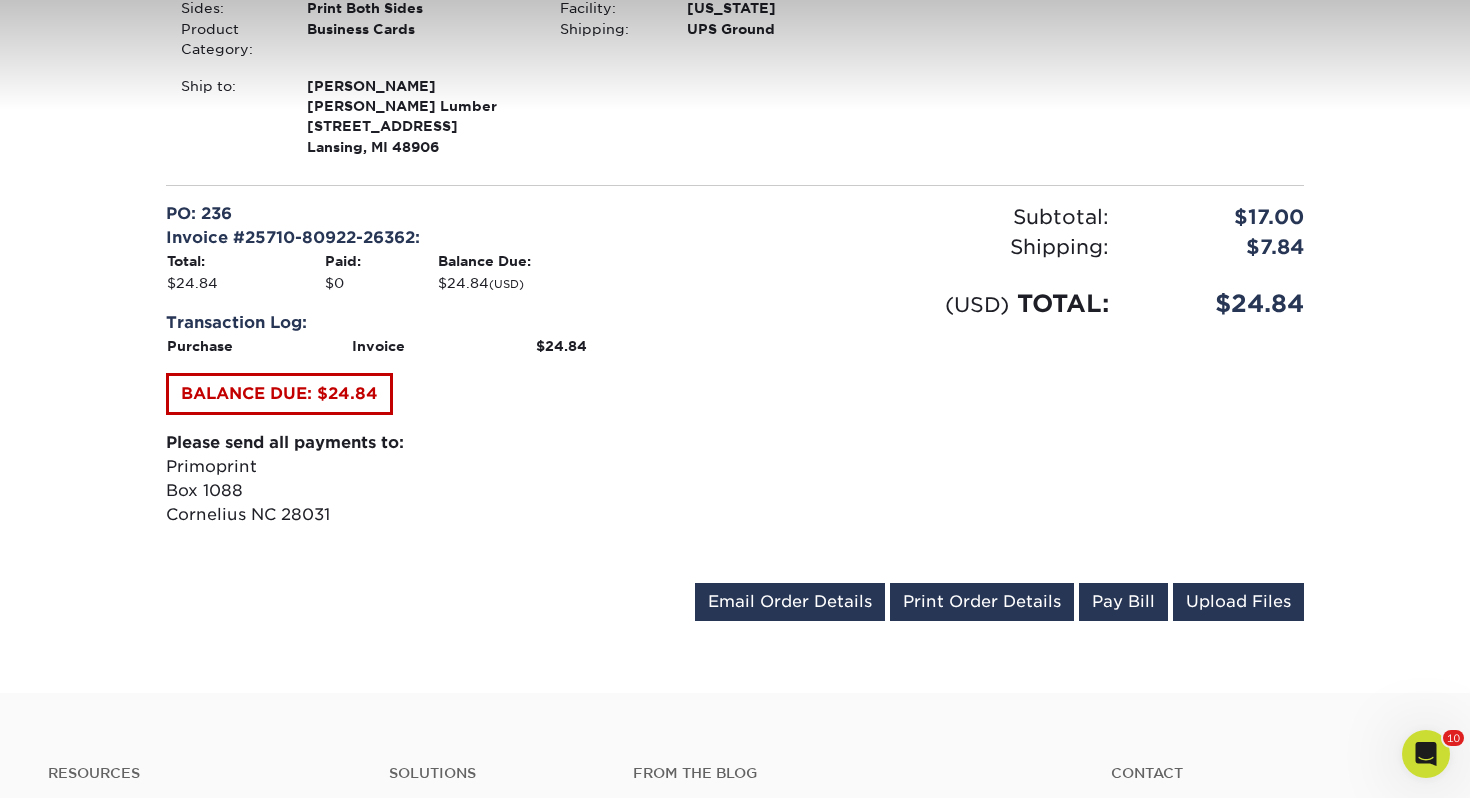 click on "Glossy UV Coated" at bounding box center (964, -474) 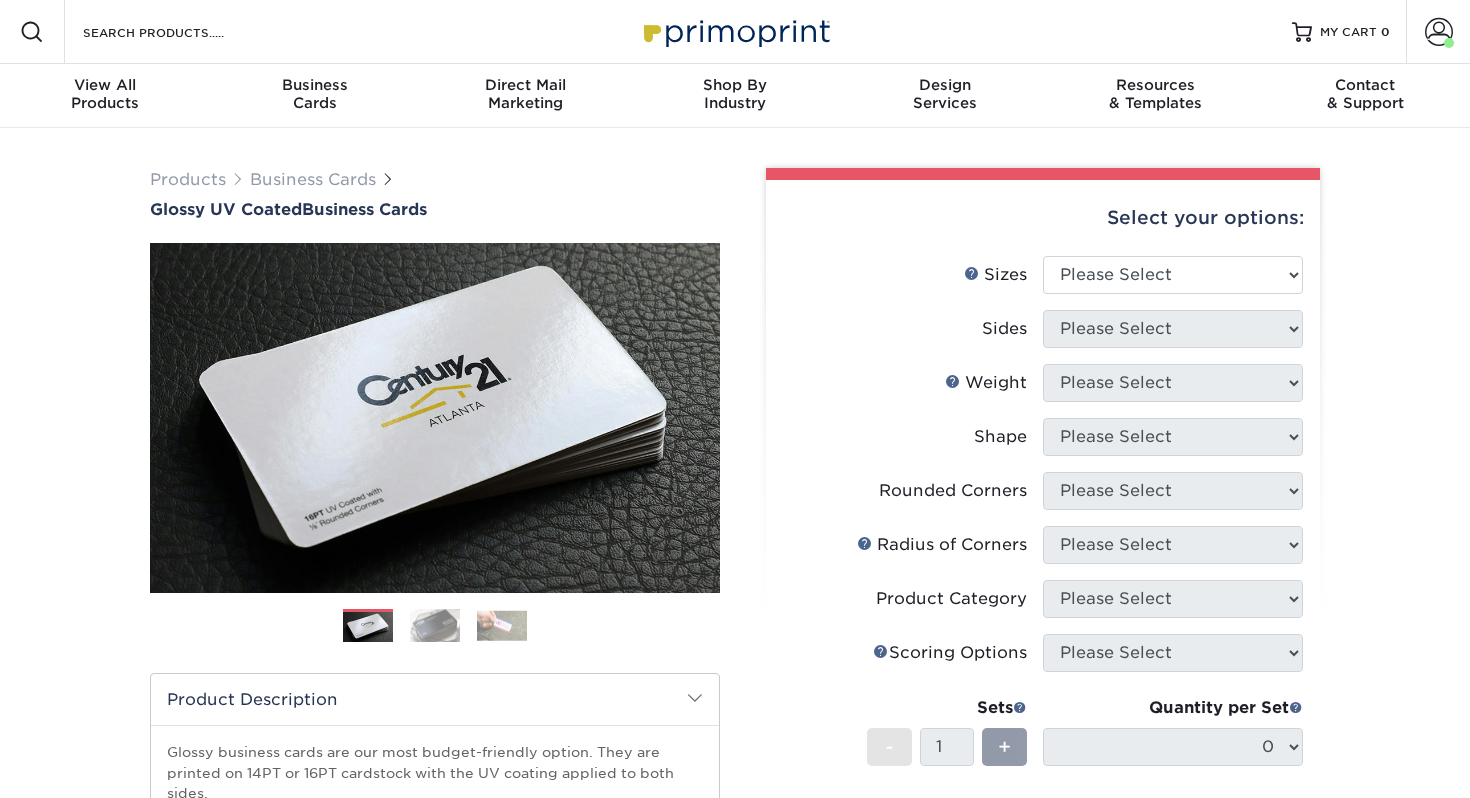 scroll, scrollTop: 0, scrollLeft: 0, axis: both 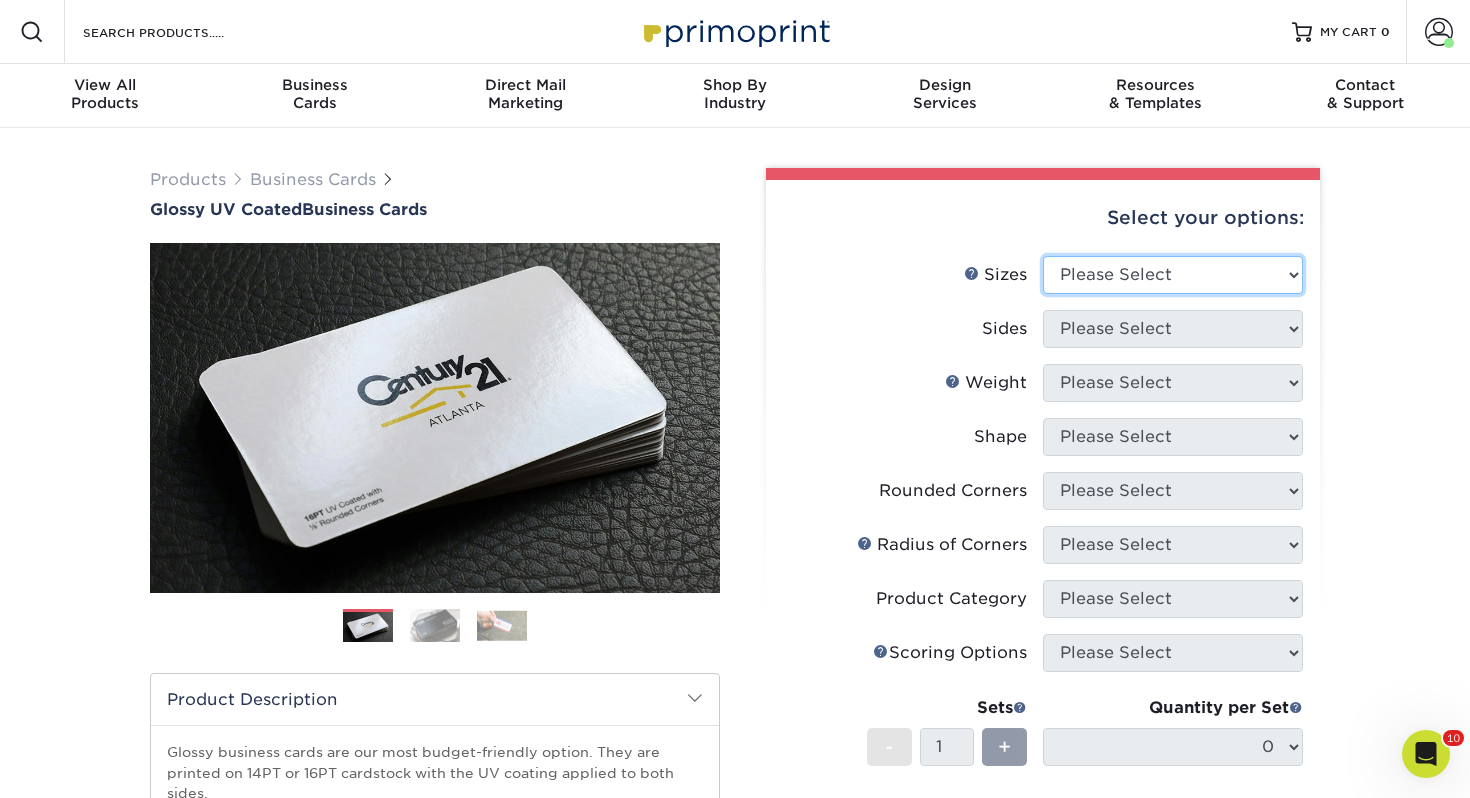 click on "Please Select
1.5" x 3.5"  - Mini
1.75" x 3.5" - Mini
2" x 2" - Square
2" x 3" - Mini
2" x 3.5" - Standard
2" x 7" - Foldover Card
2.125" x 3.375" - European
2.5" x 2.5" - Square 3.5" x 4" - Foldover Card" at bounding box center (1173, 275) 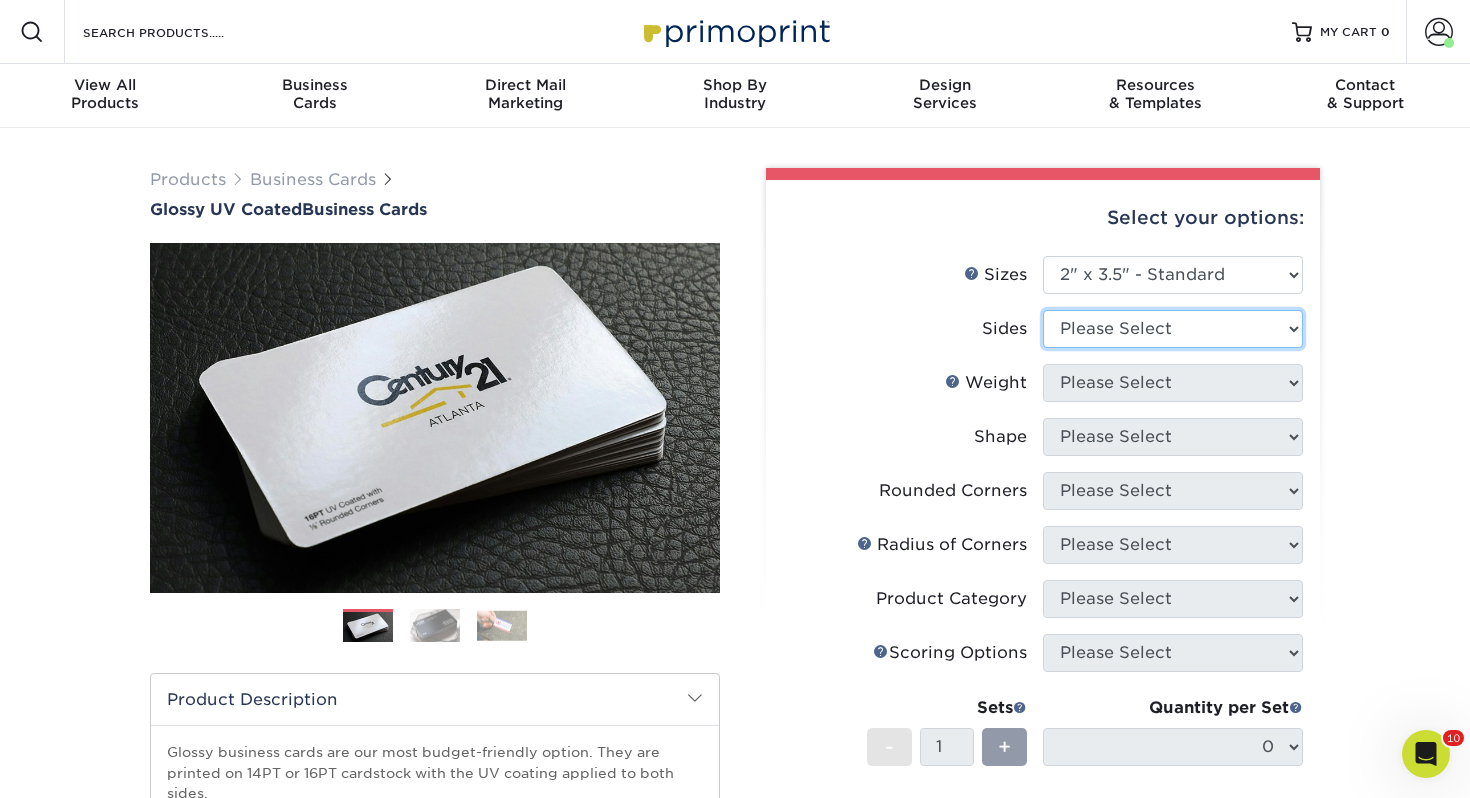 click on "Please Select Print Both Sides Print Front Only" at bounding box center (1173, 329) 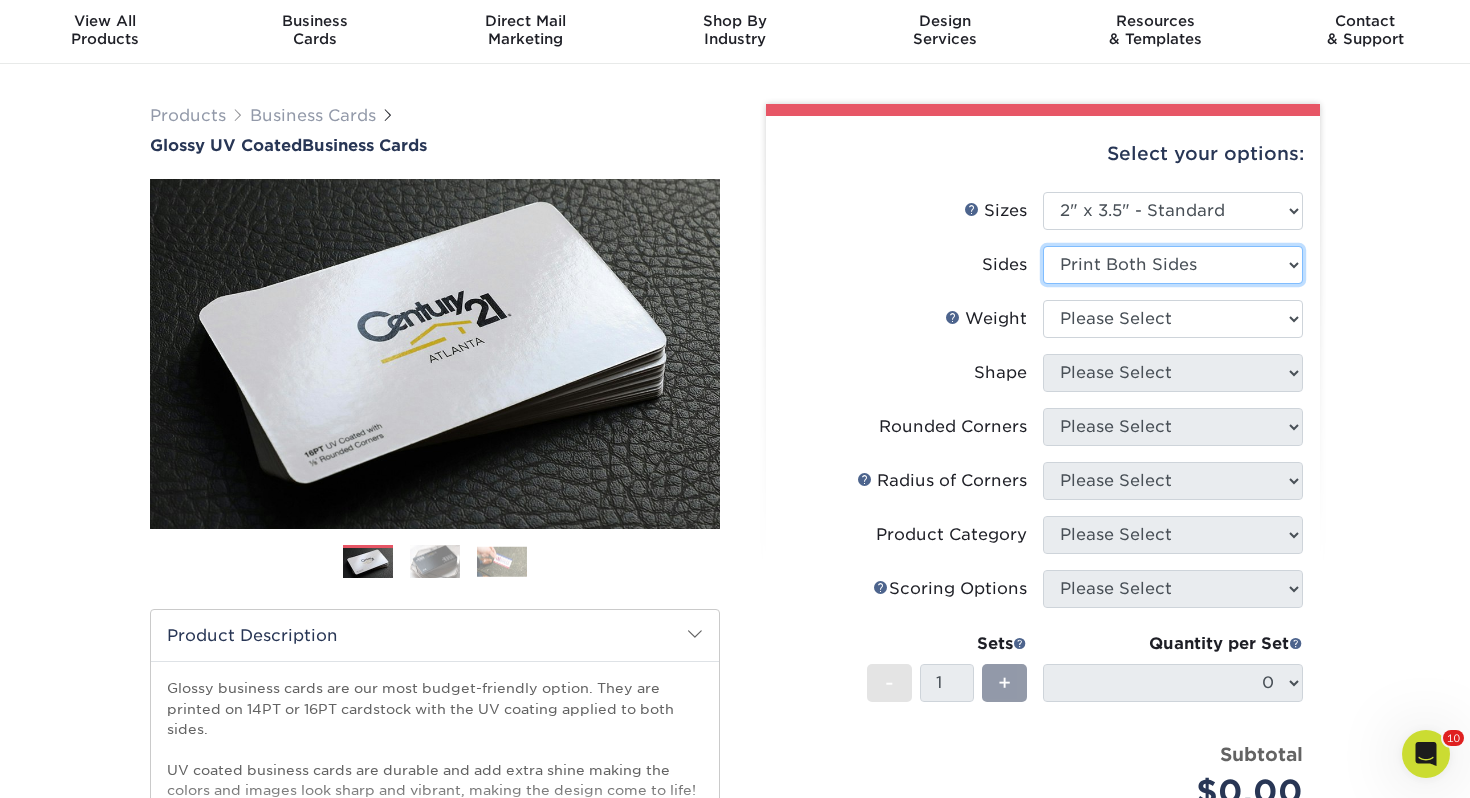 scroll, scrollTop: 69, scrollLeft: 0, axis: vertical 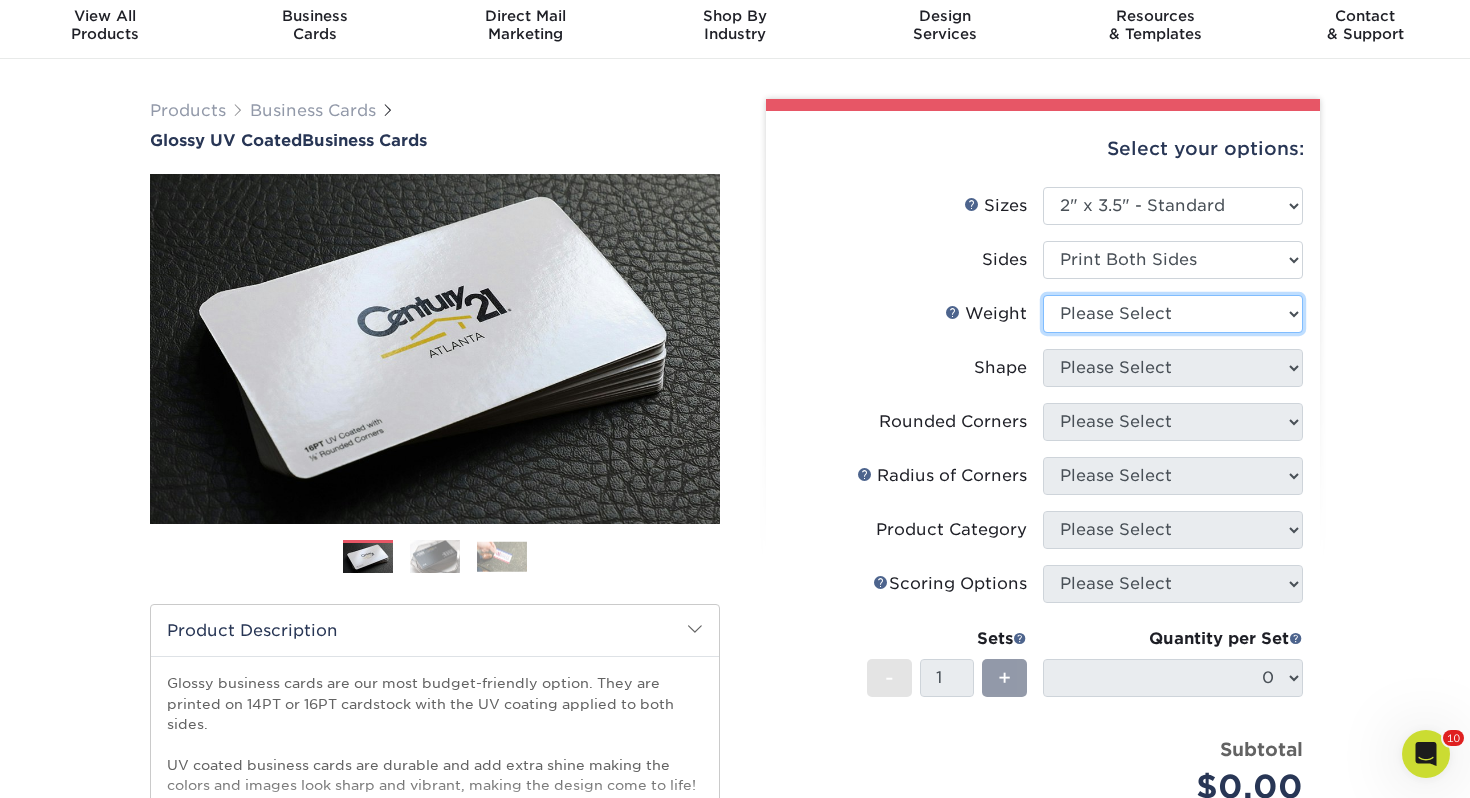 click on "Please Select 16PT 14PT" at bounding box center (1173, 314) 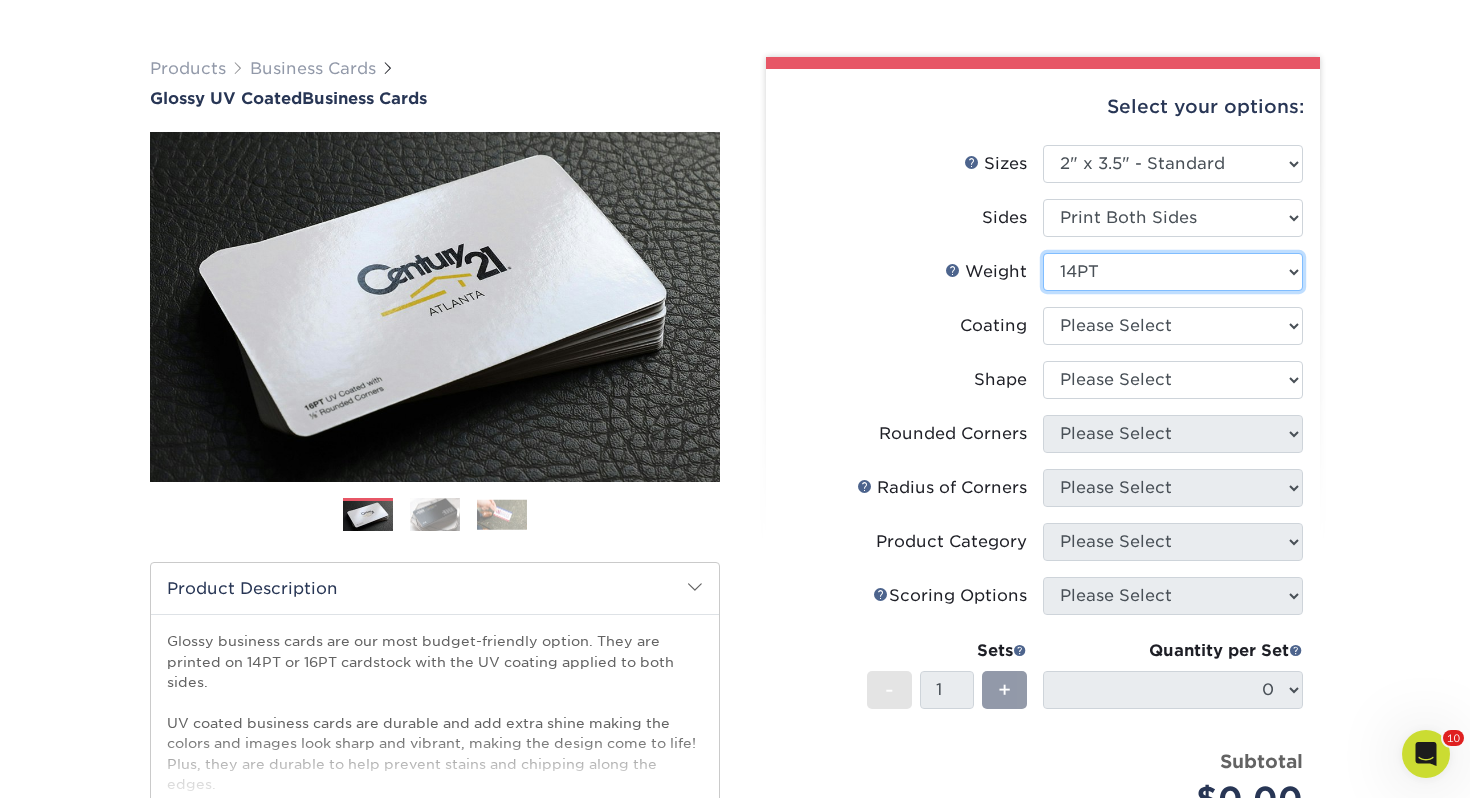 scroll, scrollTop: 138, scrollLeft: 0, axis: vertical 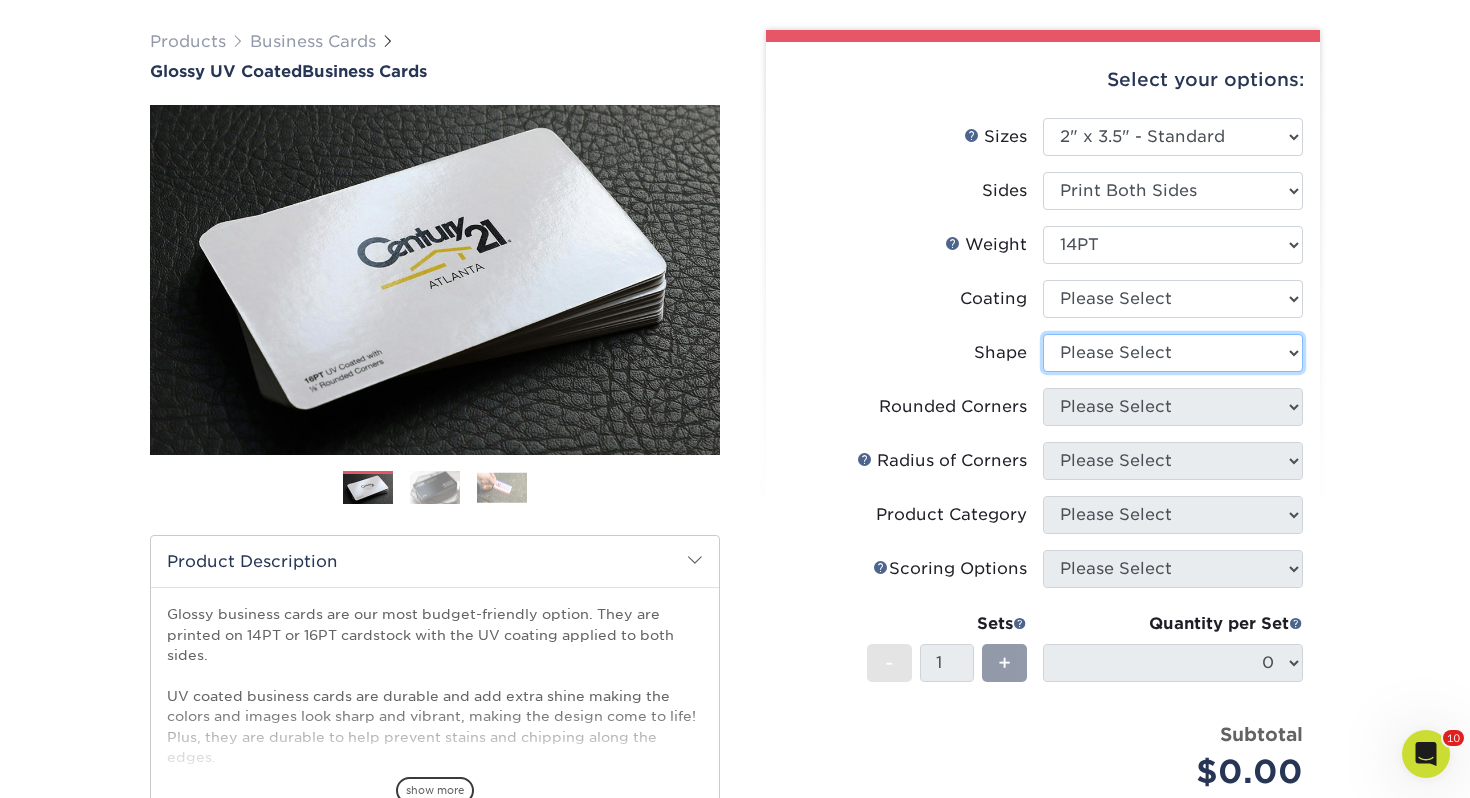click on "Please Select Standard" at bounding box center [1173, 353] 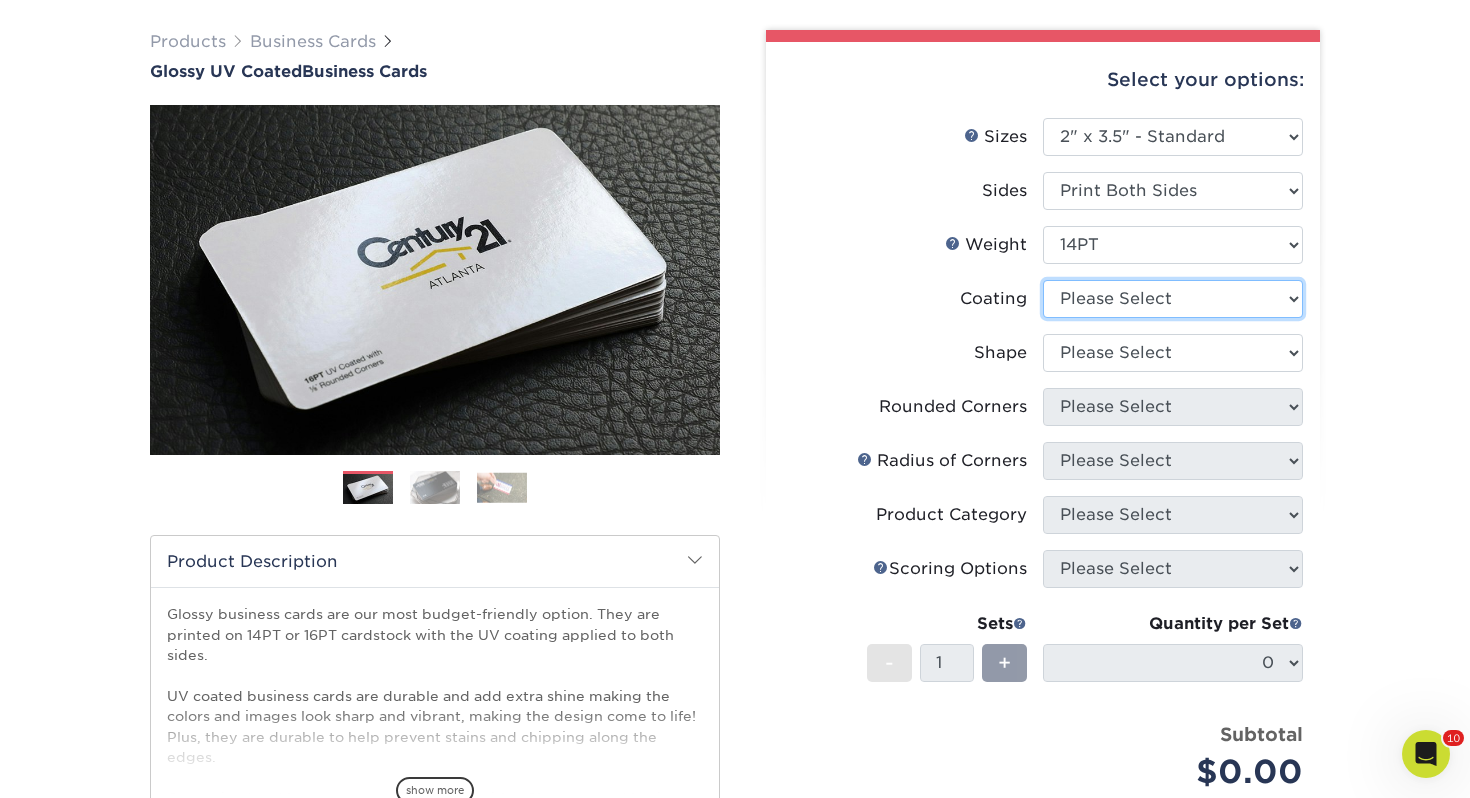 click at bounding box center (1173, 299) 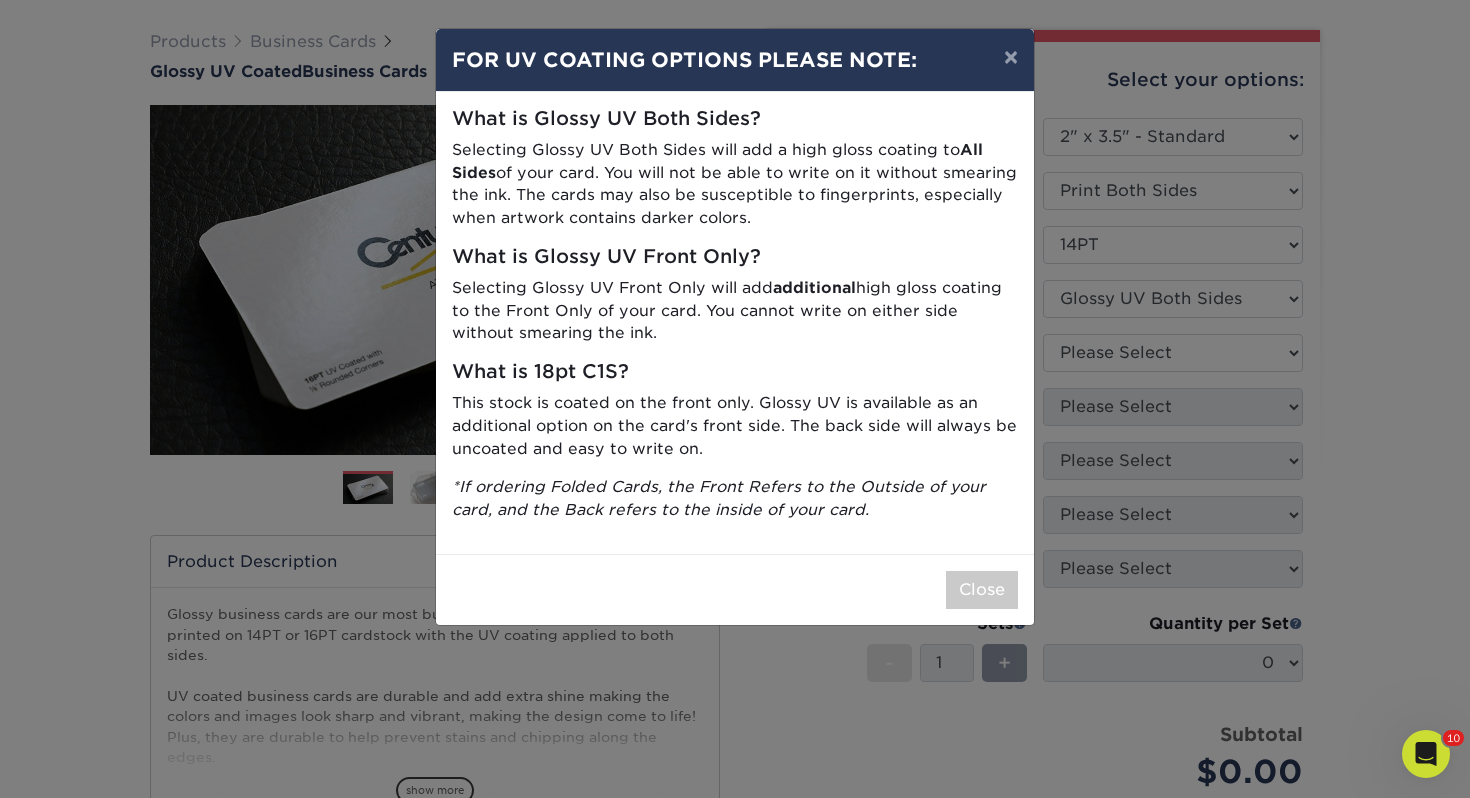 click on "×
FOR UV COATING OPTIONS PLEASE NOTE:
What is Glossy UV Both Sides?
Selecting Glossy UV Both Sides will add a high gloss coating to  All Sides  of your card. You will not be able to write on it without smearing the ink. The cards may also be susceptible to fingerprints, especially when artwork contains darker colors.
What is Glossy UV Front Only?
Selecting Glossy UV Front Only will add  additional  high gloss coating to the Front Only of your card. You cannot write on either side without smearing the ink.
What is 18pt C1S?
This stock is coated on the front only. Glossy UV is available as an additional option on the card's front side. The back side will always be uncoated and easy to write on.
*If ordering Folded Cards, the Front Refers to the Outside of your card, and the Back refers to the inside of your card." at bounding box center [735, 399] 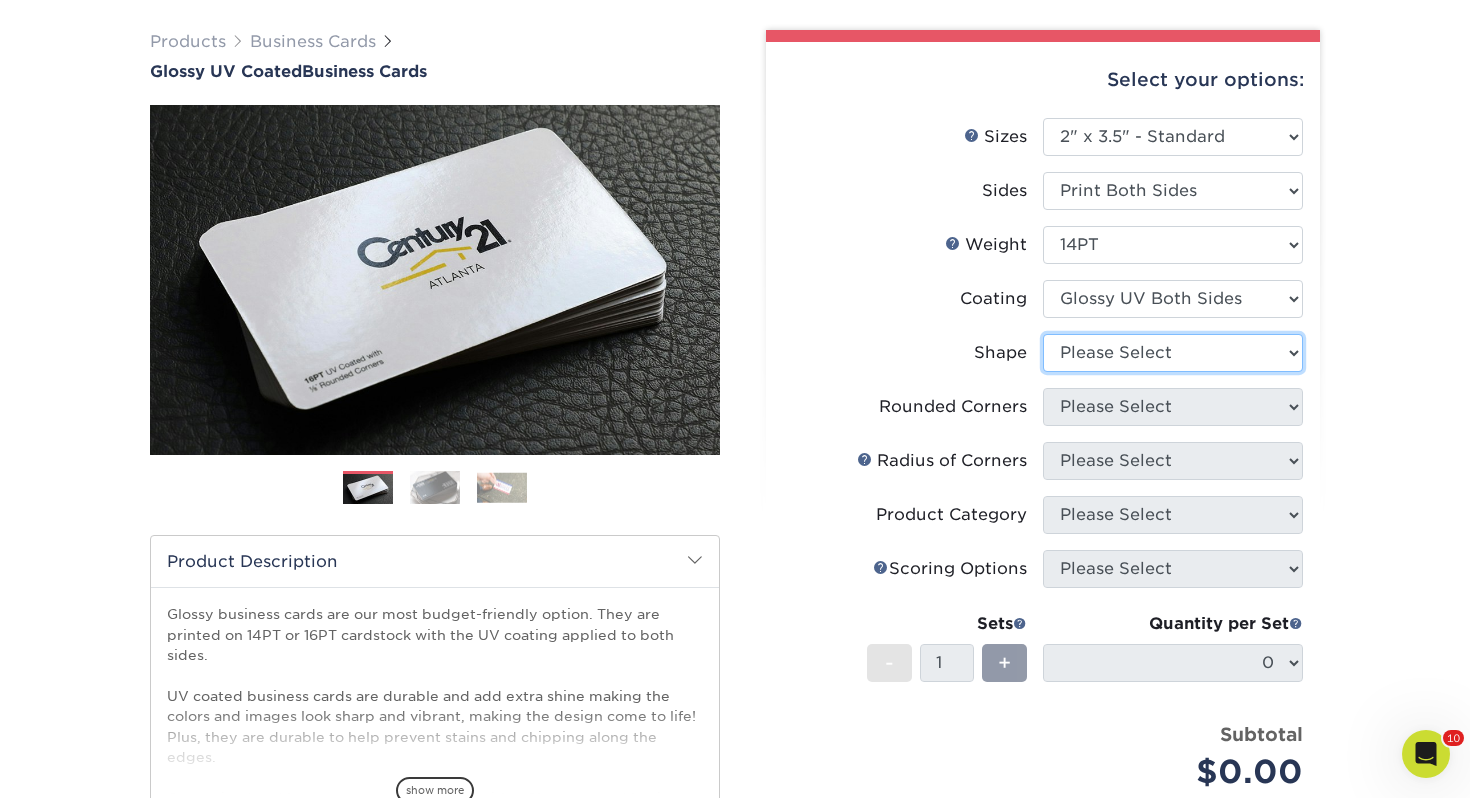 click on "Please Select Standard" at bounding box center [1173, 353] 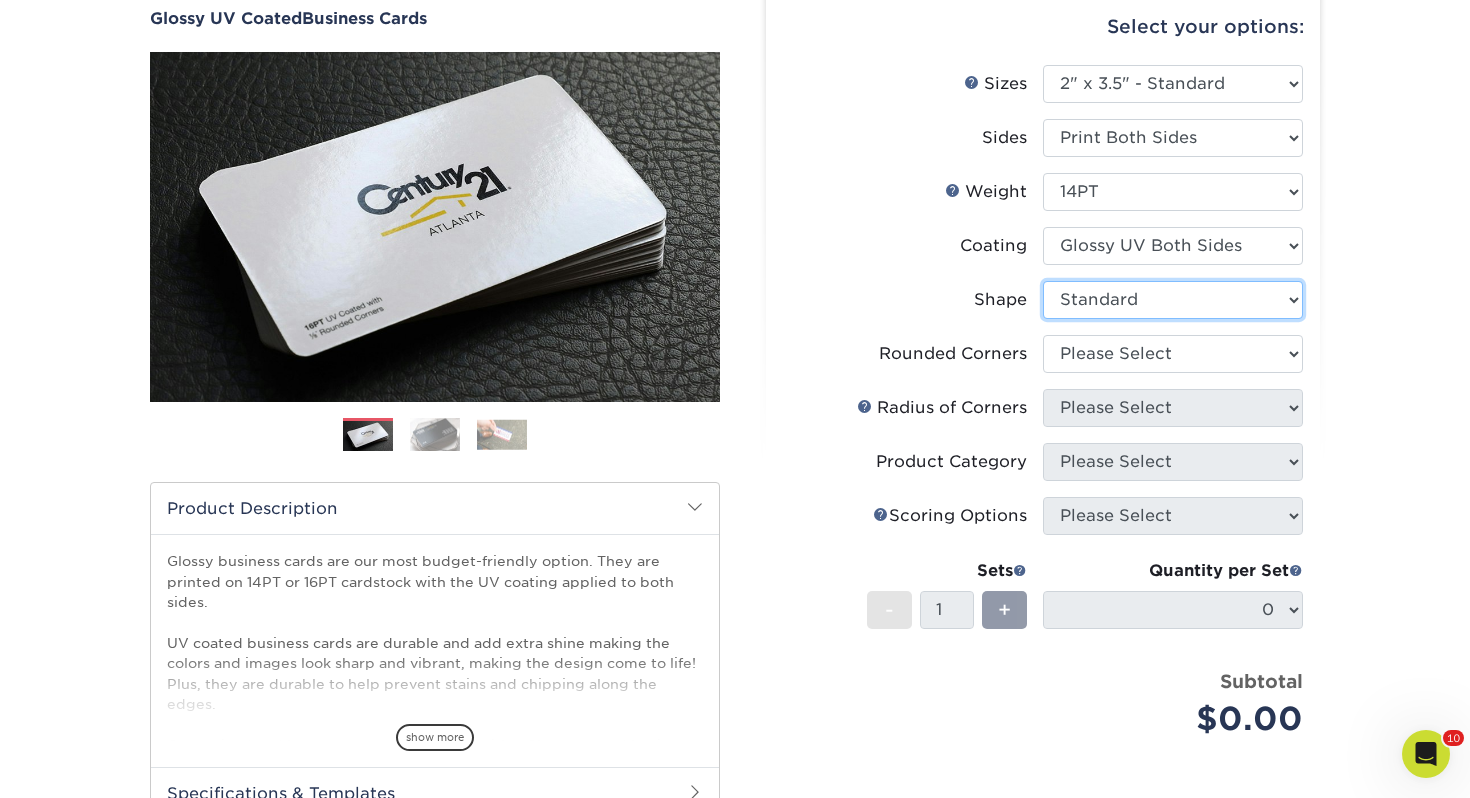 scroll, scrollTop: 206, scrollLeft: 0, axis: vertical 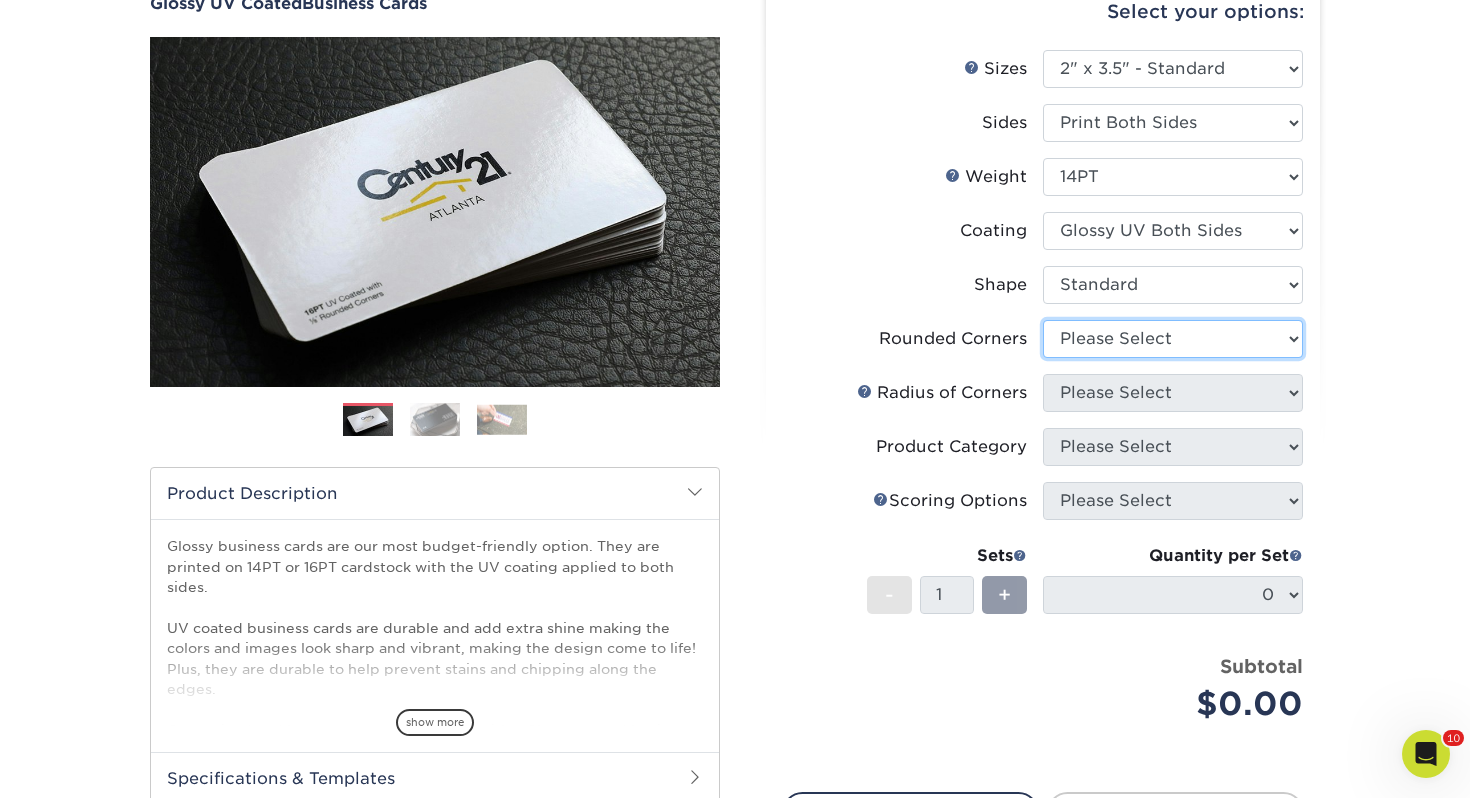 click on "Please Select
Yes - Round 2 Corners                                                    Yes - Round 4 Corners                                                    No" at bounding box center [1173, 339] 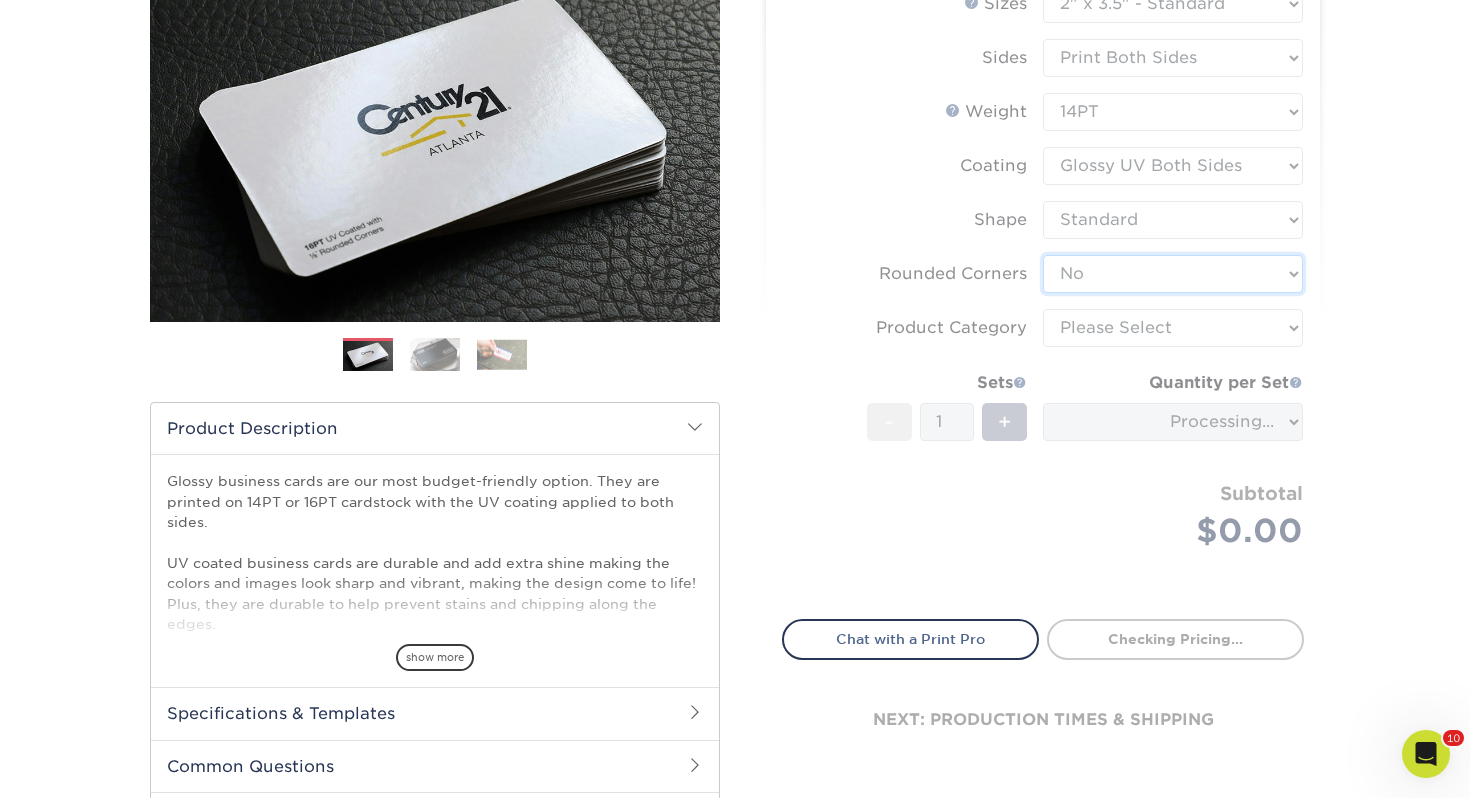 scroll, scrollTop: 280, scrollLeft: 0, axis: vertical 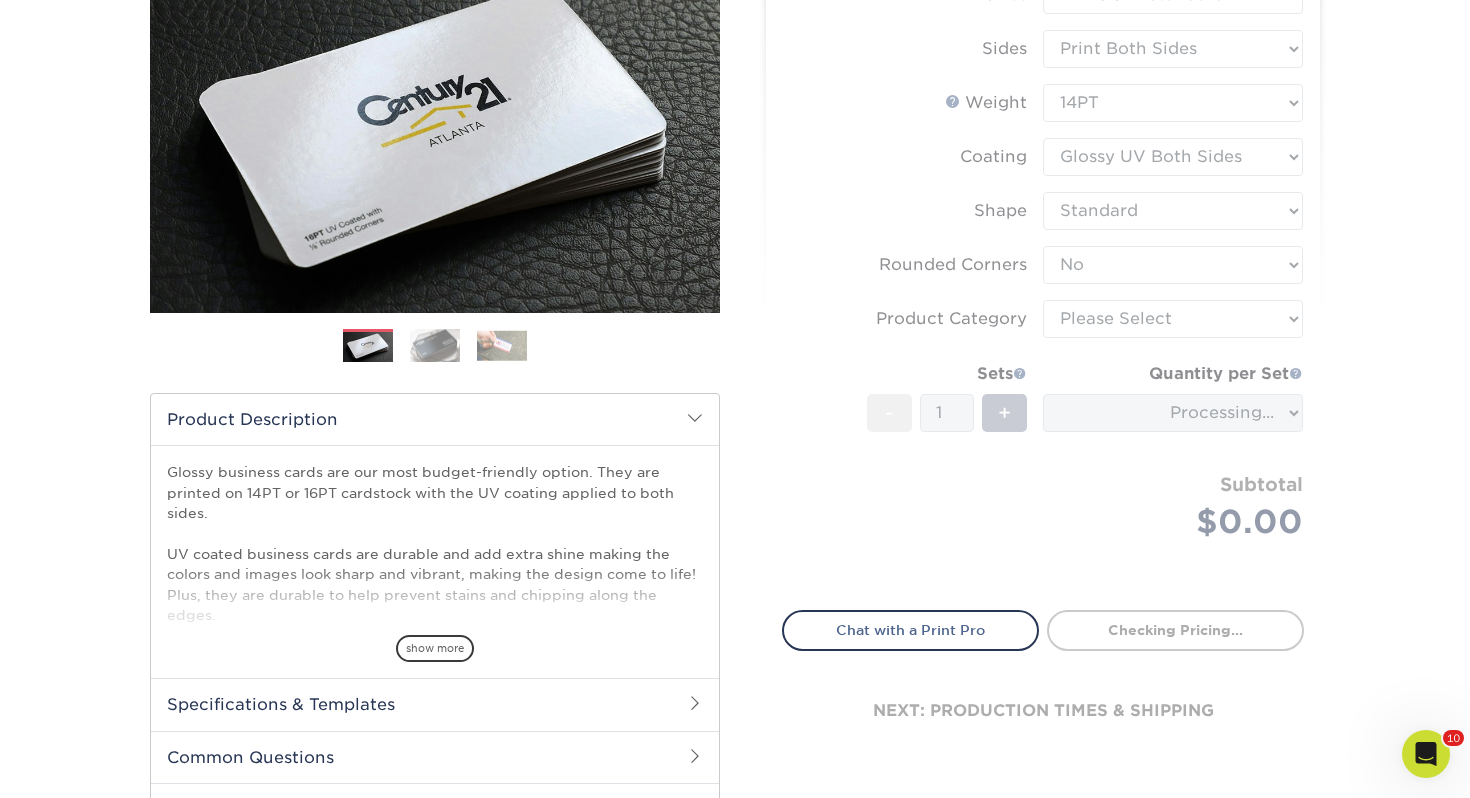 click on "Sizes Help Sizes
Please Select
1.5" x 3.5"  - Mini
1.75" x 3.5" - Mini 2" x 2" - Square 2" x 3" - Mini No" at bounding box center [1043, 281] 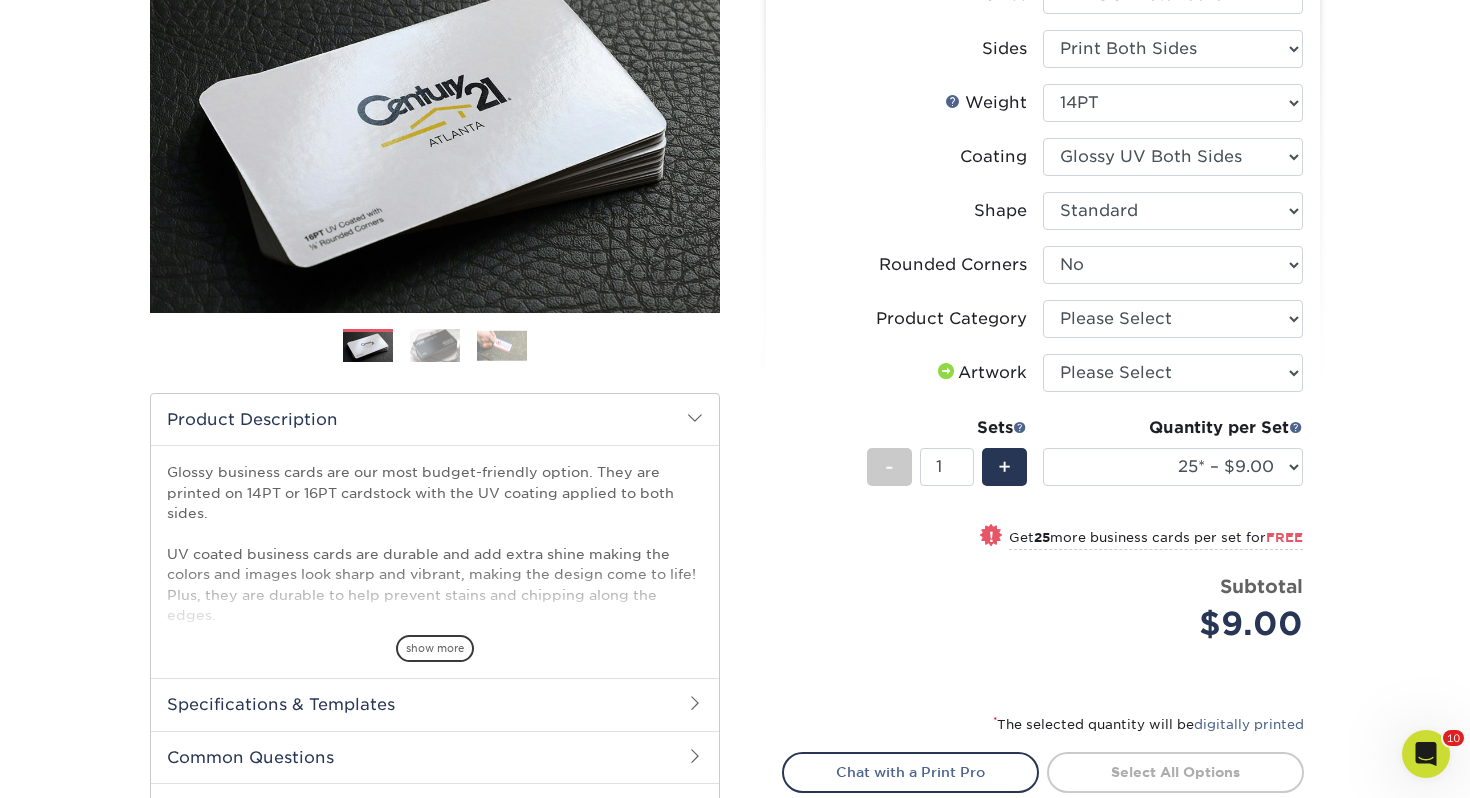 scroll, scrollTop: 289, scrollLeft: 0, axis: vertical 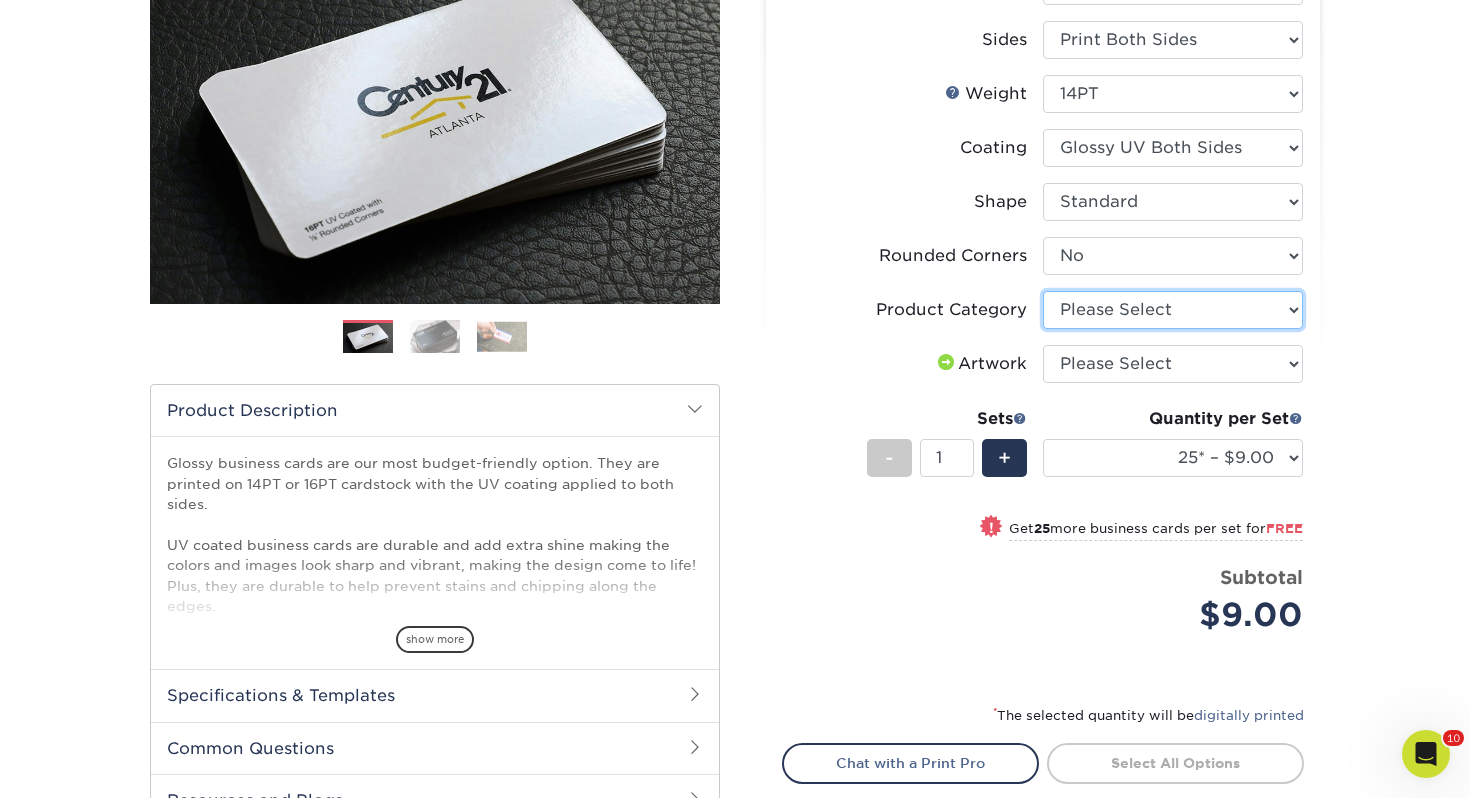 click on "Please Select Business Cards" at bounding box center [1173, 310] 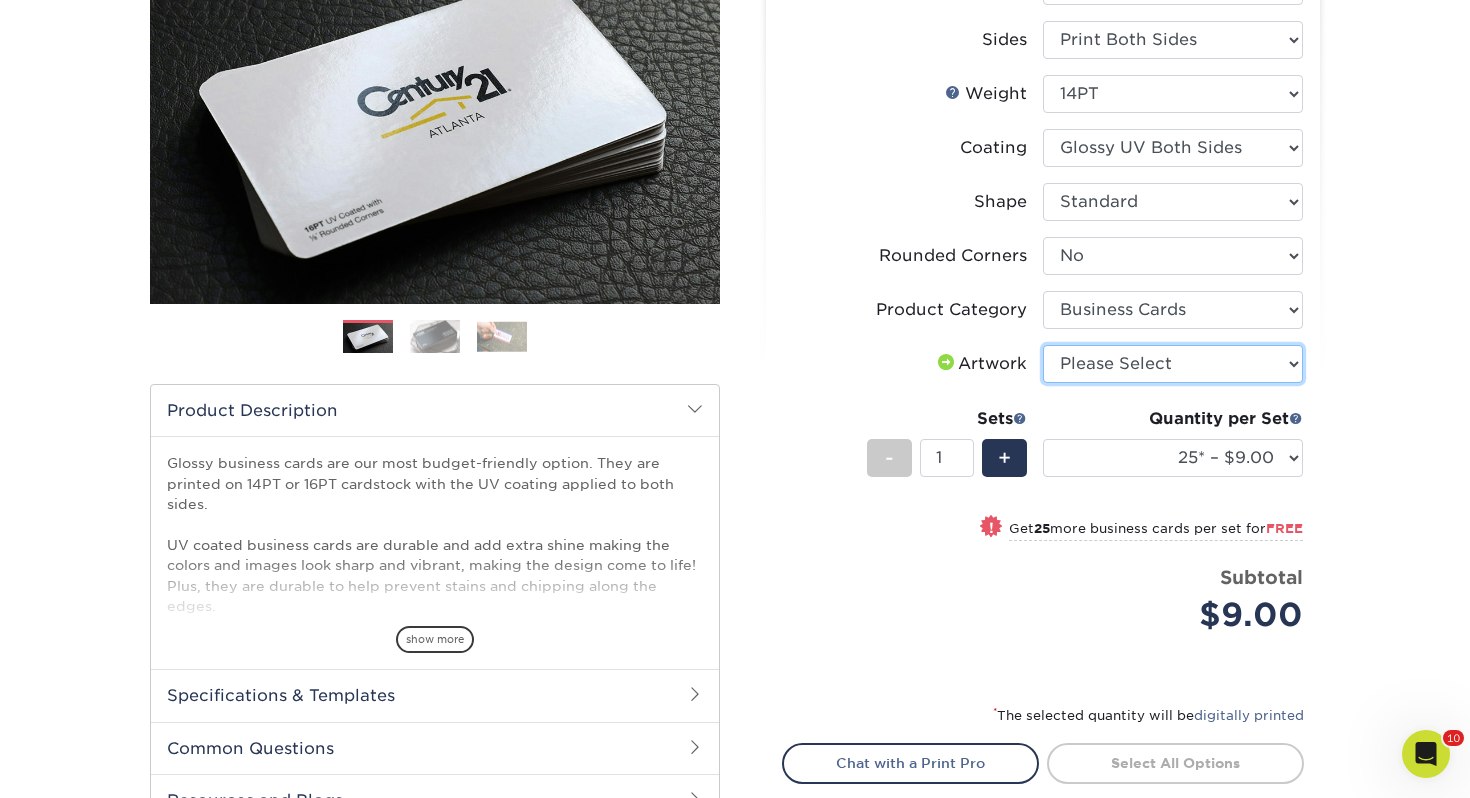 click on "Please Select I will upload files I need a design - $100" at bounding box center [1173, 364] 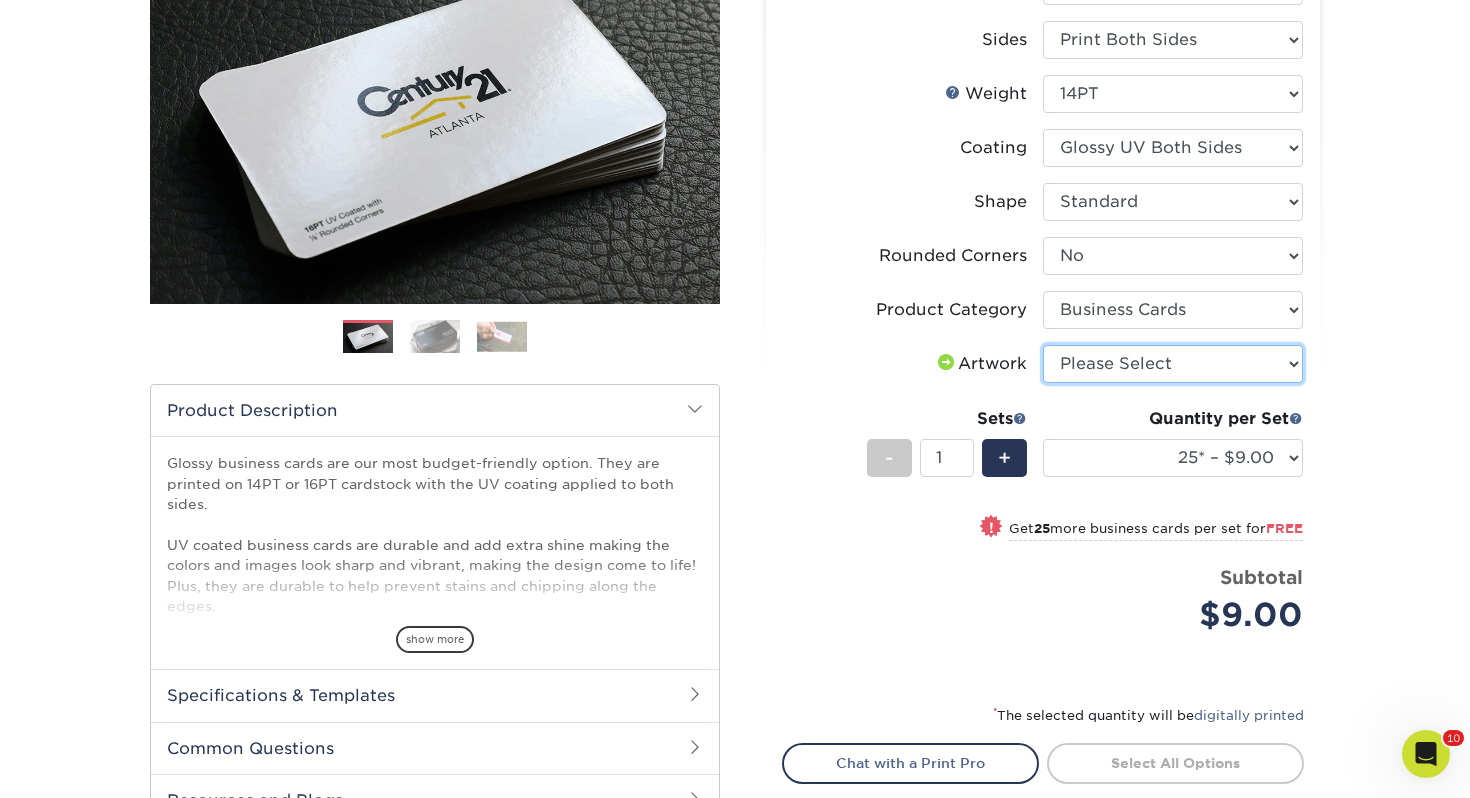 select on "upload" 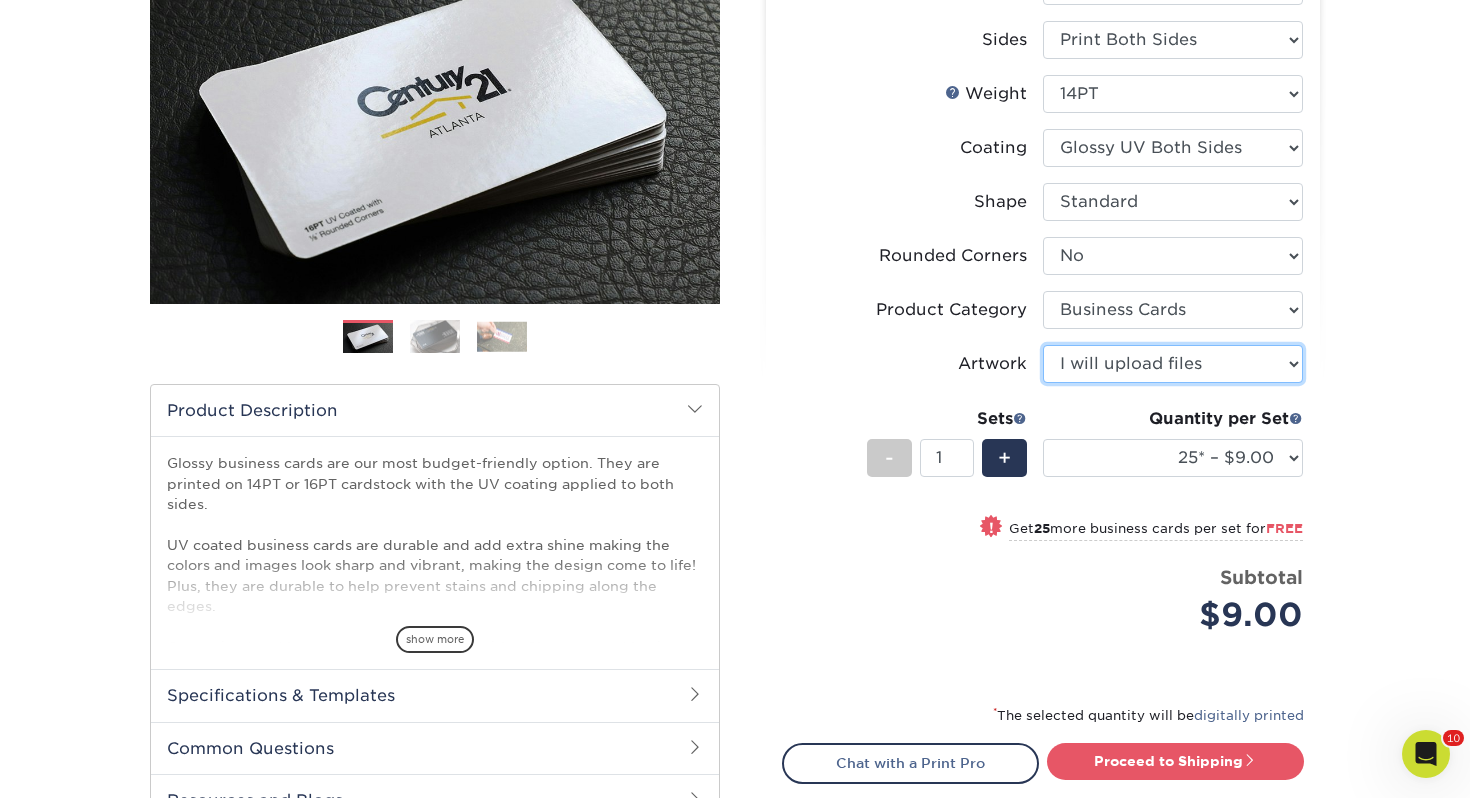 scroll, scrollTop: 295, scrollLeft: 0, axis: vertical 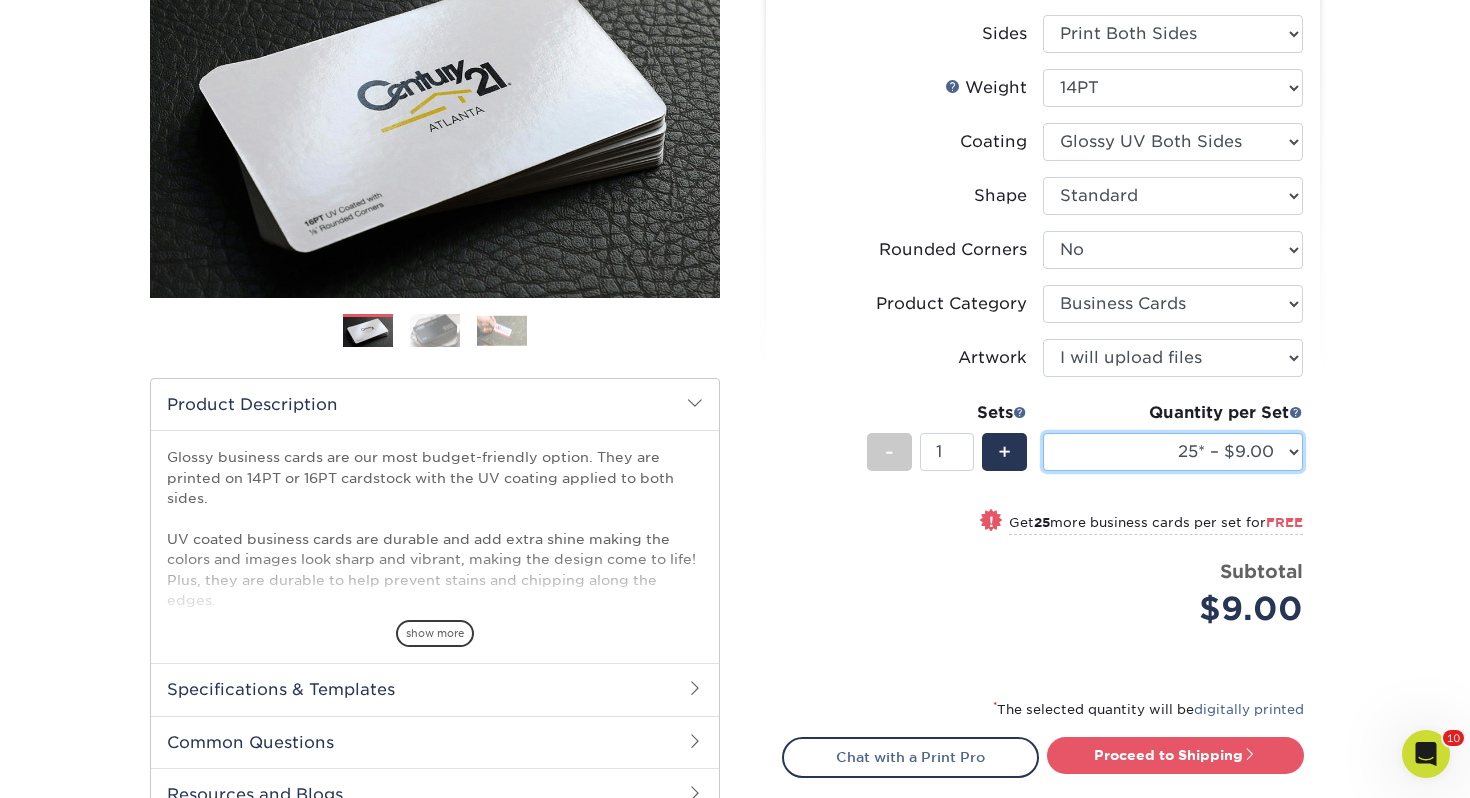 click on "25* – $9.00 50* – $9.00 100* – $9.00 250* – $17.00 500 – $33.00 1000 – $42.00 2500 – $75.00 5000 – $143.00 7500 – $206.00 10000 – $252.00 15000 – $371.00 20000 – $487.00 25000 – $603.00 30000 – $719.00 35000 – $835.00 40000 – $951.00 45000 – $1063.00 50000 – $1175.00 55000 – $1283.00 60000 – $1395.00 65000 – $1507.00 70000 – $1616.00 75000 – $1724.00 80000 – $1832.00 85000 – $1909.00 90000 – $2044.00 95000 – $2153.00 100000 – $2253.00" at bounding box center [1173, 452] 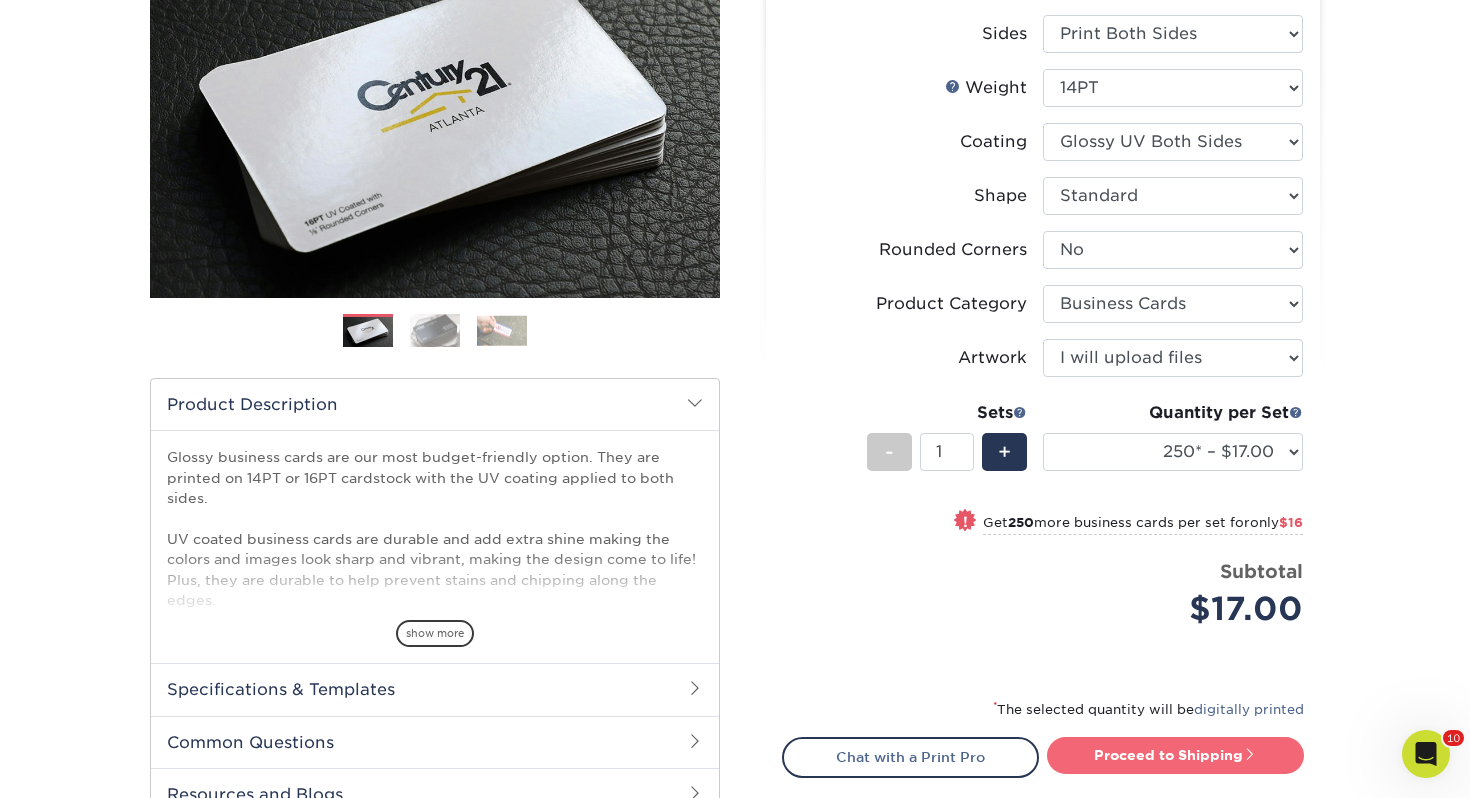 click on "Proceed to Shipping" at bounding box center (1175, 755) 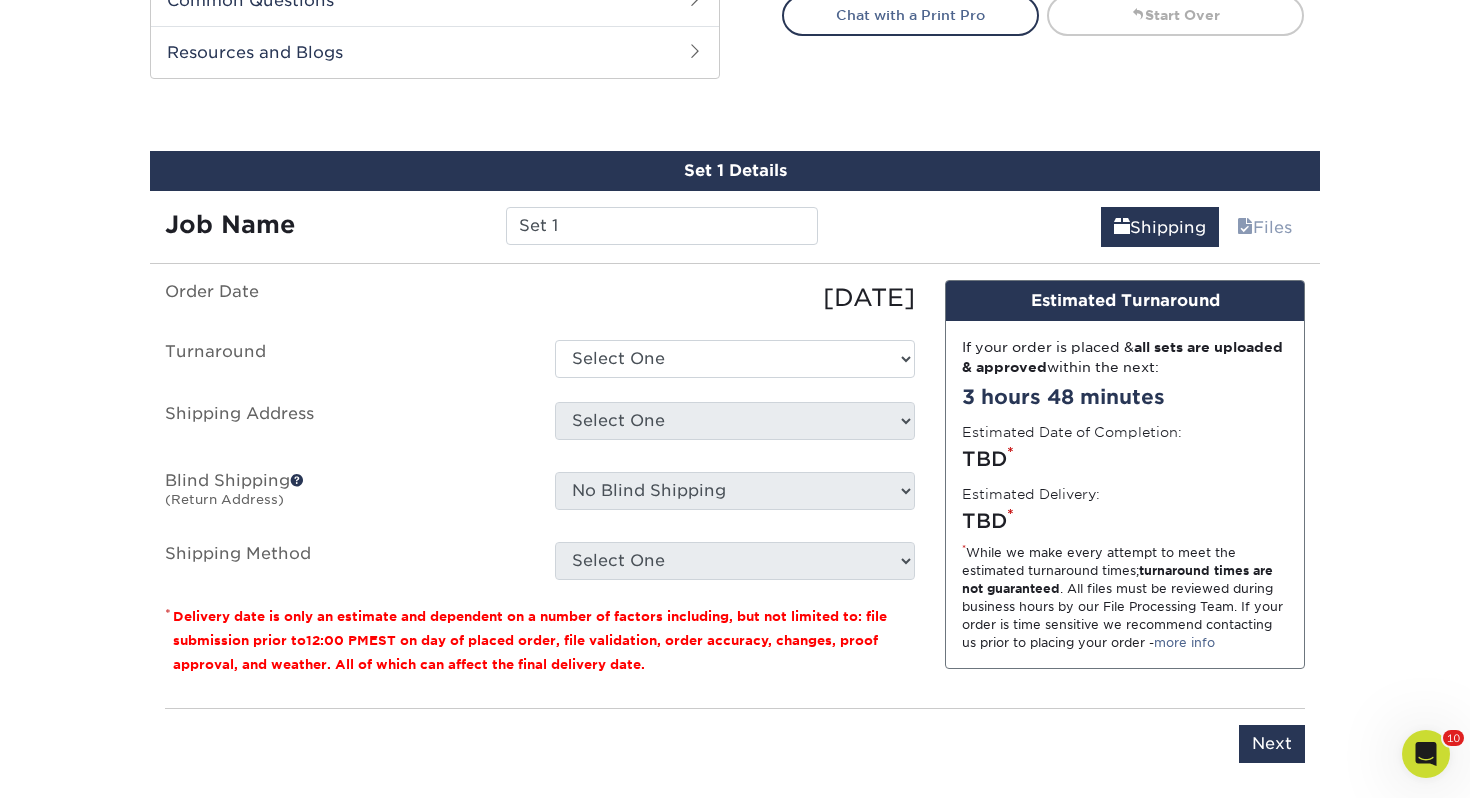 scroll, scrollTop: 1086, scrollLeft: 0, axis: vertical 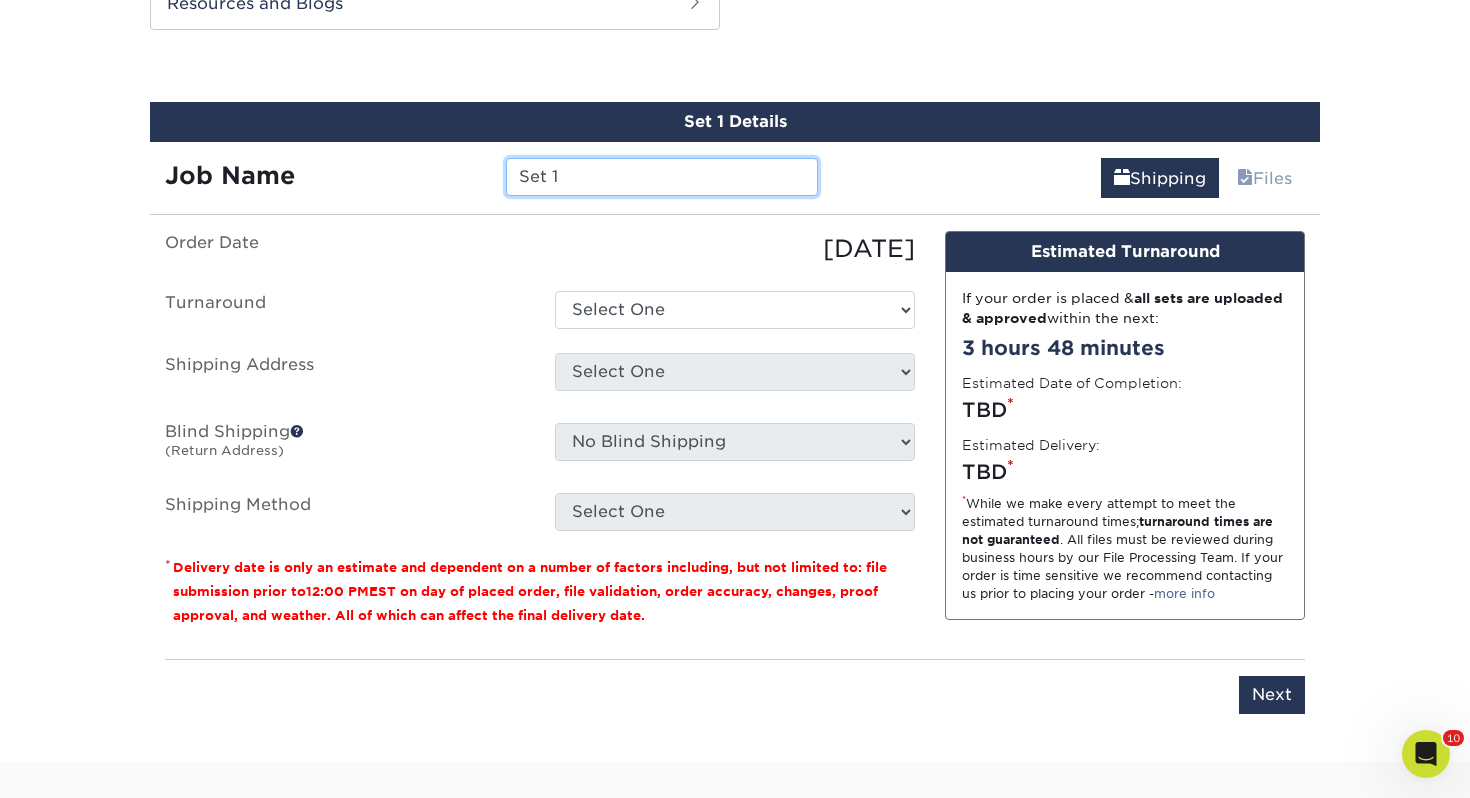 click on "Set 1" at bounding box center [661, 177] 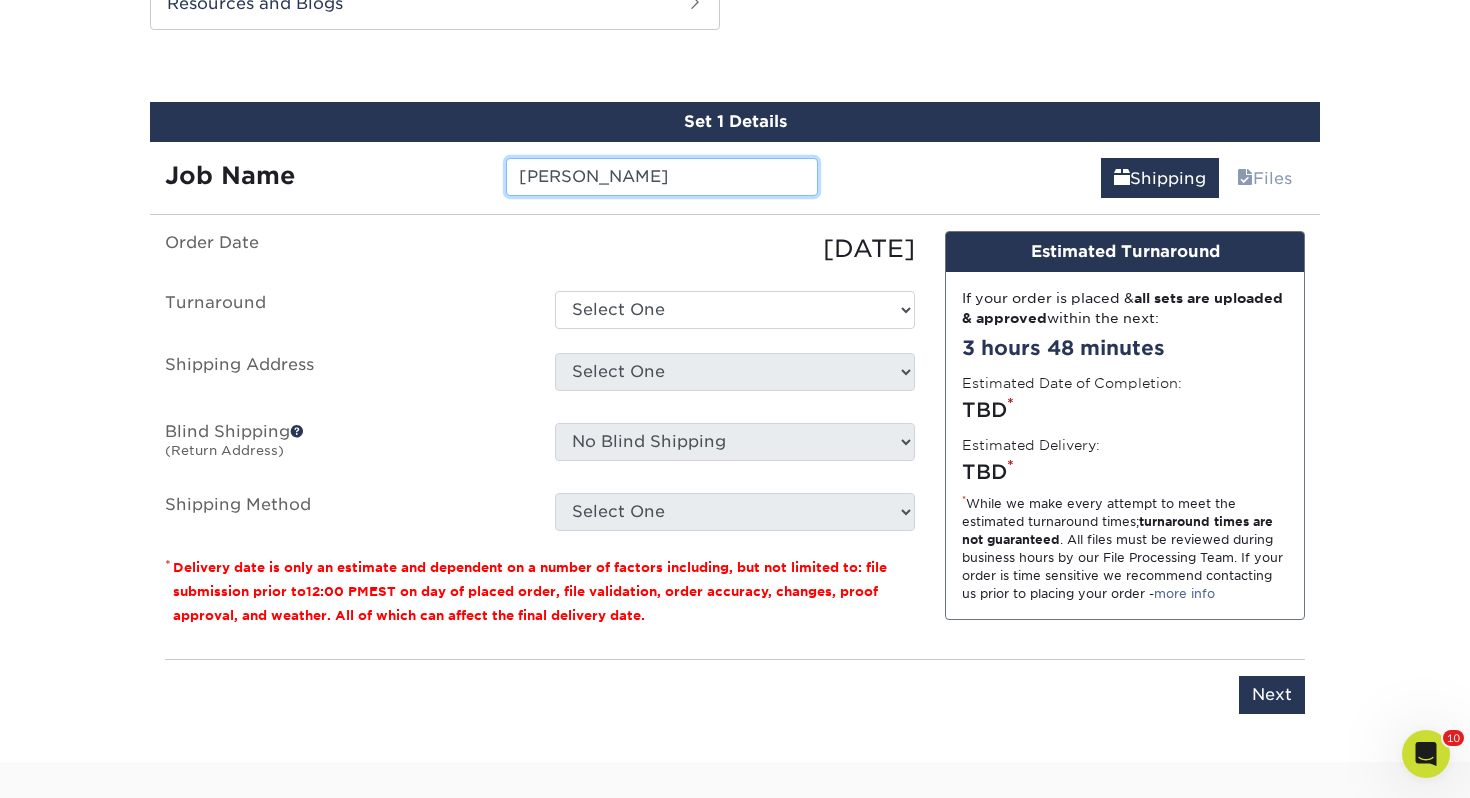 type on "[PERSON_NAME]" 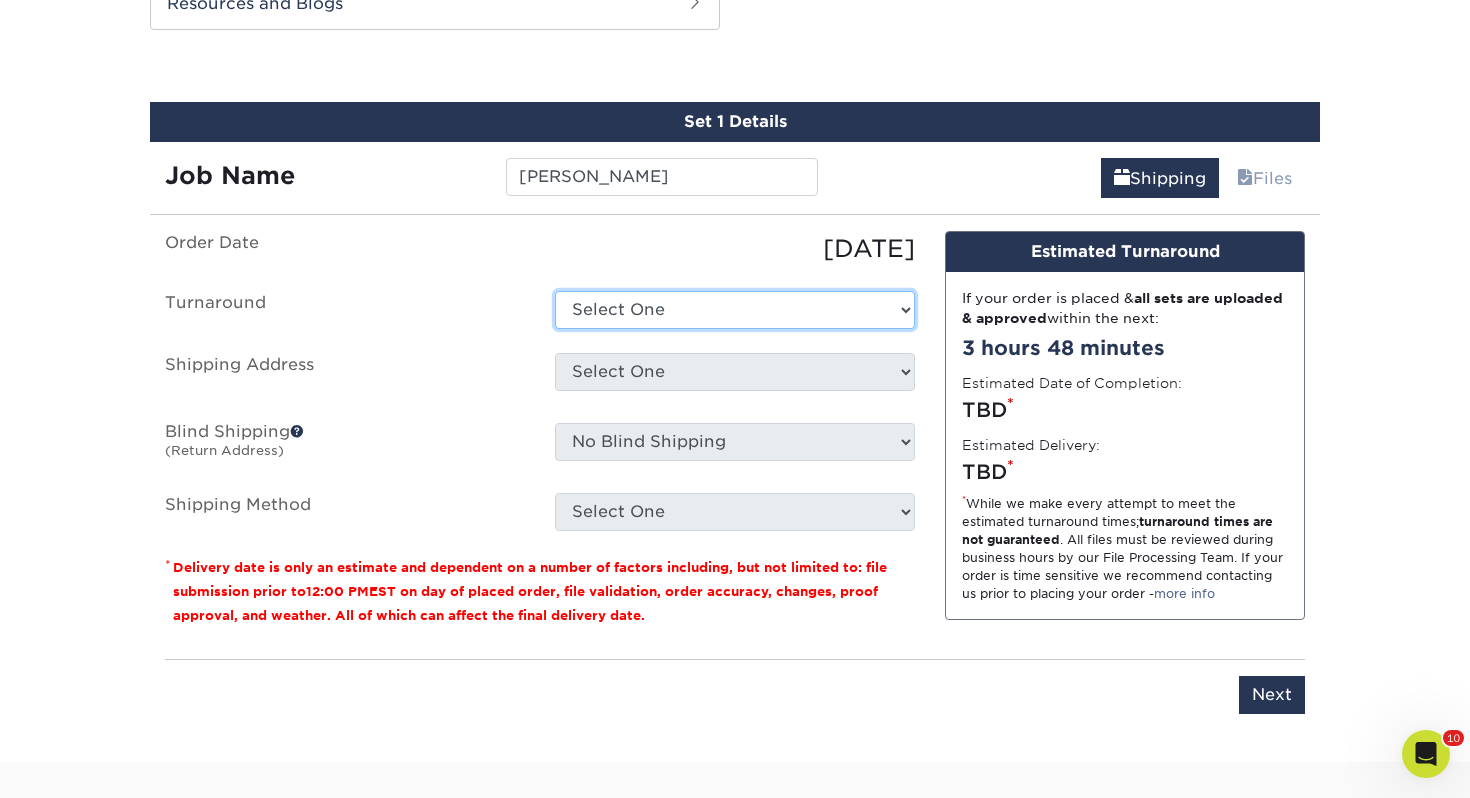 click on "Select One 2-4 Business Days 2 Day Next Business Day" at bounding box center [735, 310] 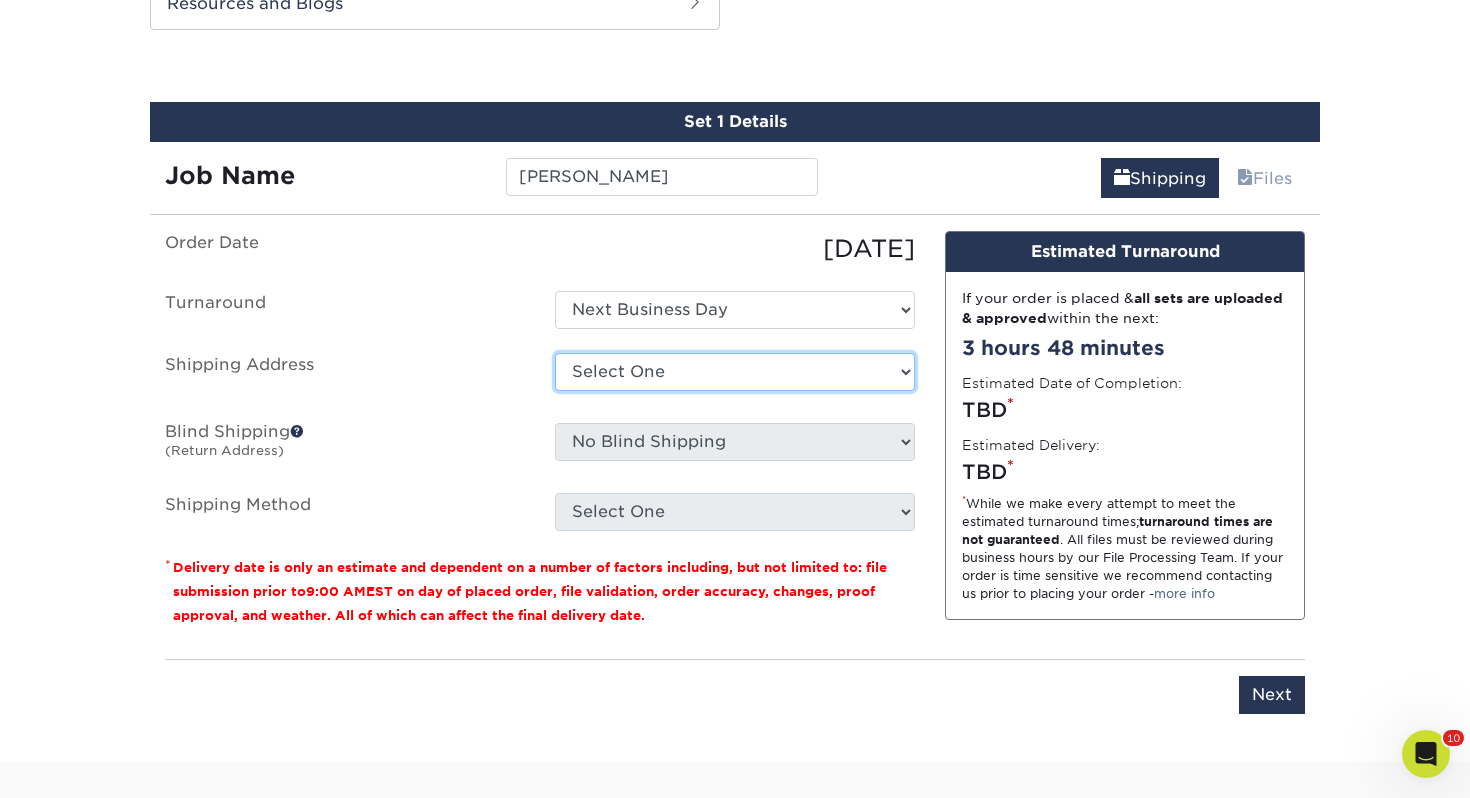 click on "Select One
Adrian, MI Akron, OH" at bounding box center (735, 372) 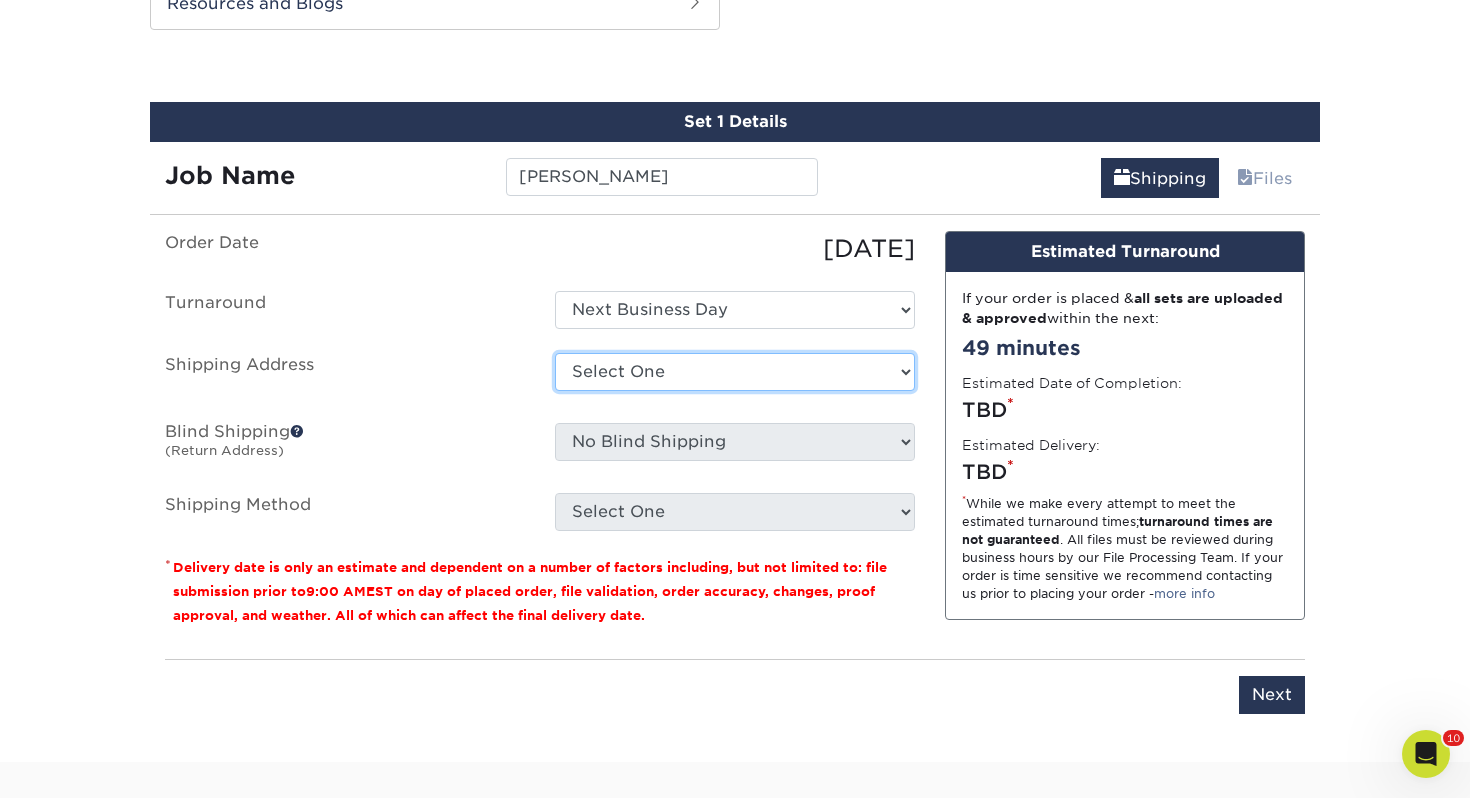 select on "106850" 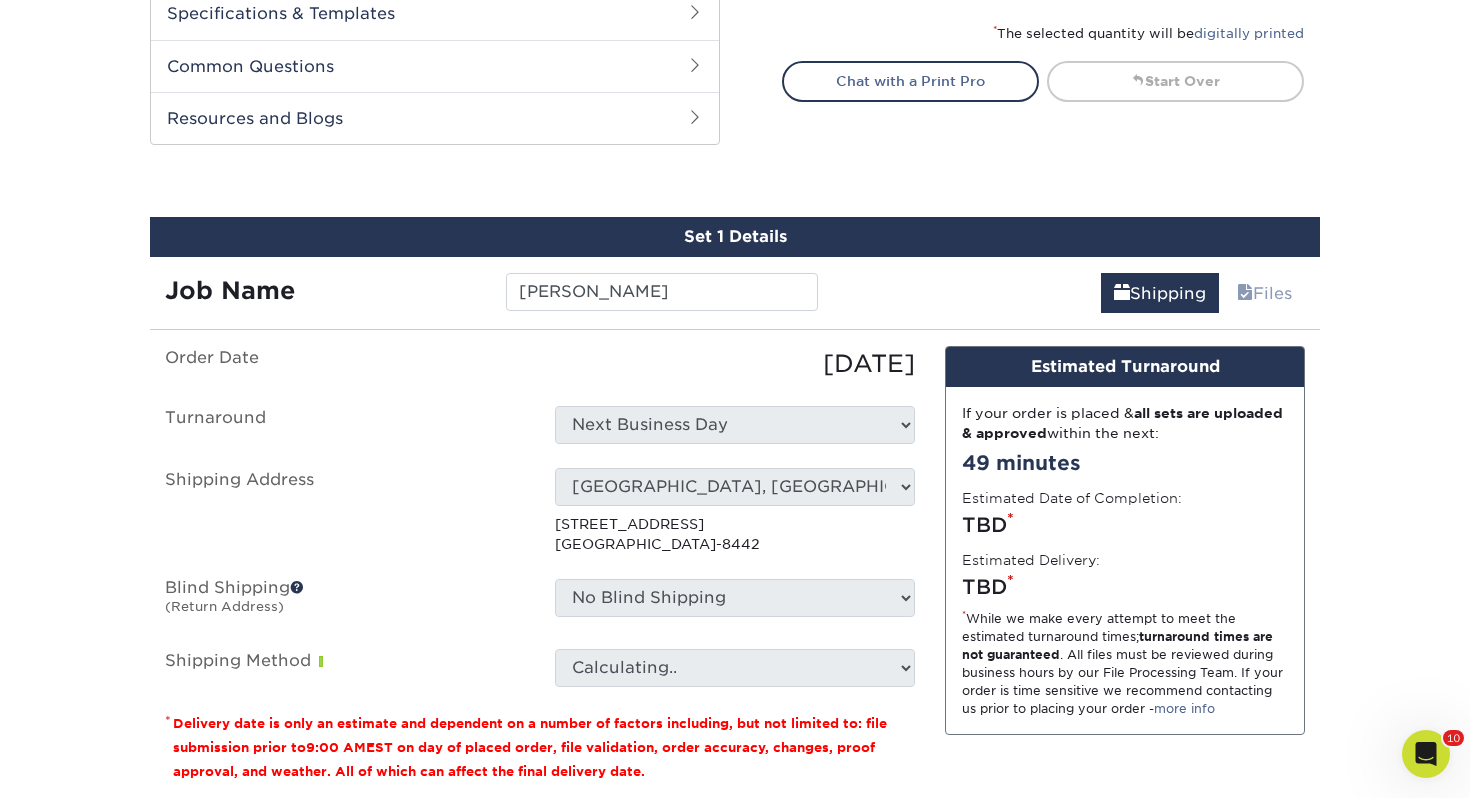 scroll, scrollTop: 973, scrollLeft: 0, axis: vertical 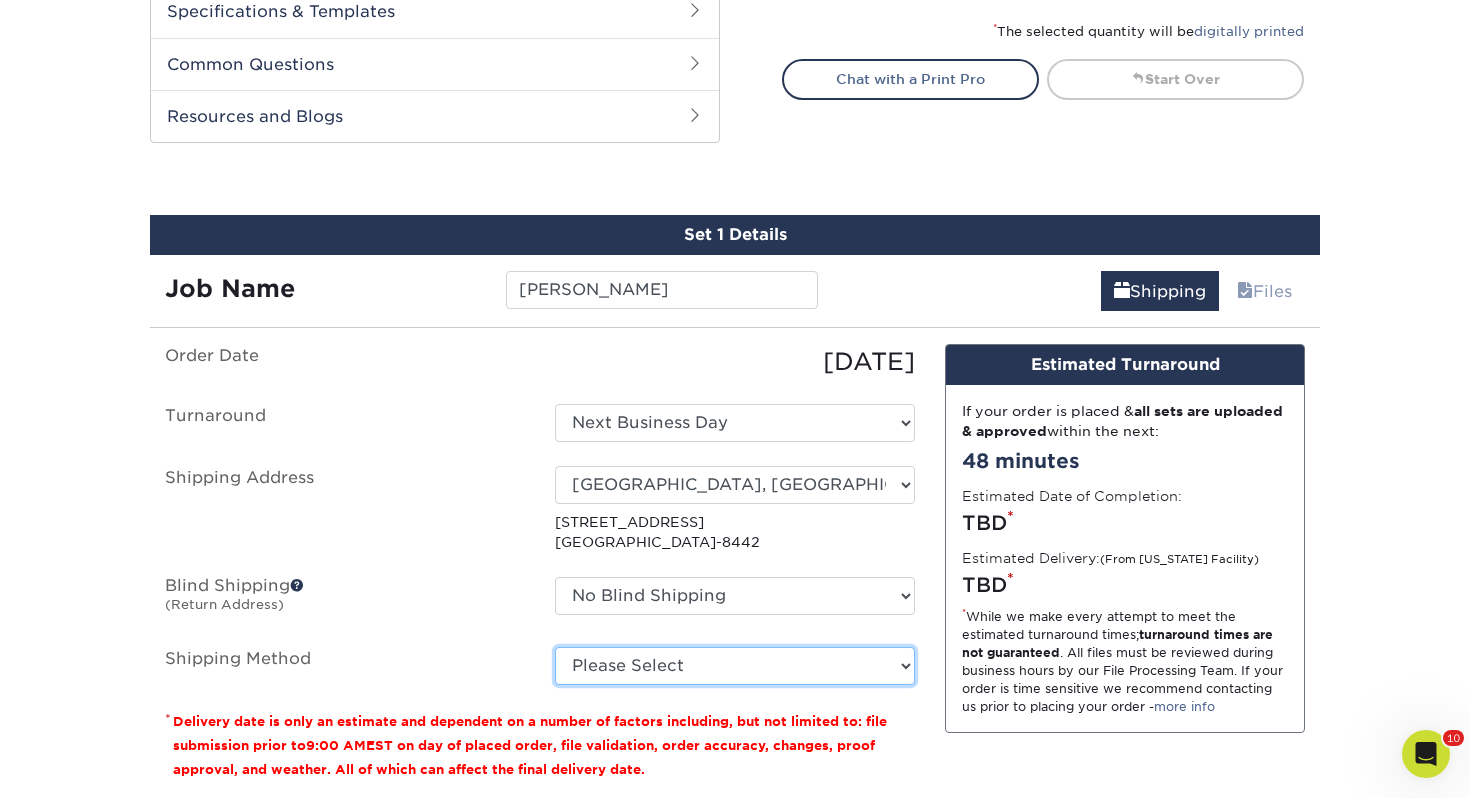 click on "Please Select Ground Shipping (+$7.84) 3 Day Shipping Service (+$14.77) 2 Day Air Shipping (+$15.23) Next Day Shipping by 5pm (+$17.54) Next Day Shipping by 12 noon (+$18.59) Next Day Air Early A.M. (+$111.25)" at bounding box center (735, 666) 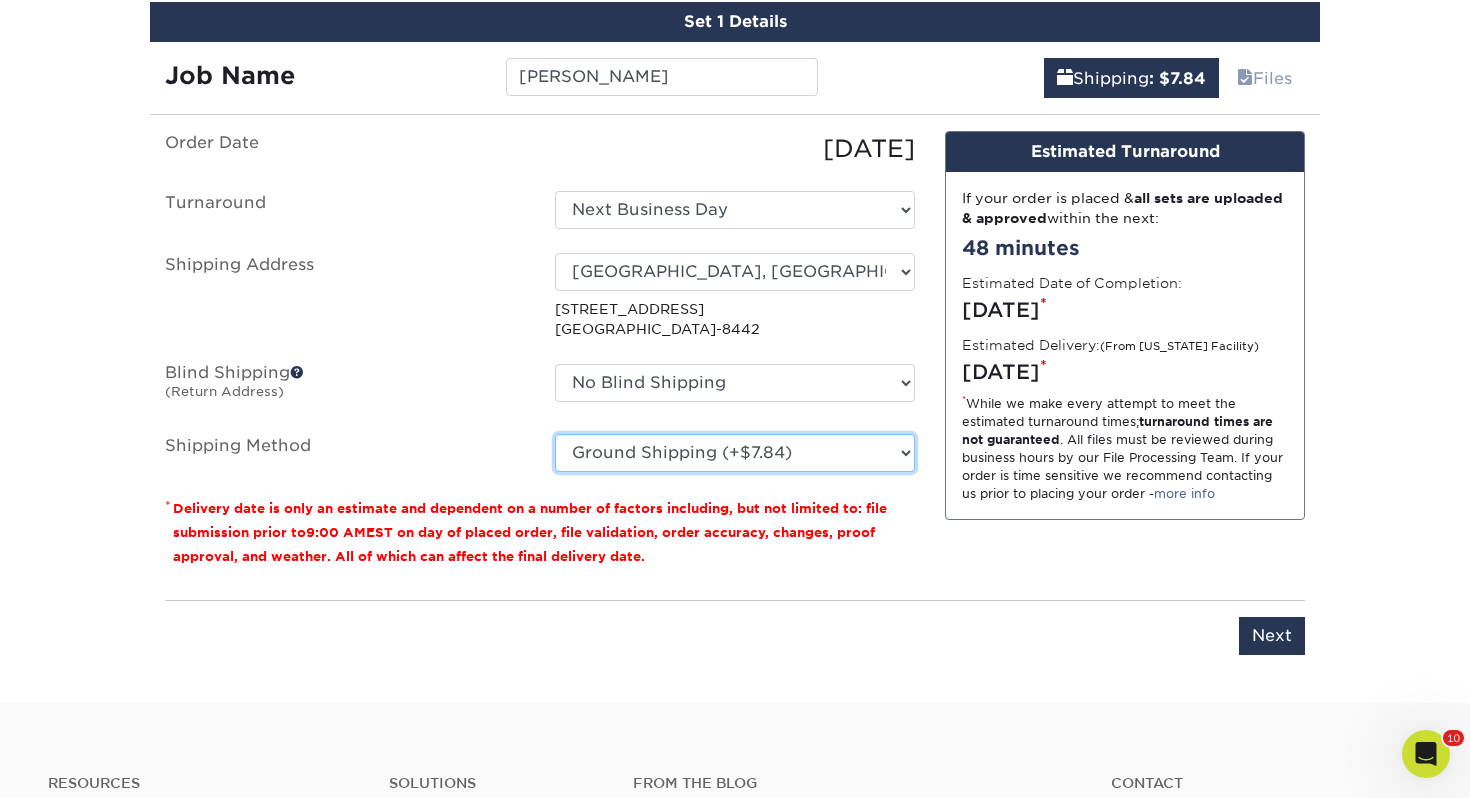 scroll, scrollTop: 1330, scrollLeft: 0, axis: vertical 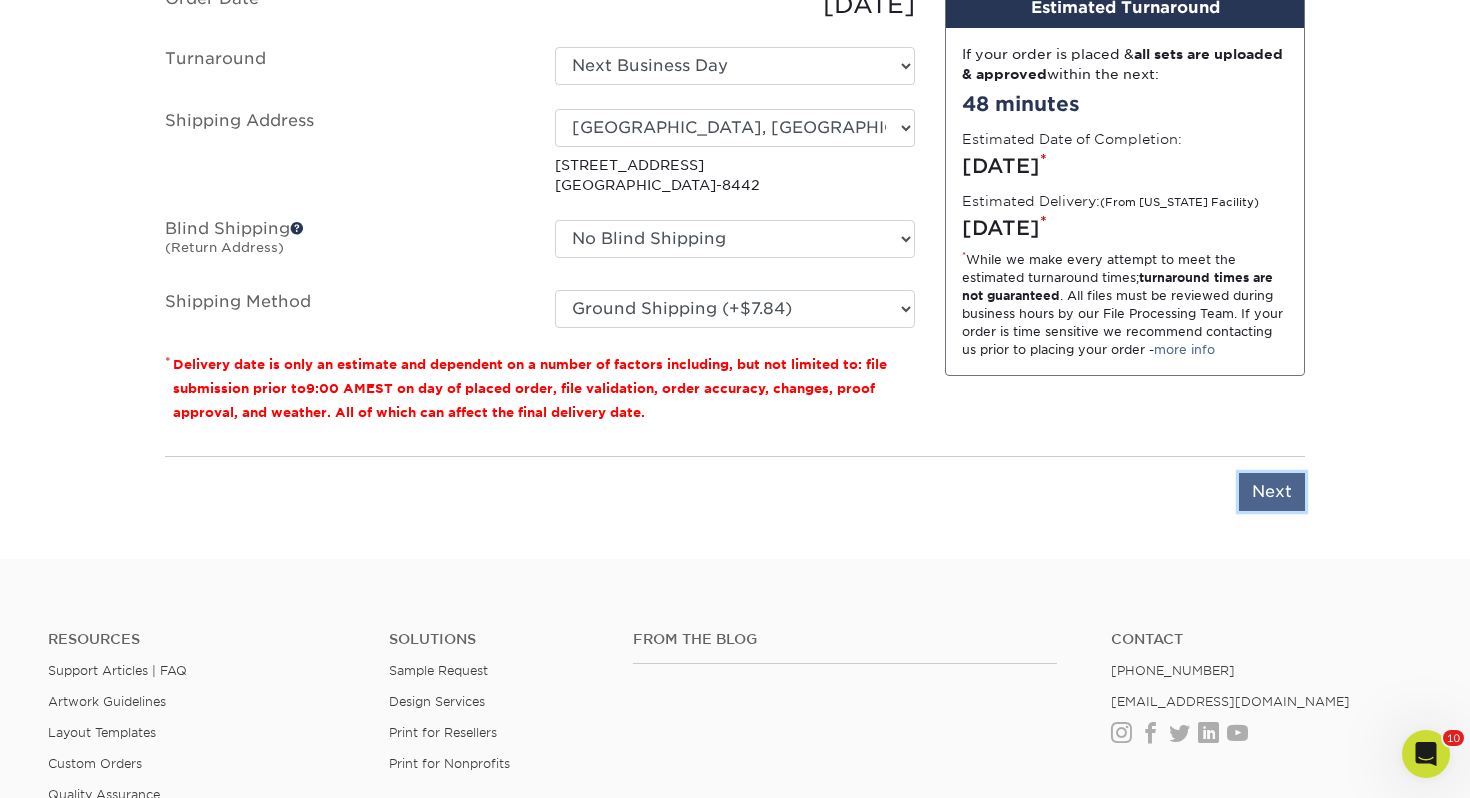 click on "Next" at bounding box center [1272, 492] 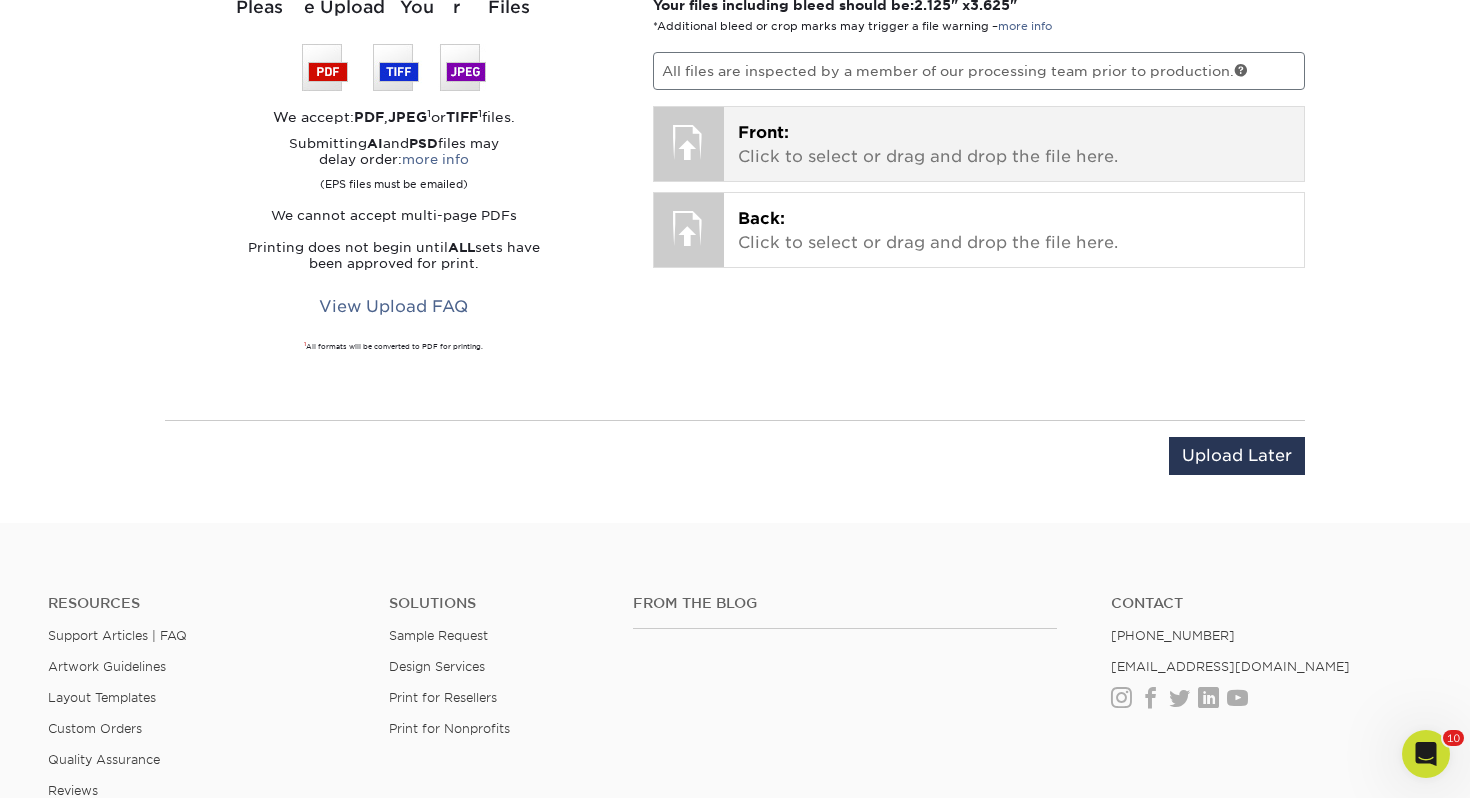 click on "Front: Click to select or drag and drop the file here." at bounding box center [1014, 145] 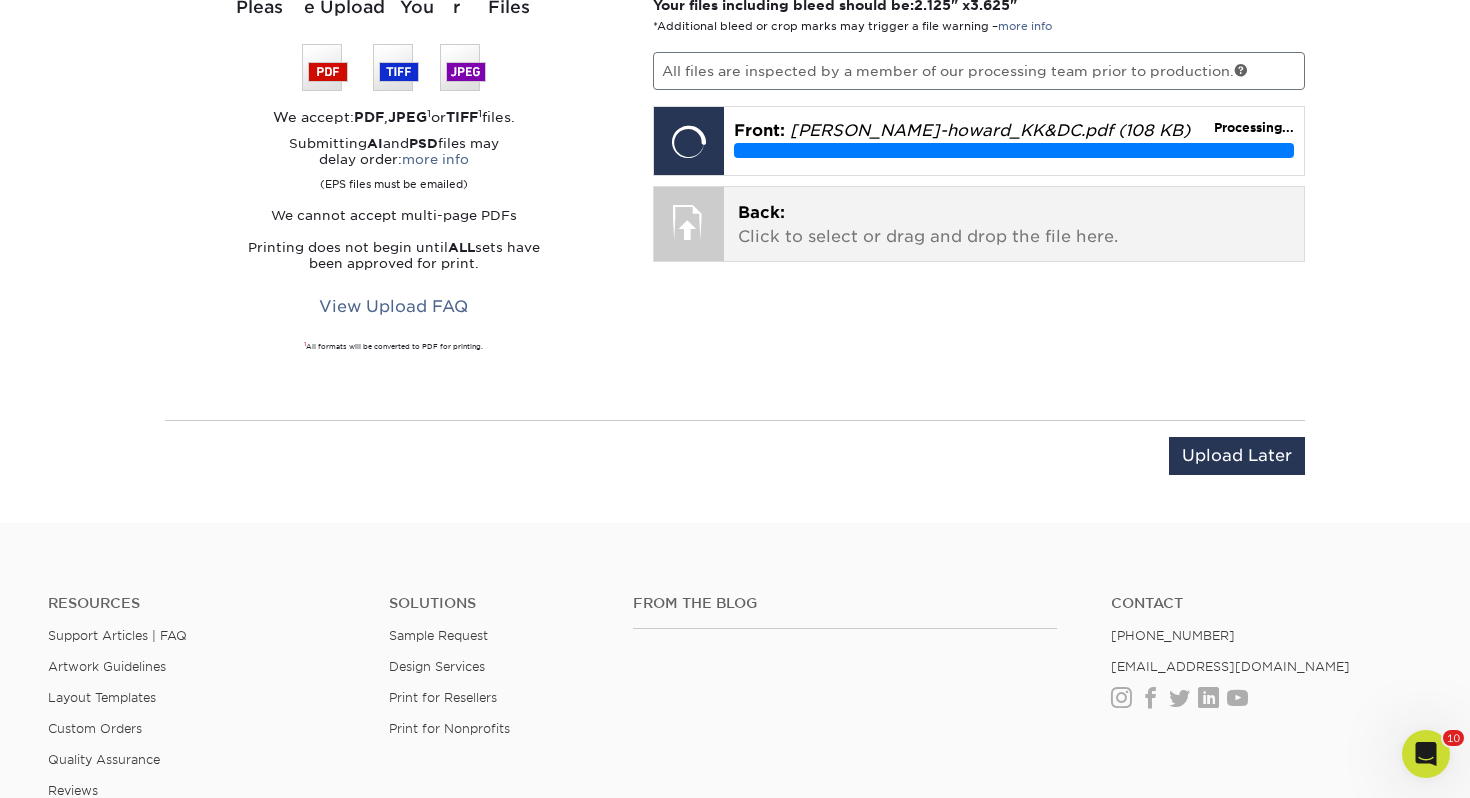 click on "Back: Click to select or drag and drop the file here." at bounding box center (1014, 225) 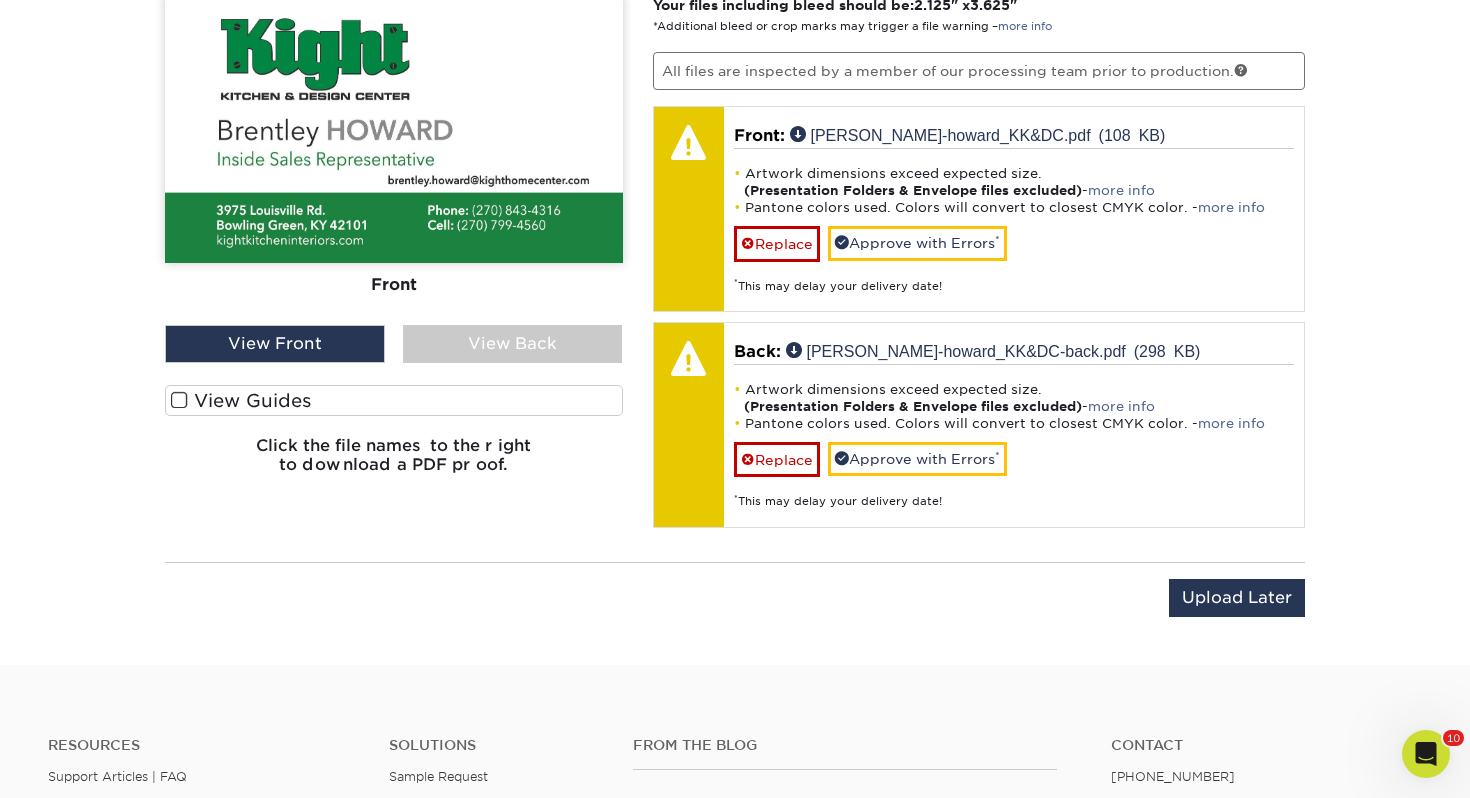 click on "View Guides" at bounding box center [394, 400] 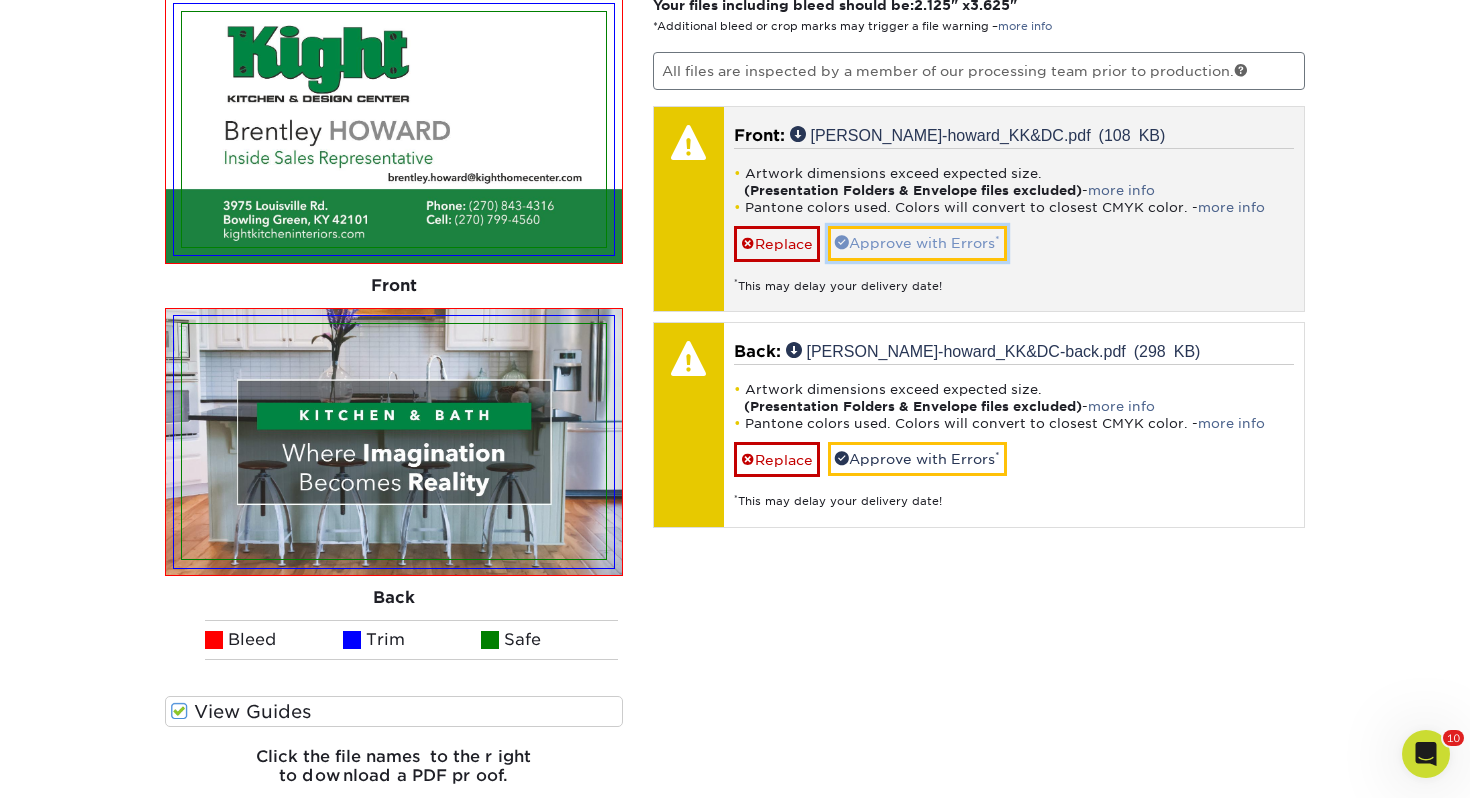 click on "Approve with Errors *" at bounding box center (917, 243) 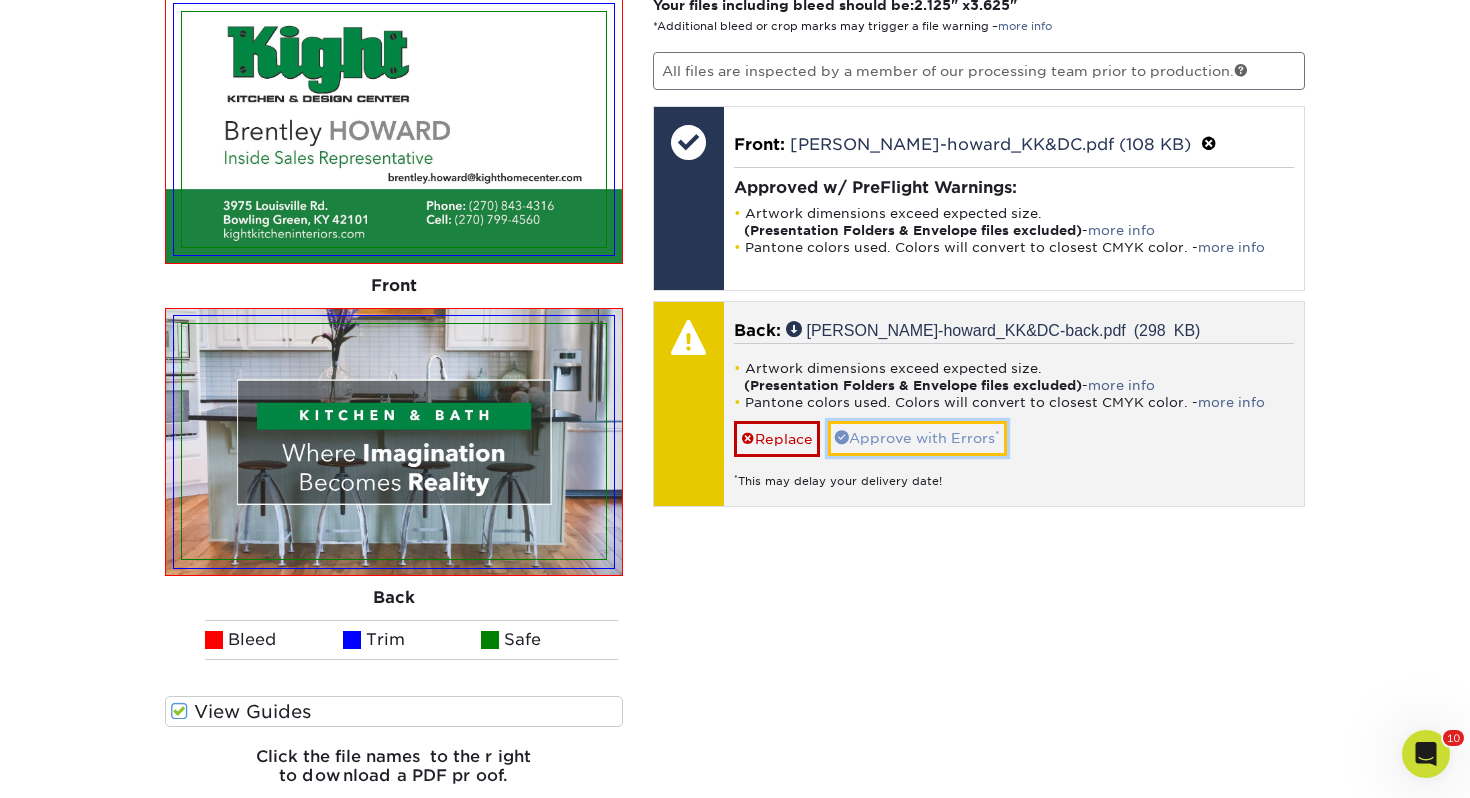 click on "Approve with Errors *" at bounding box center [917, 438] 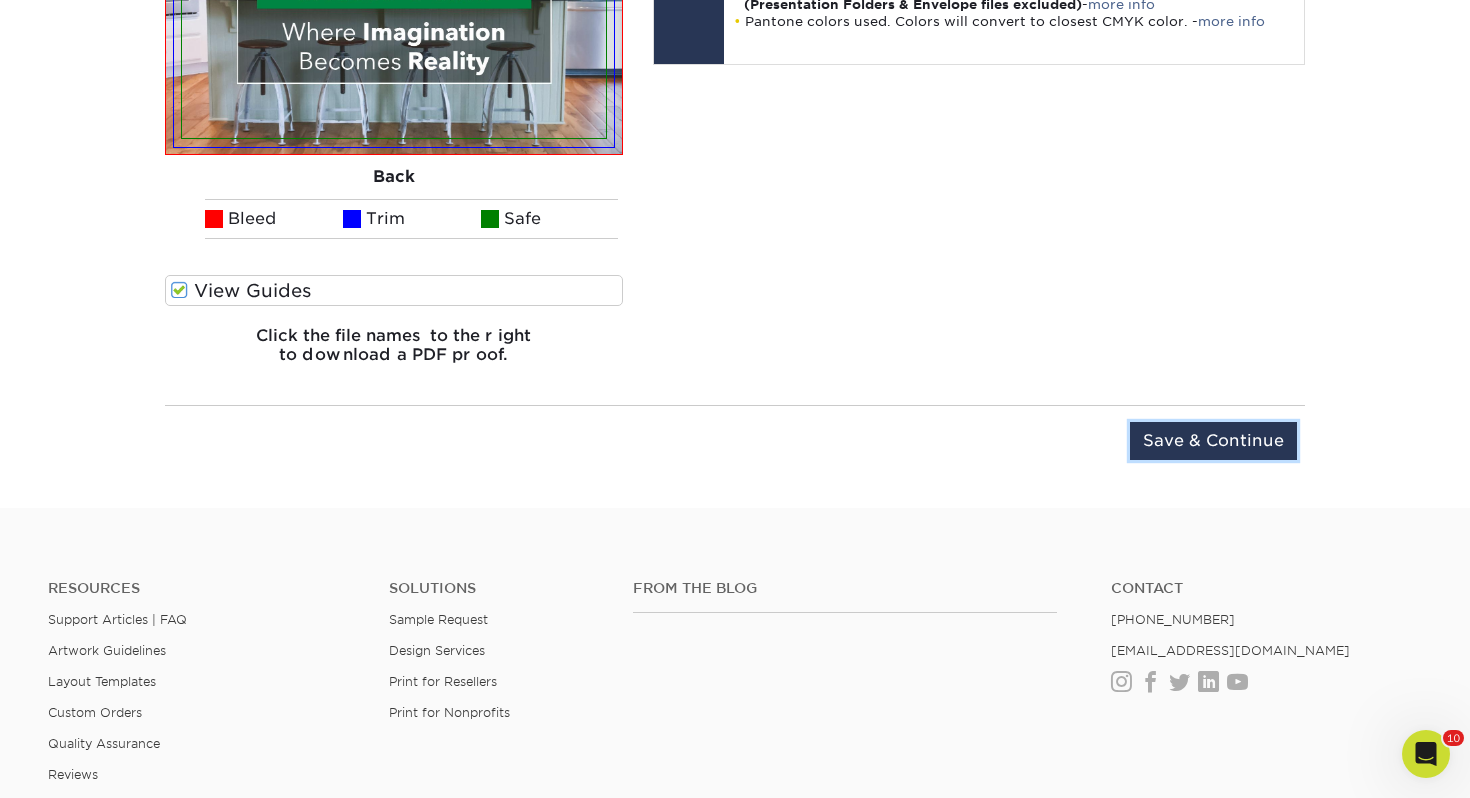 click on "Save & Continue" at bounding box center [1213, 441] 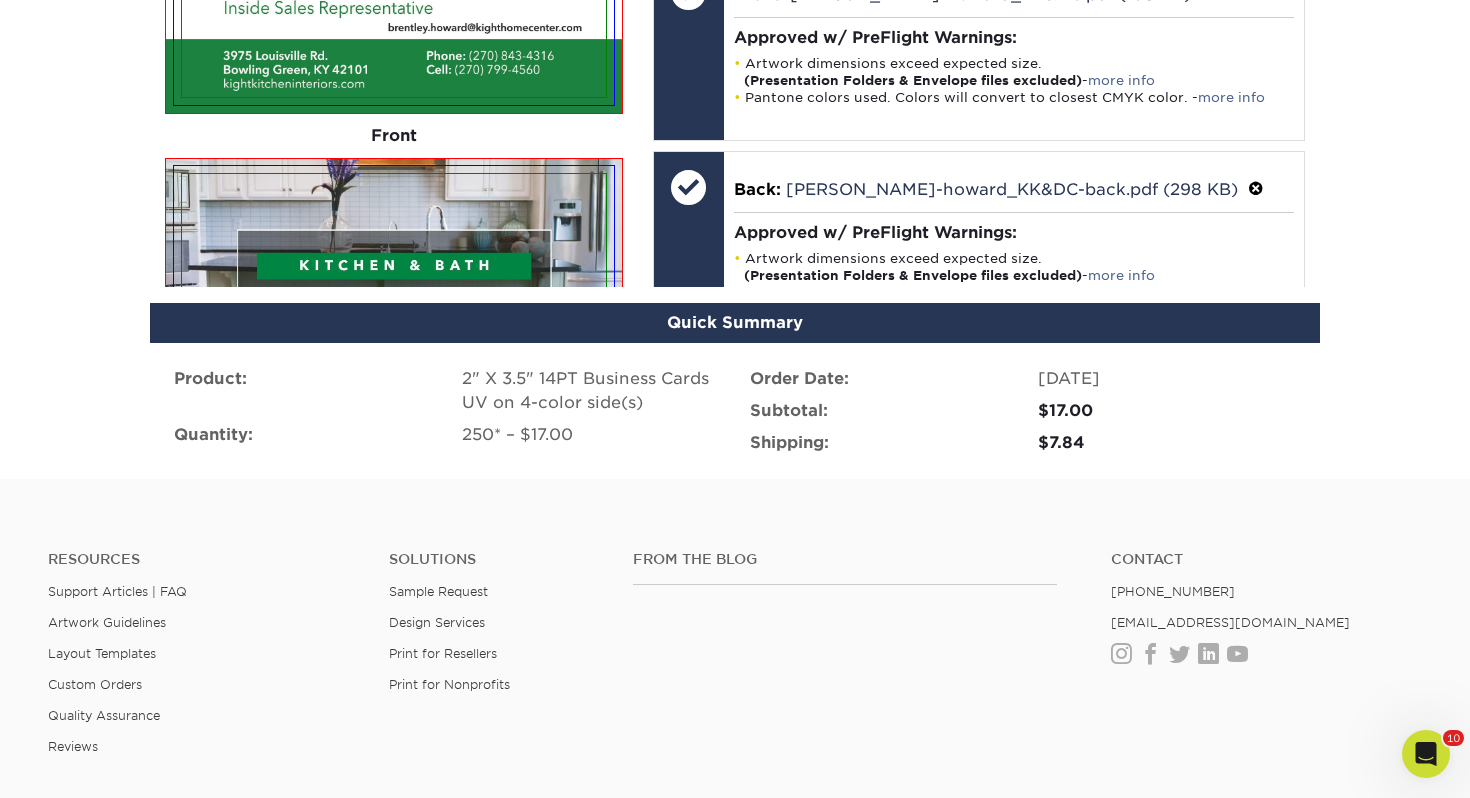 scroll, scrollTop: 1454, scrollLeft: 0, axis: vertical 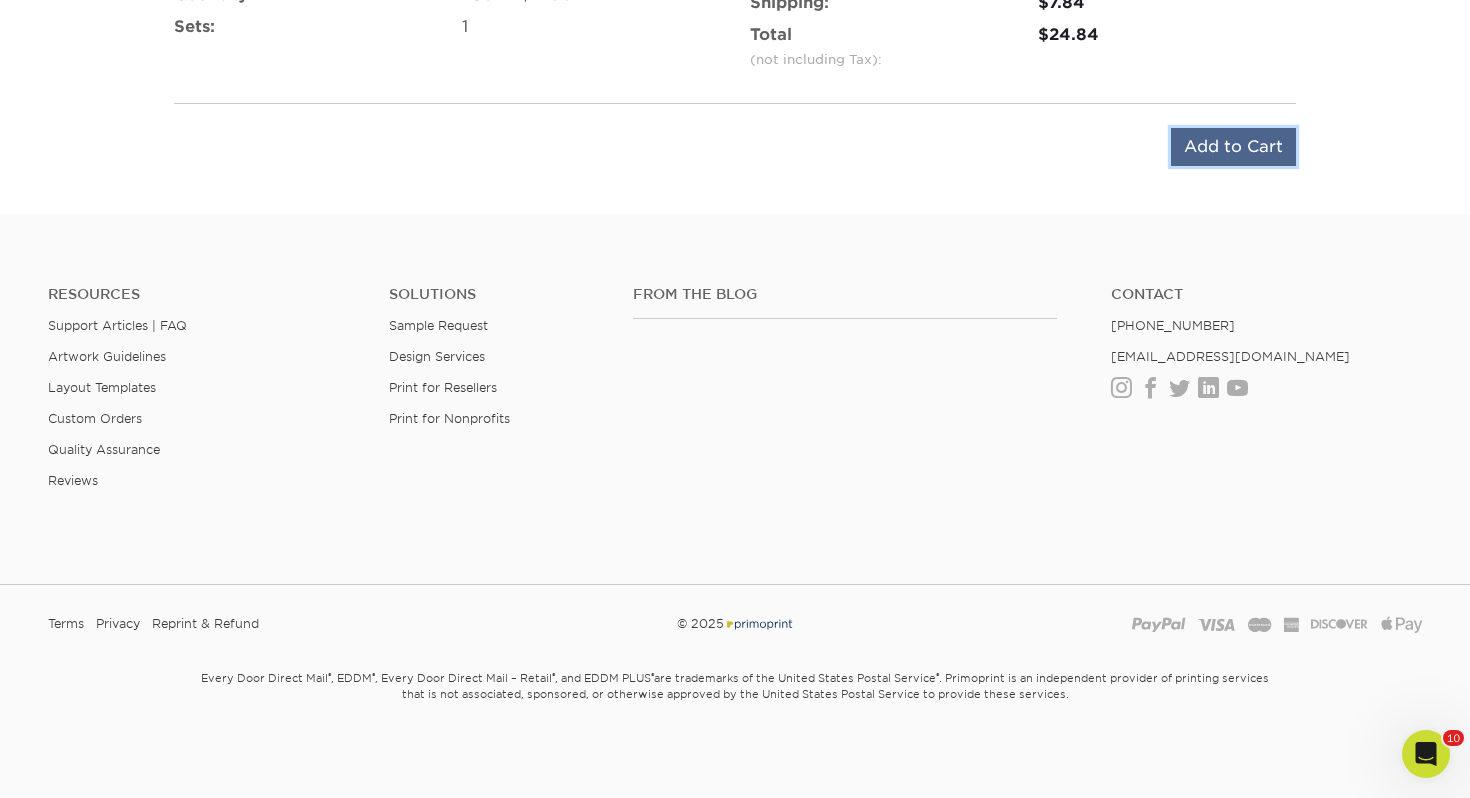 click on "Add to Cart" at bounding box center (1233, 147) 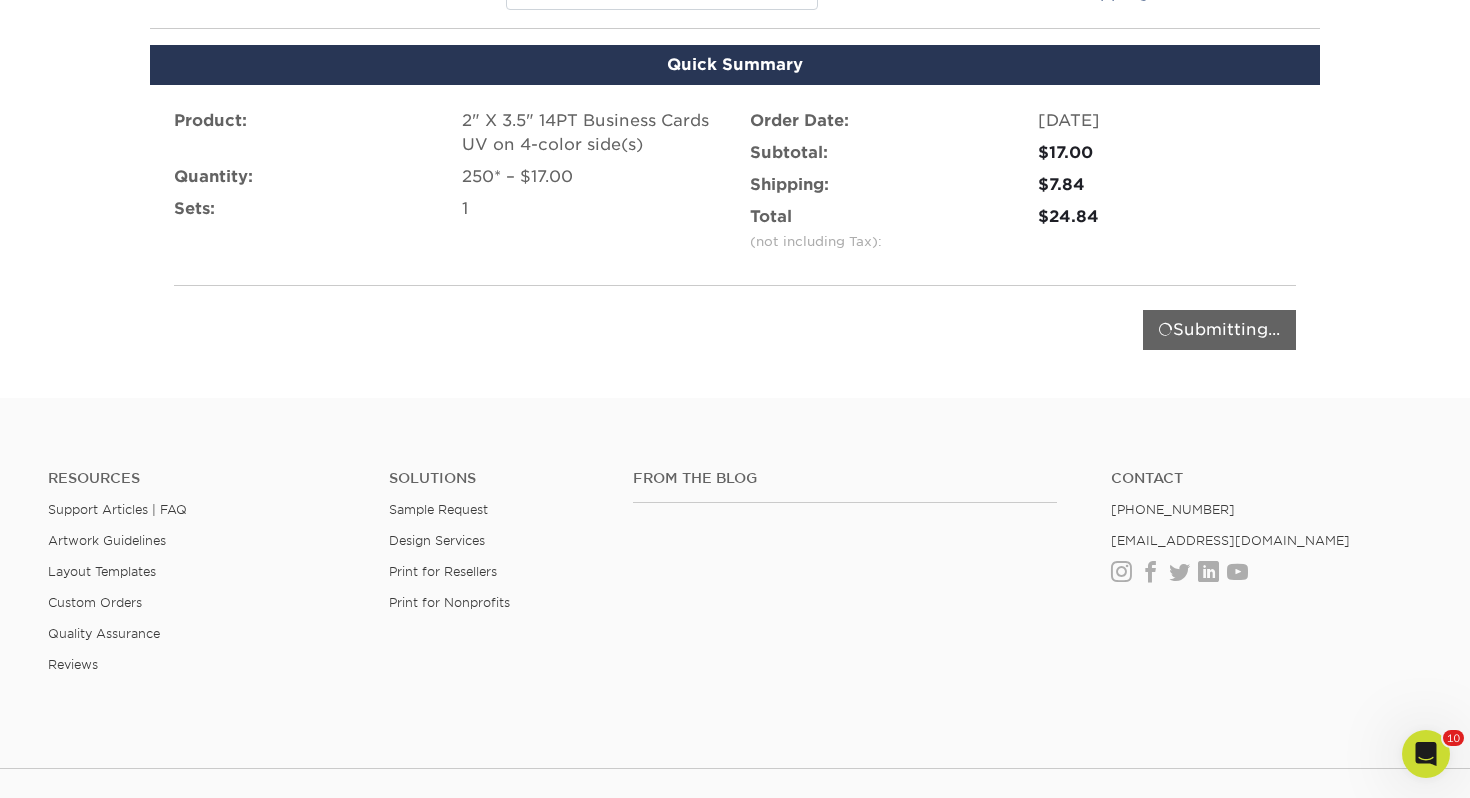 scroll, scrollTop: 1217, scrollLeft: 0, axis: vertical 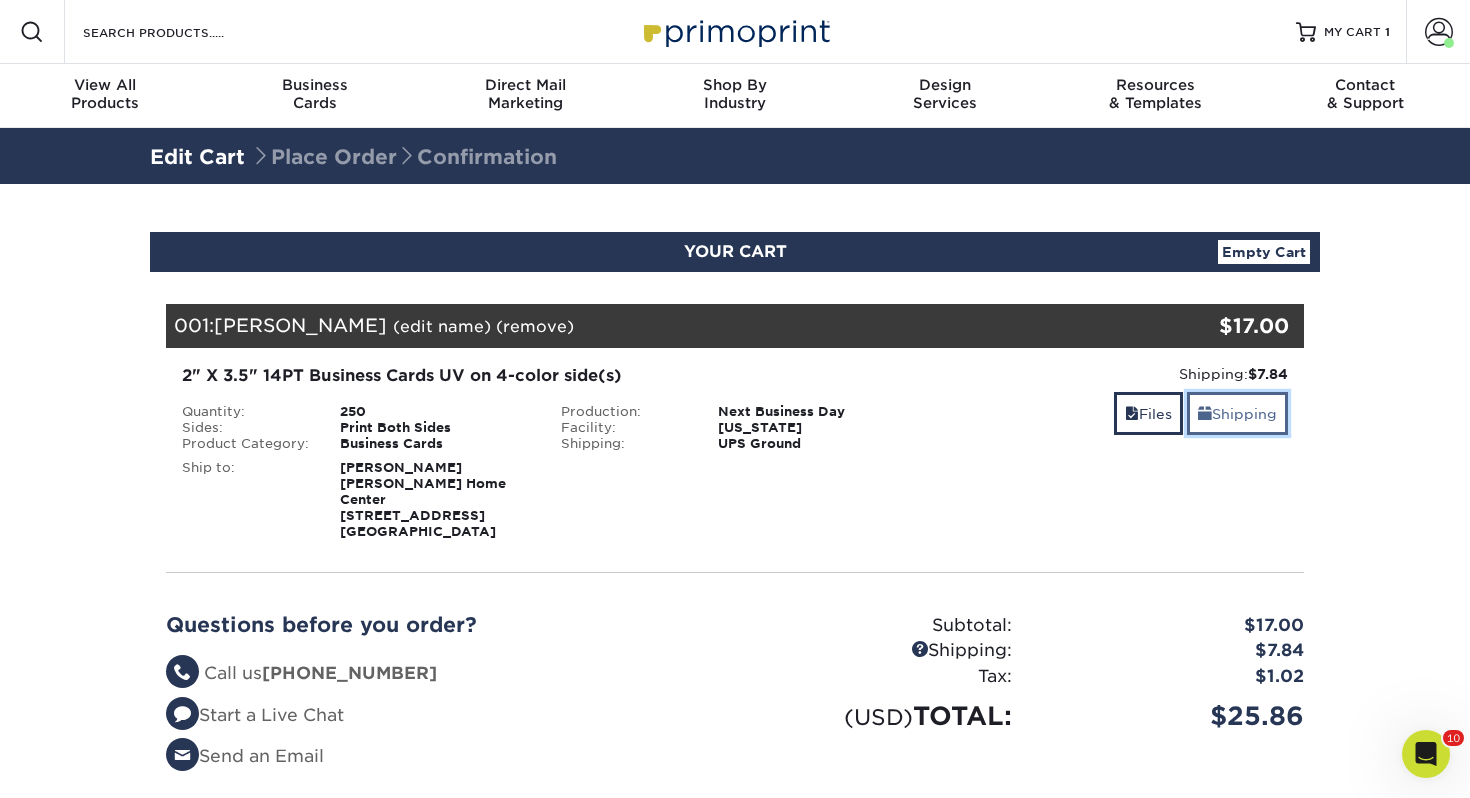 click at bounding box center (1205, 414) 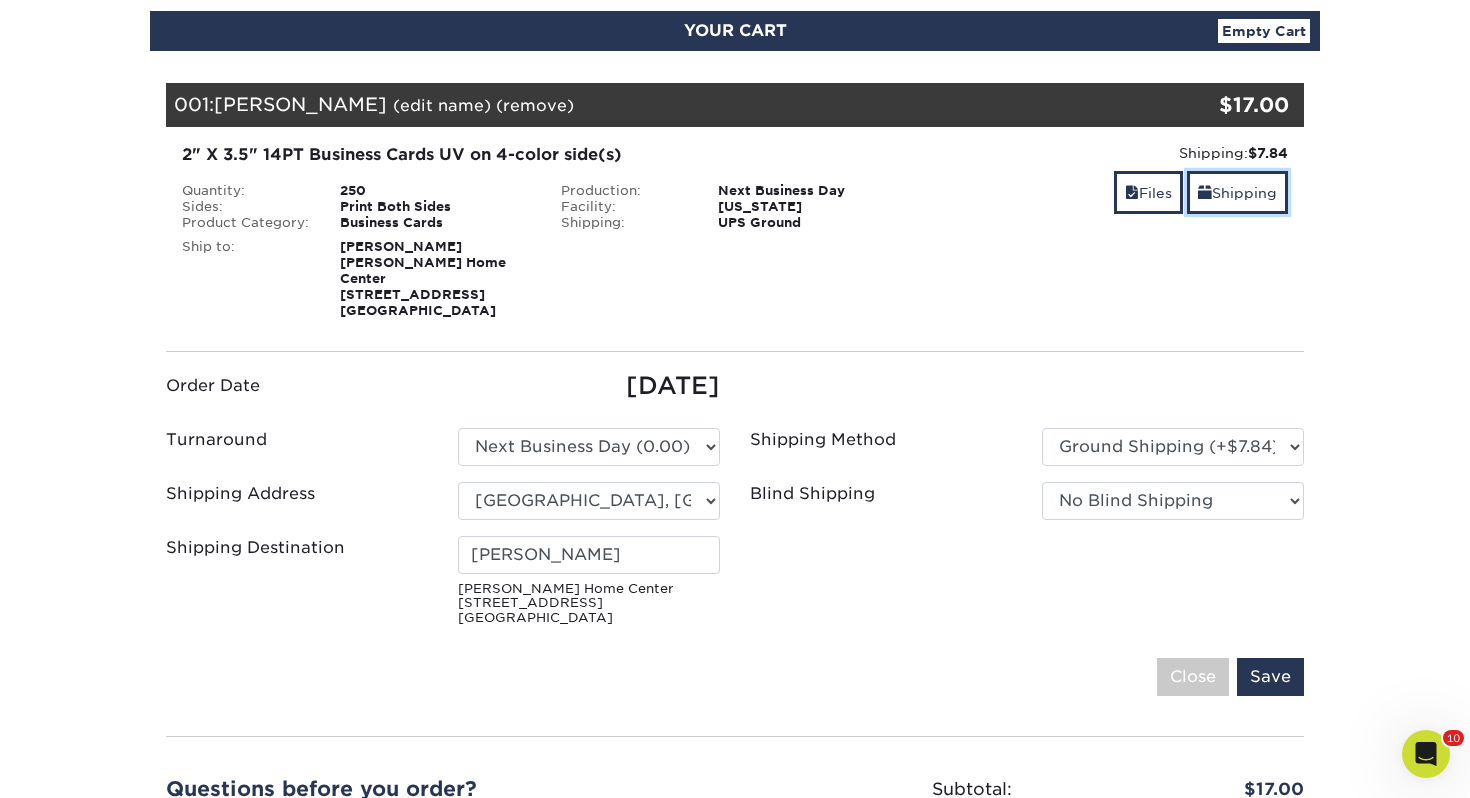 scroll, scrollTop: 280, scrollLeft: 0, axis: vertical 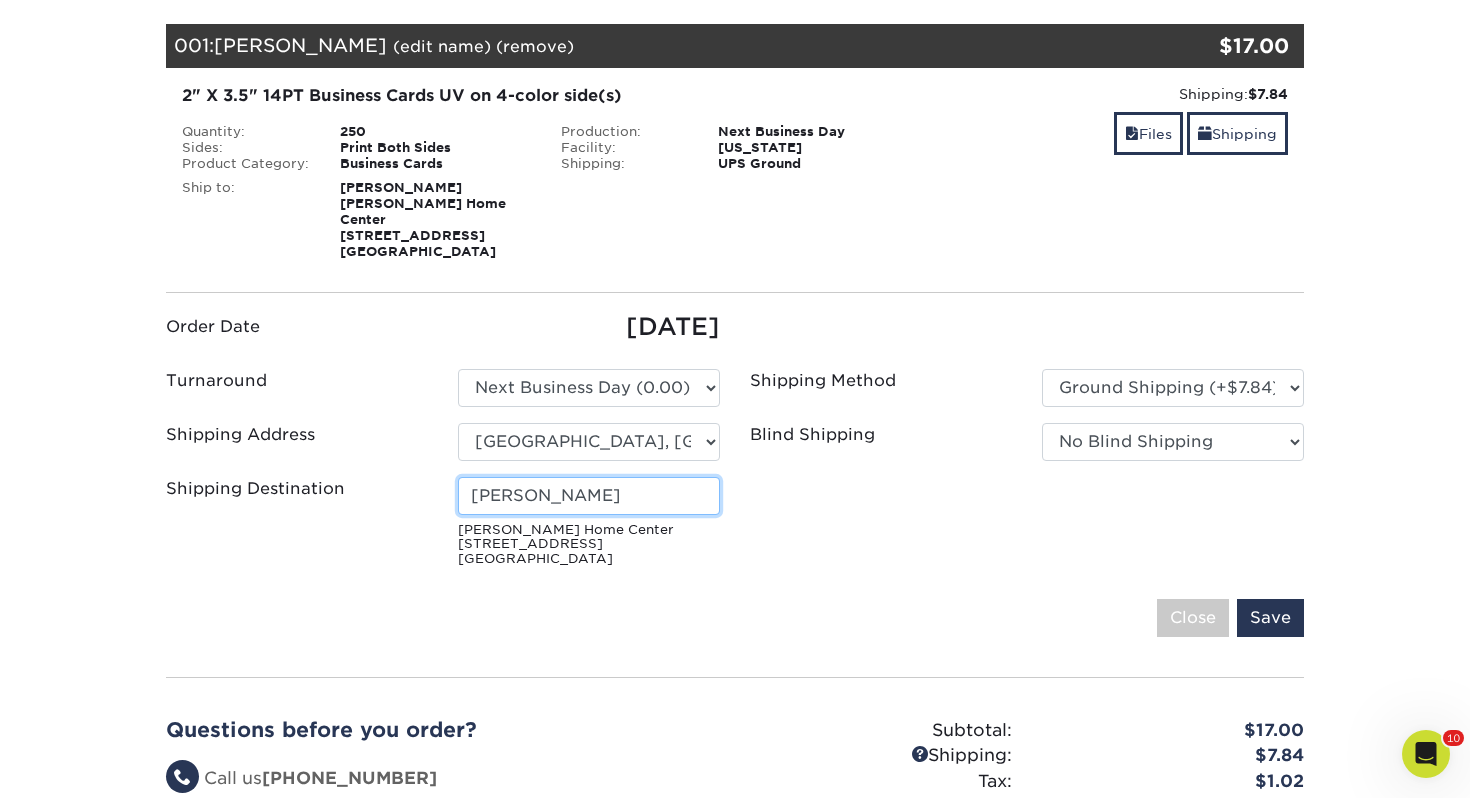 drag, startPoint x: 529, startPoint y: 471, endPoint x: 212, endPoint y: 446, distance: 317.98428 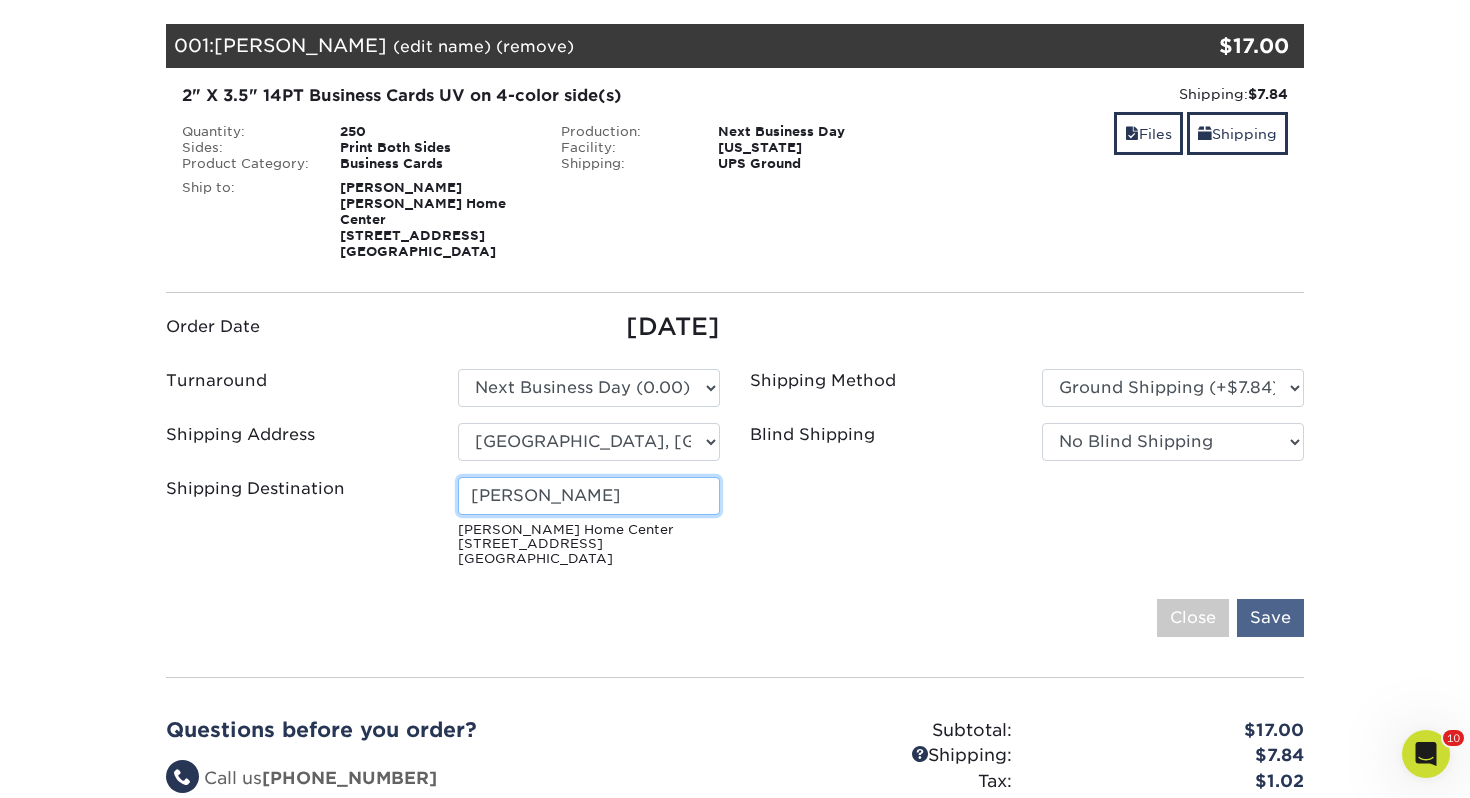 type on "[PERSON_NAME]" 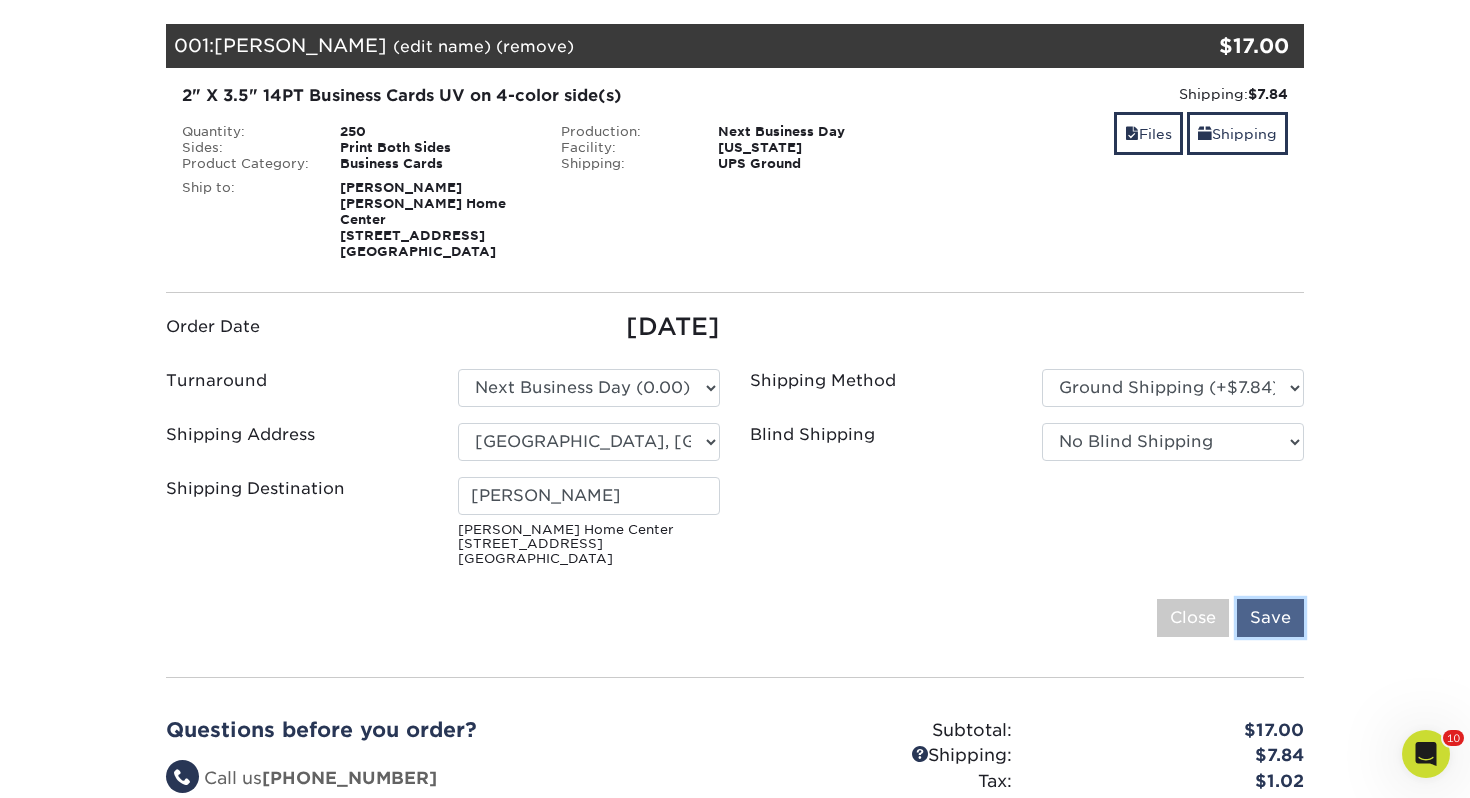 click on "Save" at bounding box center [1270, 618] 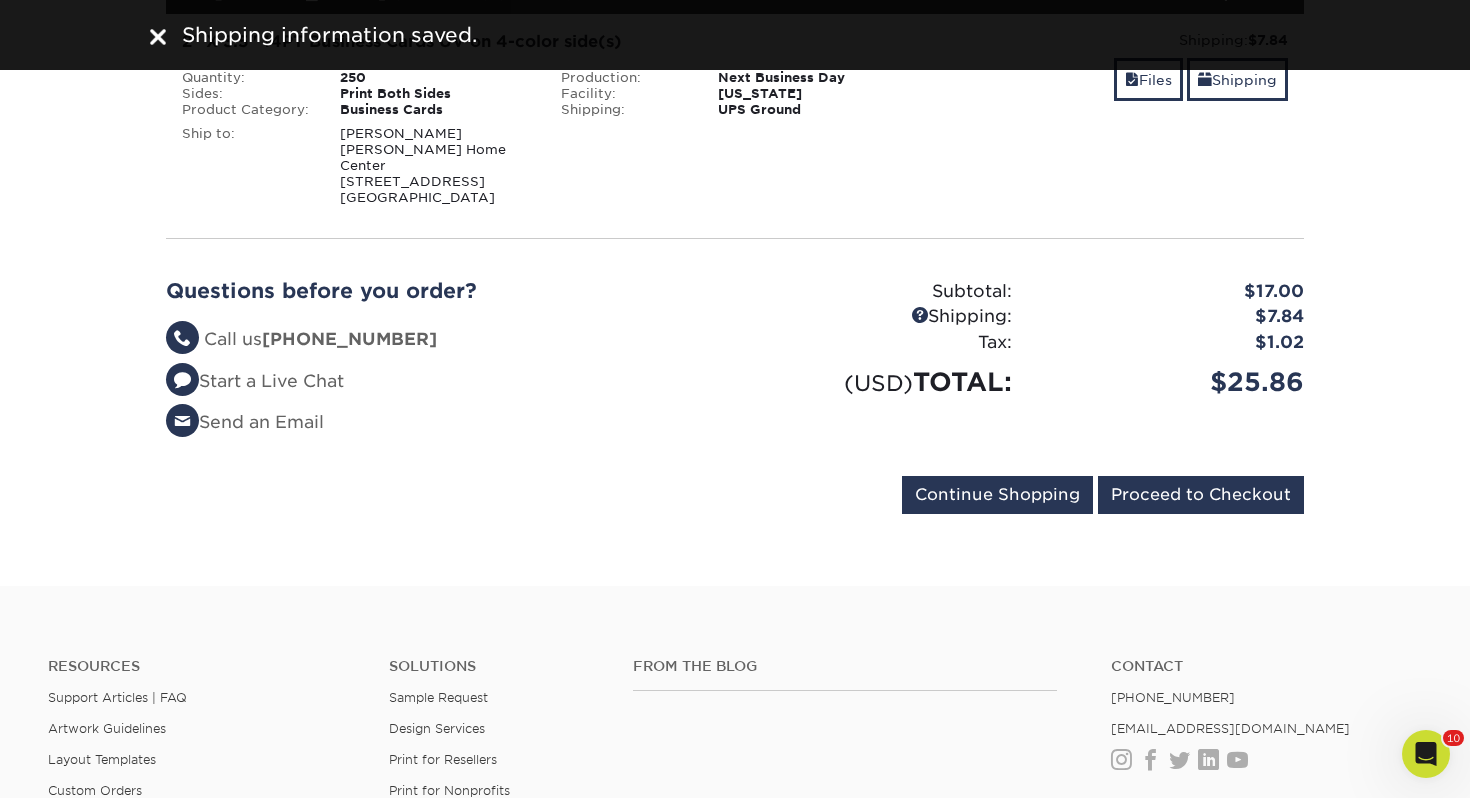 scroll, scrollTop: 339, scrollLeft: 0, axis: vertical 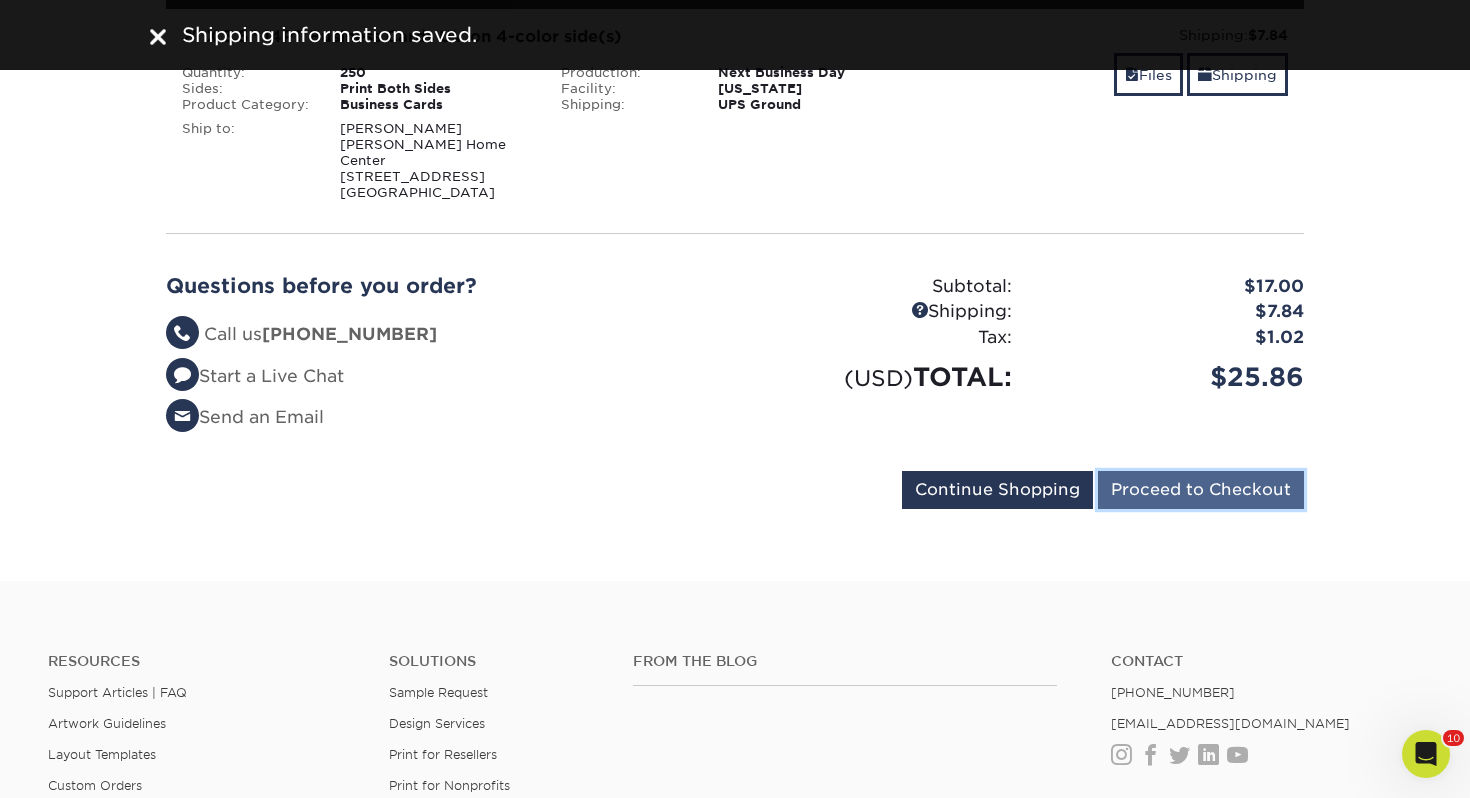 click on "Proceed to Checkout" at bounding box center (1201, 490) 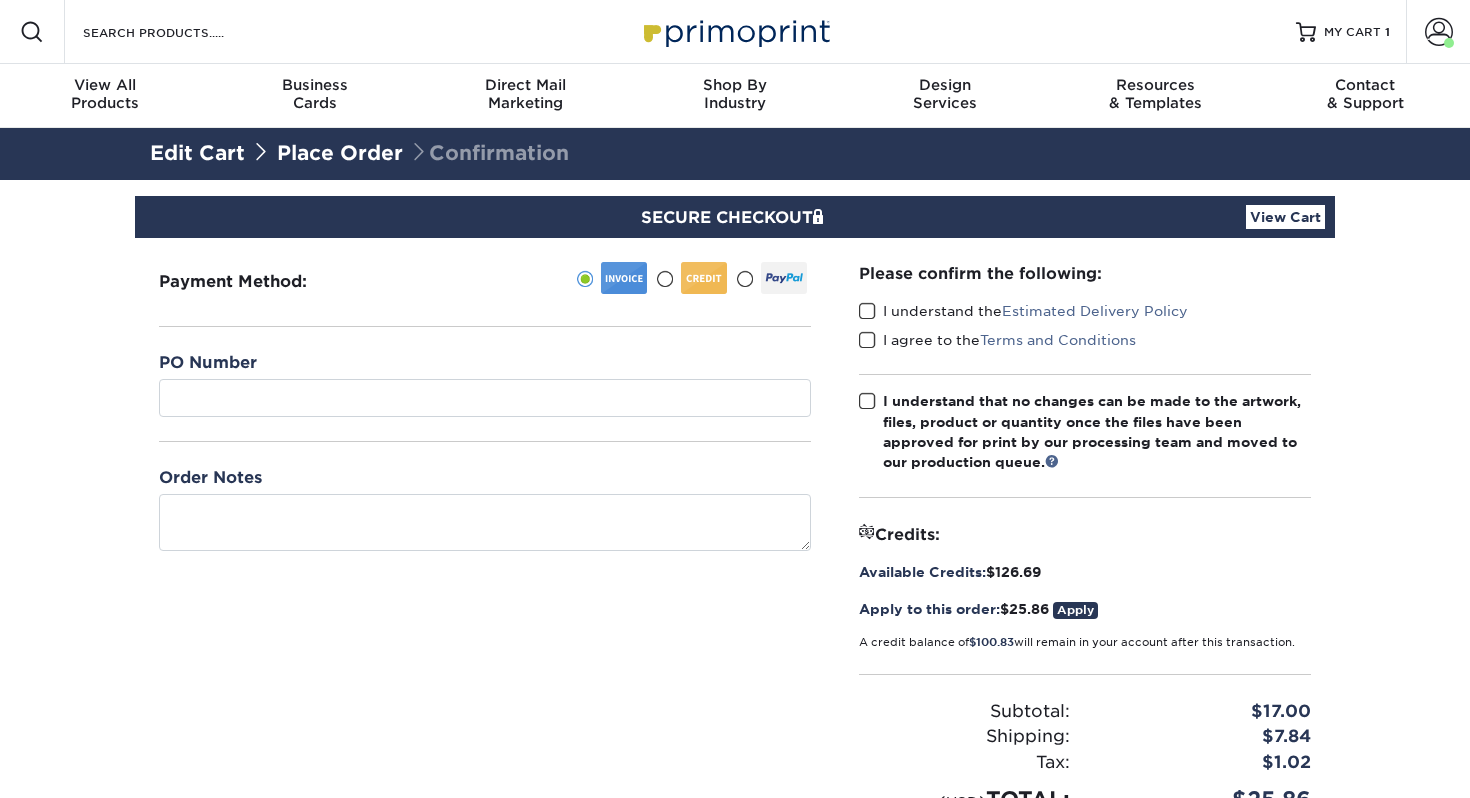 scroll, scrollTop: 0, scrollLeft: 0, axis: both 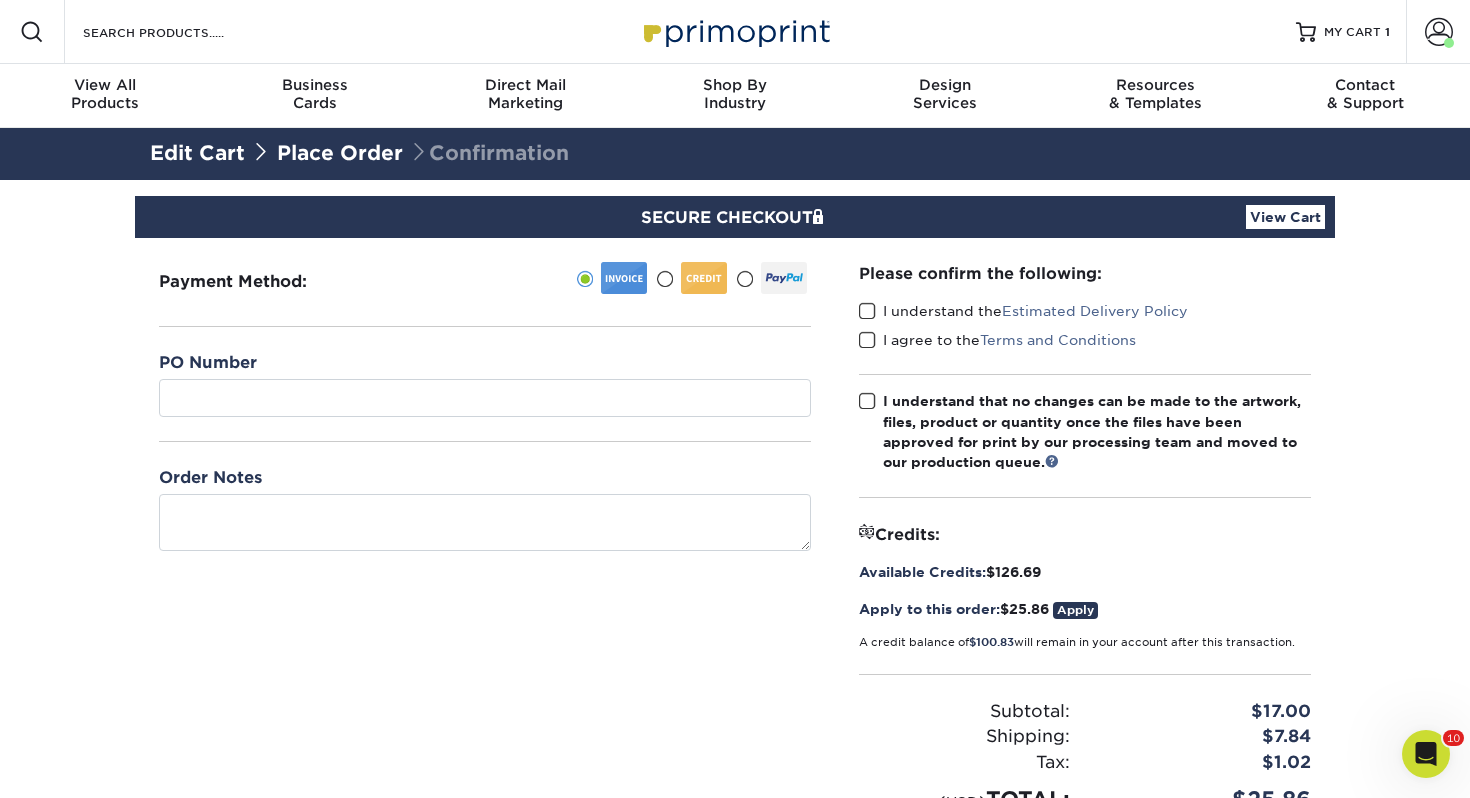 click on "PO Number" at bounding box center [485, 384] 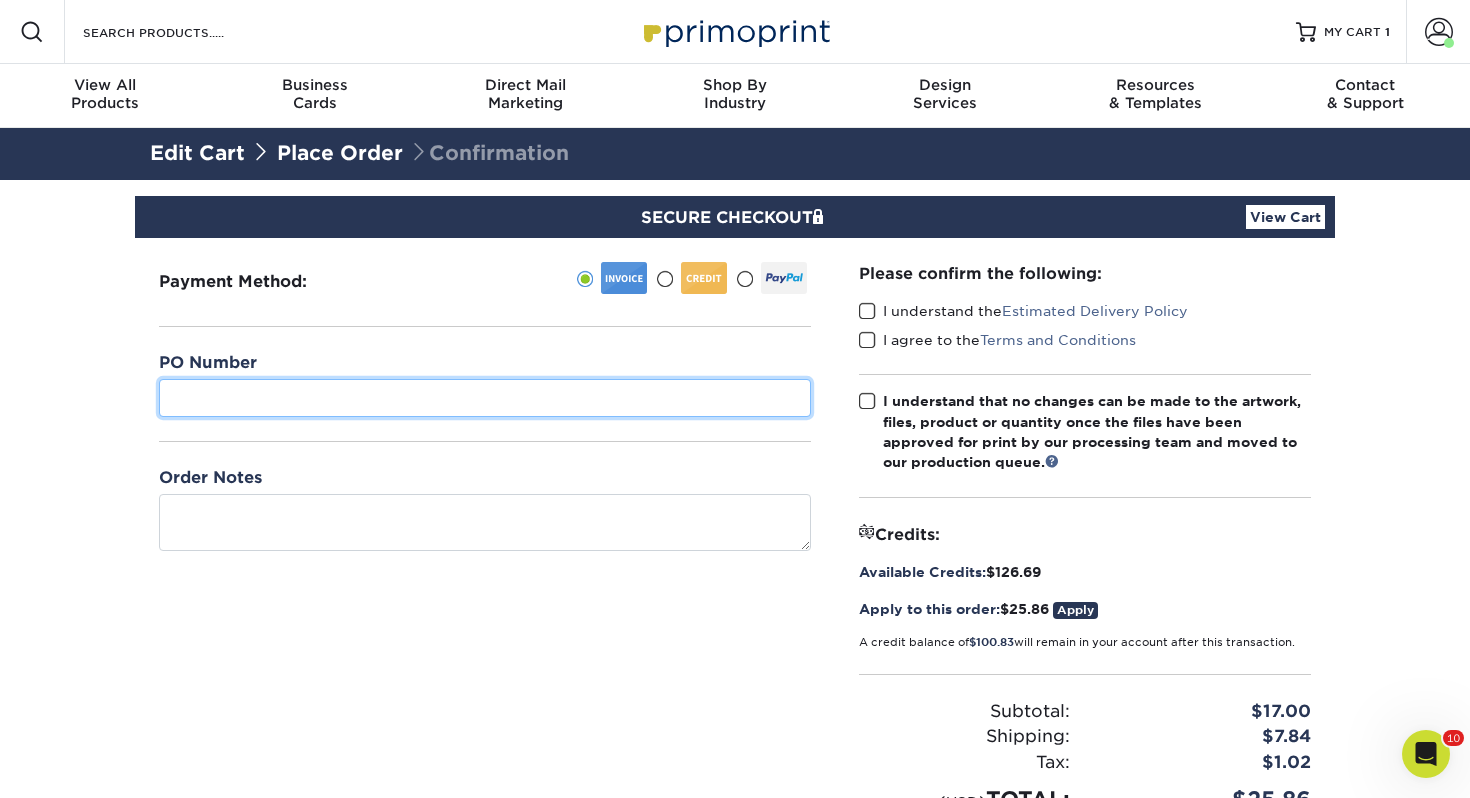 click at bounding box center (485, 398) 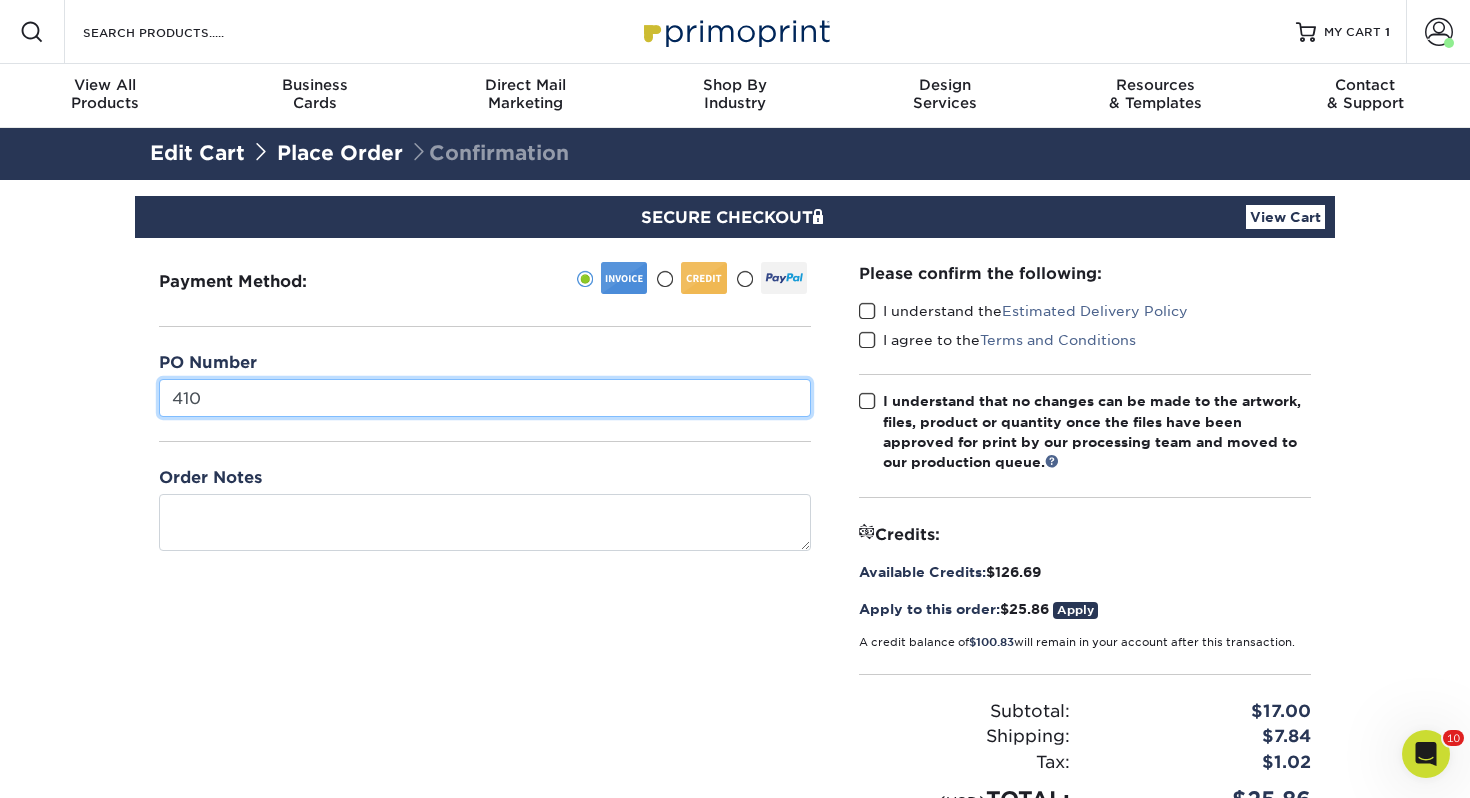 type on "410" 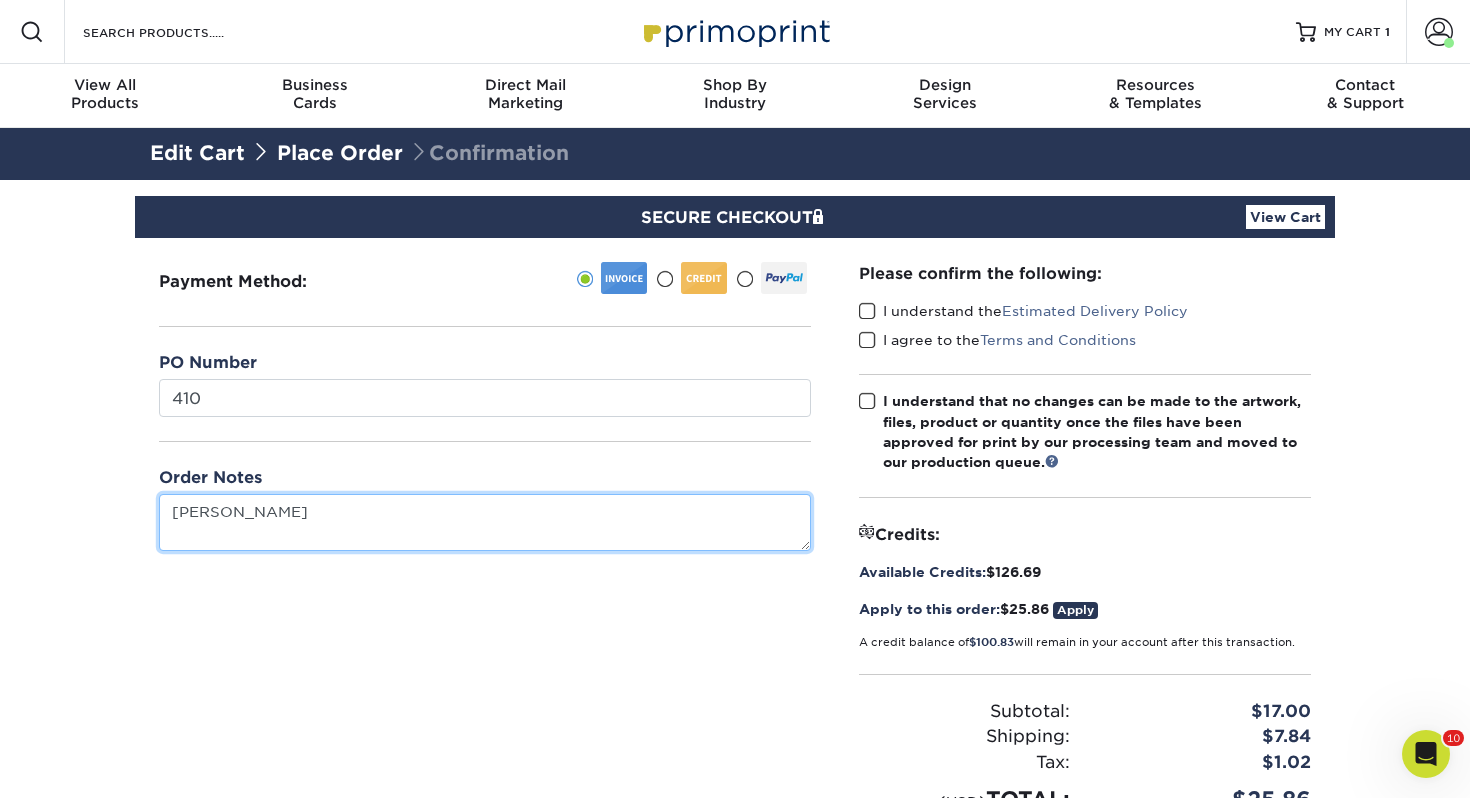 type on "[PERSON_NAME]" 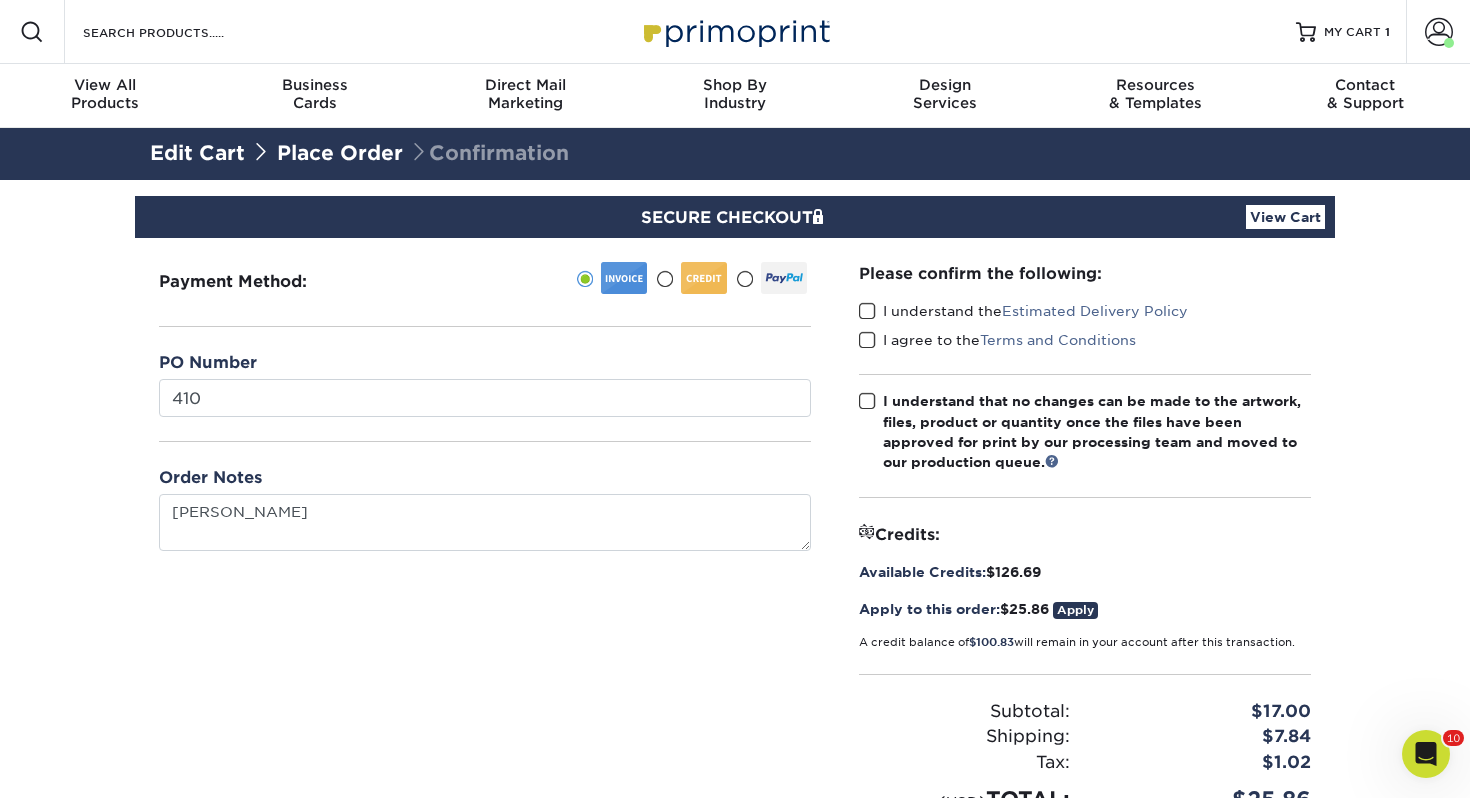 click on "Please confirm the following:
I understand the  Estimated Delivery Policy
I agree to the  Terms and Conditions
Available Credits:" at bounding box center [1085, 539] 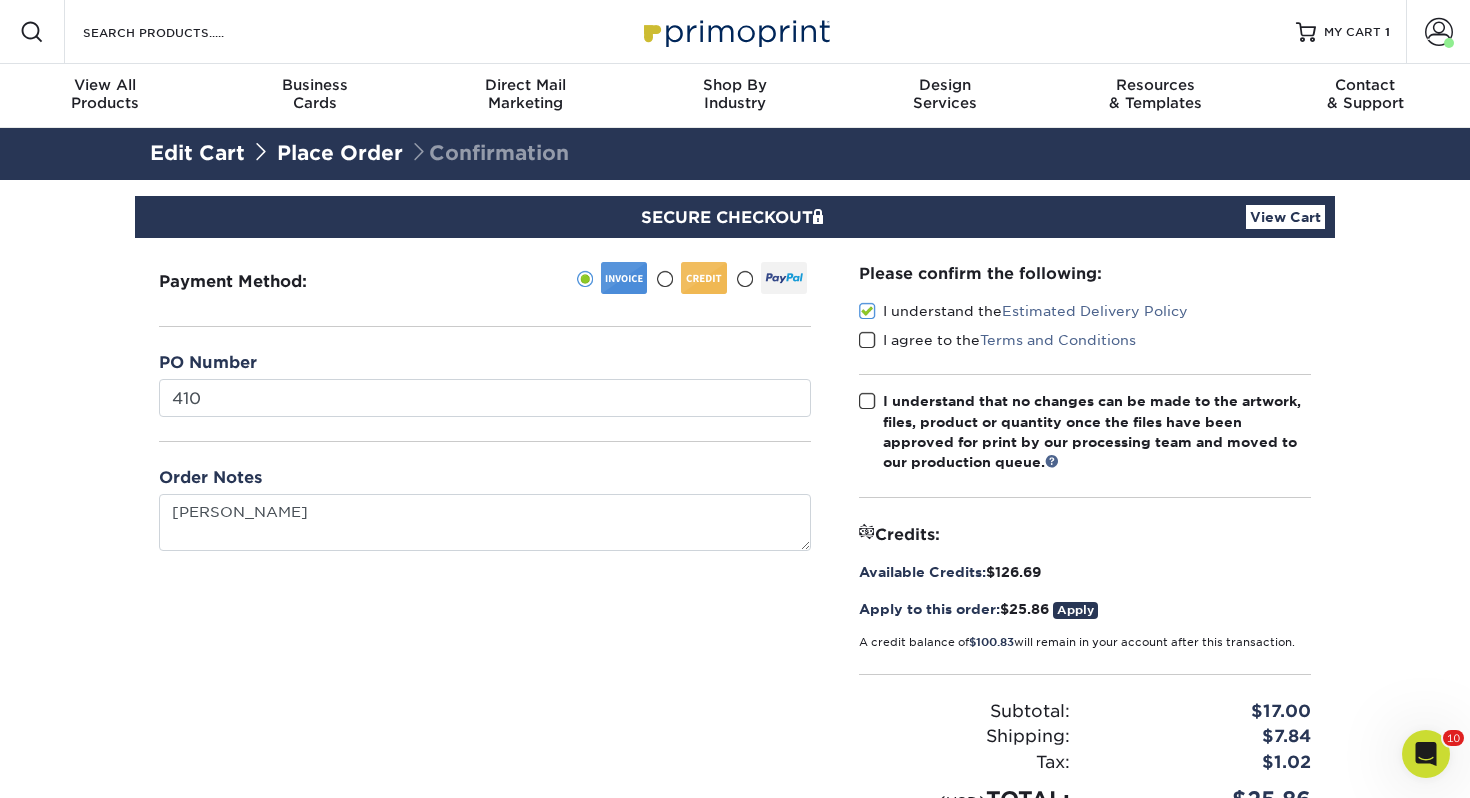 drag, startPoint x: 868, startPoint y: 335, endPoint x: 875, endPoint y: 358, distance: 24.04163 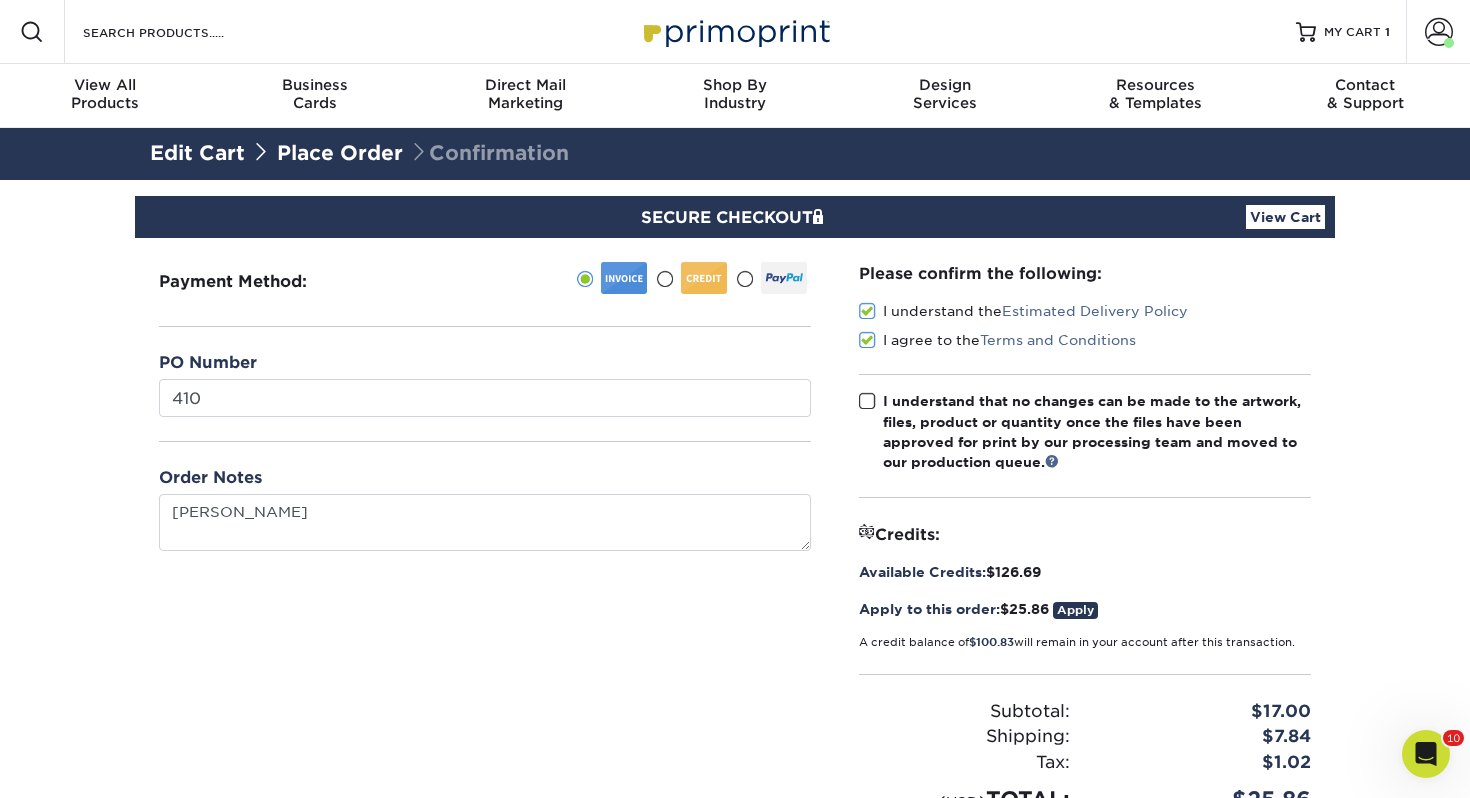 click at bounding box center [867, 401] 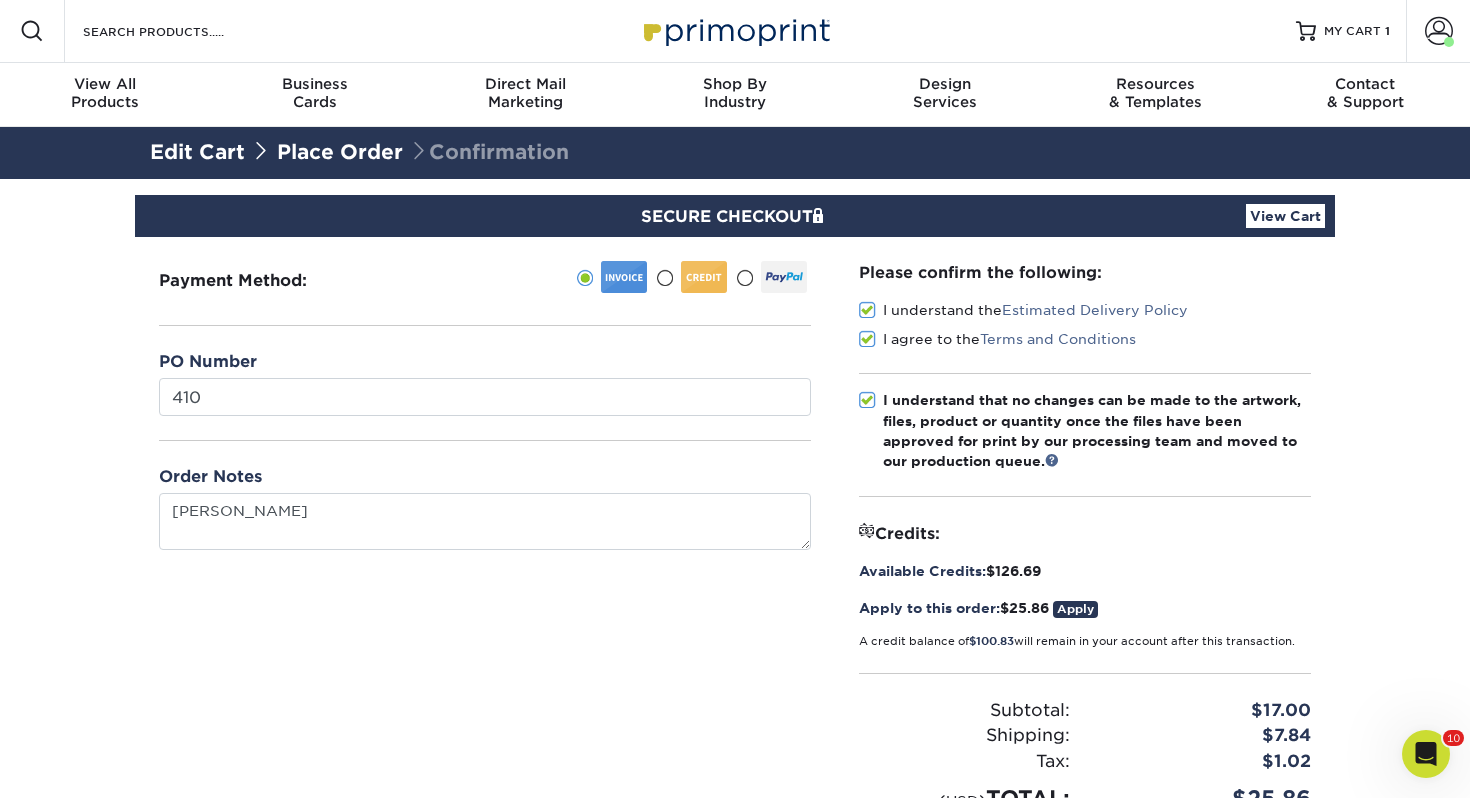 scroll, scrollTop: 332, scrollLeft: 0, axis: vertical 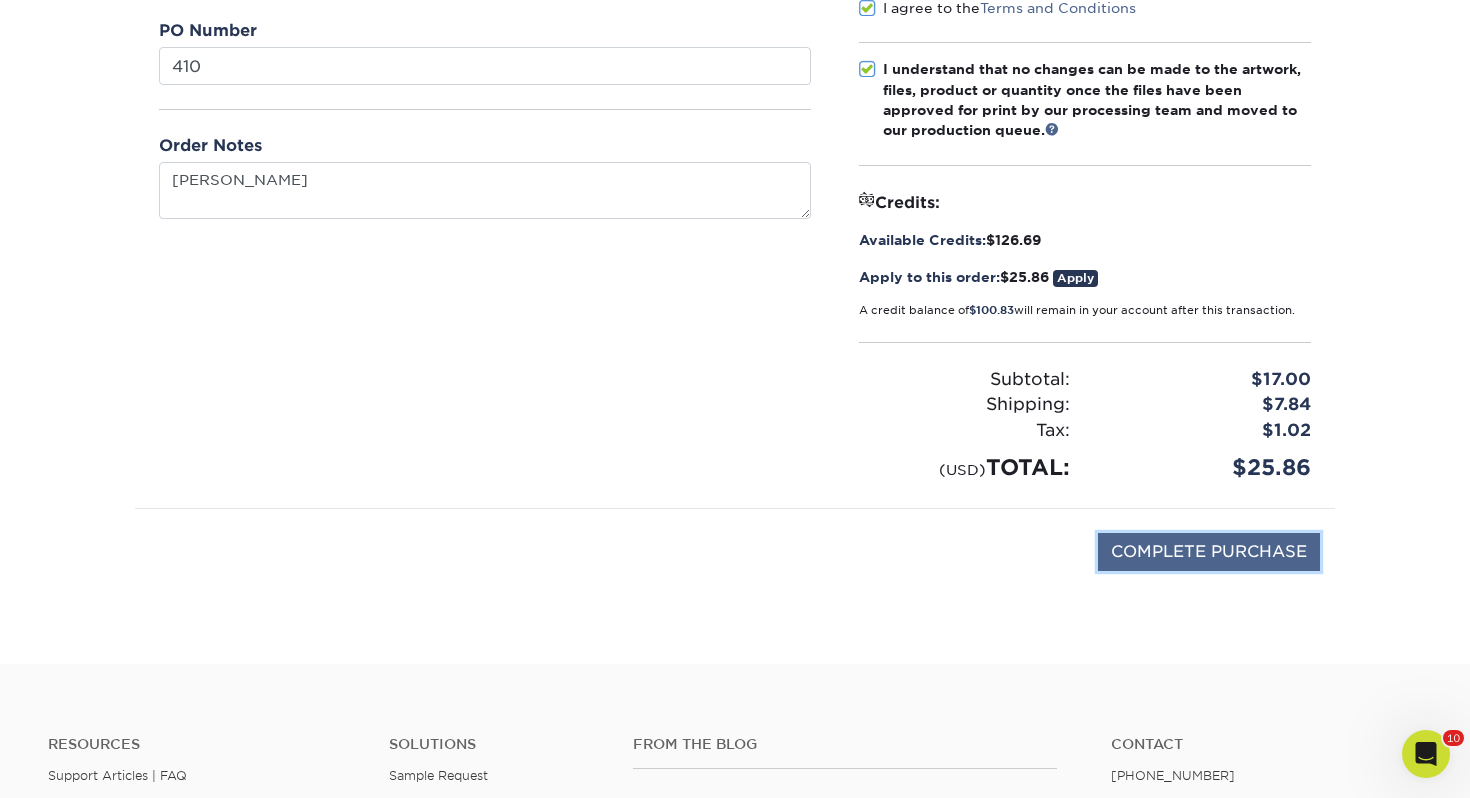 click on "COMPLETE PURCHASE" at bounding box center (1209, 552) 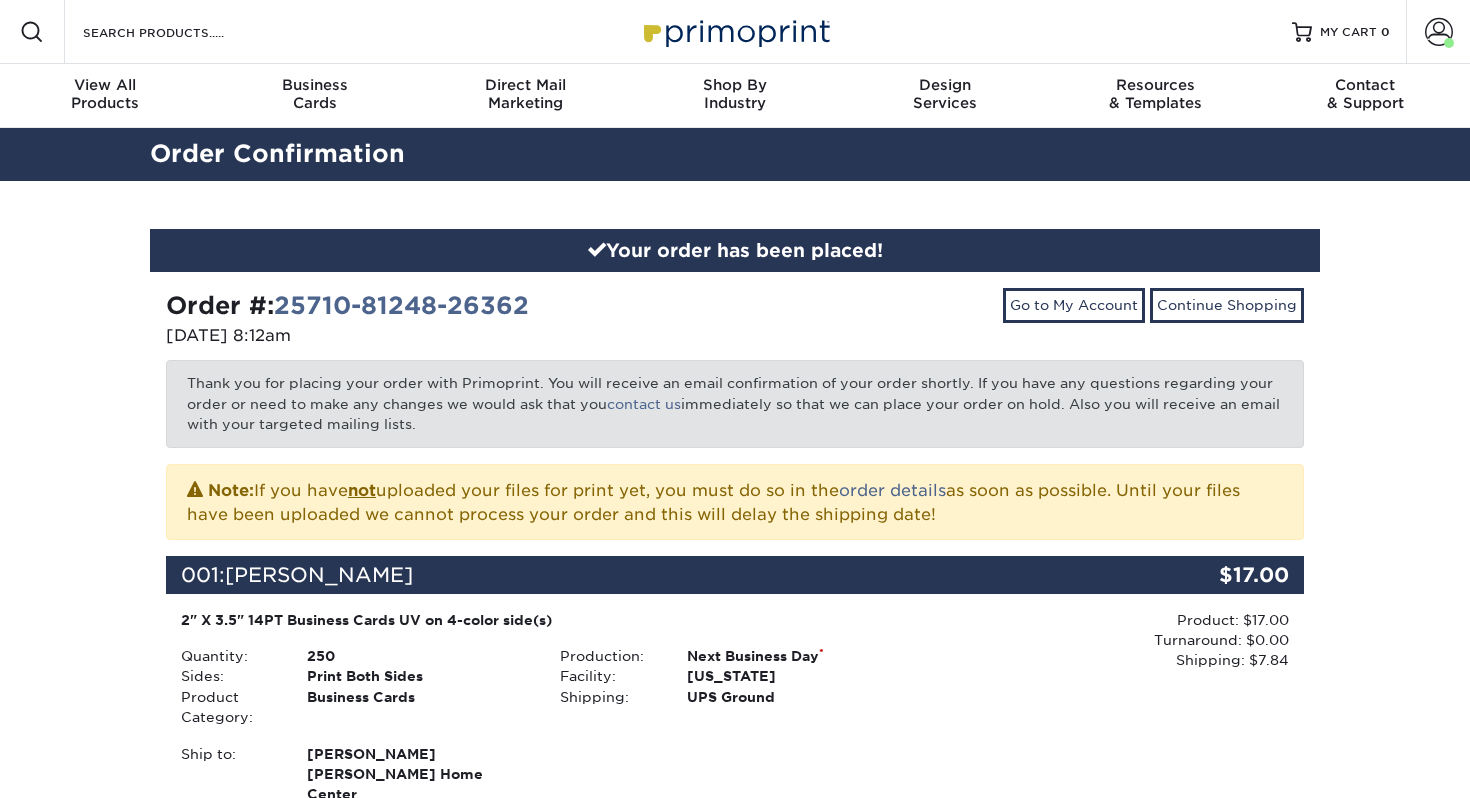 scroll, scrollTop: 0, scrollLeft: 0, axis: both 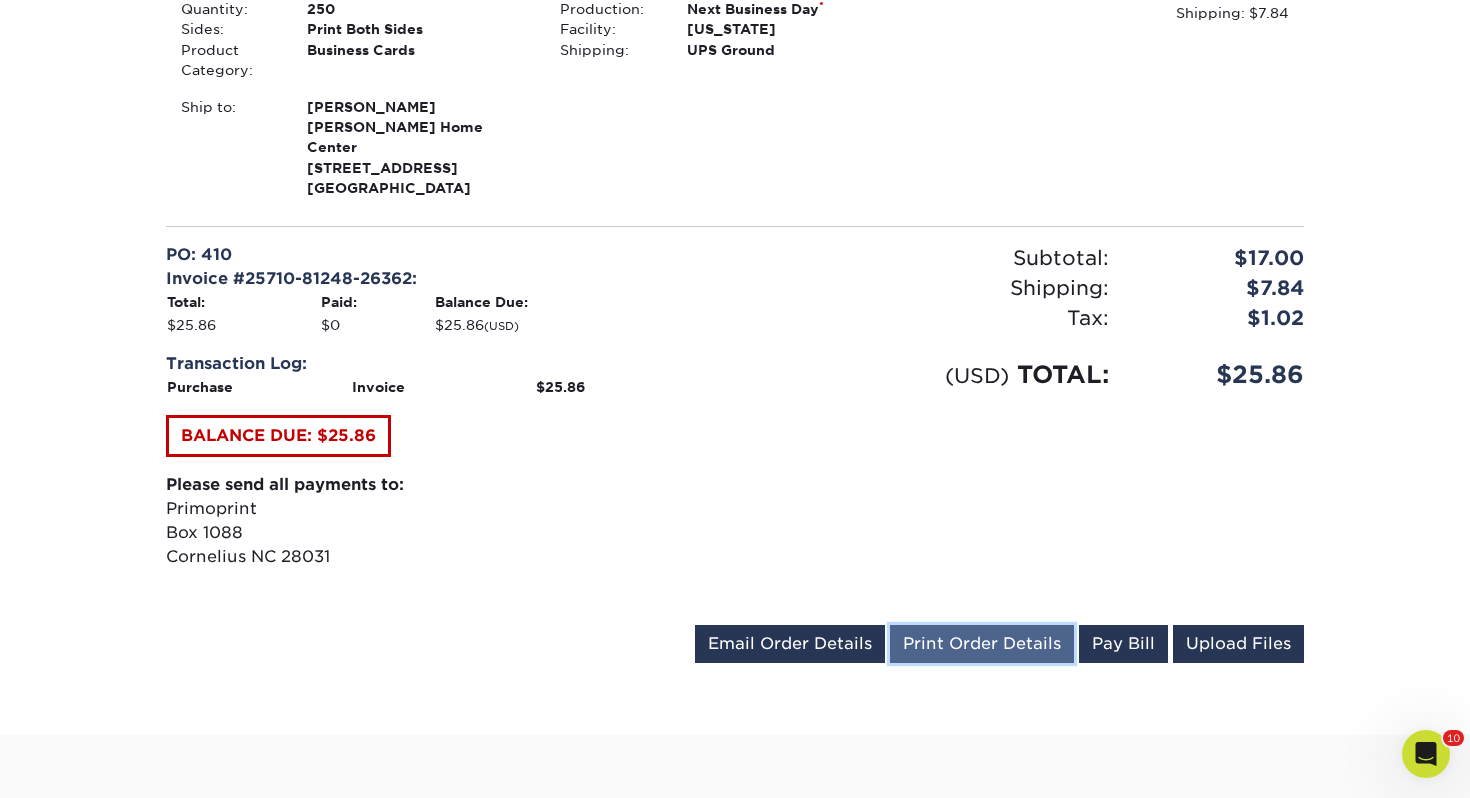 click on "Print Order Details" at bounding box center [982, 644] 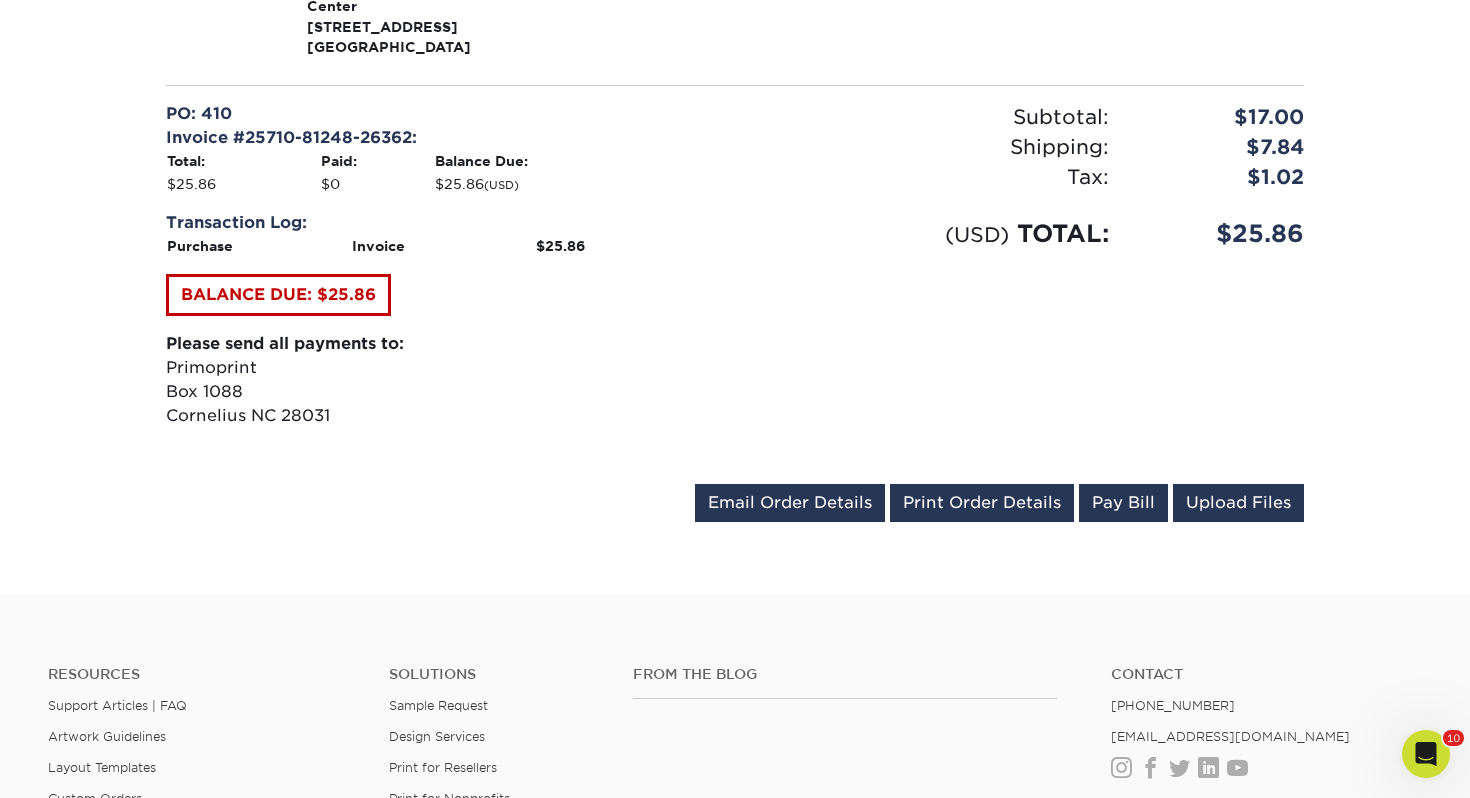 scroll, scrollTop: 0, scrollLeft: 0, axis: both 